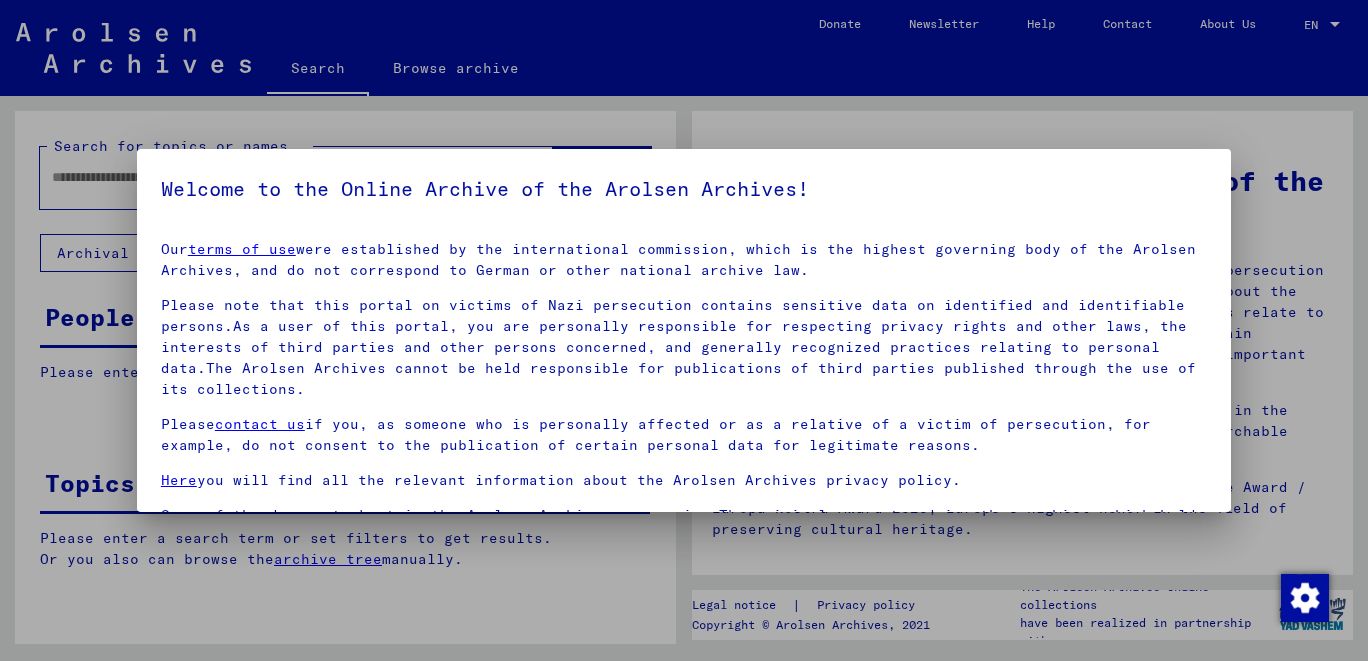 scroll, scrollTop: 0, scrollLeft: 0, axis: both 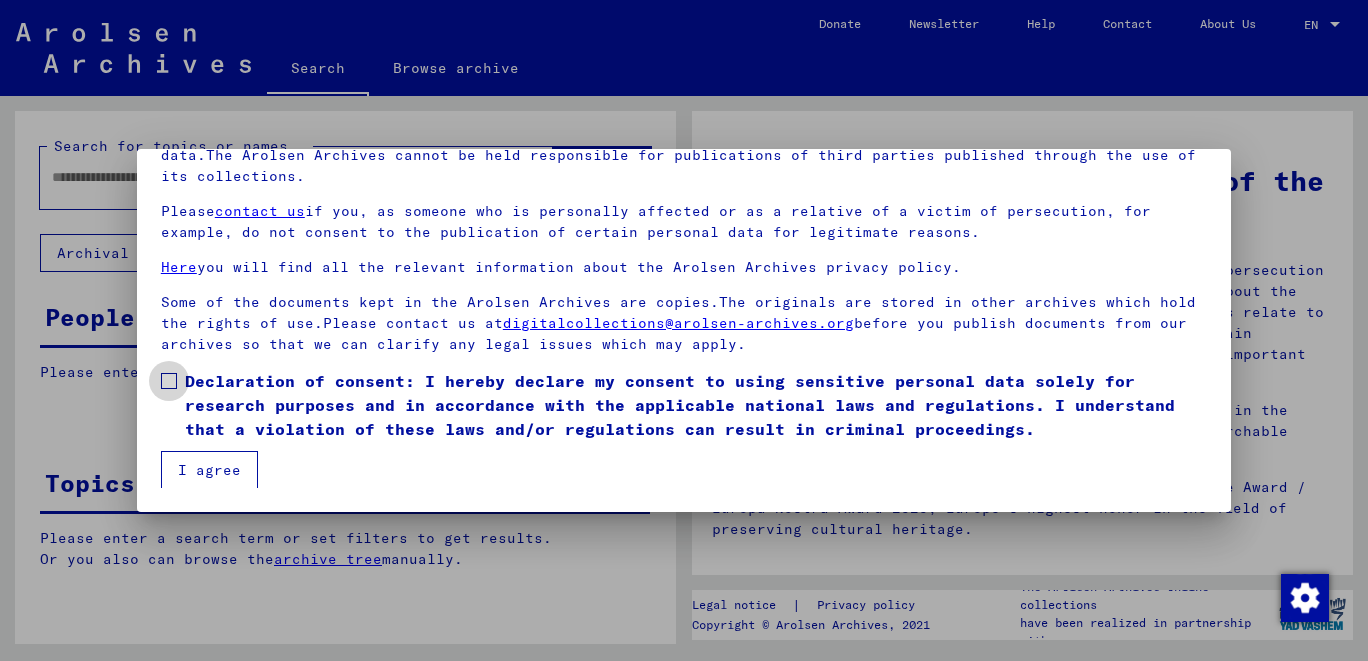 click at bounding box center (169, 381) 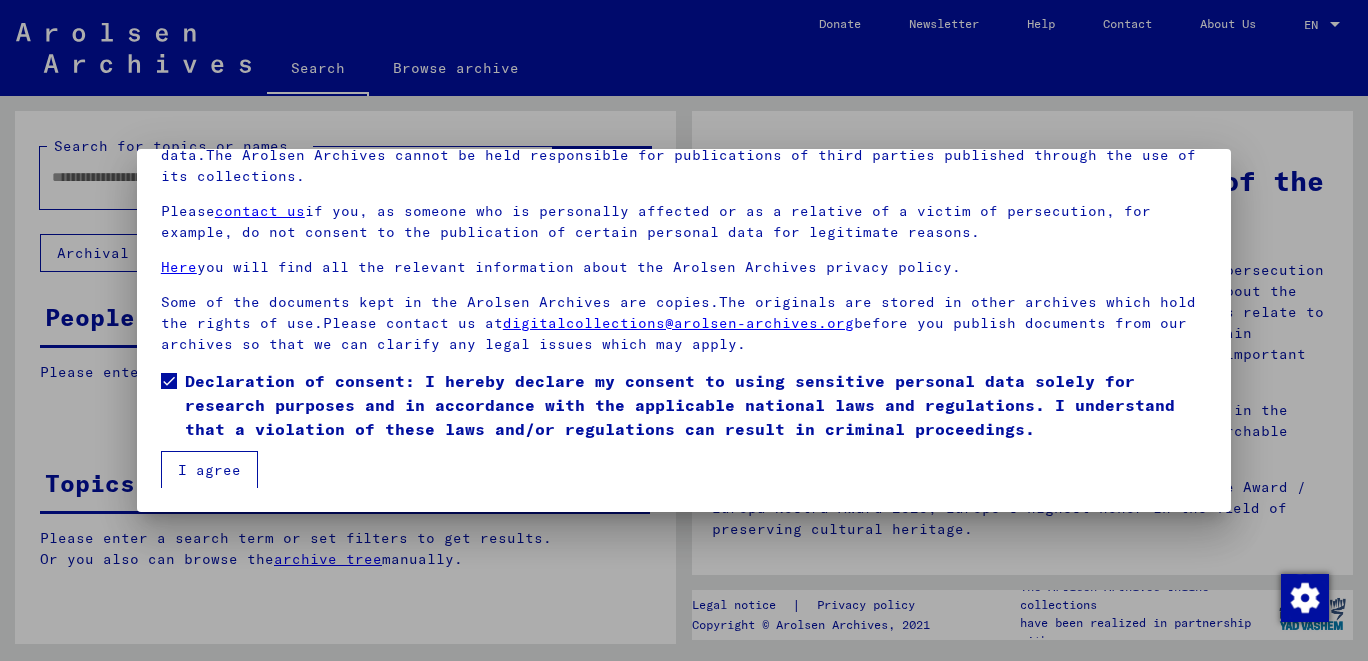 click on "I agree" at bounding box center [209, 470] 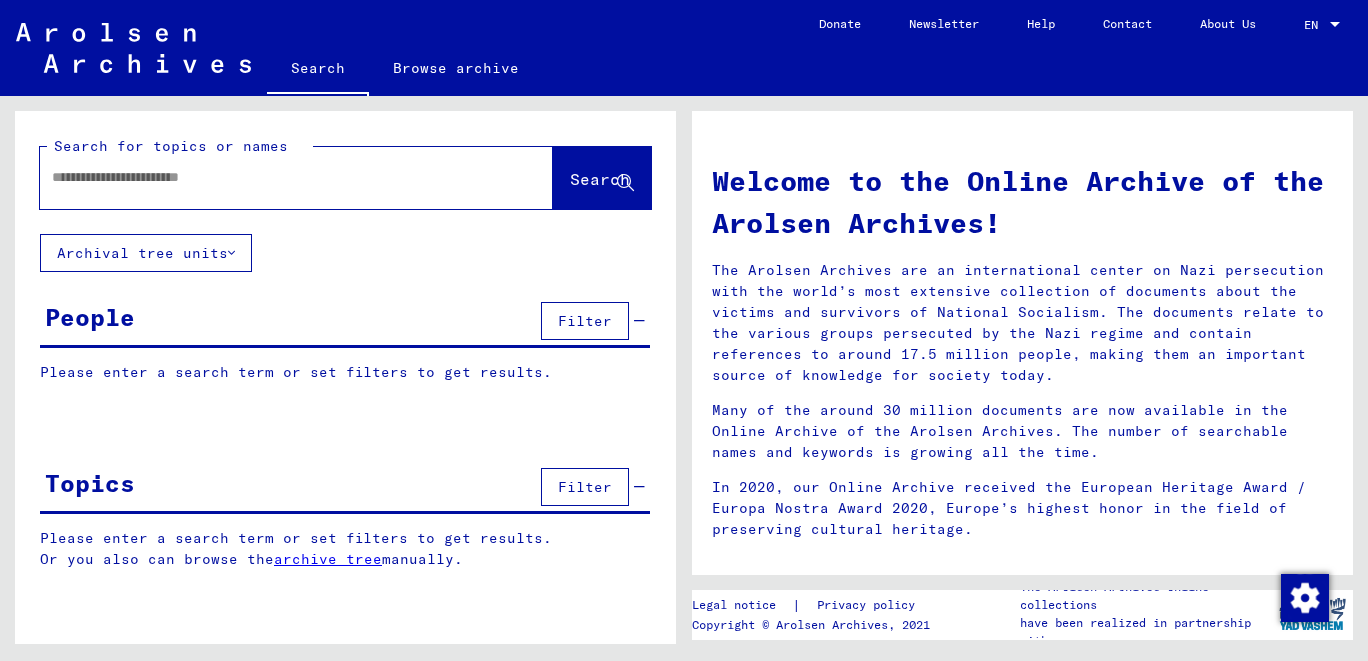 click at bounding box center (272, 177) 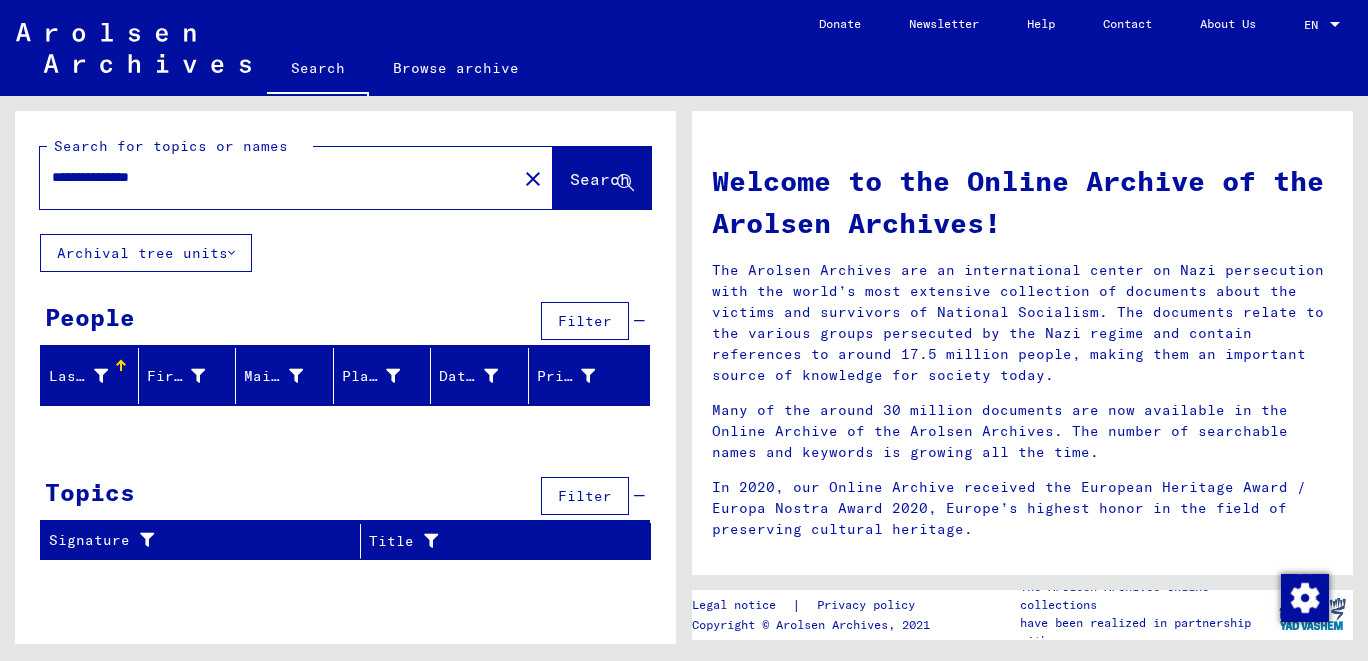 click on "**********" at bounding box center [272, 177] 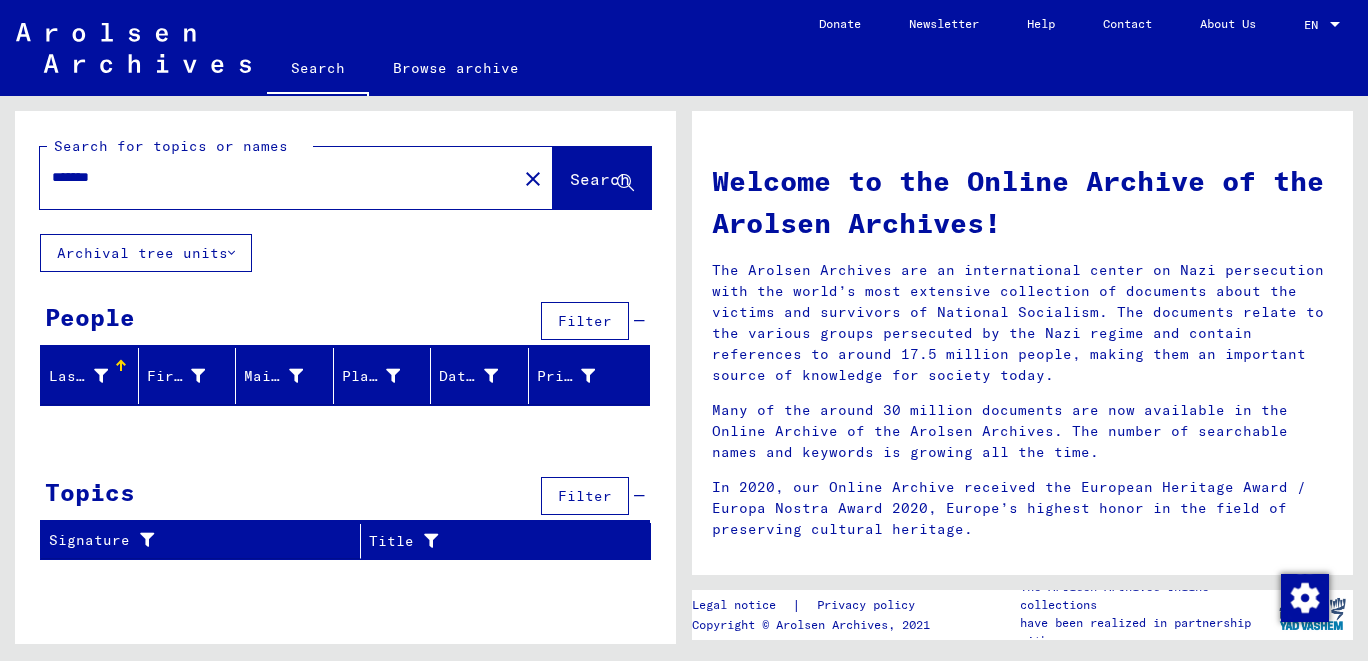 type on "******" 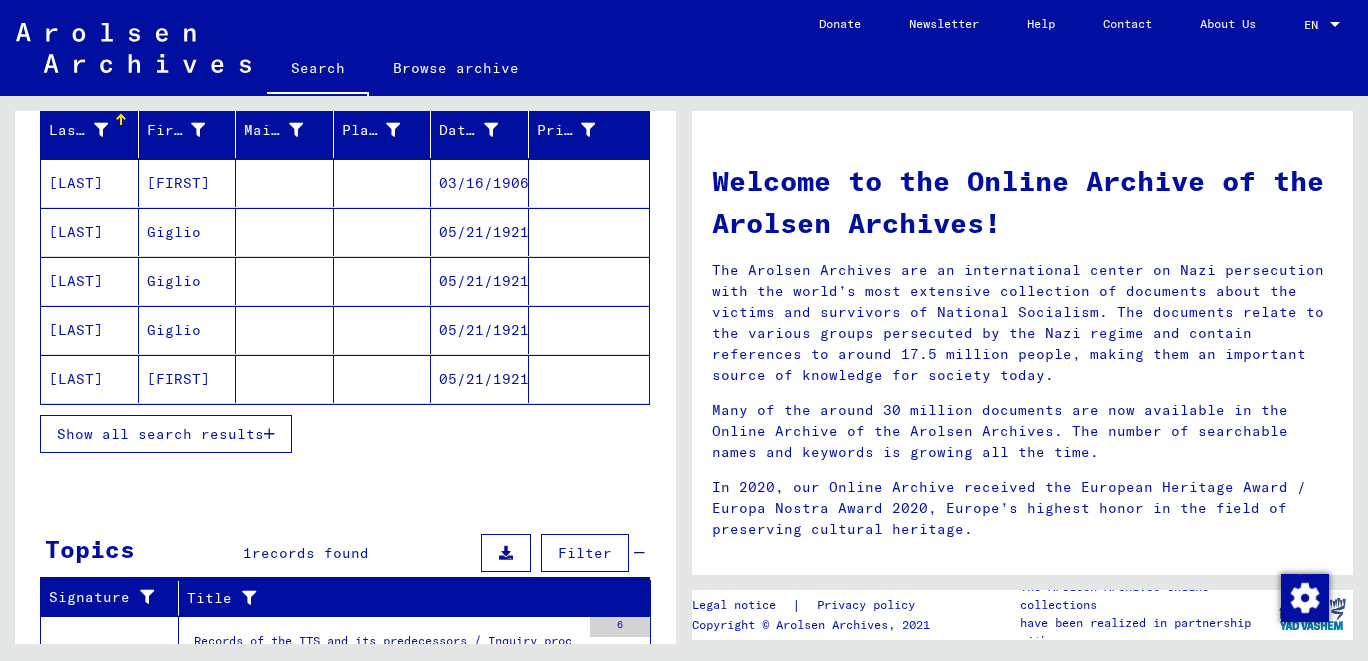 scroll, scrollTop: 364, scrollLeft: 0, axis: vertical 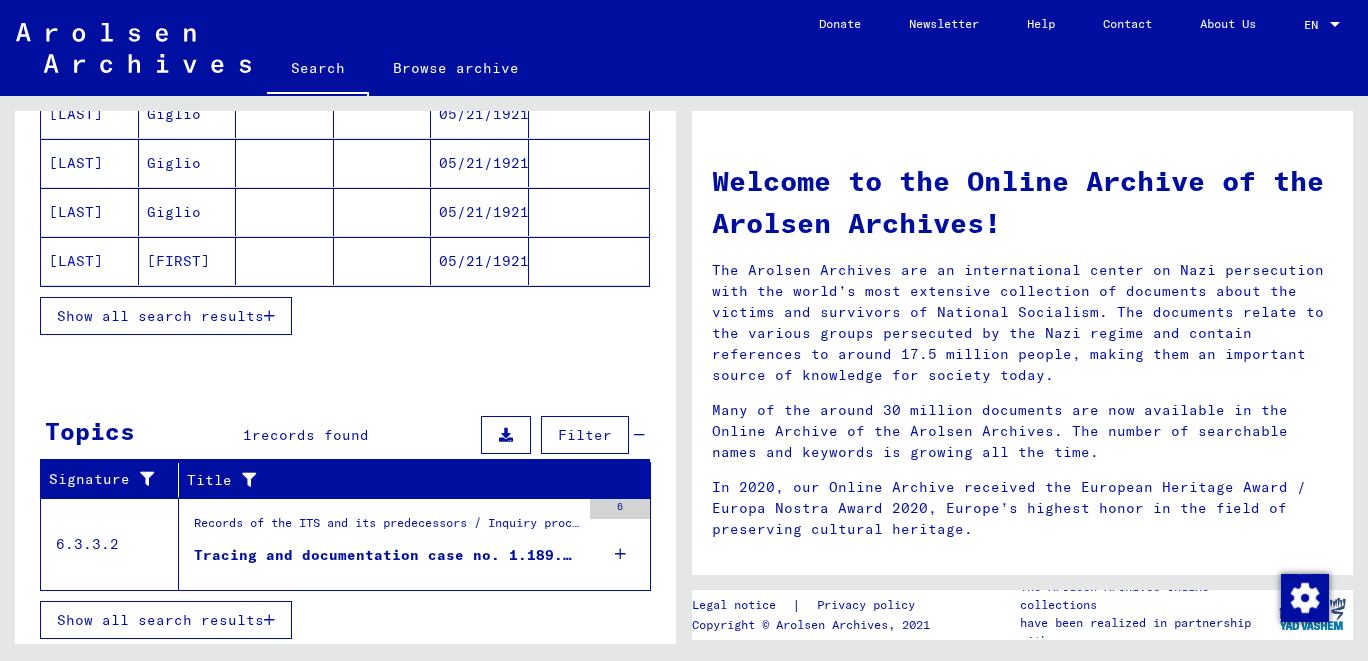 click on "Show all search results" at bounding box center (160, 316) 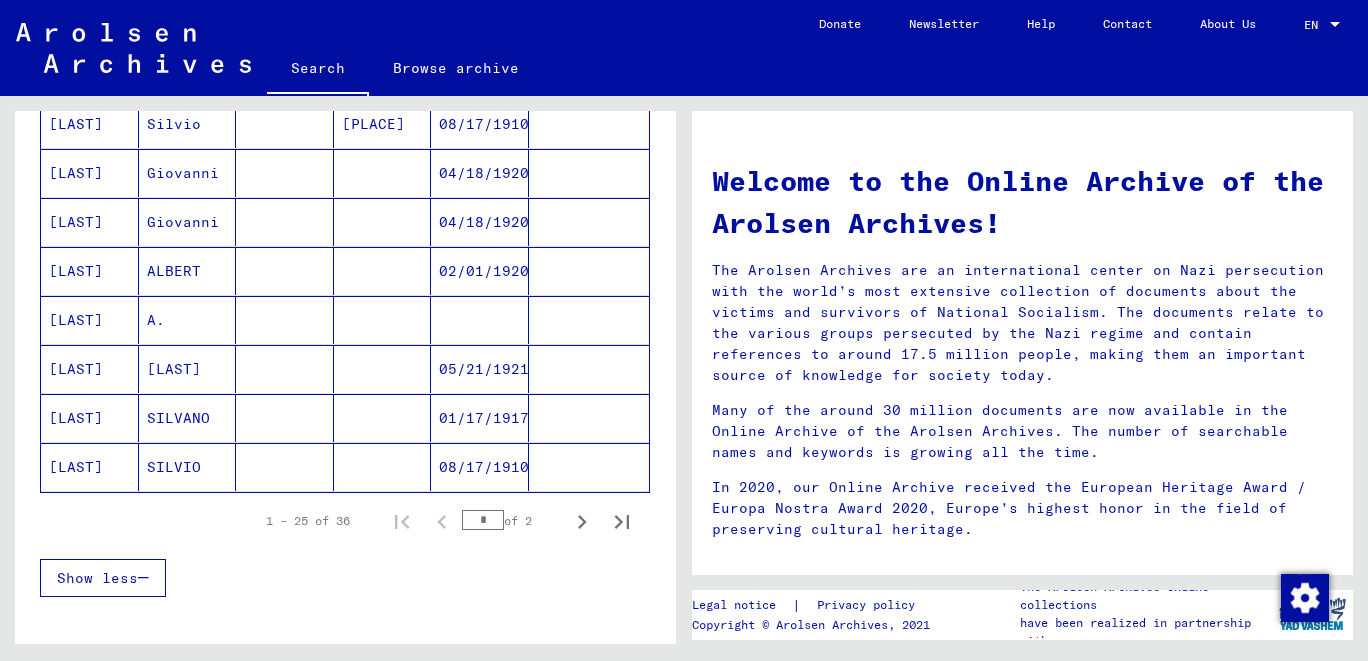 scroll, scrollTop: 1247, scrollLeft: 0, axis: vertical 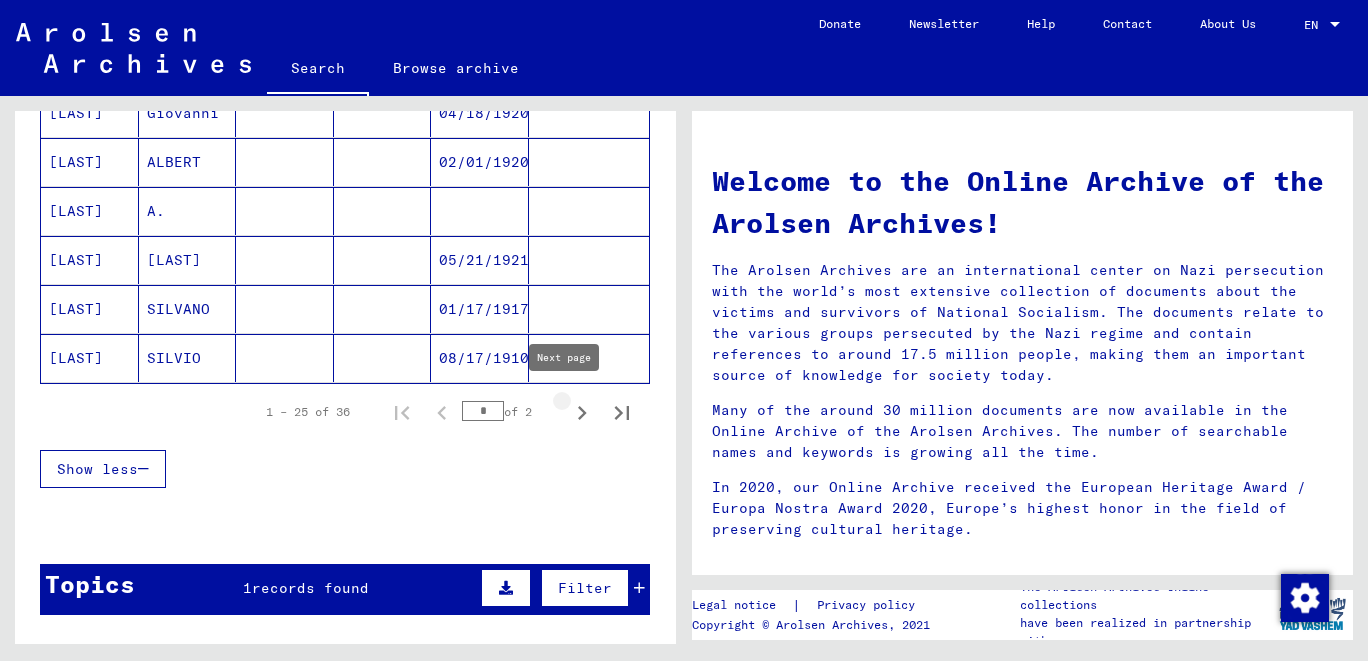 click 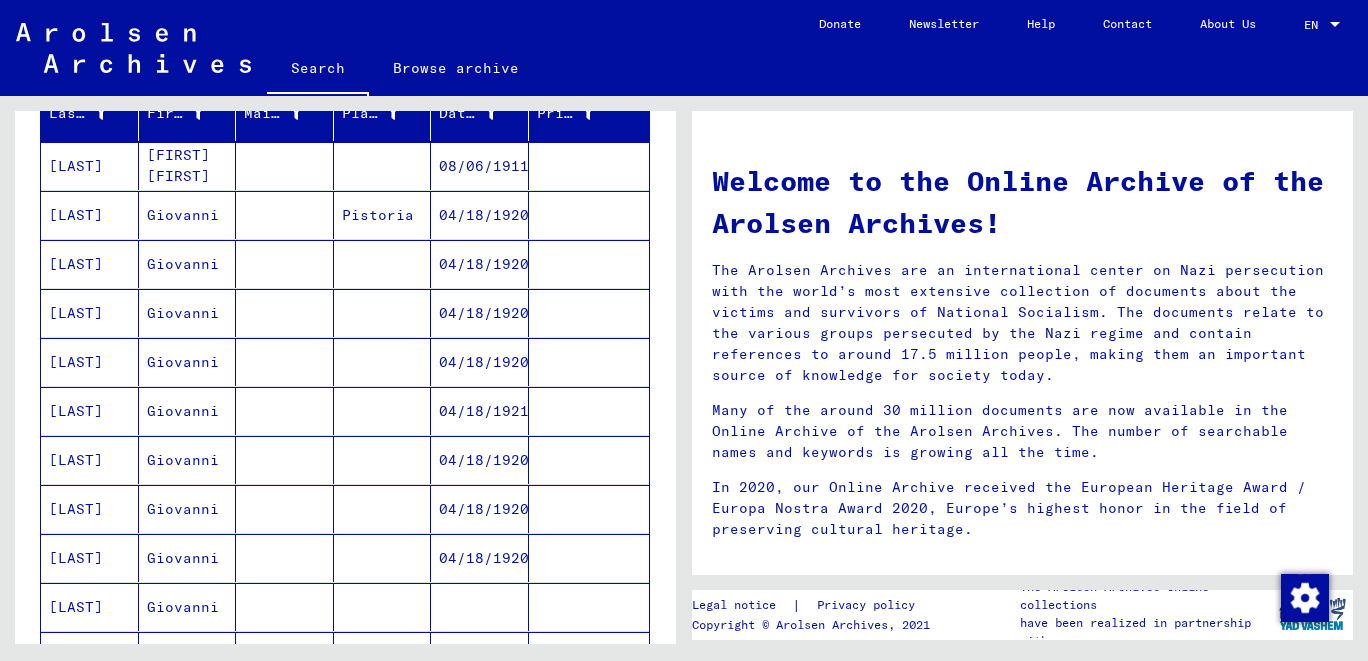 scroll, scrollTop: 441, scrollLeft: 0, axis: vertical 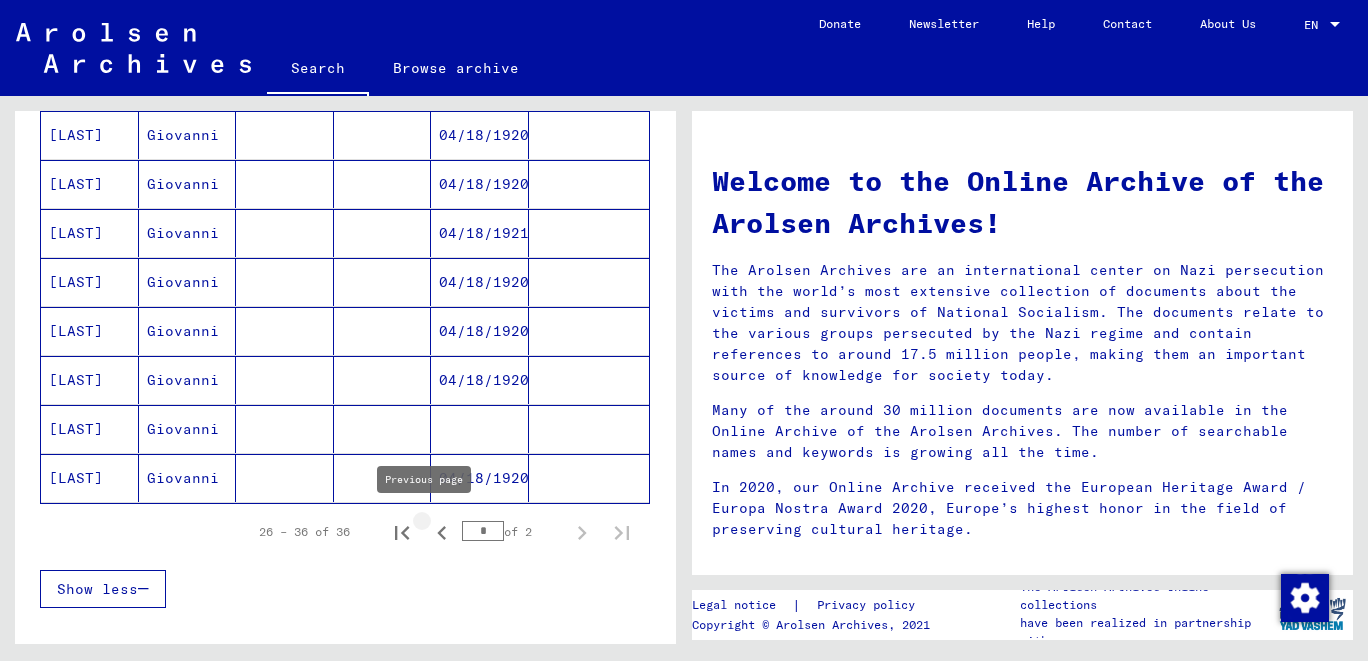 click 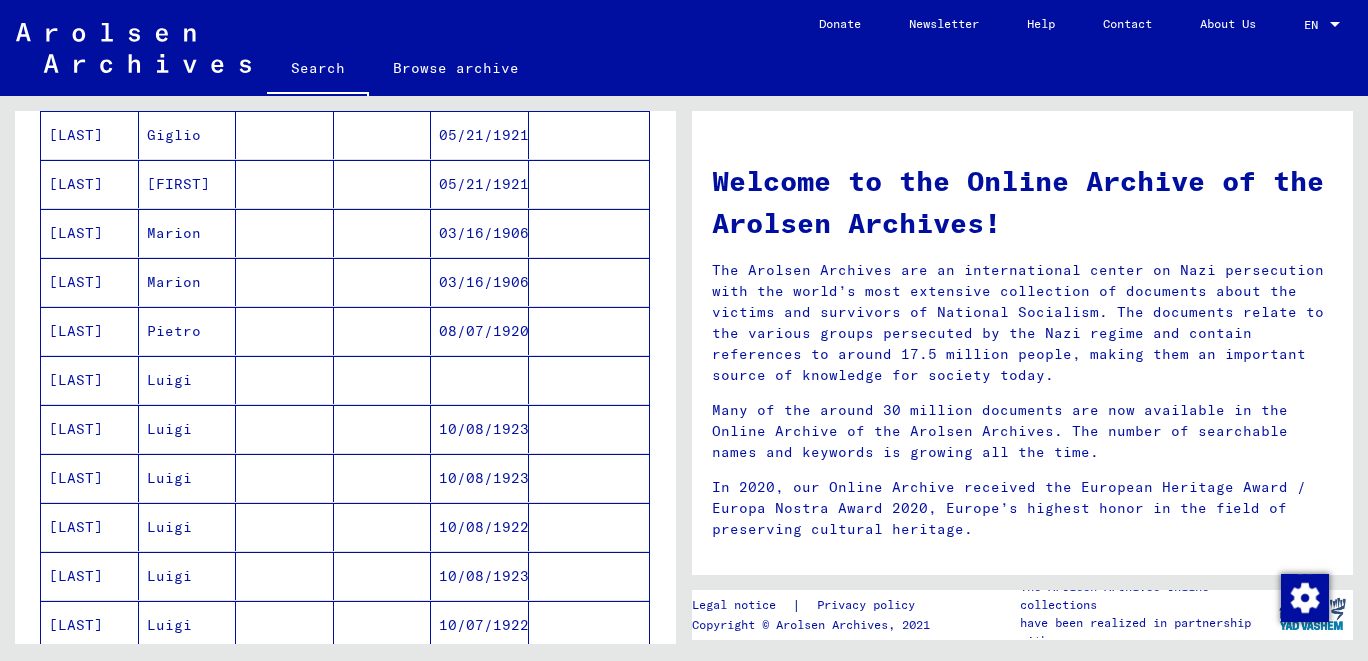scroll, scrollTop: 883, scrollLeft: 0, axis: vertical 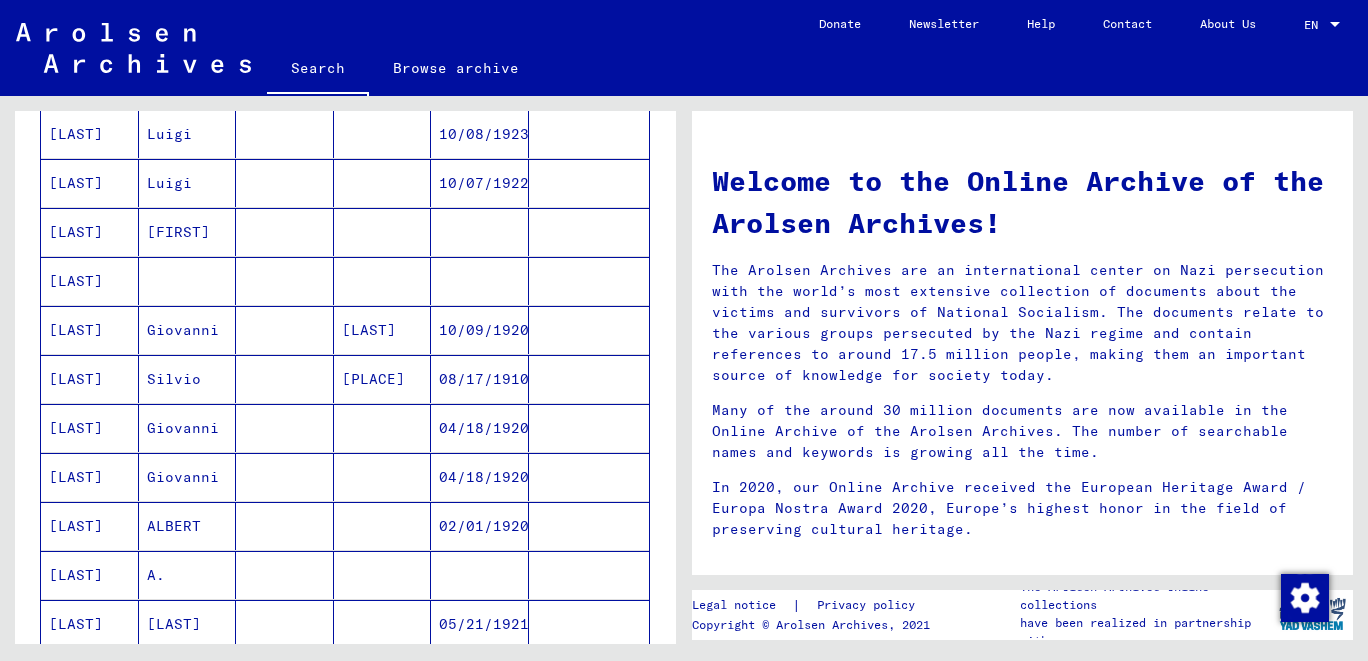 click on "[LAST]" at bounding box center (90, 330) 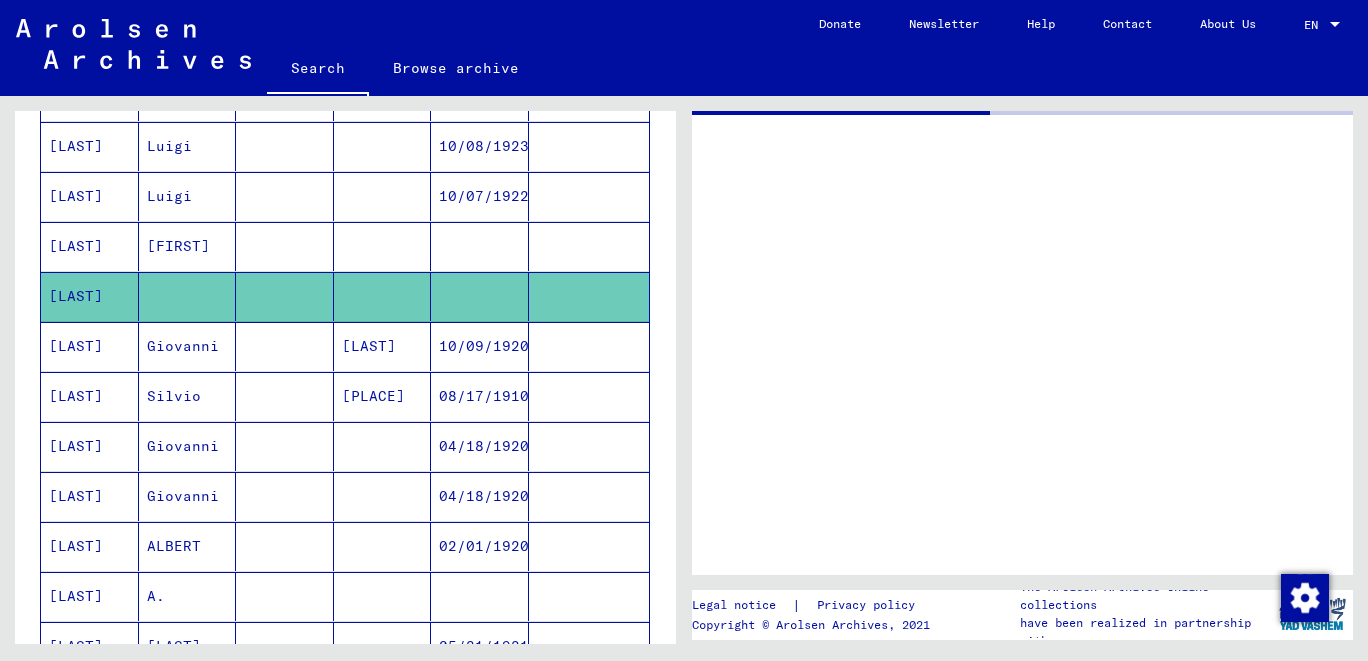 scroll, scrollTop: 893, scrollLeft: 0, axis: vertical 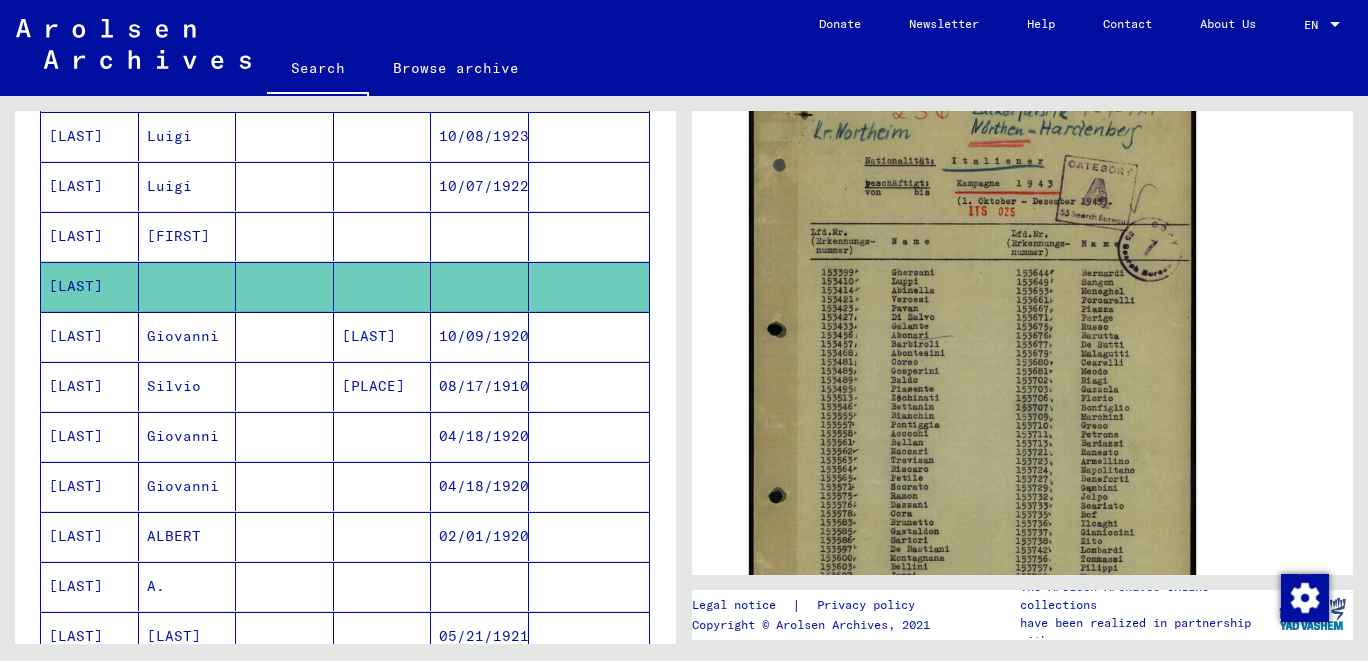 click on "[LAST]" at bounding box center (90, 386) 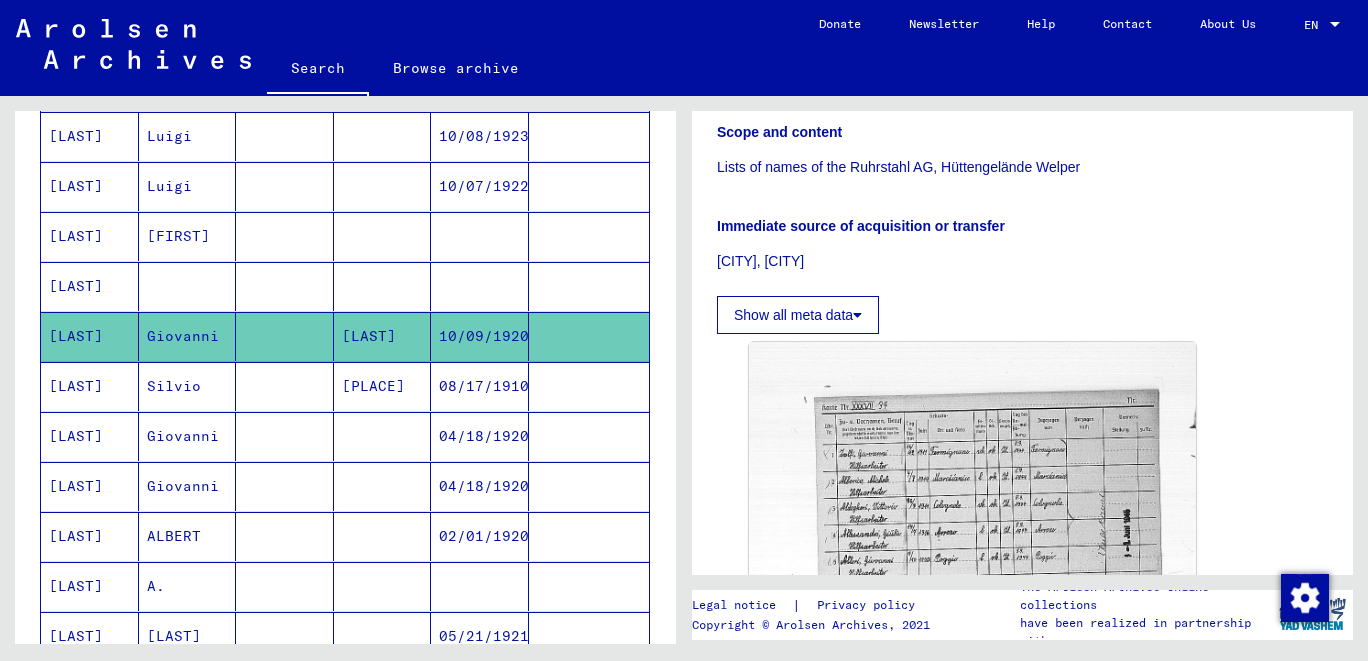 scroll, scrollTop: 427, scrollLeft: 0, axis: vertical 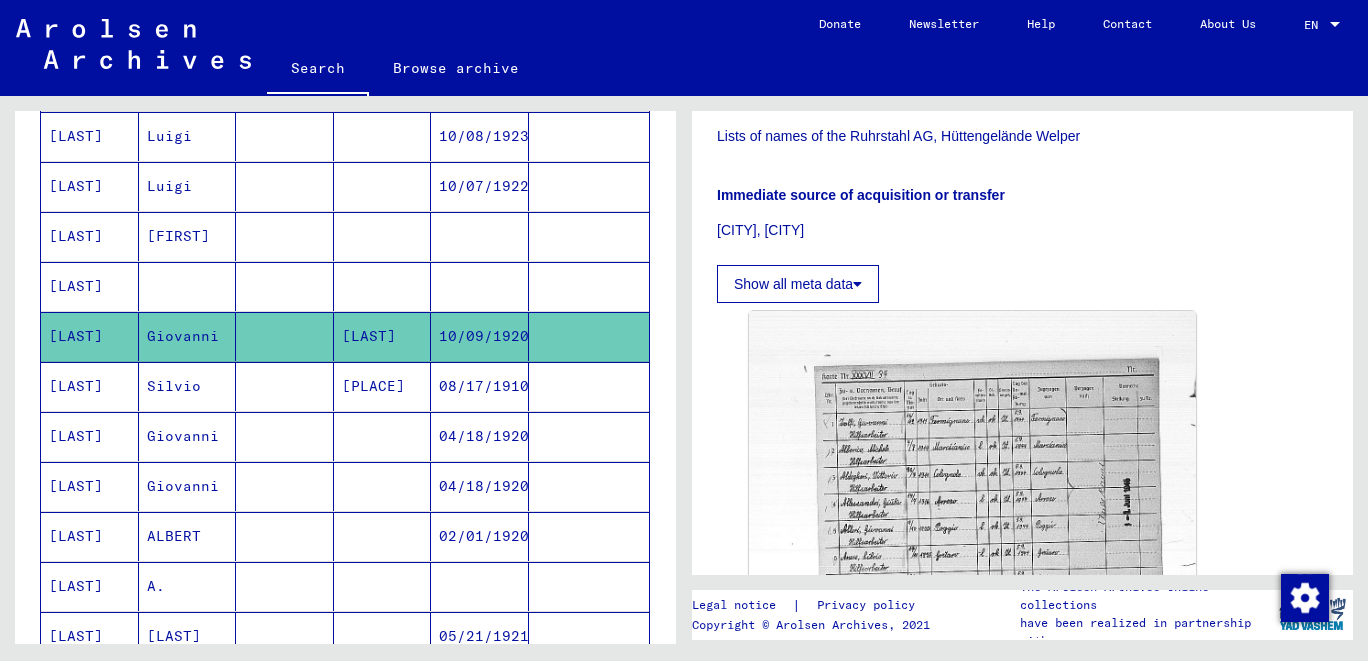 click on "[LAST]" at bounding box center [90, 486] 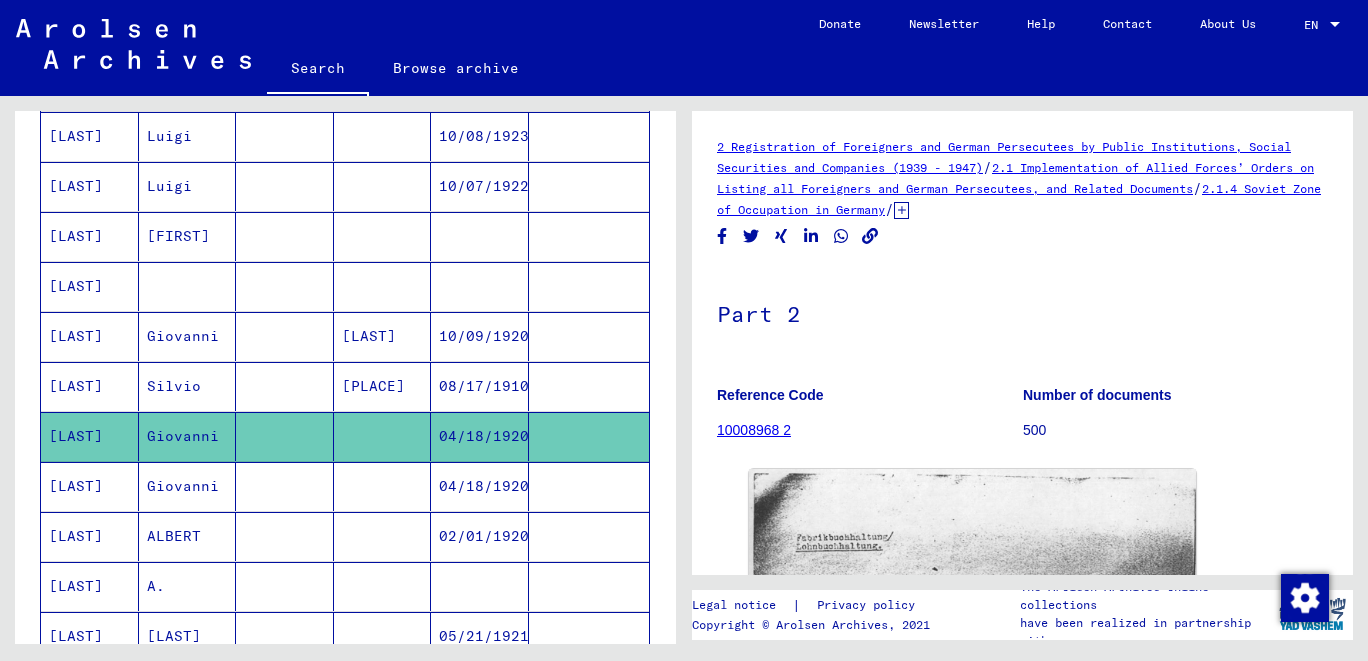 scroll, scrollTop: 0, scrollLeft: 0, axis: both 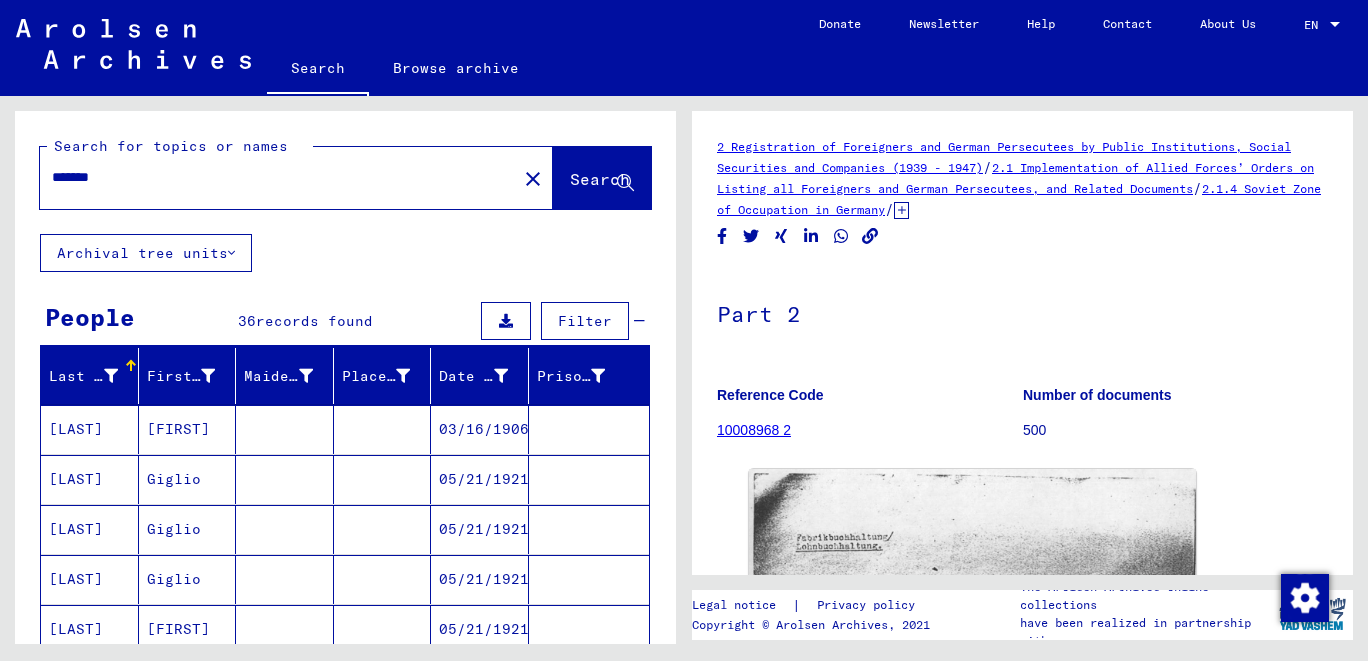 click on "******" at bounding box center [278, 177] 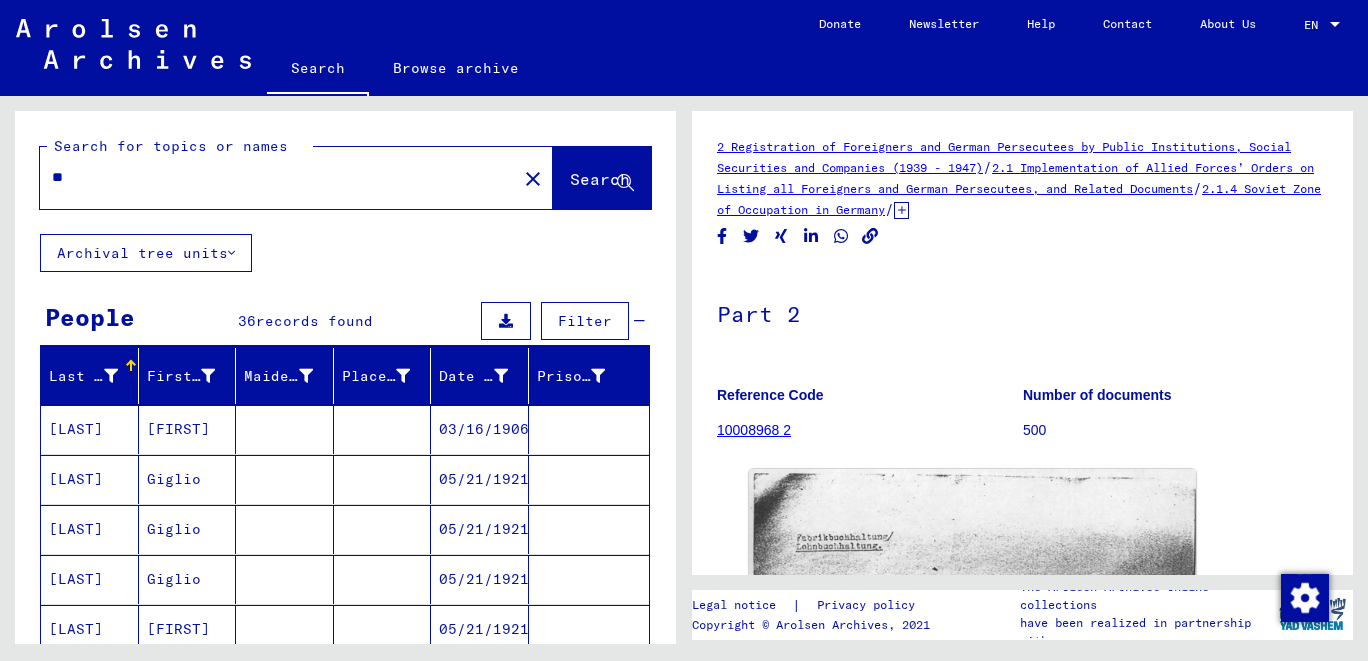 type on "*" 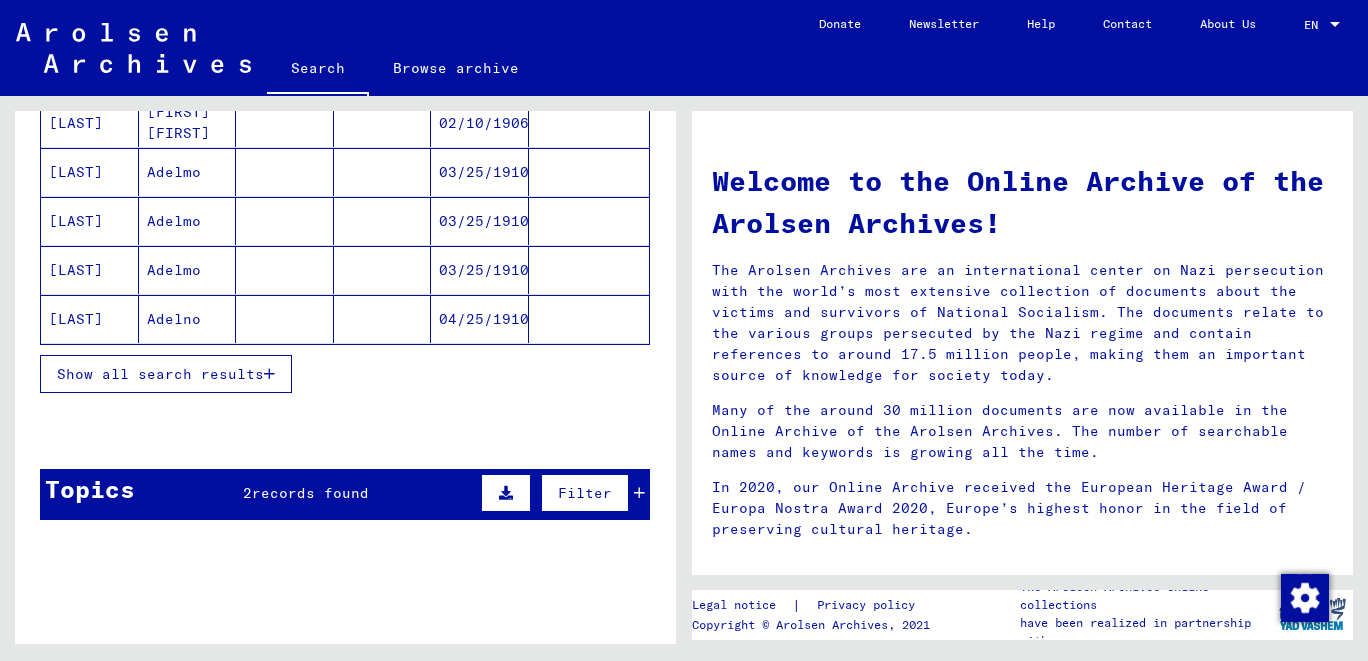 scroll, scrollTop: 440, scrollLeft: 0, axis: vertical 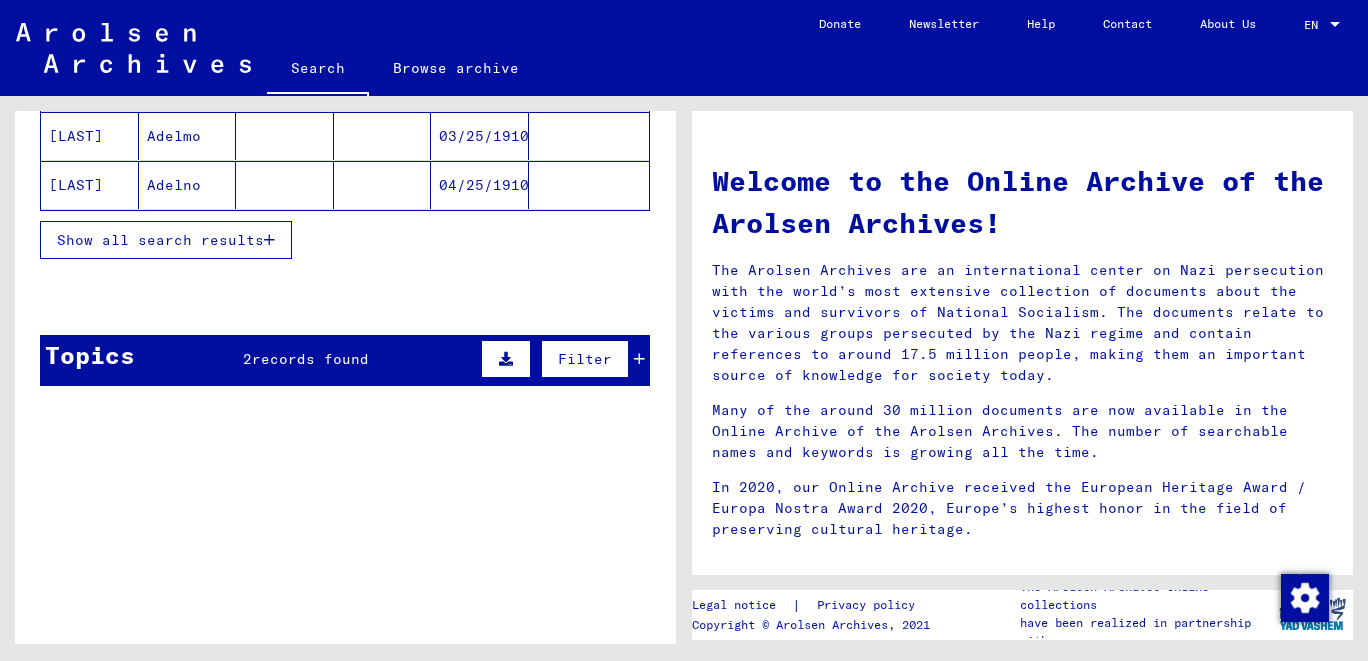 click on "Show all search results" at bounding box center (160, 240) 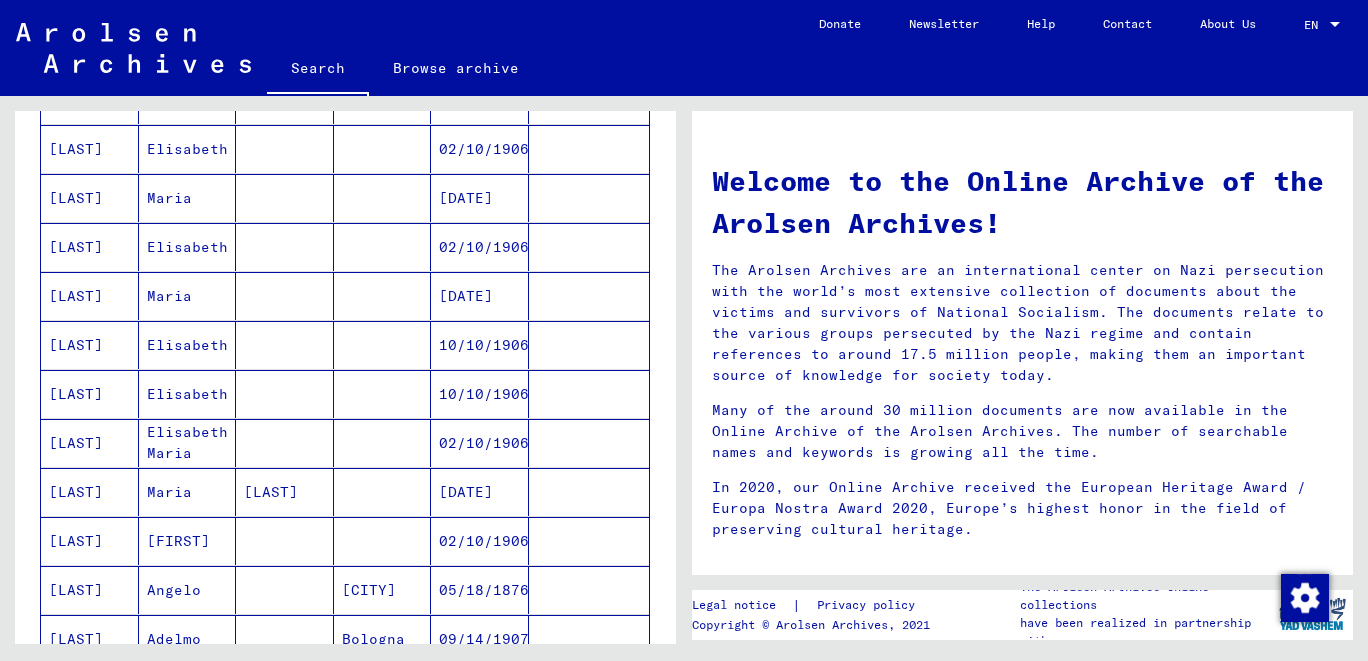 scroll, scrollTop: 881, scrollLeft: 0, axis: vertical 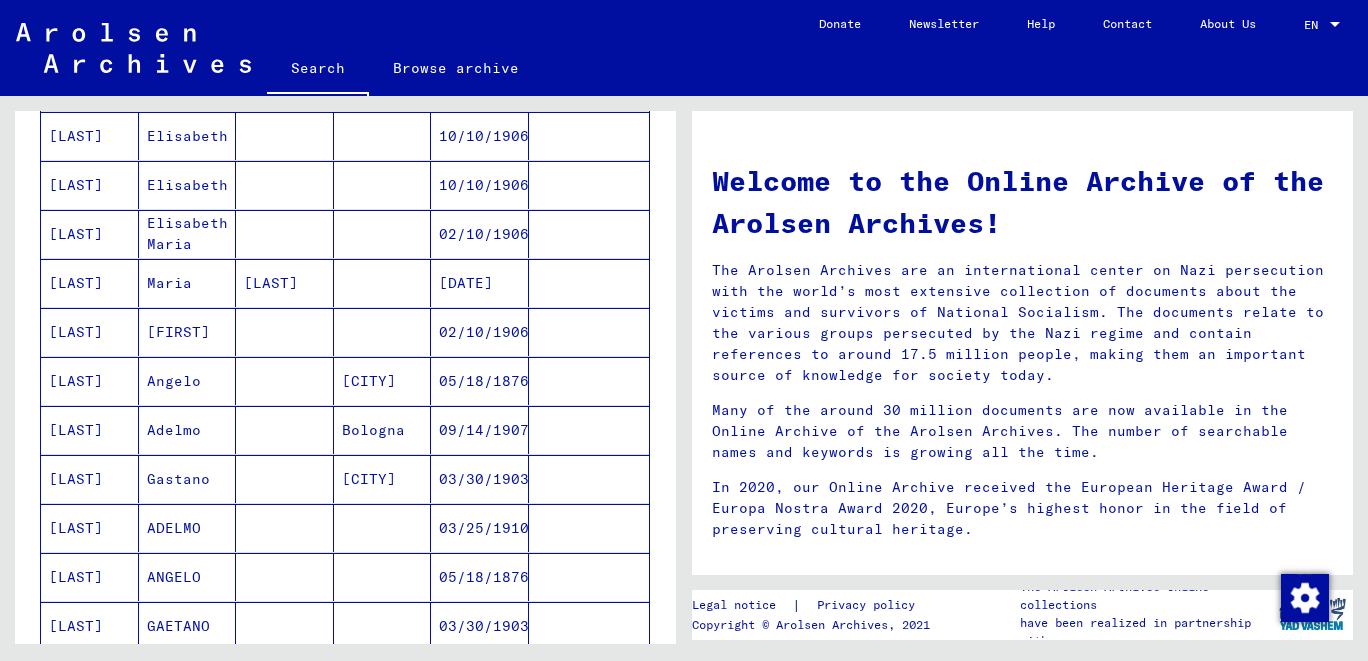click on "[LAST]" at bounding box center [90, 528] 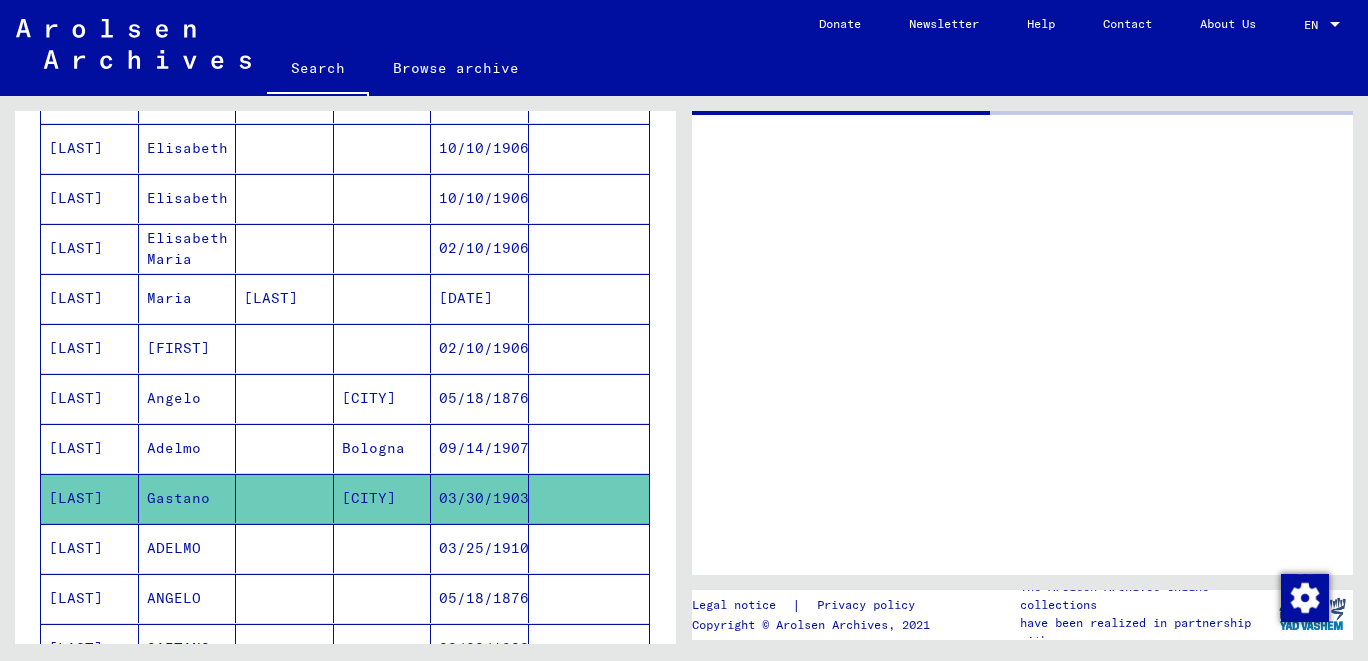 scroll, scrollTop: 891, scrollLeft: 0, axis: vertical 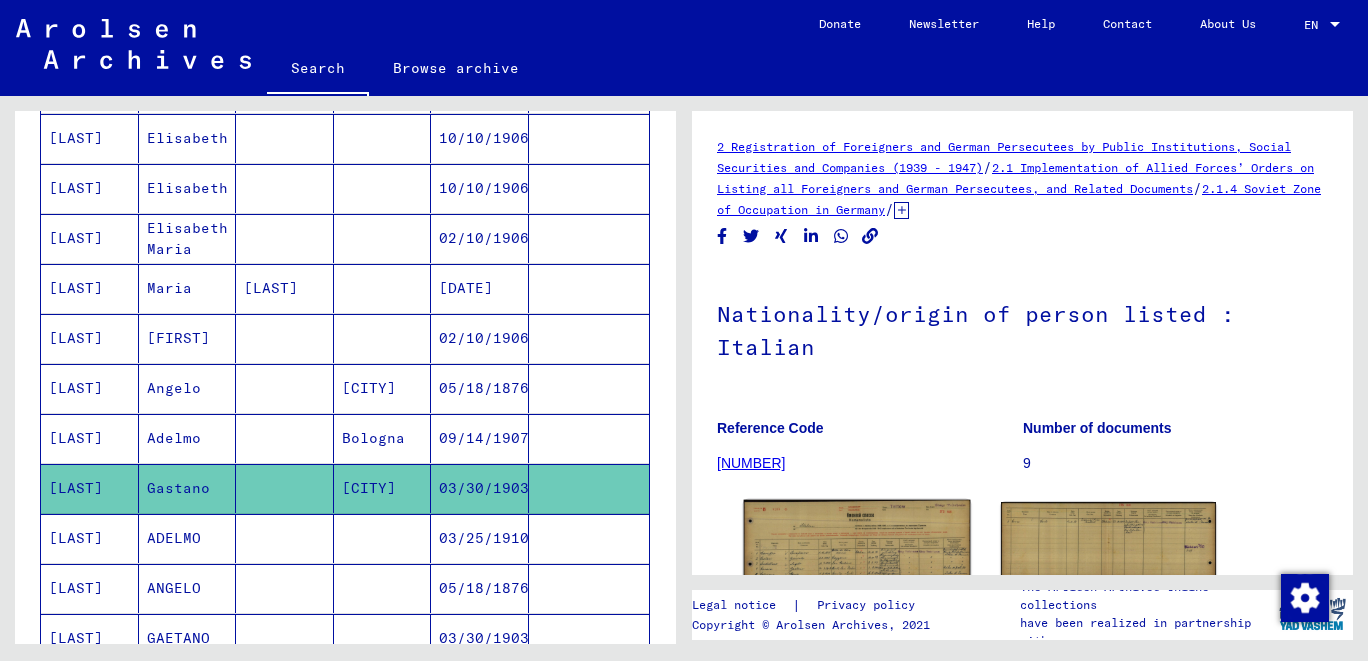 click 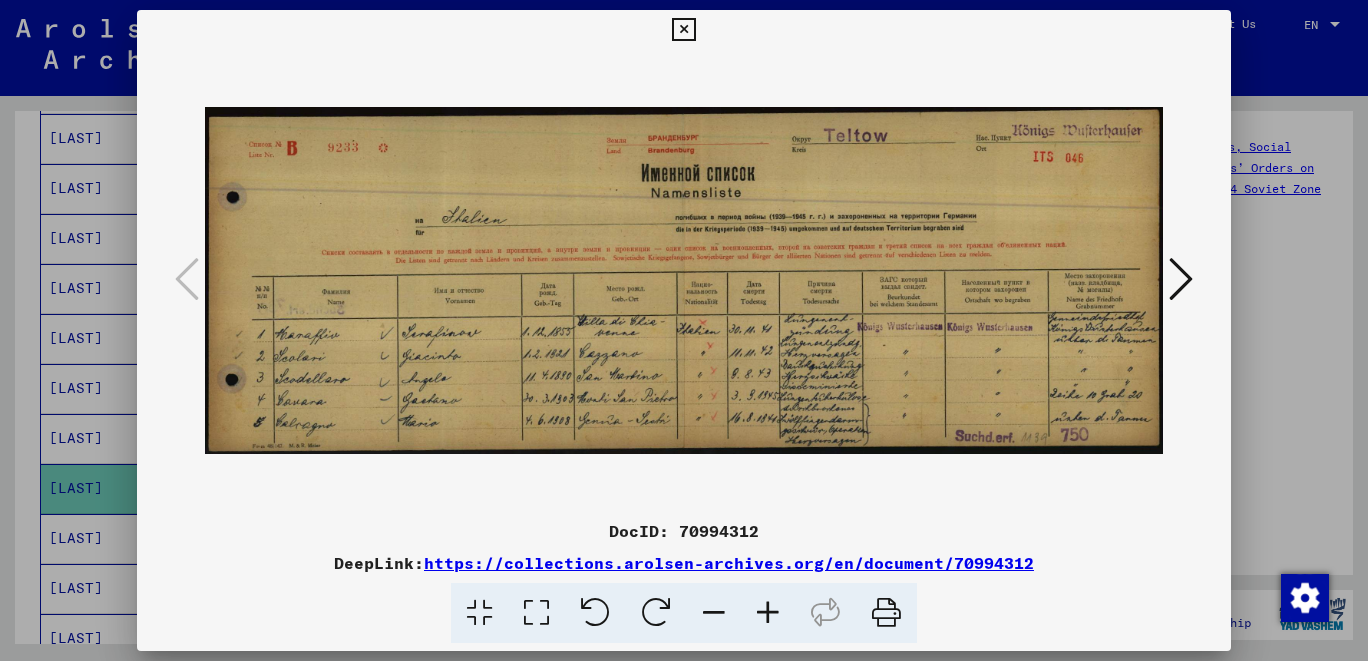 click at bounding box center (768, 613) 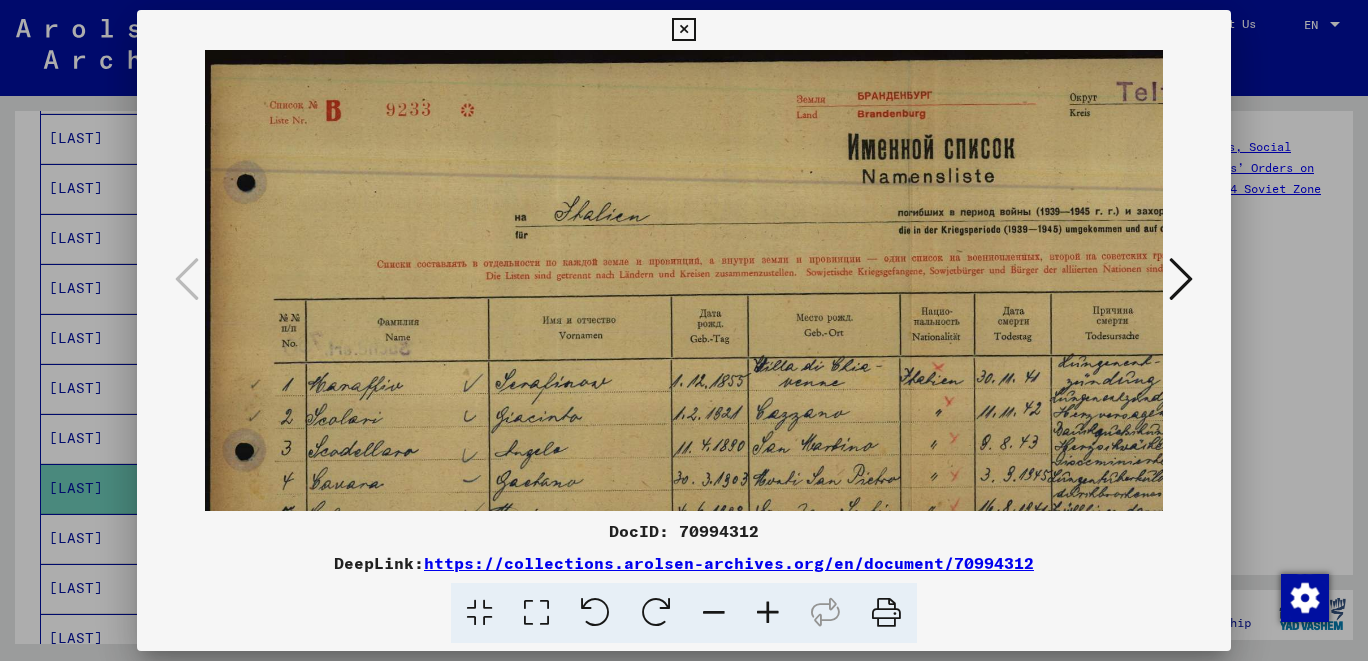 click at bounding box center (768, 613) 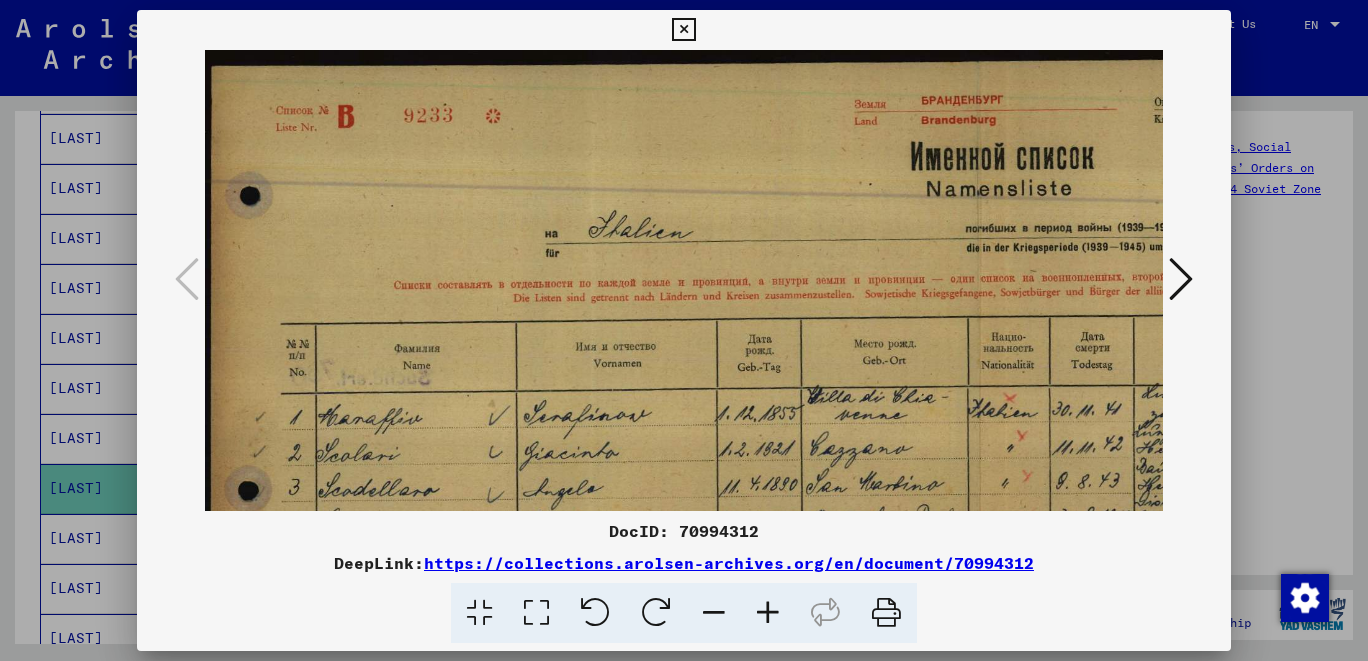 click at bounding box center (768, 613) 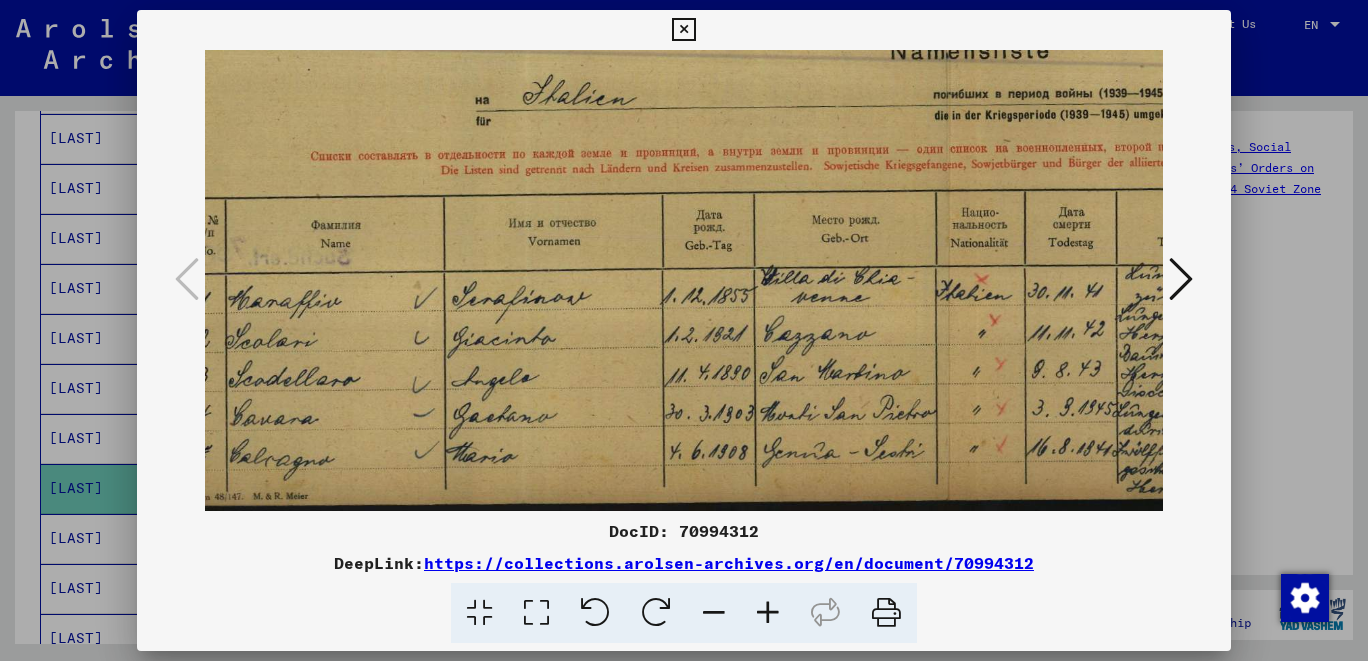 scroll, scrollTop: 150, scrollLeft: 102, axis: both 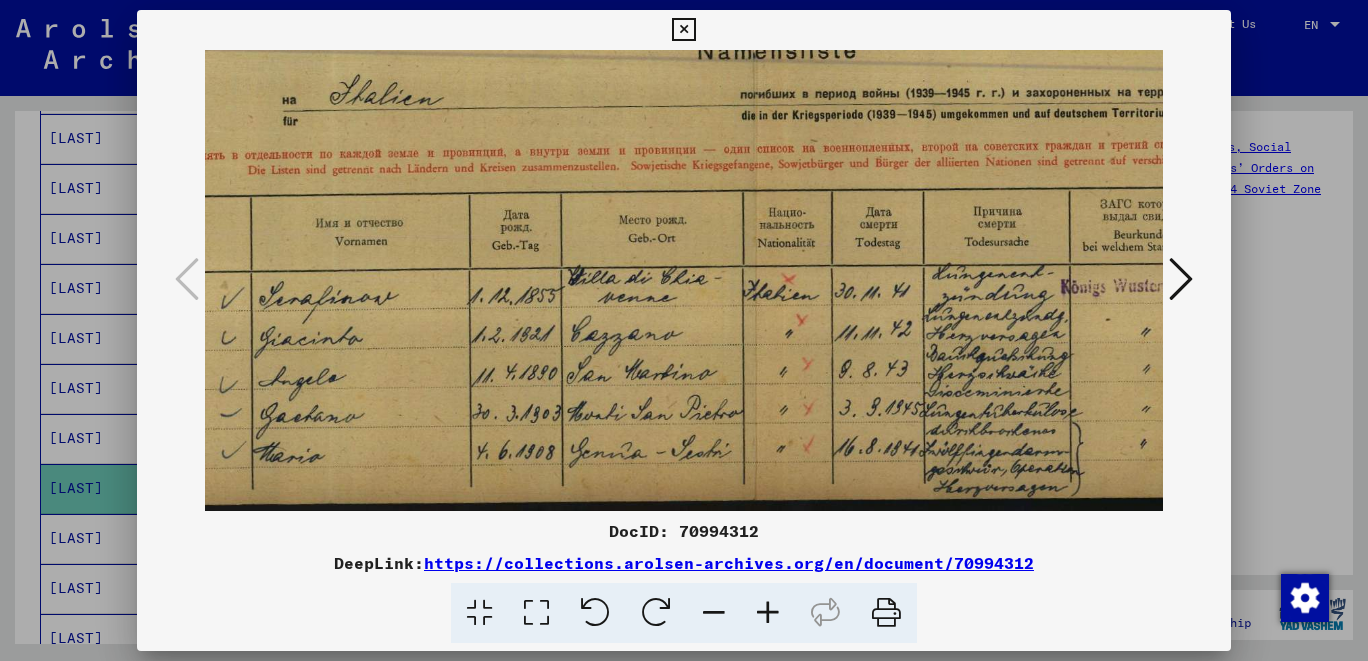 drag, startPoint x: 752, startPoint y: 477, endPoint x: 466, endPoint y: 273, distance: 351.30045 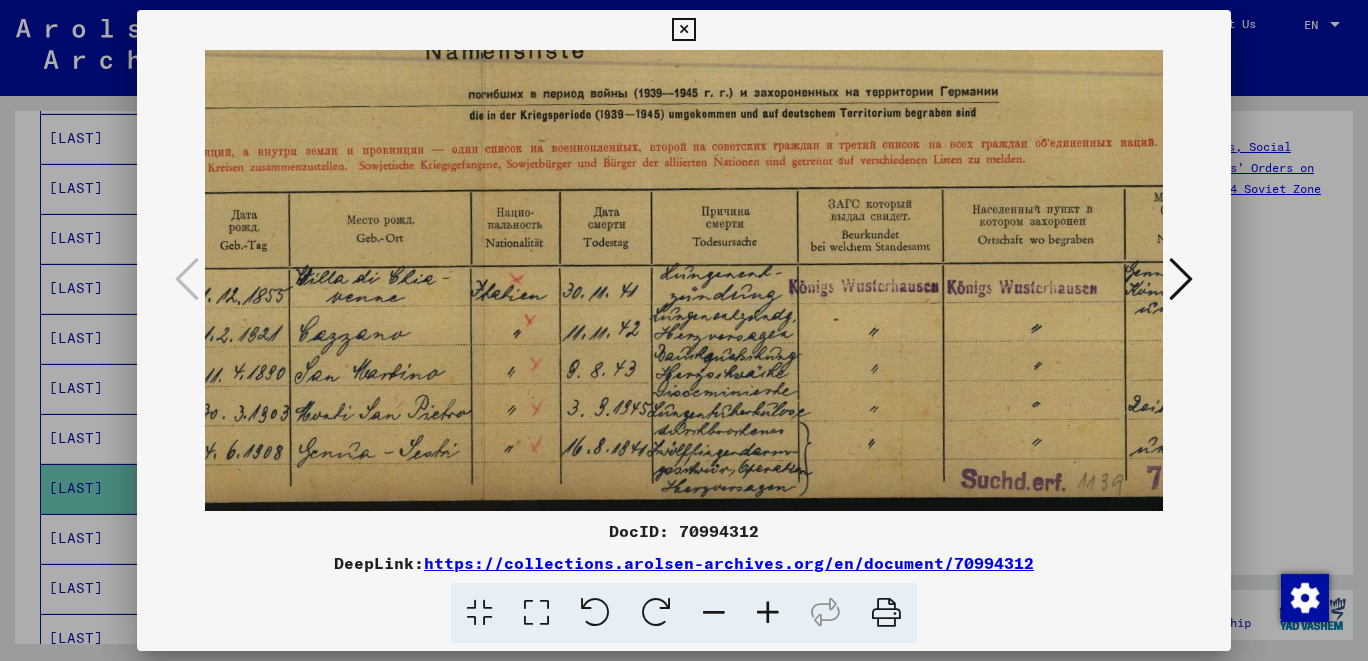scroll, scrollTop: 150, scrollLeft: 579, axis: both 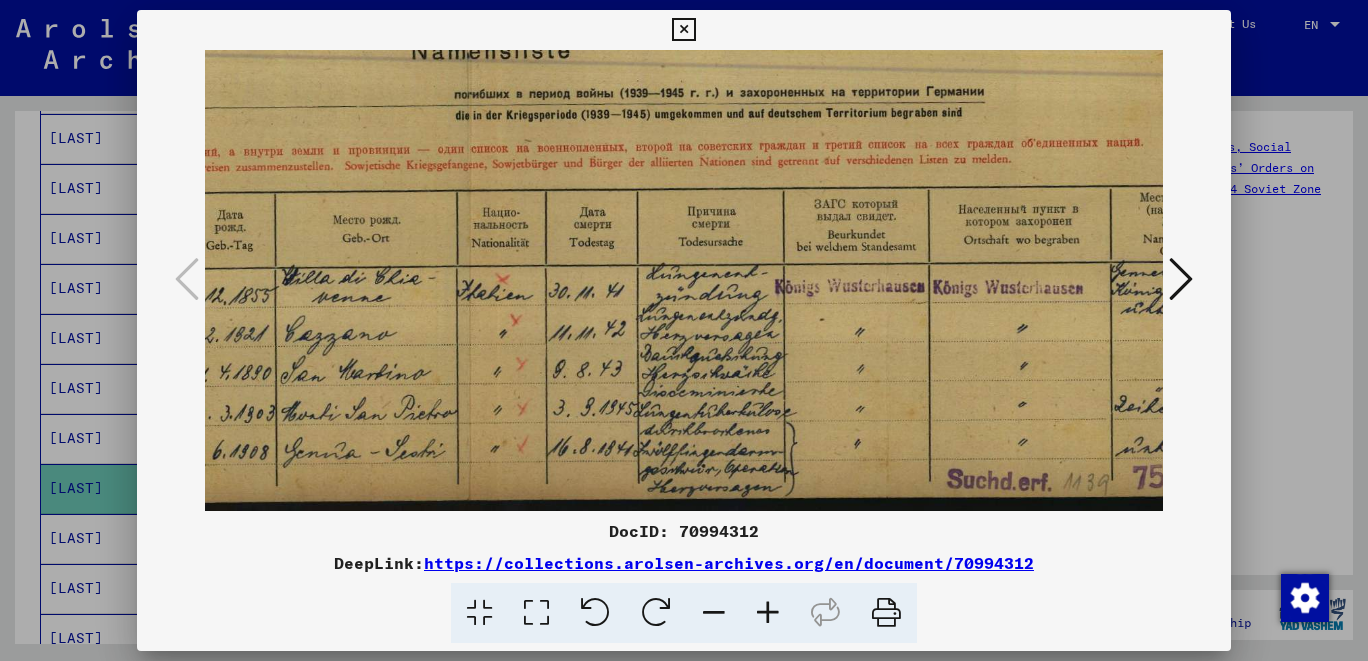 drag, startPoint x: 910, startPoint y: 290, endPoint x: 630, endPoint y: 286, distance: 280.02856 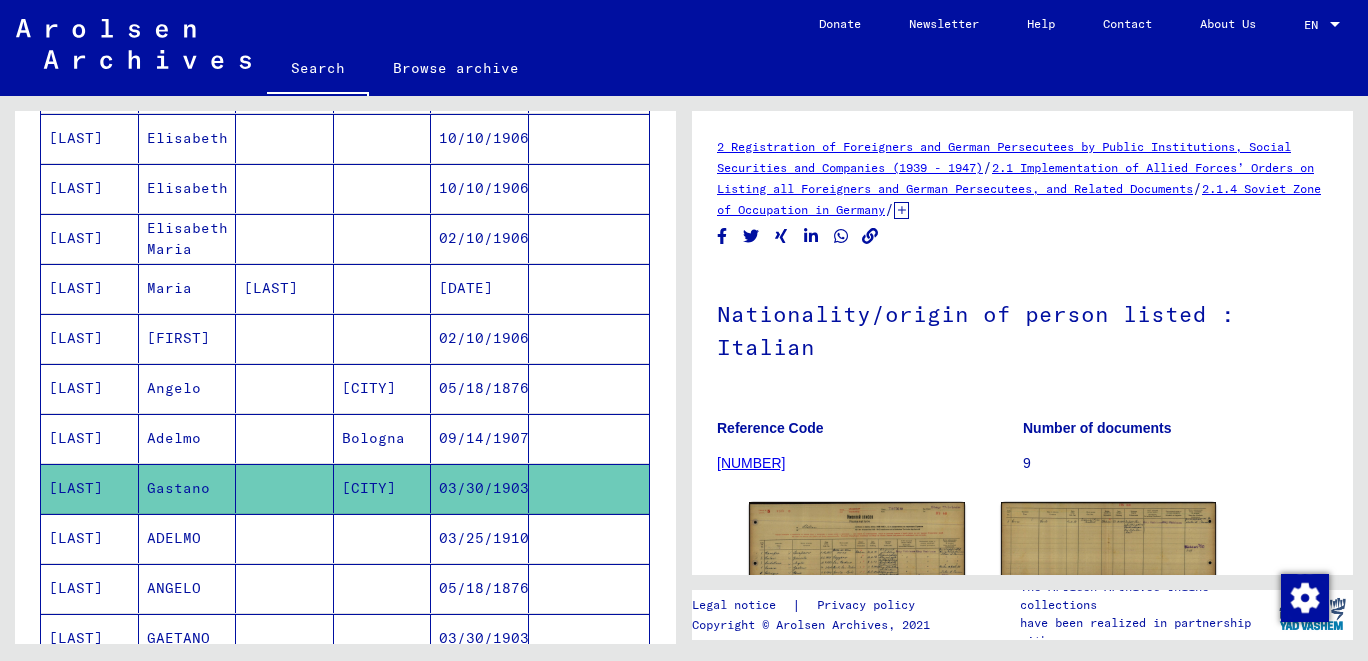 drag, startPoint x: 517, startPoint y: 480, endPoint x: 428, endPoint y: 482, distance: 89.02247 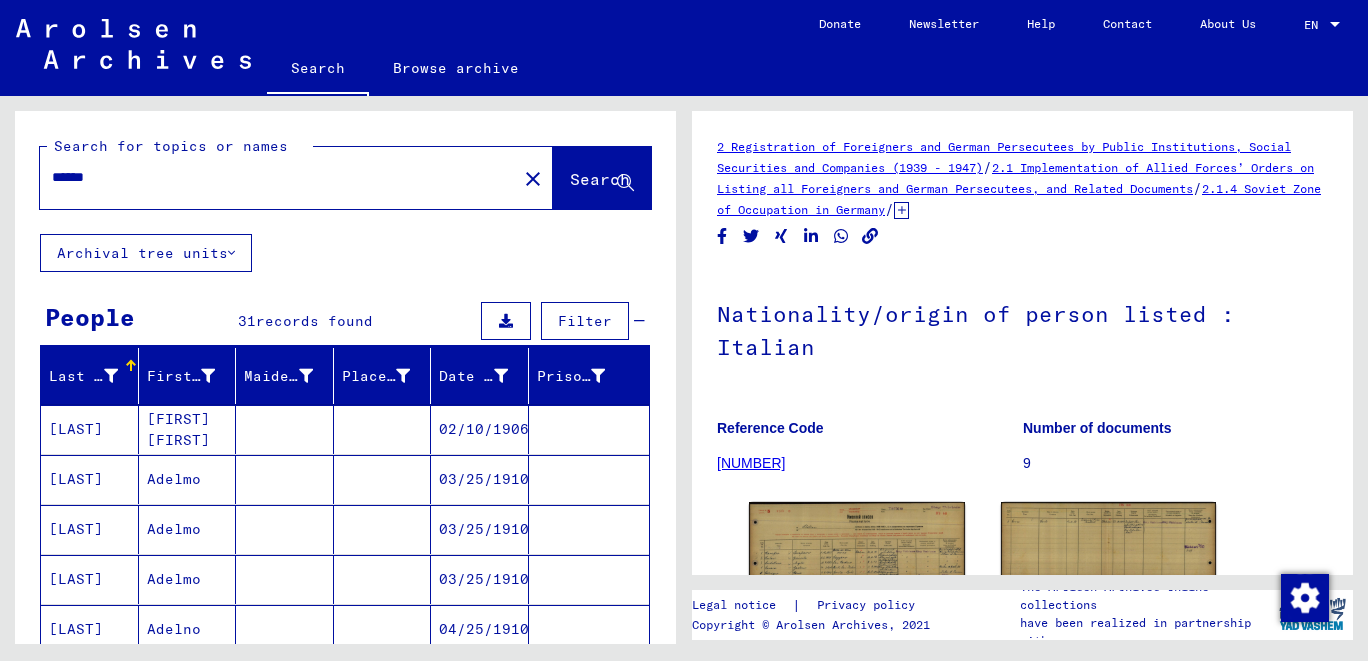 drag, startPoint x: 104, startPoint y: 176, endPoint x: 52, endPoint y: 181, distance: 52.23983 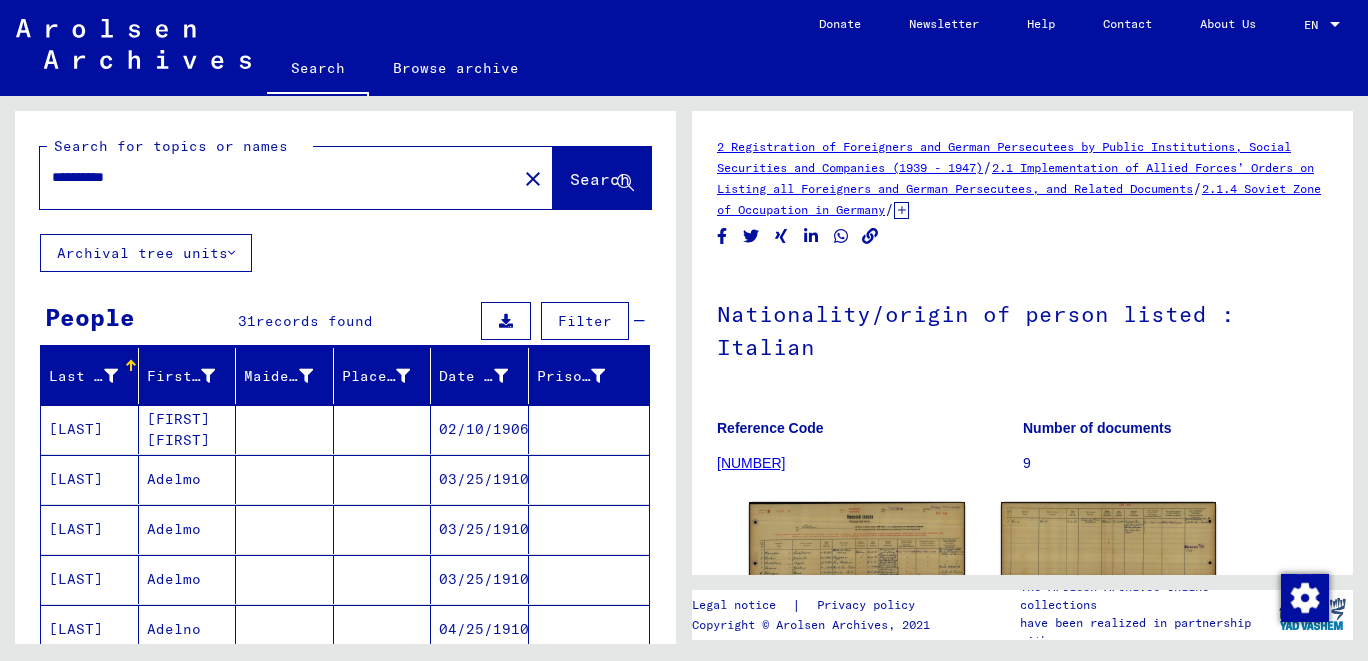 type on "**********" 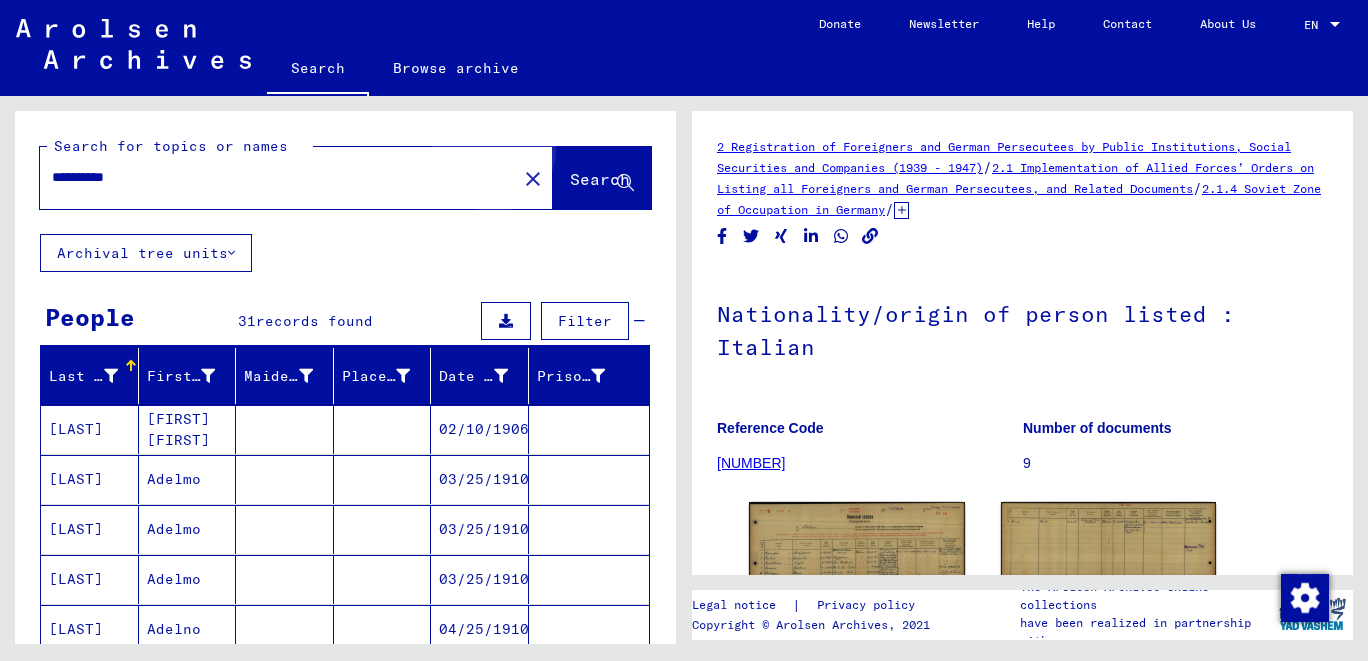 click on "Search" 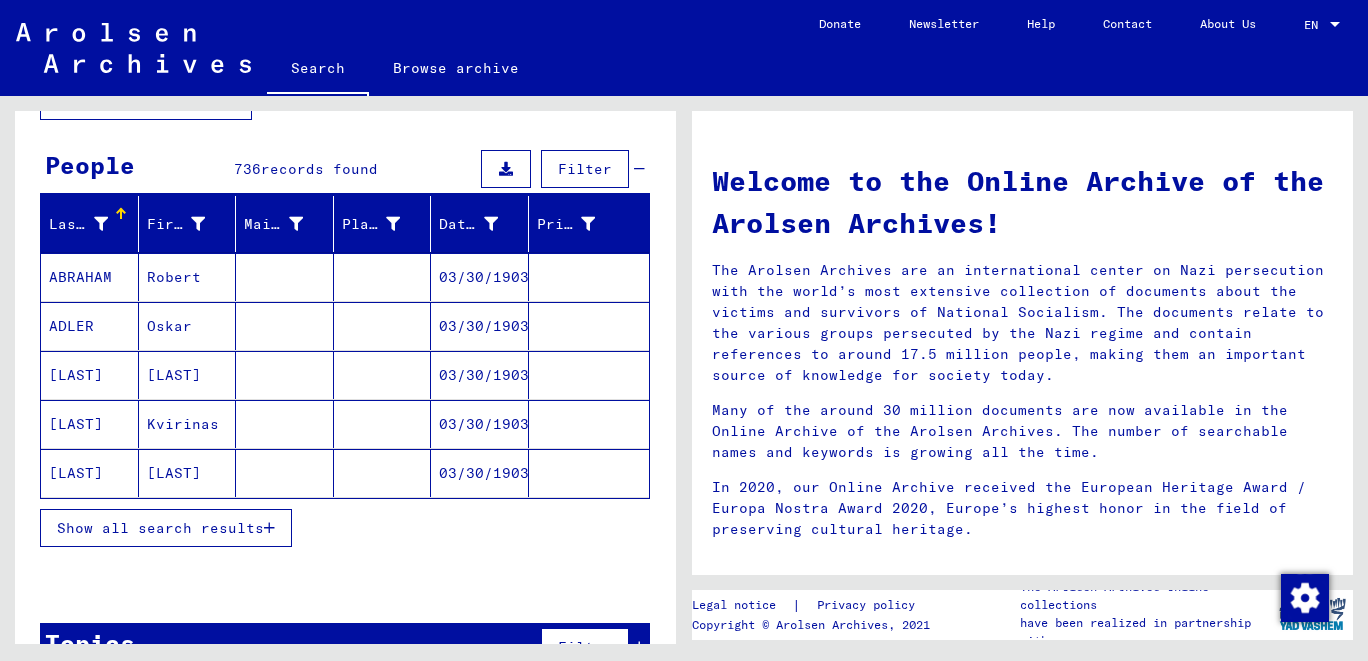 scroll, scrollTop: 198, scrollLeft: 0, axis: vertical 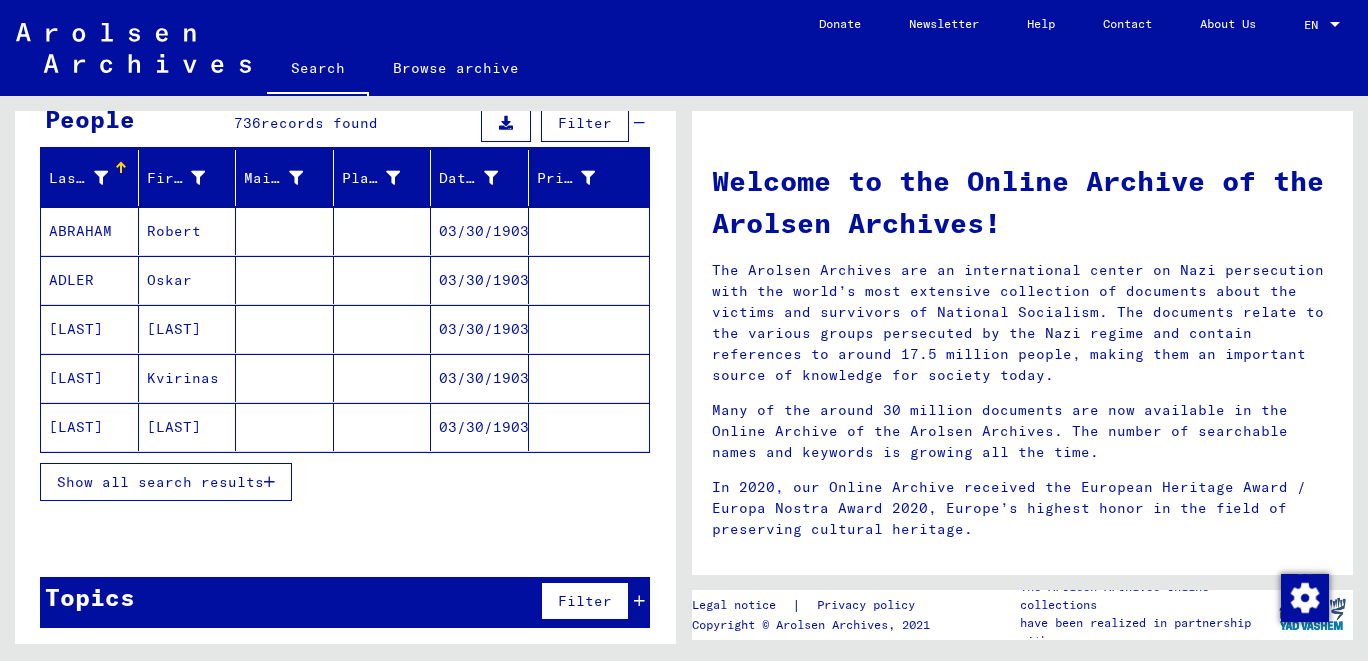 click on "Show all search results" at bounding box center (160, 482) 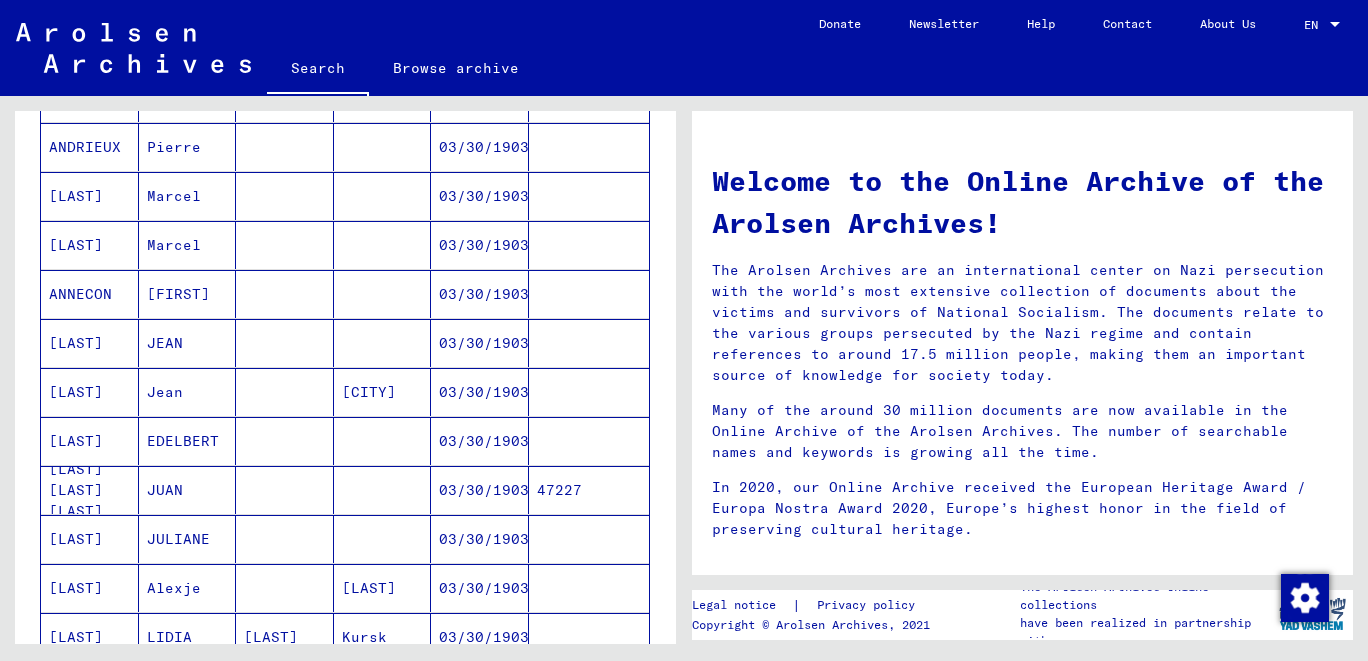 scroll, scrollTop: 1081, scrollLeft: 0, axis: vertical 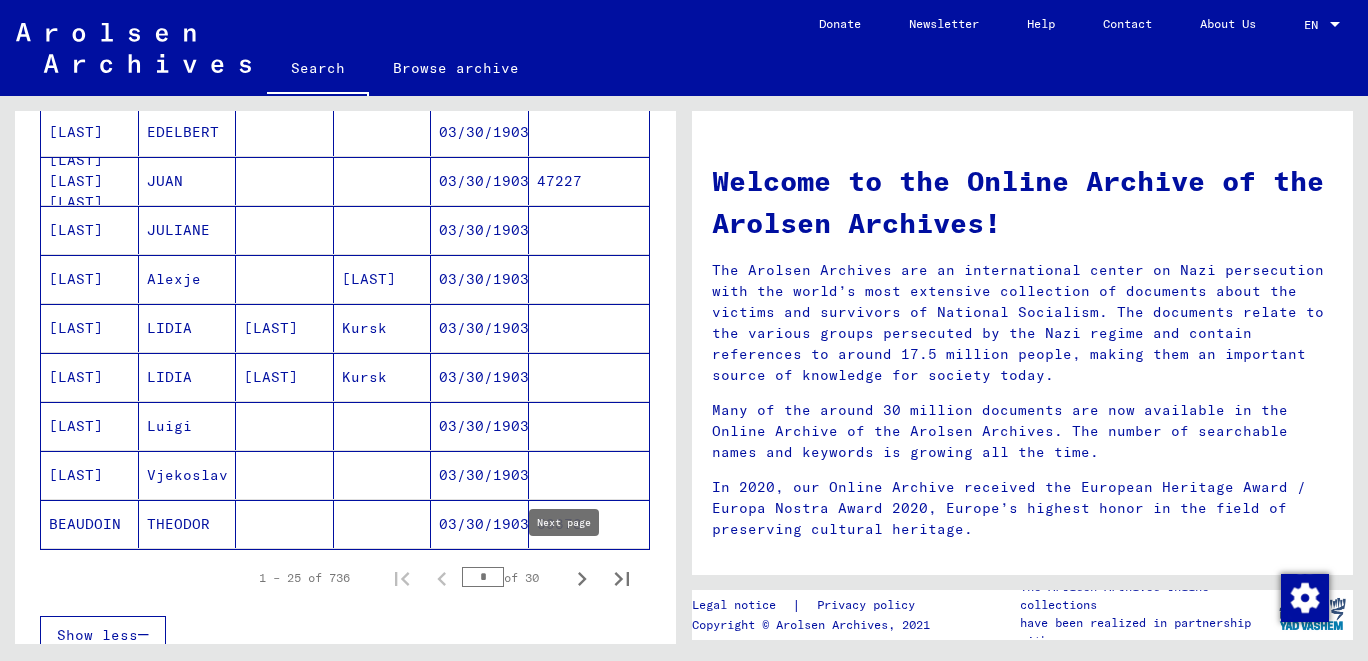 click 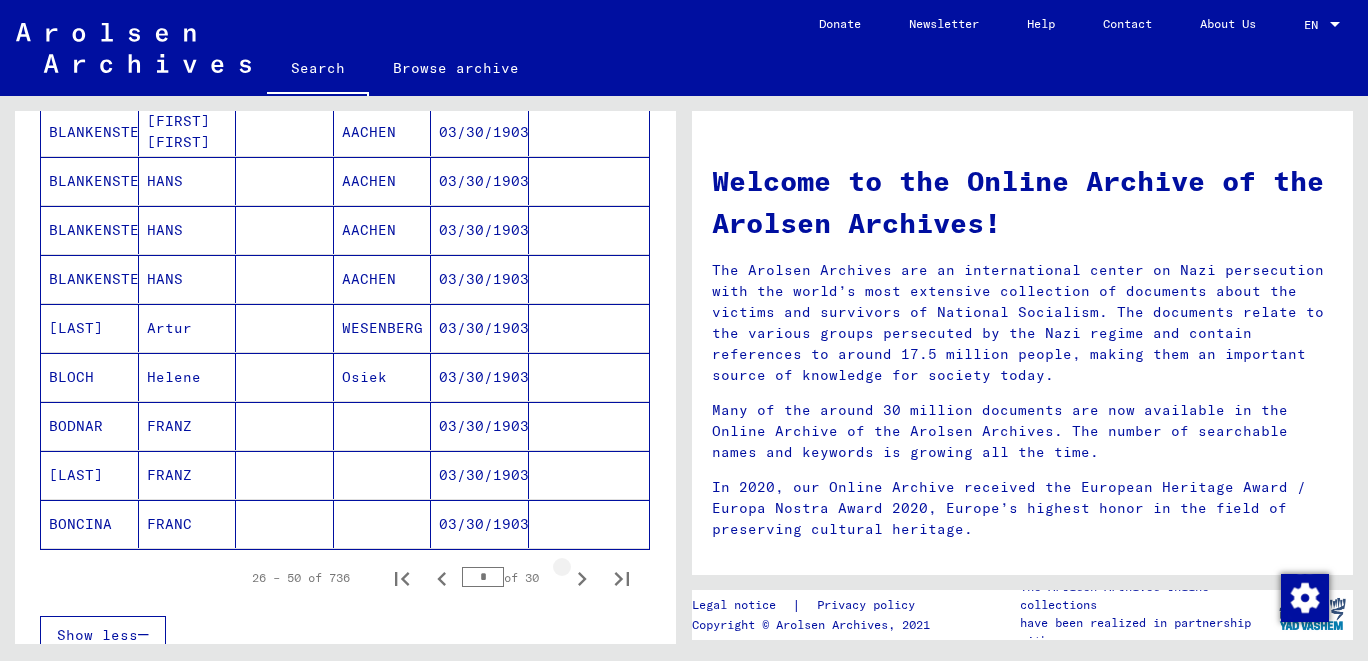 click 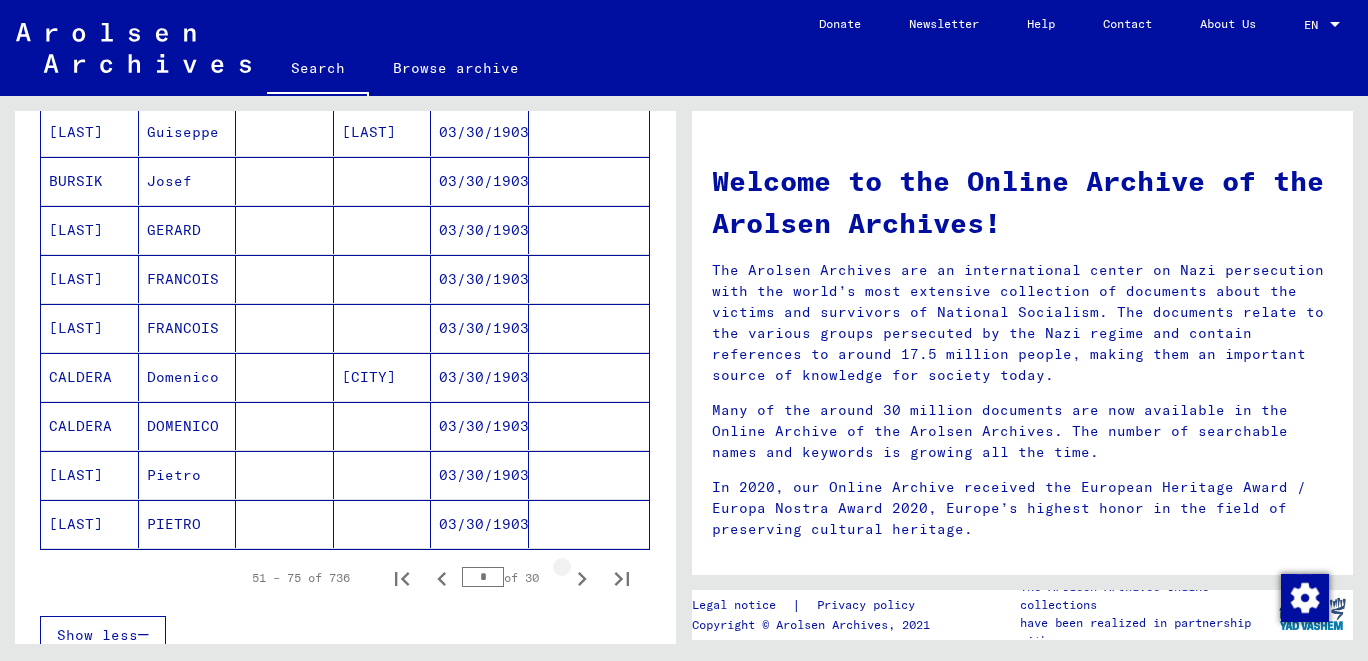click 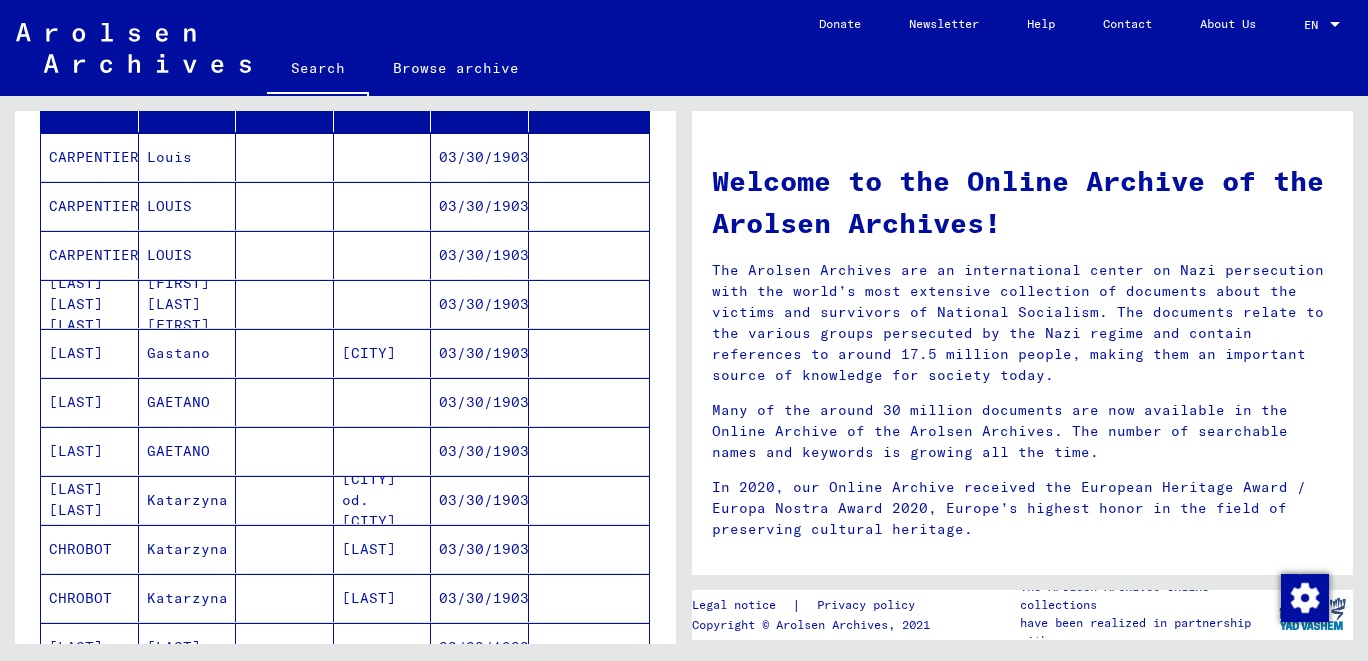 scroll, scrollTop: 198, scrollLeft: 0, axis: vertical 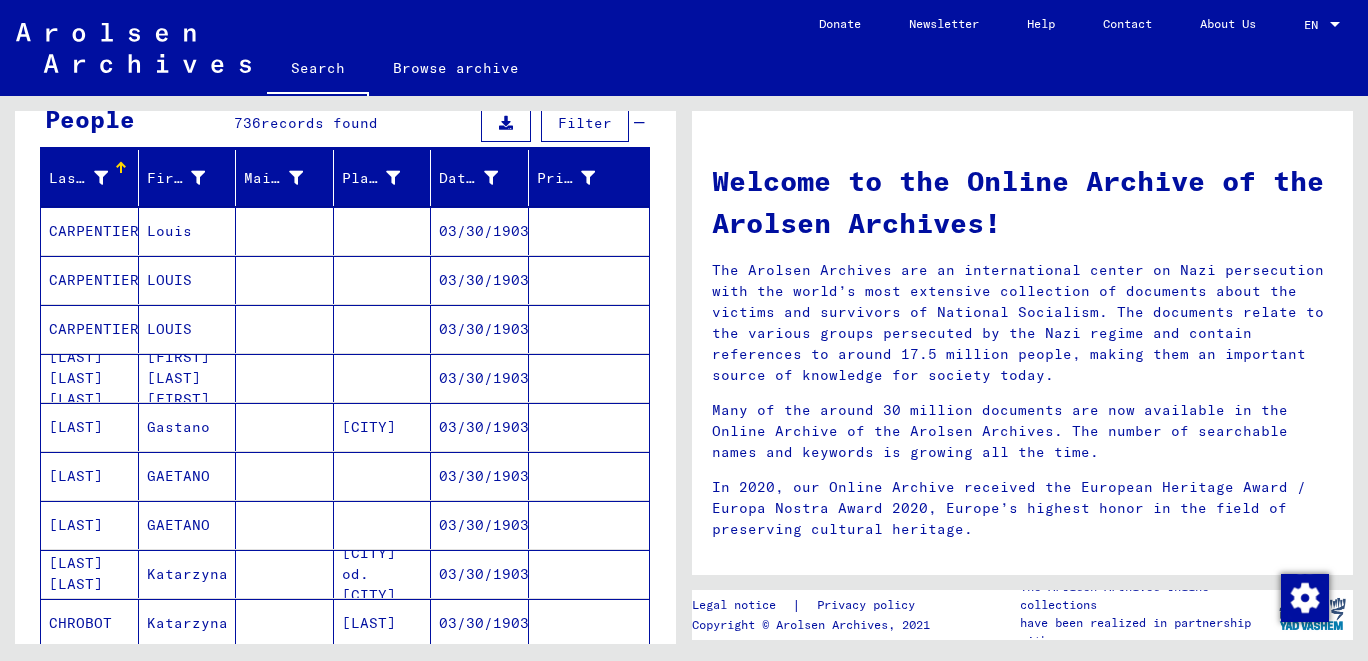 click on "[LAST]" at bounding box center (90, 476) 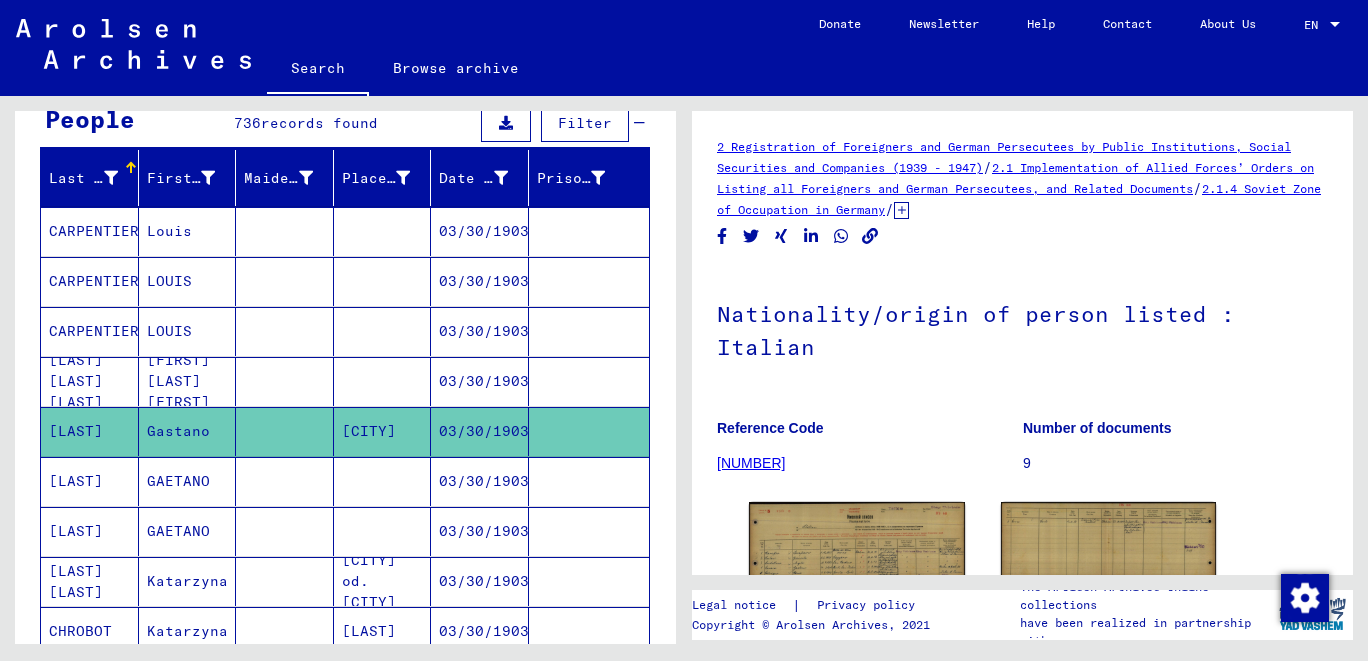 click on "[LAST]" at bounding box center (90, 531) 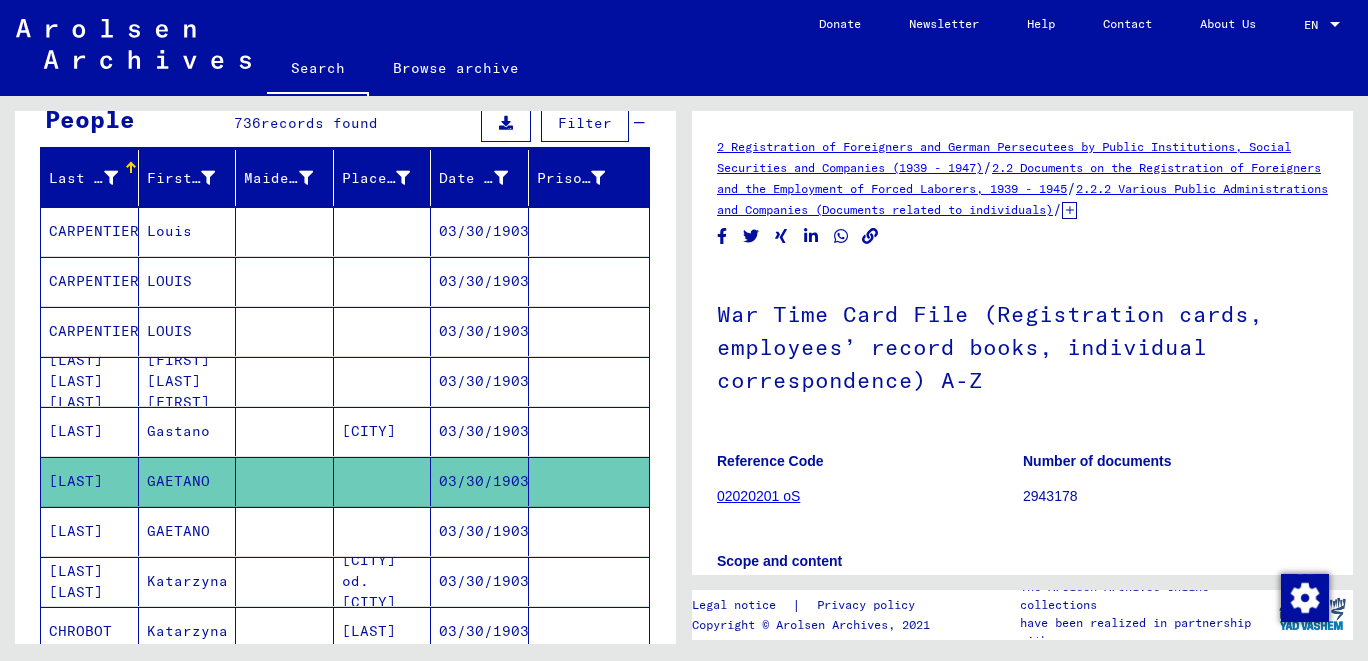 scroll, scrollTop: 427, scrollLeft: 0, axis: vertical 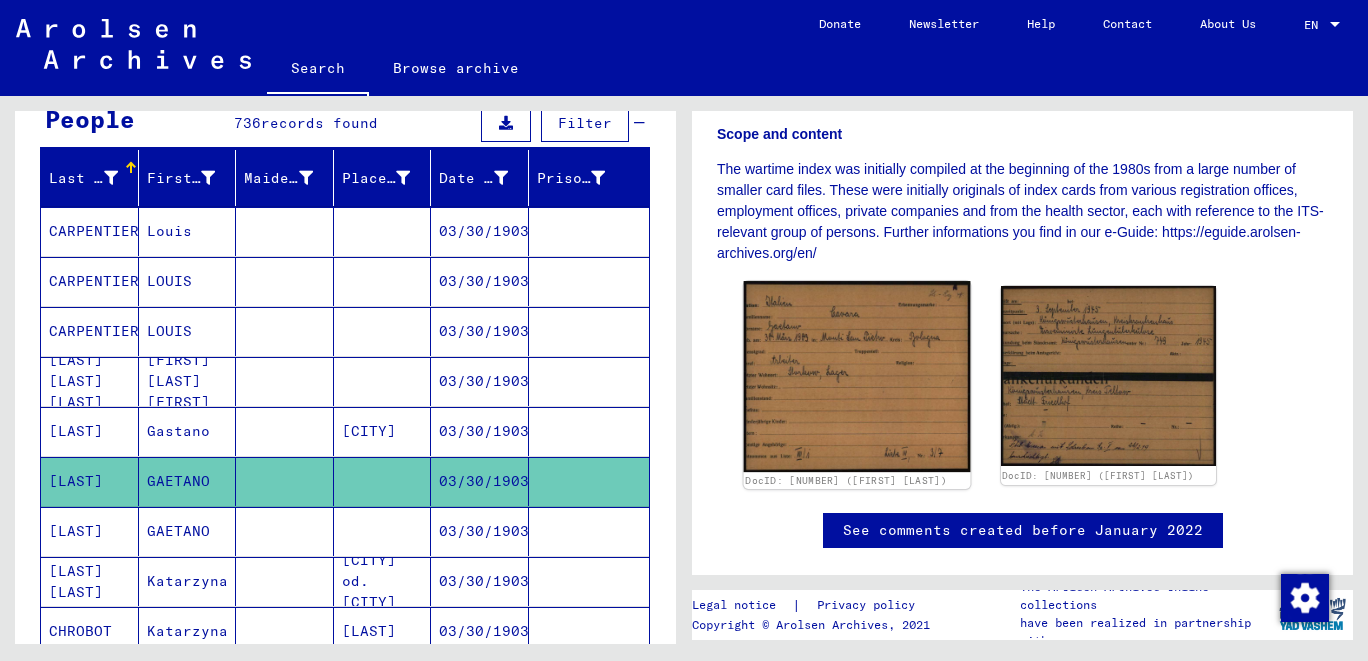 click 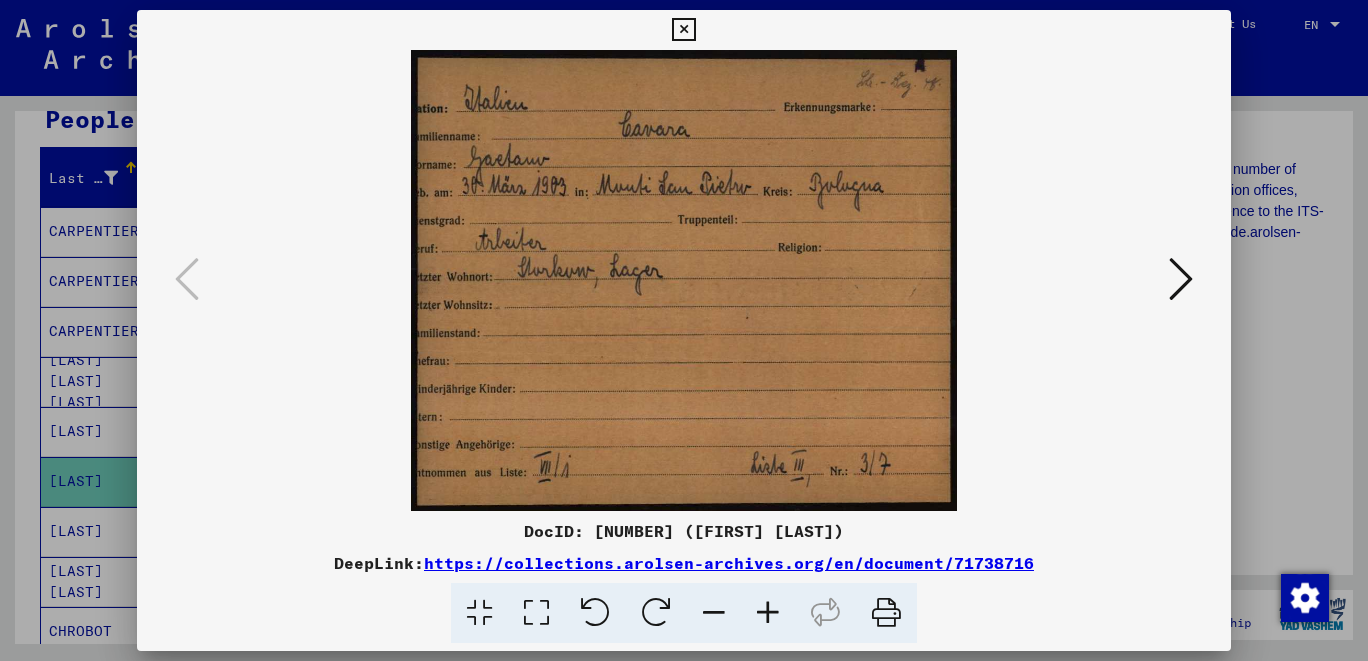 click at bounding box center [1181, 279] 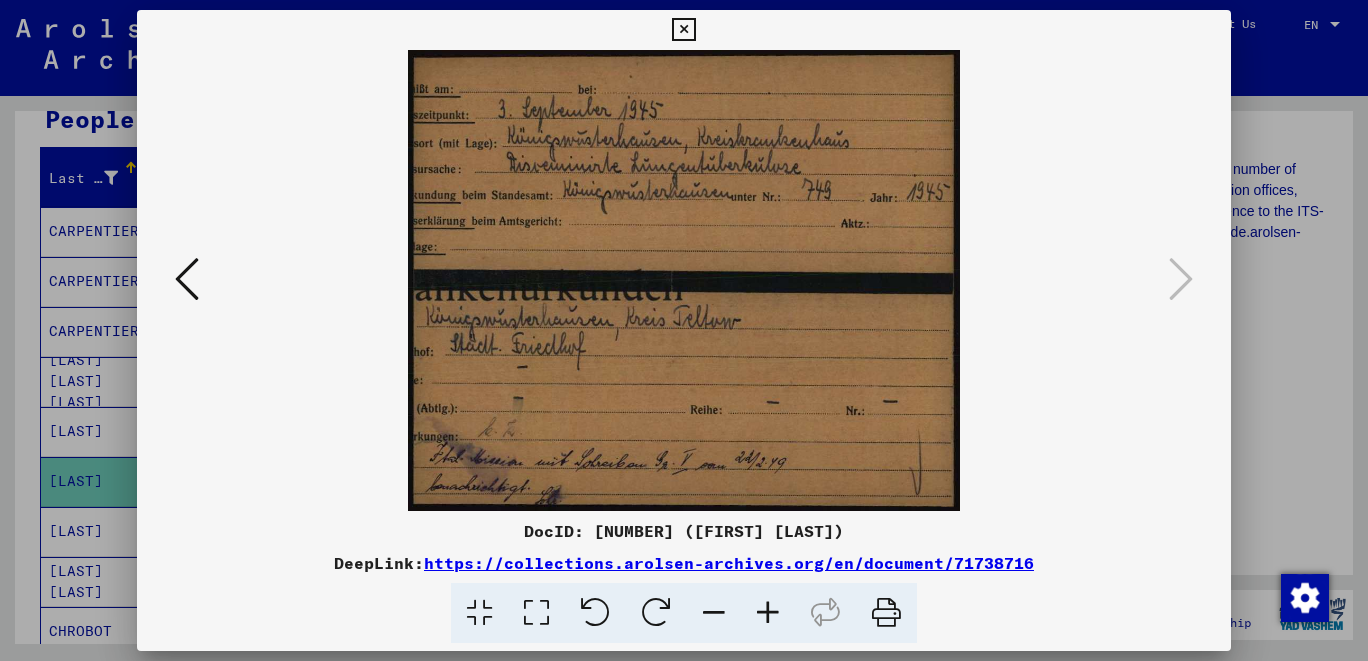 click at bounding box center [768, 613] 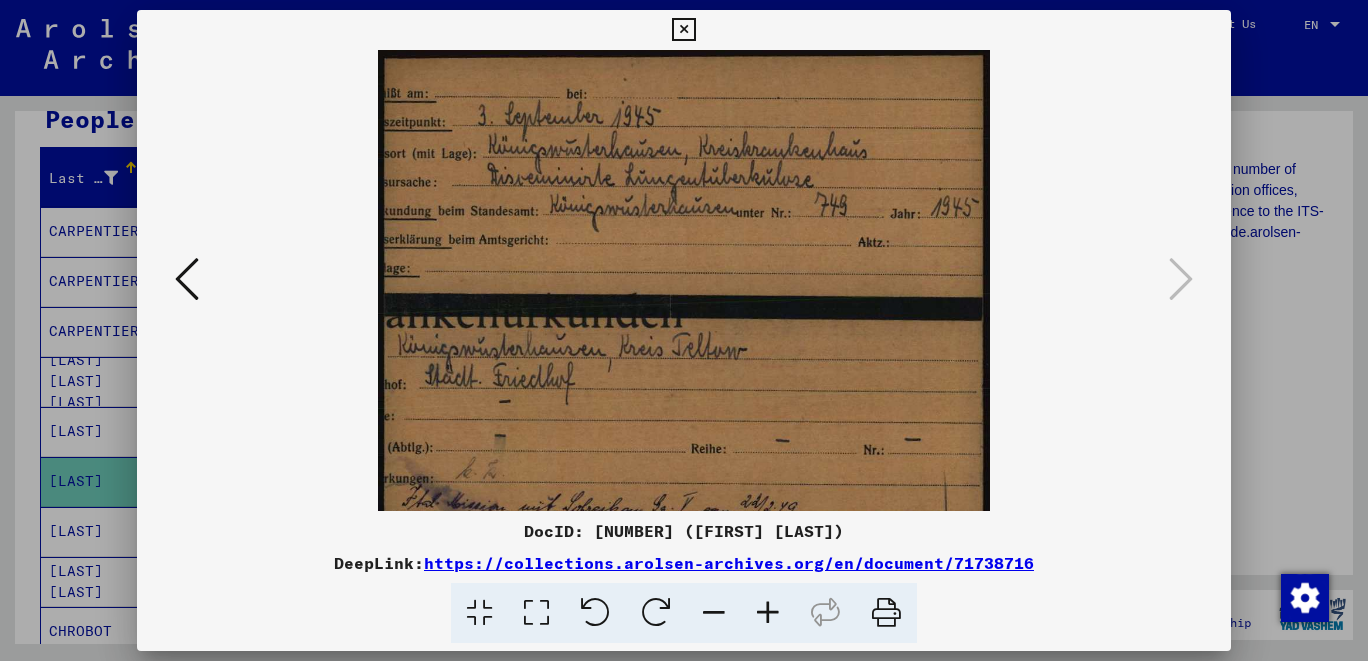 click at bounding box center (768, 613) 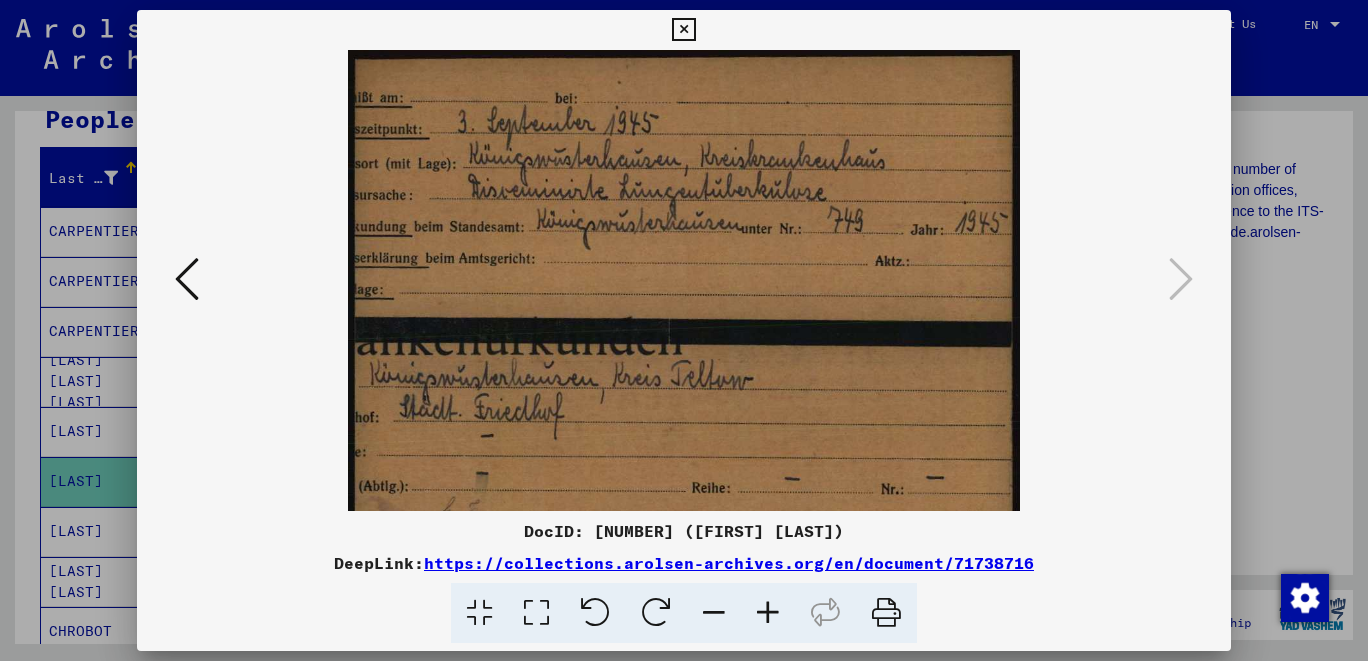 click at bounding box center (768, 613) 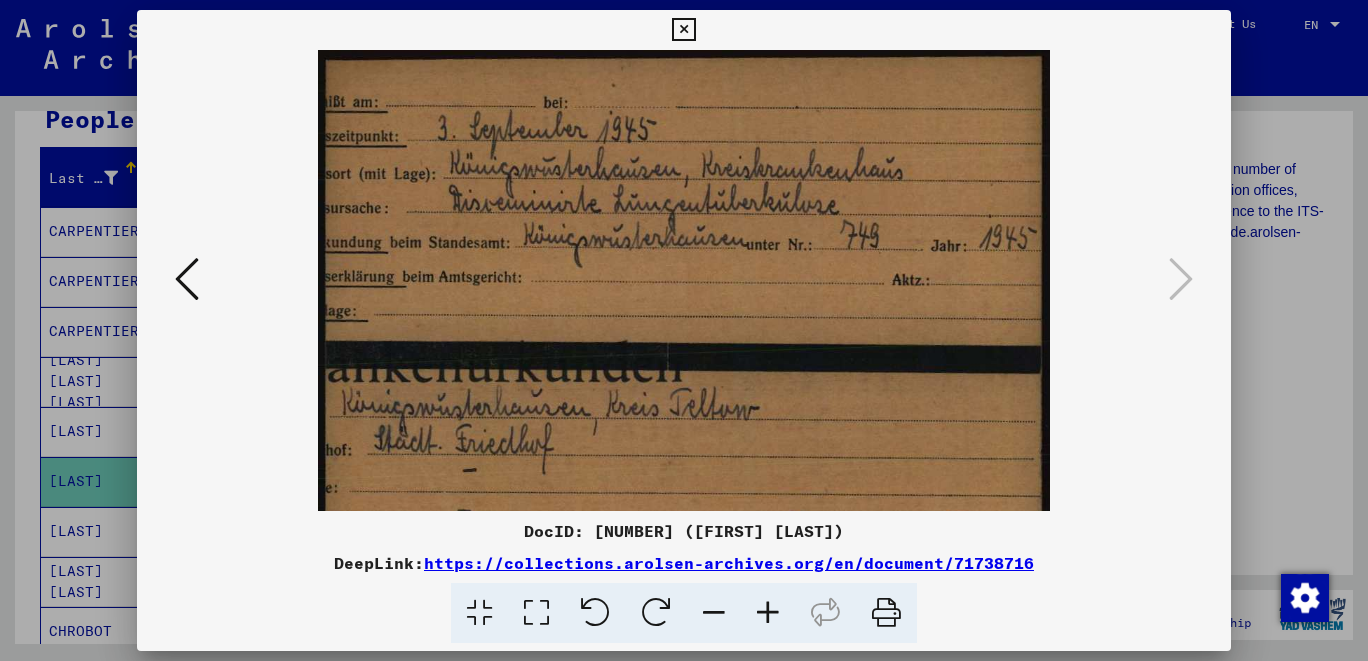 click at bounding box center (768, 613) 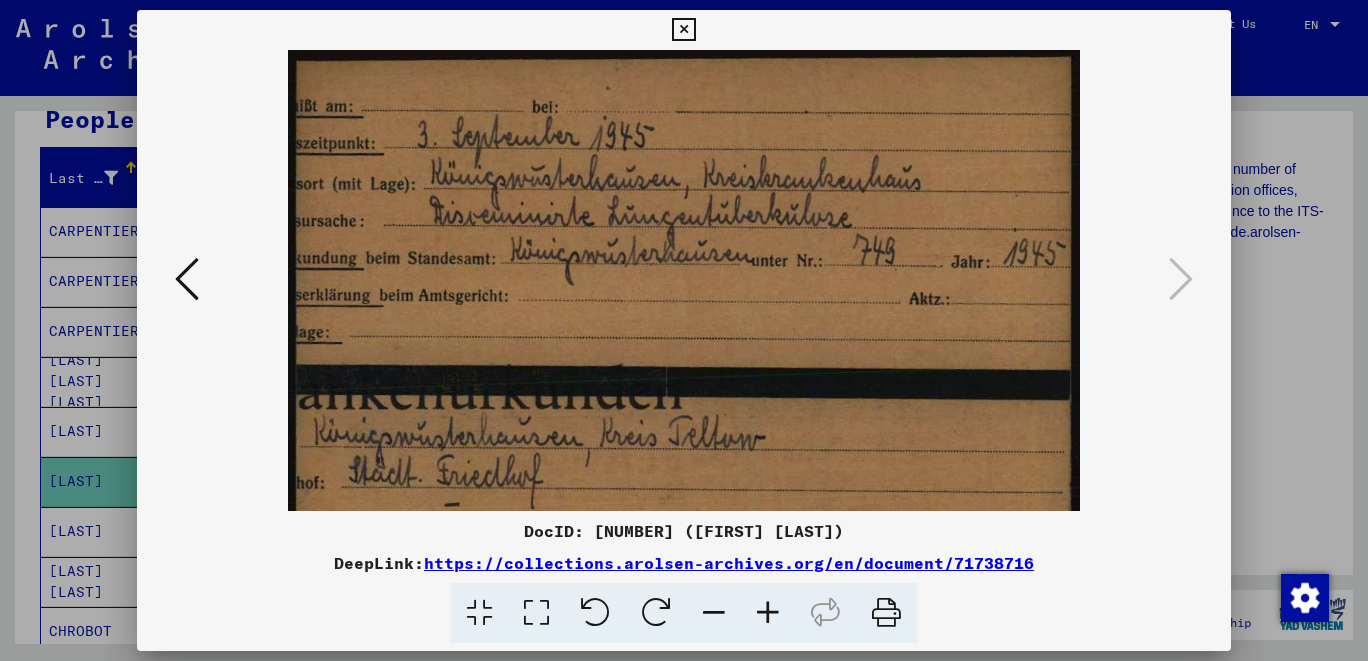 click at bounding box center [768, 613] 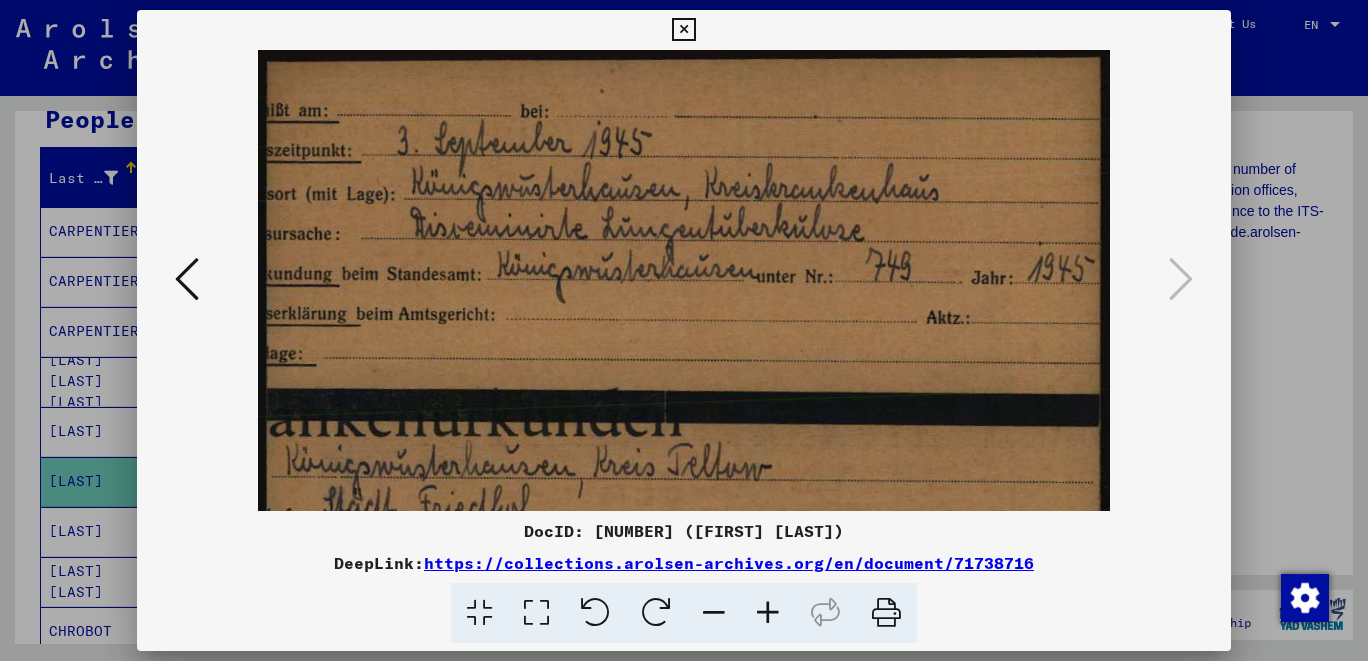 click at bounding box center [768, 613] 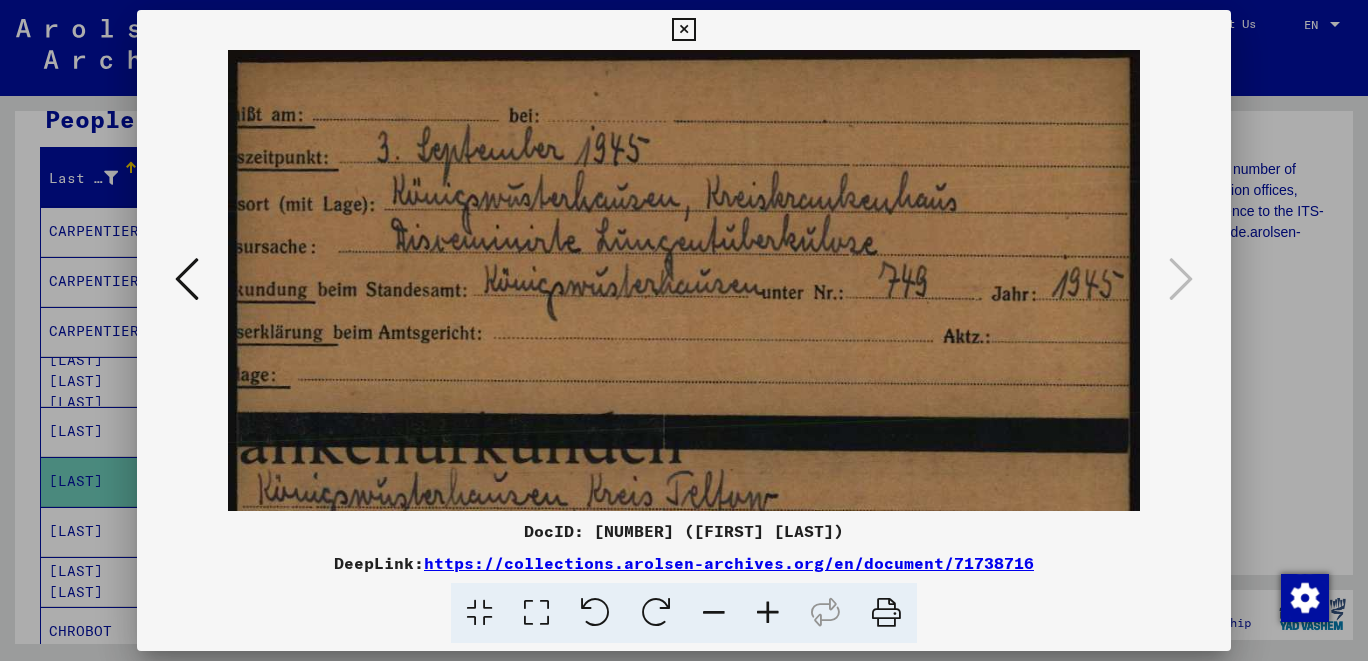 drag, startPoint x: 770, startPoint y: 607, endPoint x: 734, endPoint y: 473, distance: 138.75157 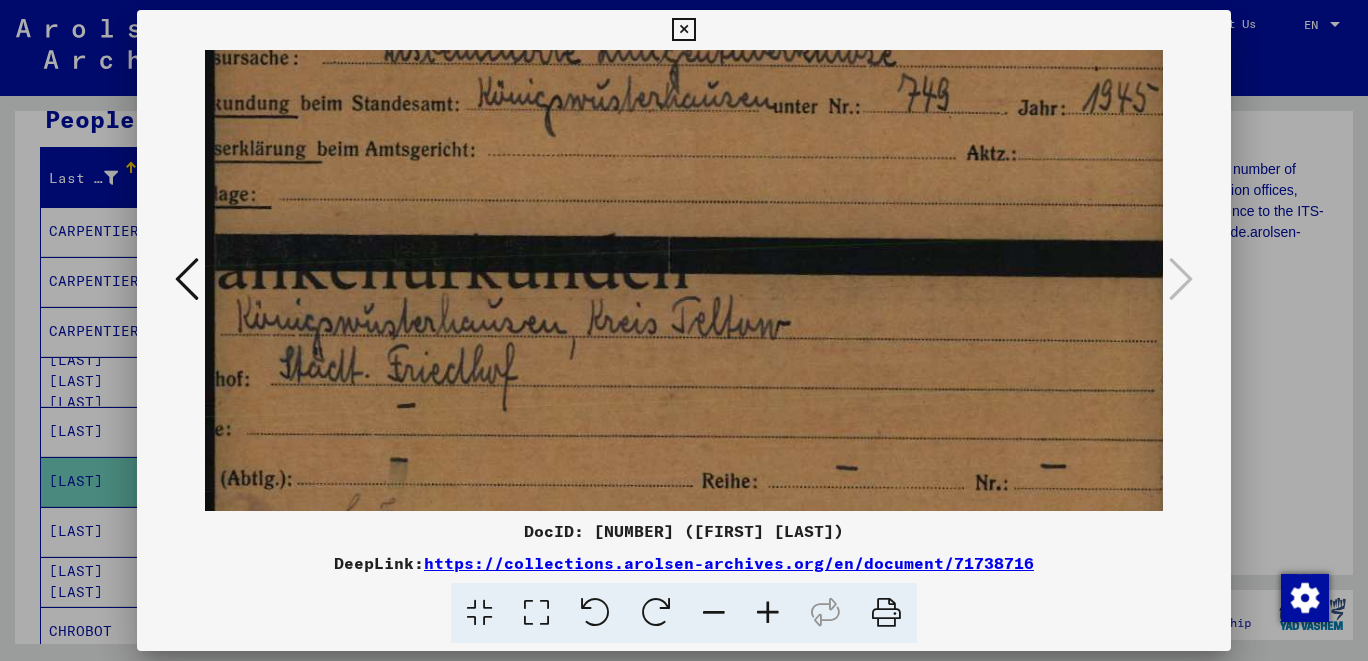scroll, scrollTop: 217, scrollLeft: 0, axis: vertical 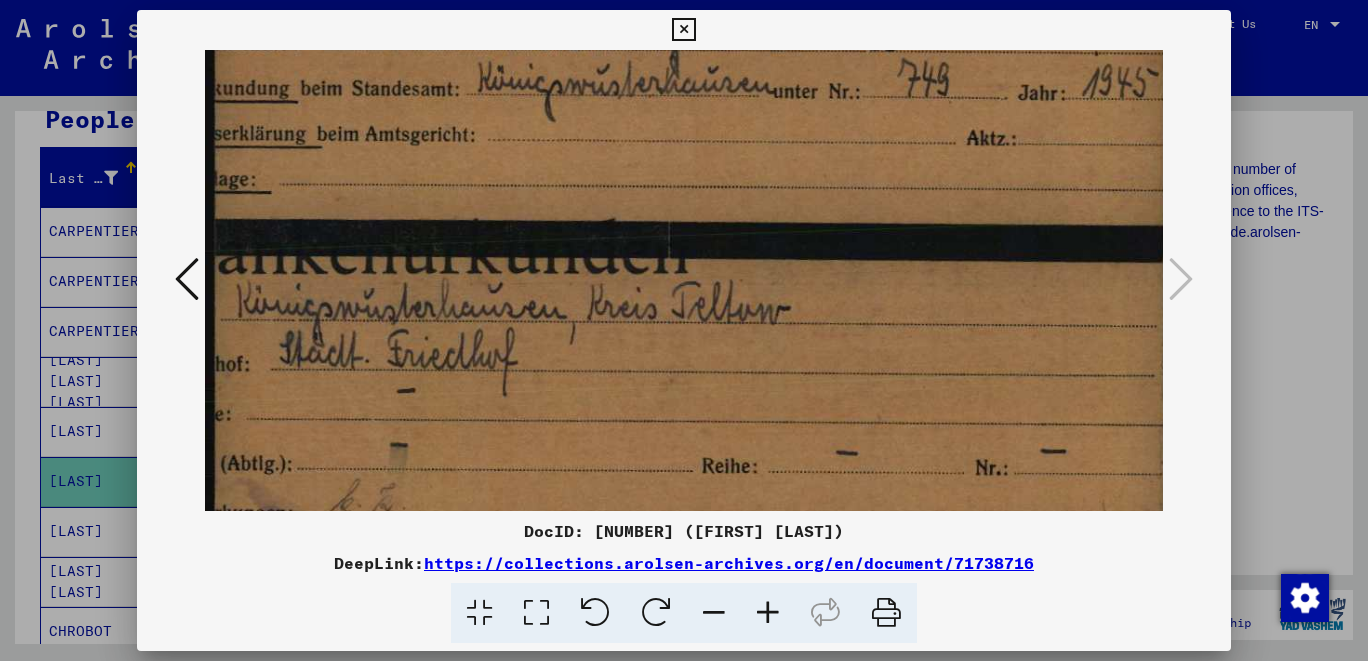 drag, startPoint x: 738, startPoint y: 379, endPoint x: 794, endPoint y: 175, distance: 211.54669 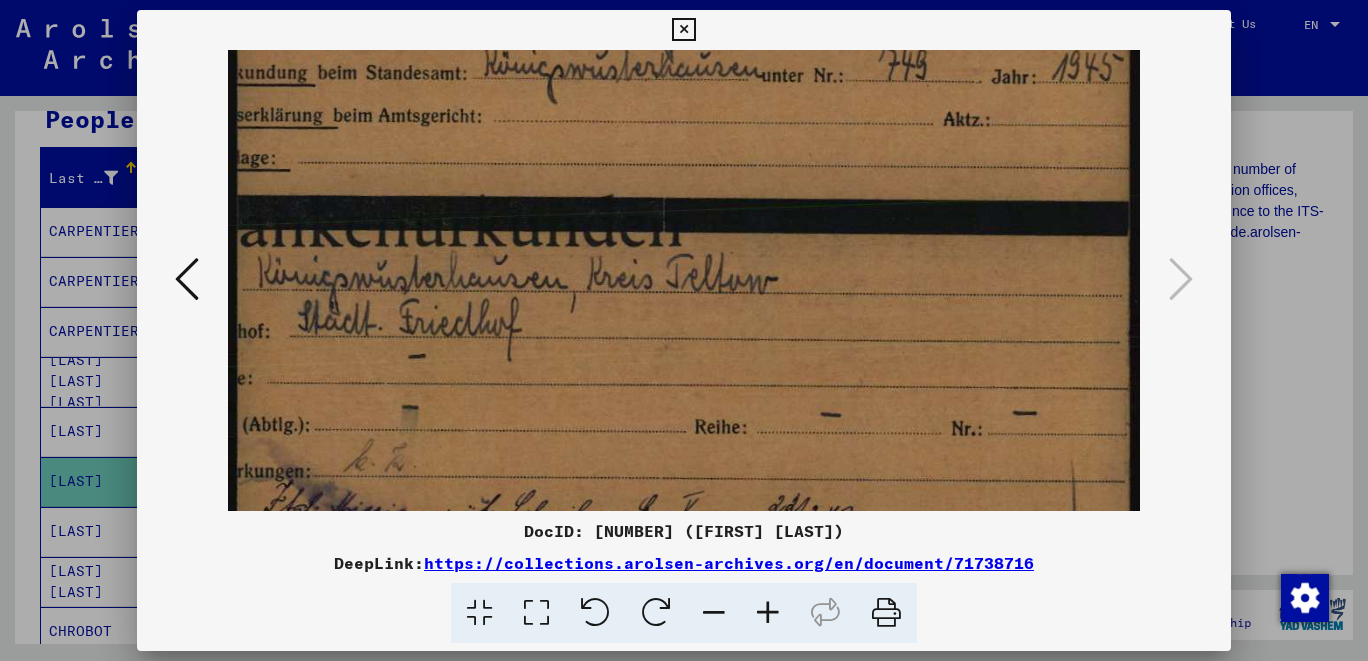 click at bounding box center (714, 613) 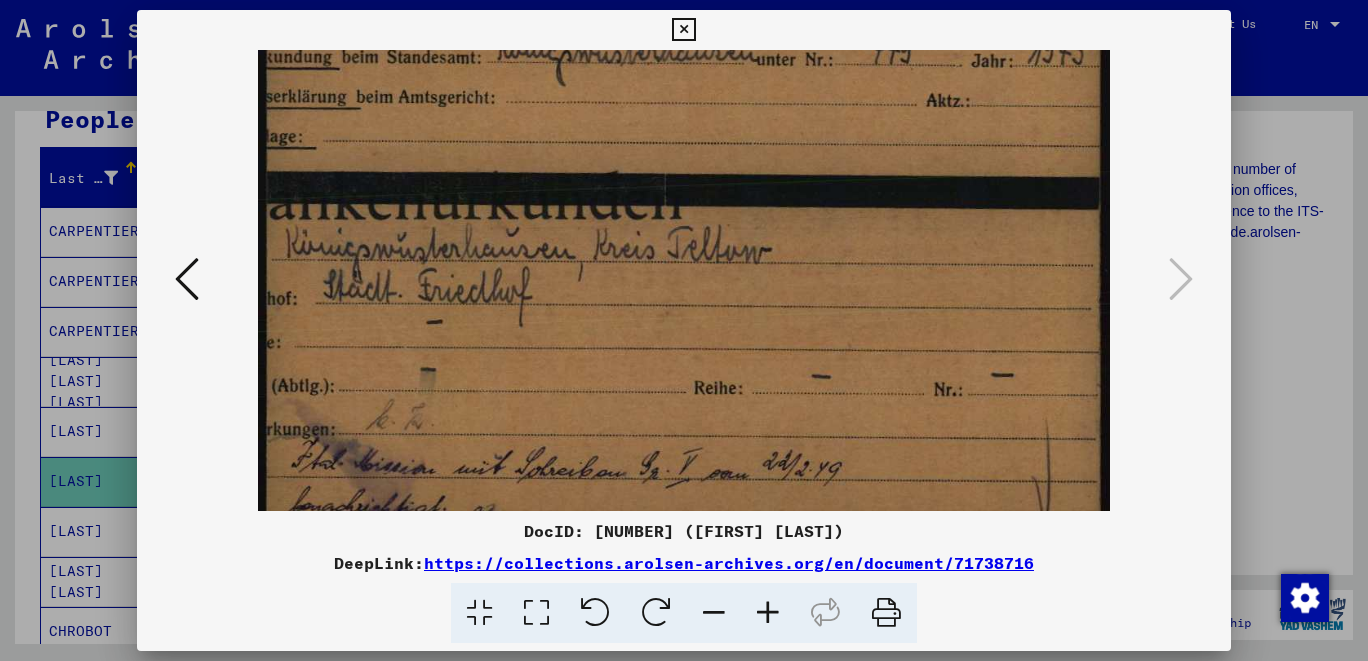 click at bounding box center [714, 613] 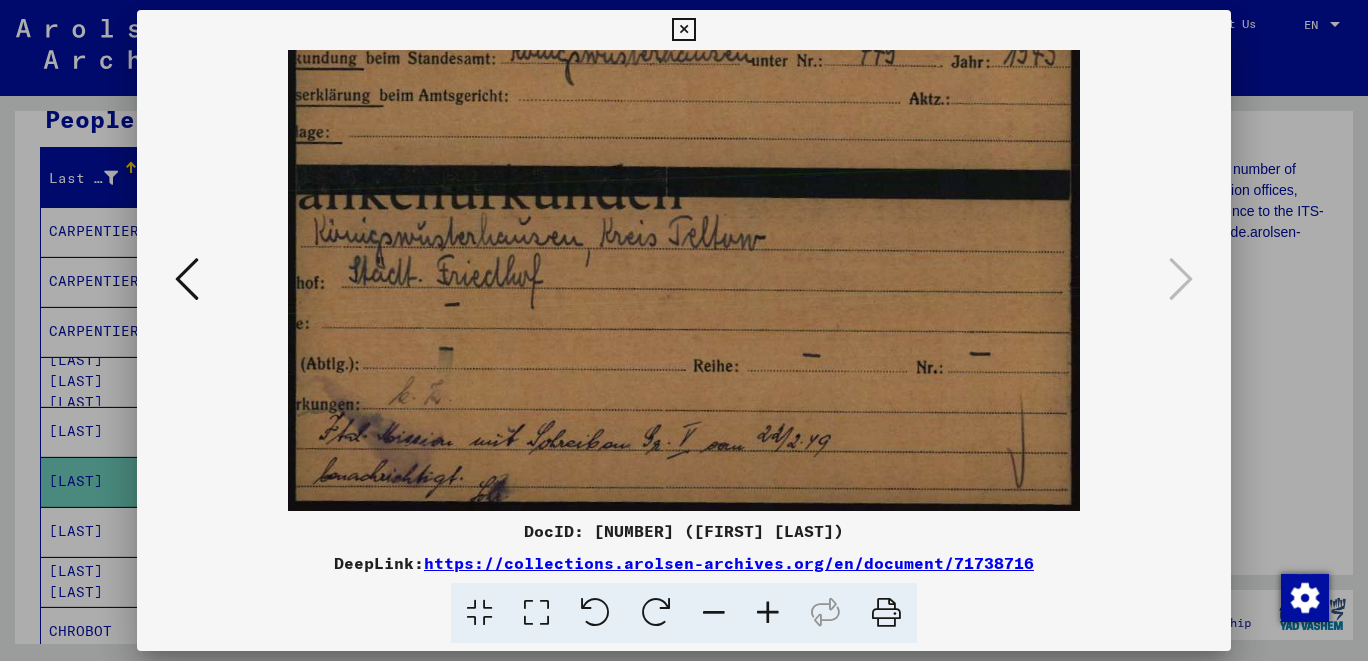 scroll, scrollTop: 200, scrollLeft: 0, axis: vertical 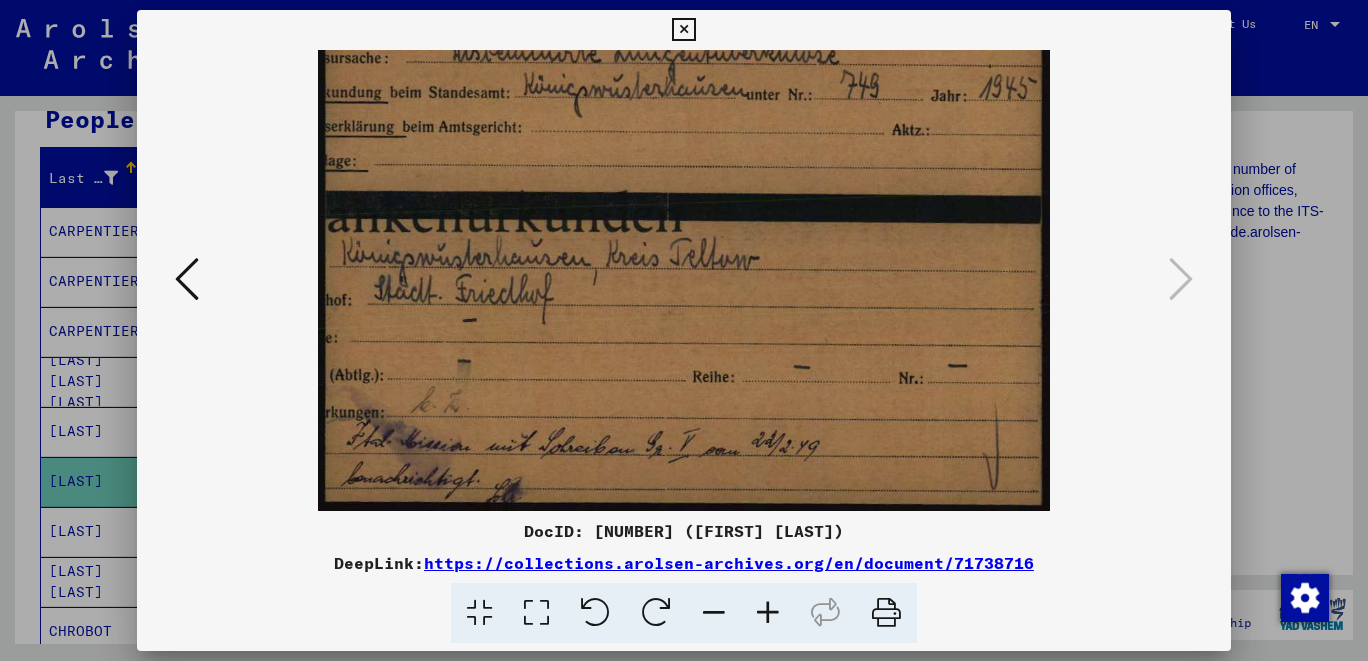 click at bounding box center [714, 613] 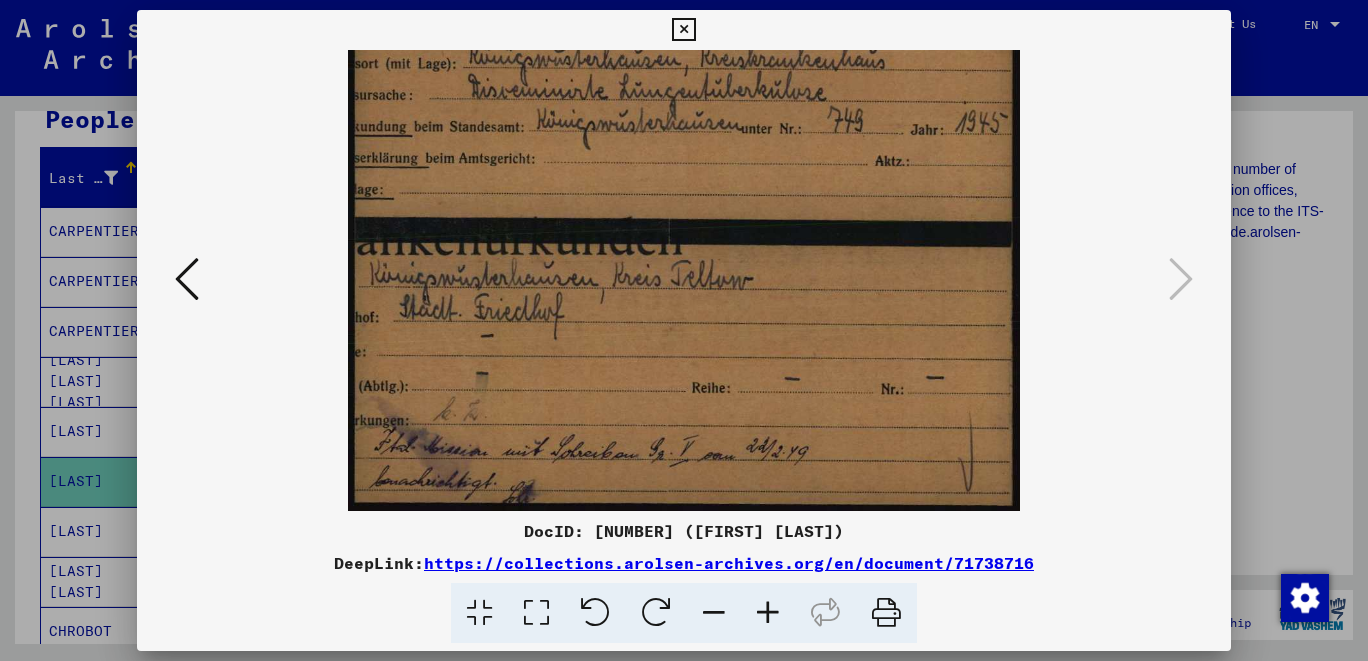 click at bounding box center (714, 613) 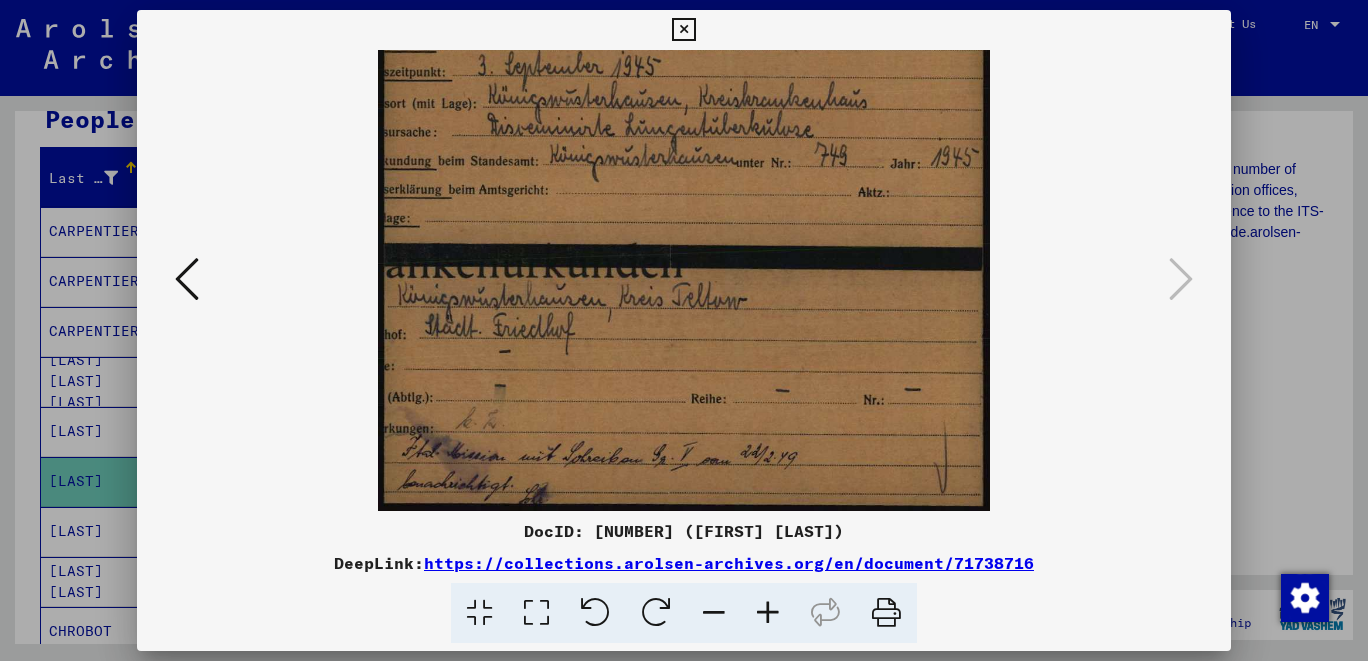 click at bounding box center [714, 613] 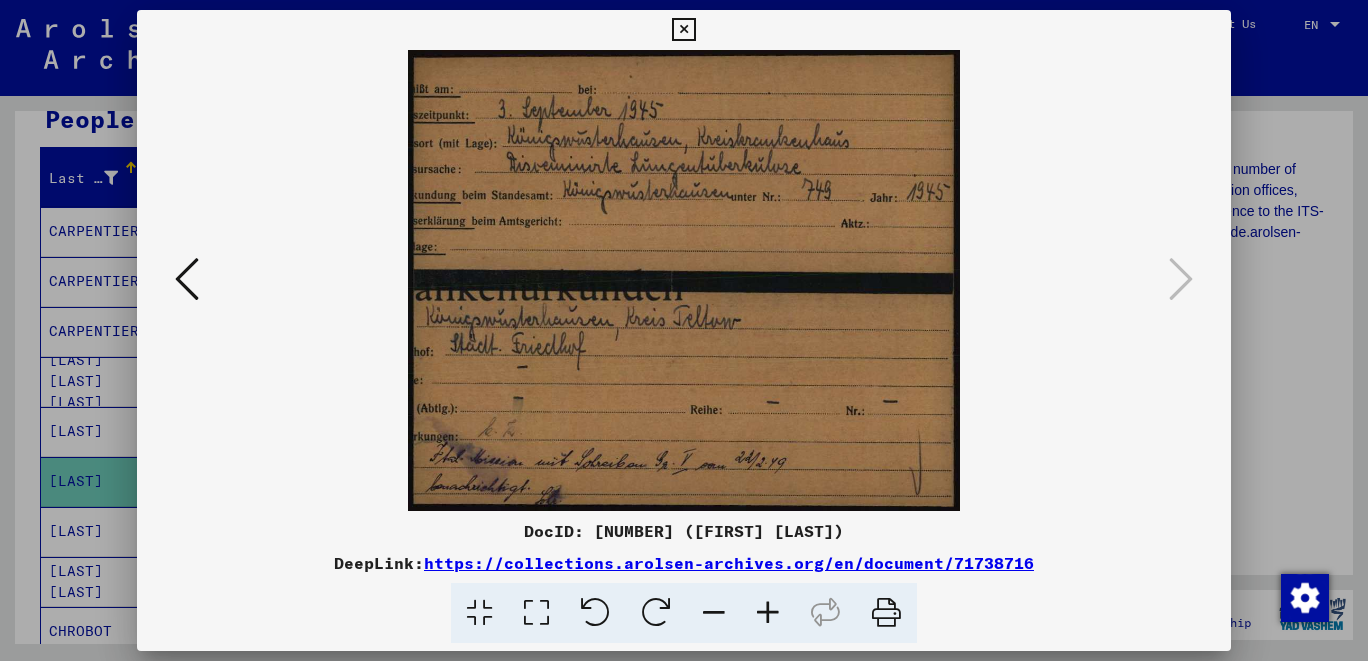 click at bounding box center [187, 279] 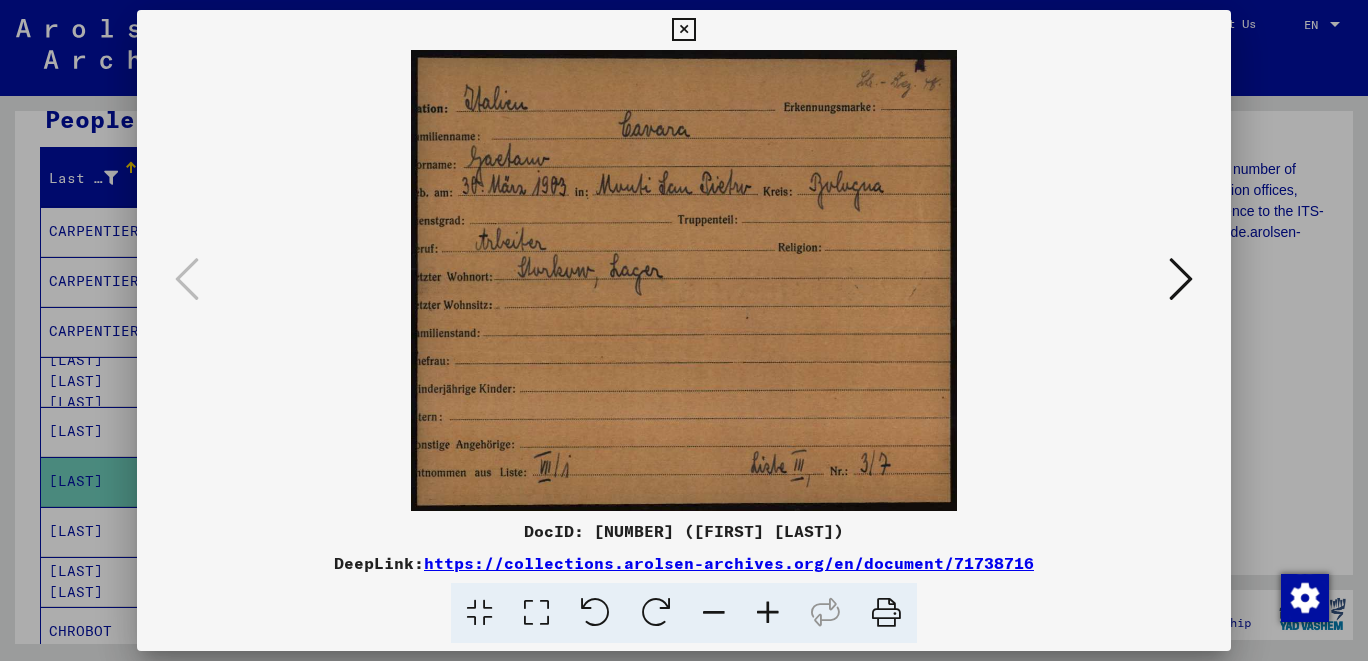 click at bounding box center [1181, 279] 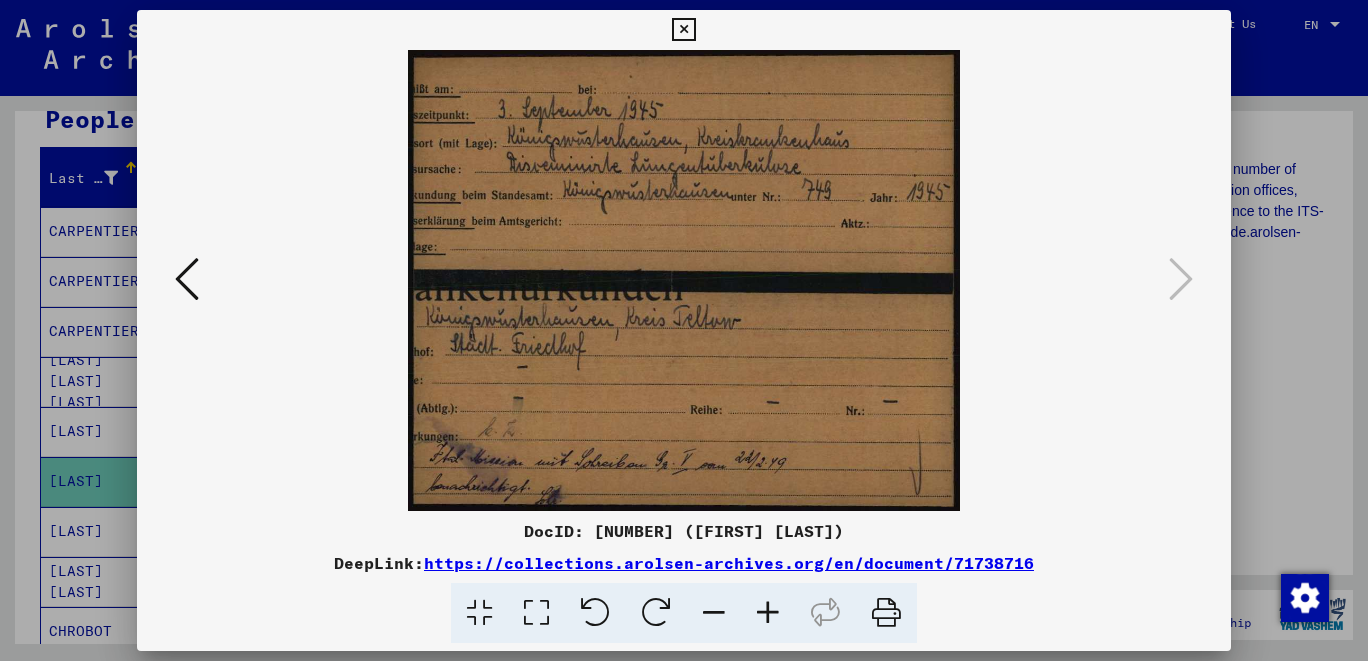 click at bounding box center [187, 279] 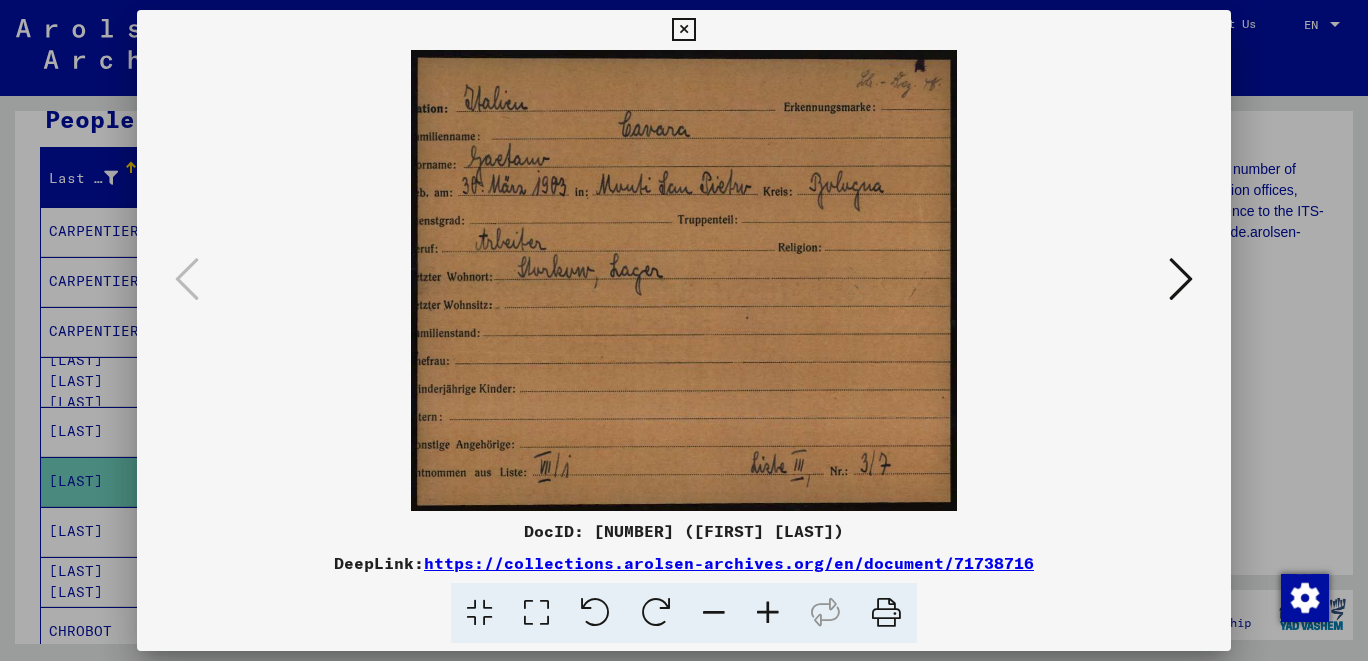 click at bounding box center (683, 30) 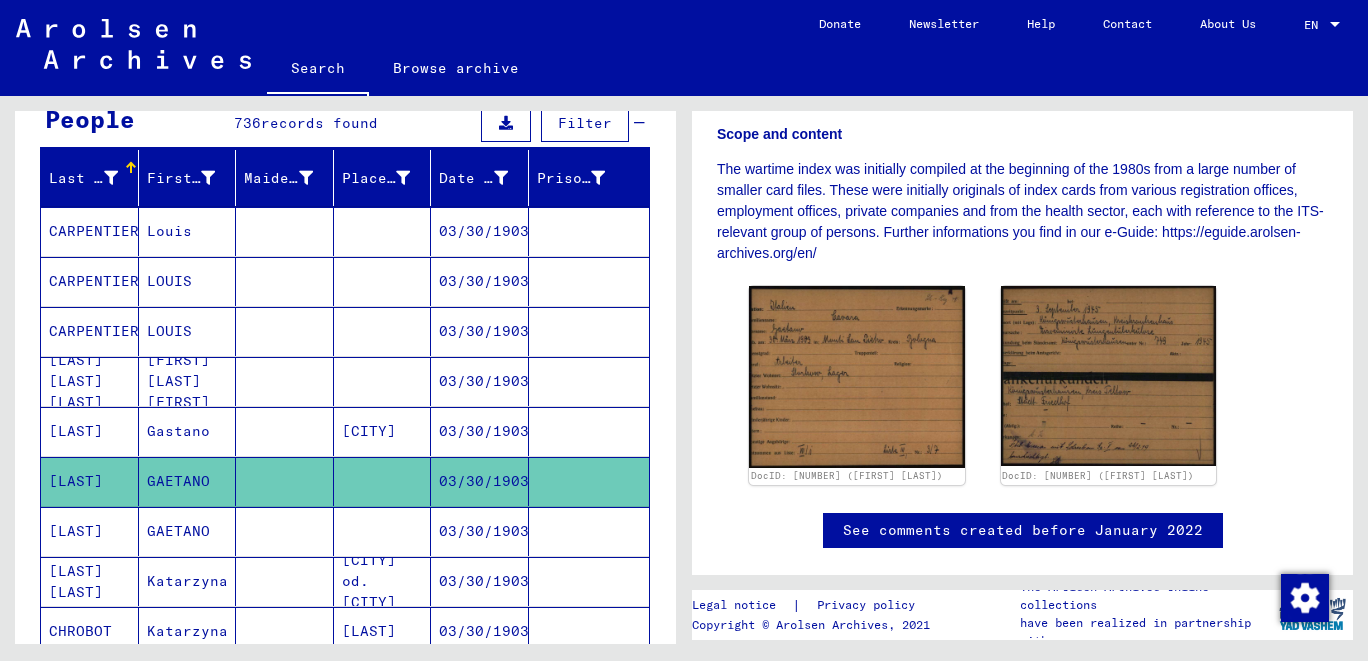 click on "[LAST]" at bounding box center (90, 581) 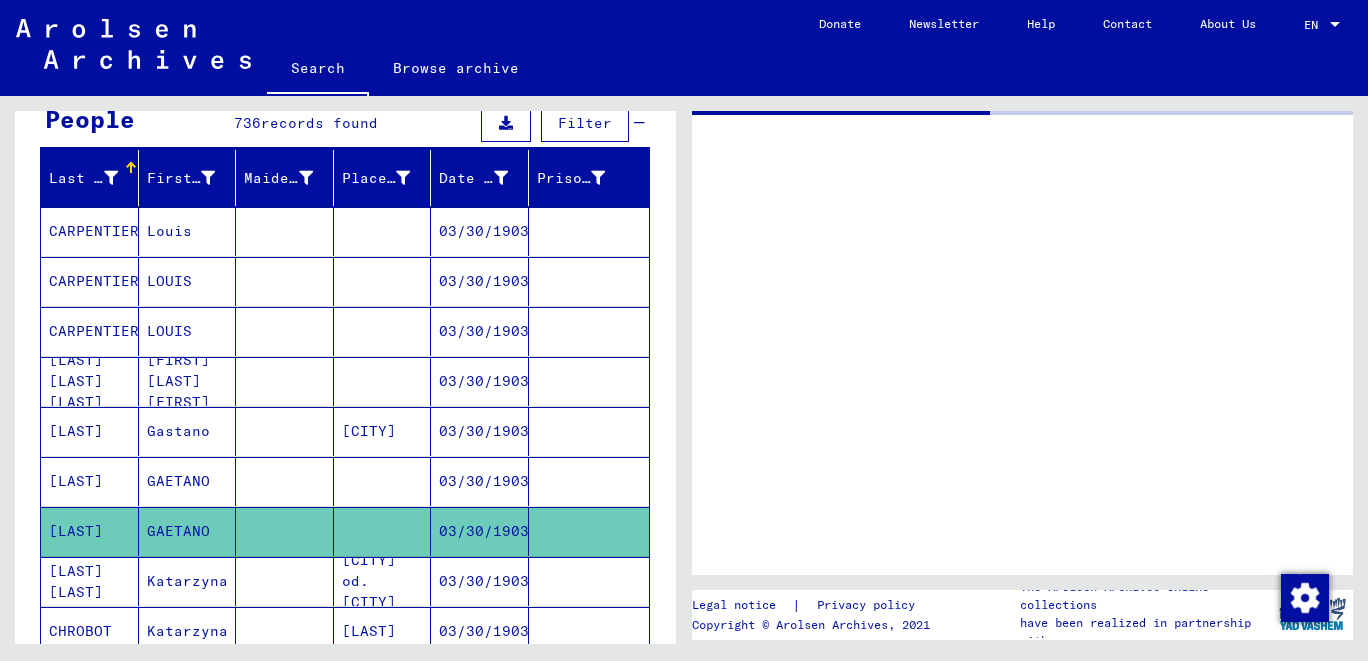scroll, scrollTop: 0, scrollLeft: 0, axis: both 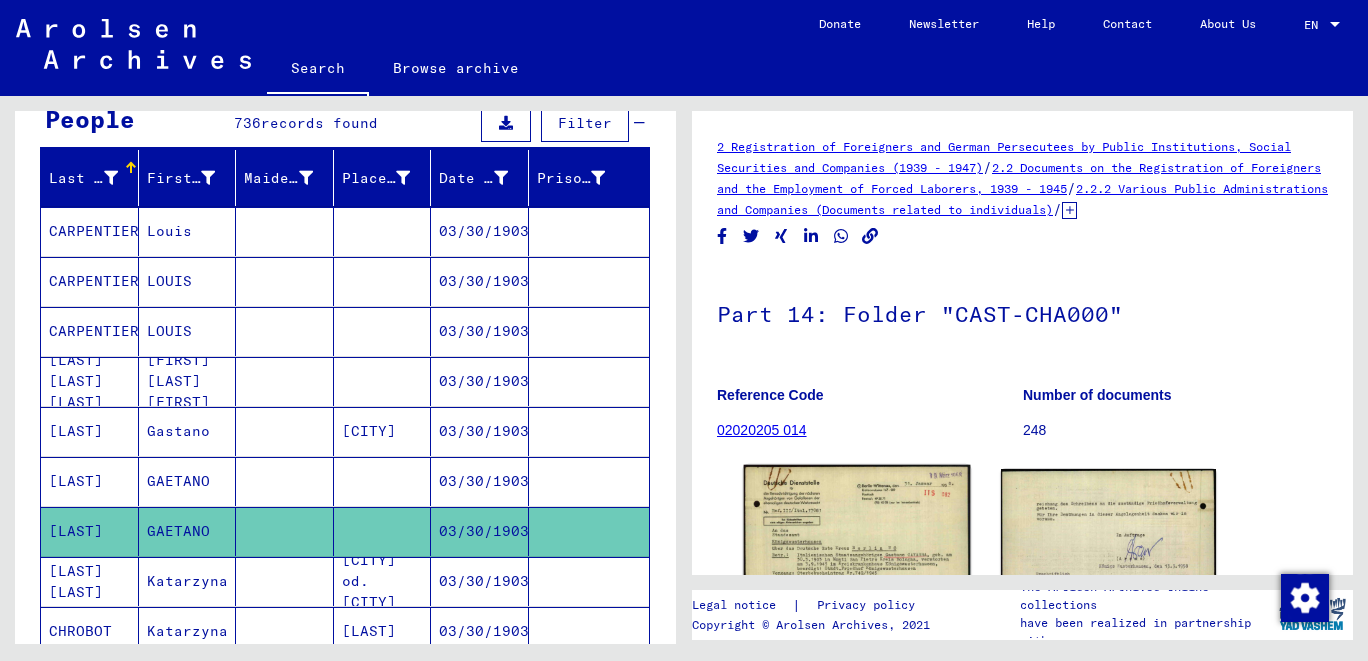click 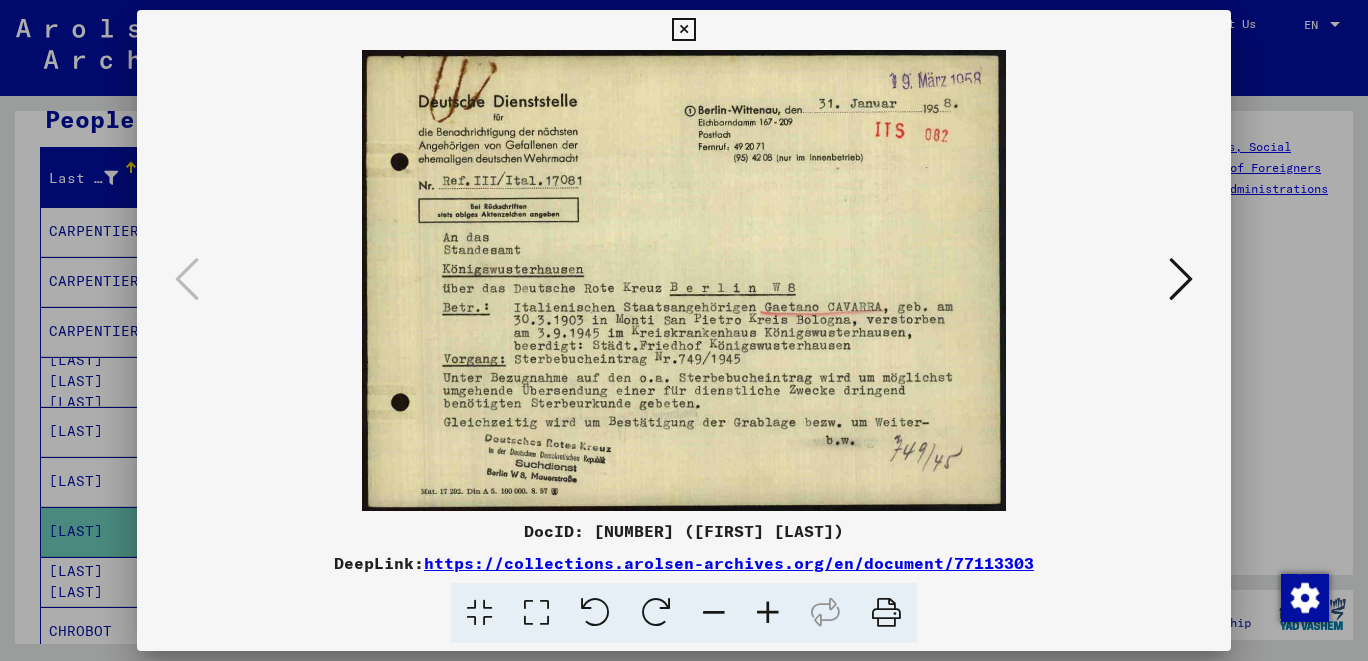 click at bounding box center (683, 30) 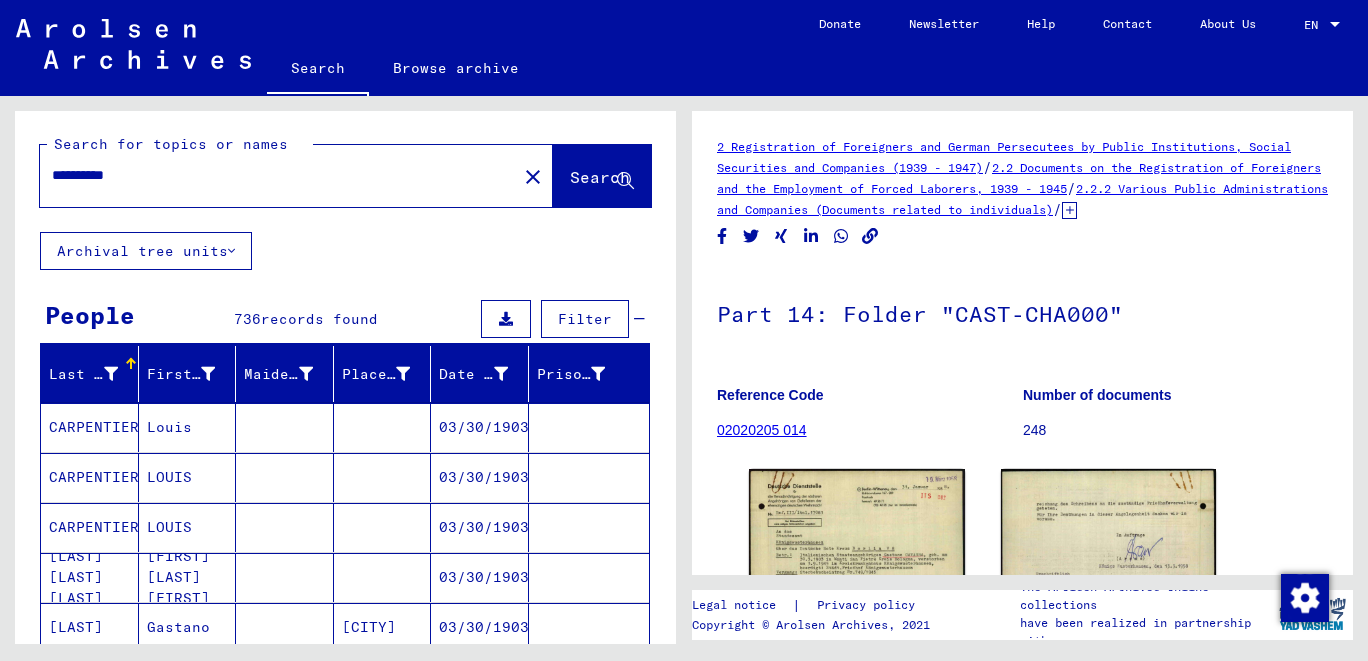 scroll, scrollTop: 0, scrollLeft: 0, axis: both 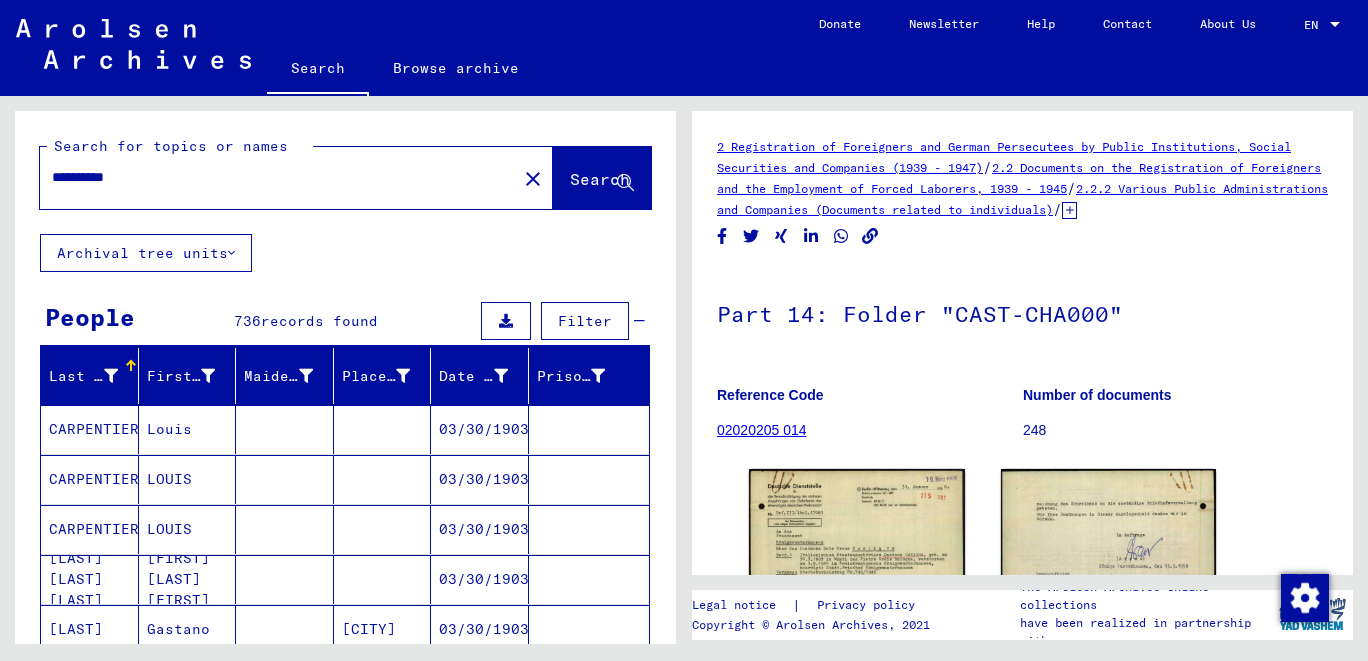 click on "**********" at bounding box center (278, 177) 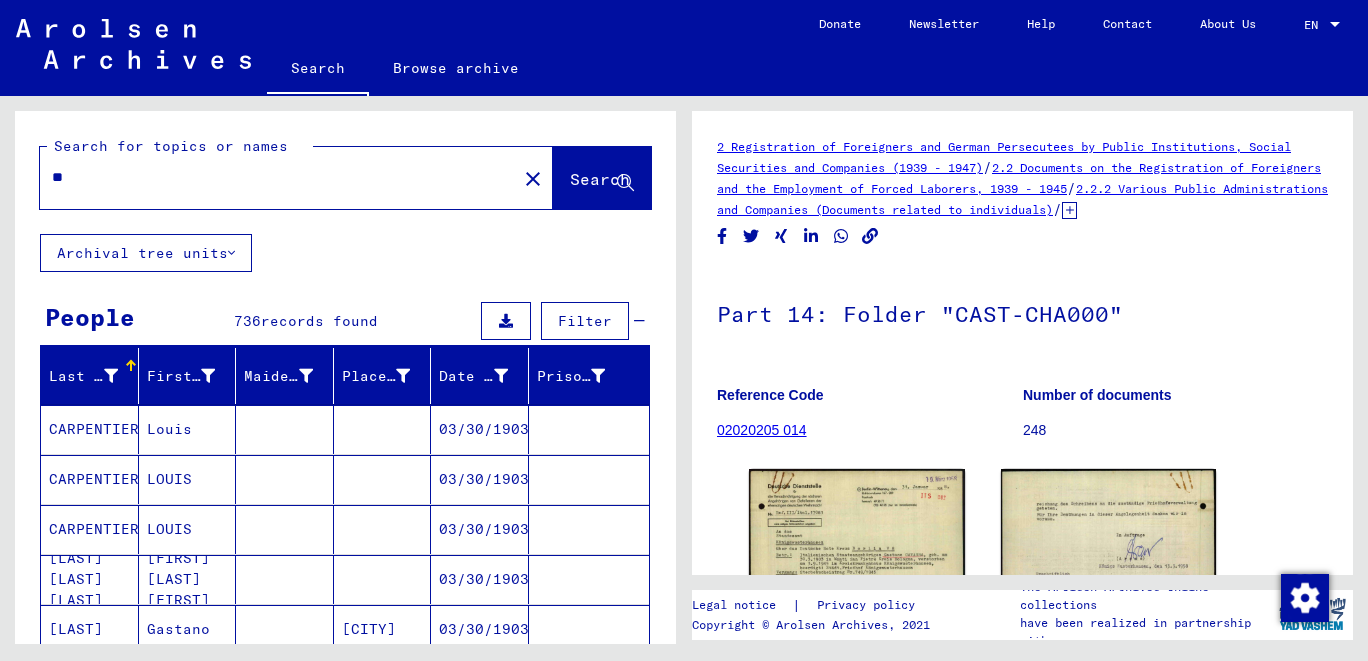 type on "*" 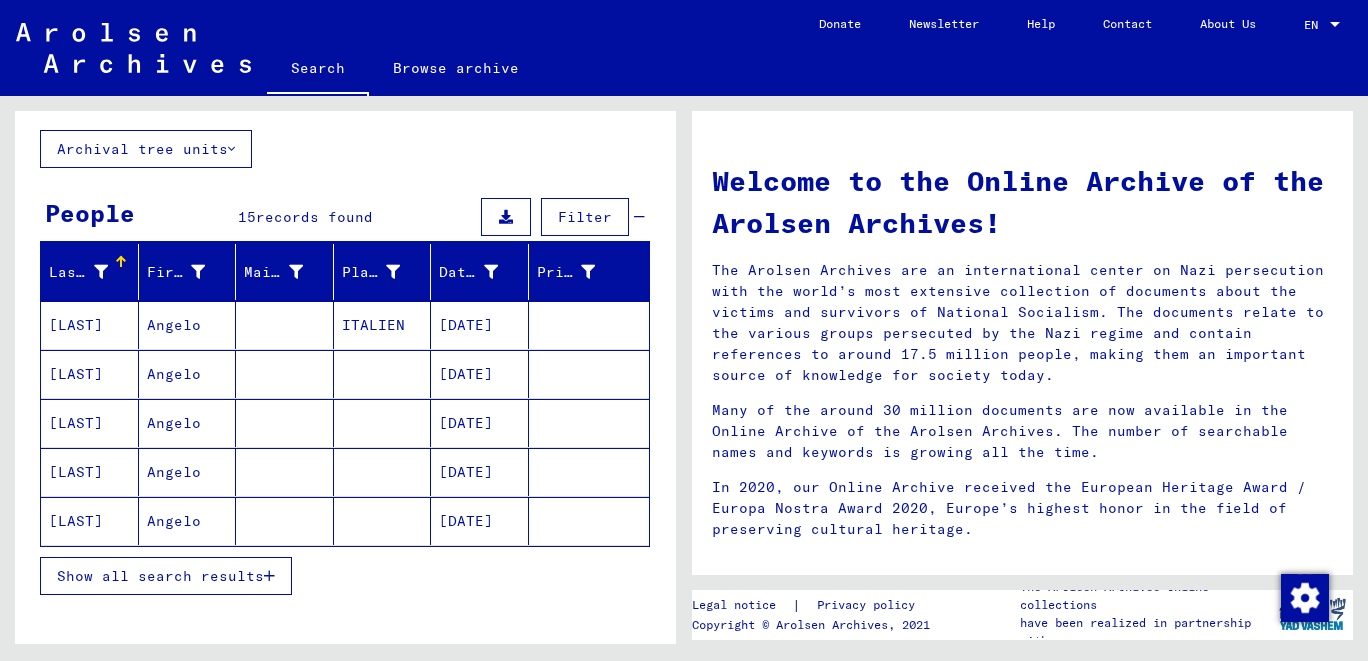 scroll, scrollTop: 198, scrollLeft: 0, axis: vertical 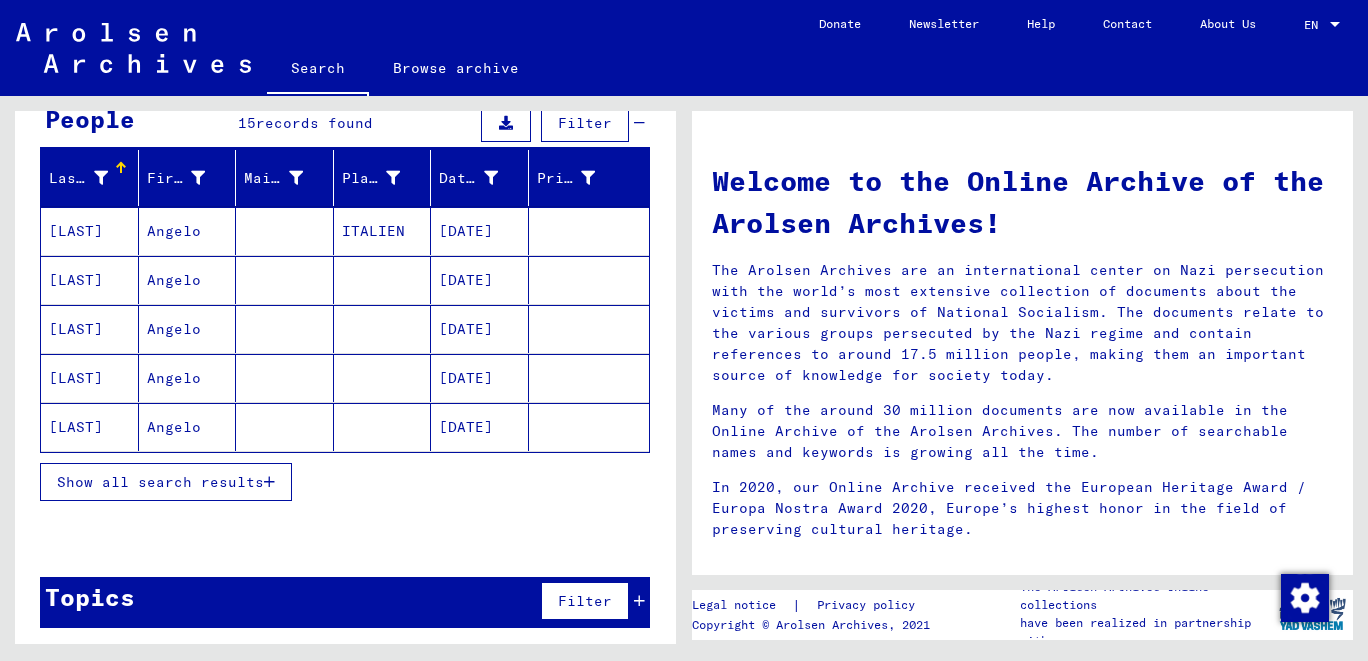 click on "Show all search results" at bounding box center [166, 482] 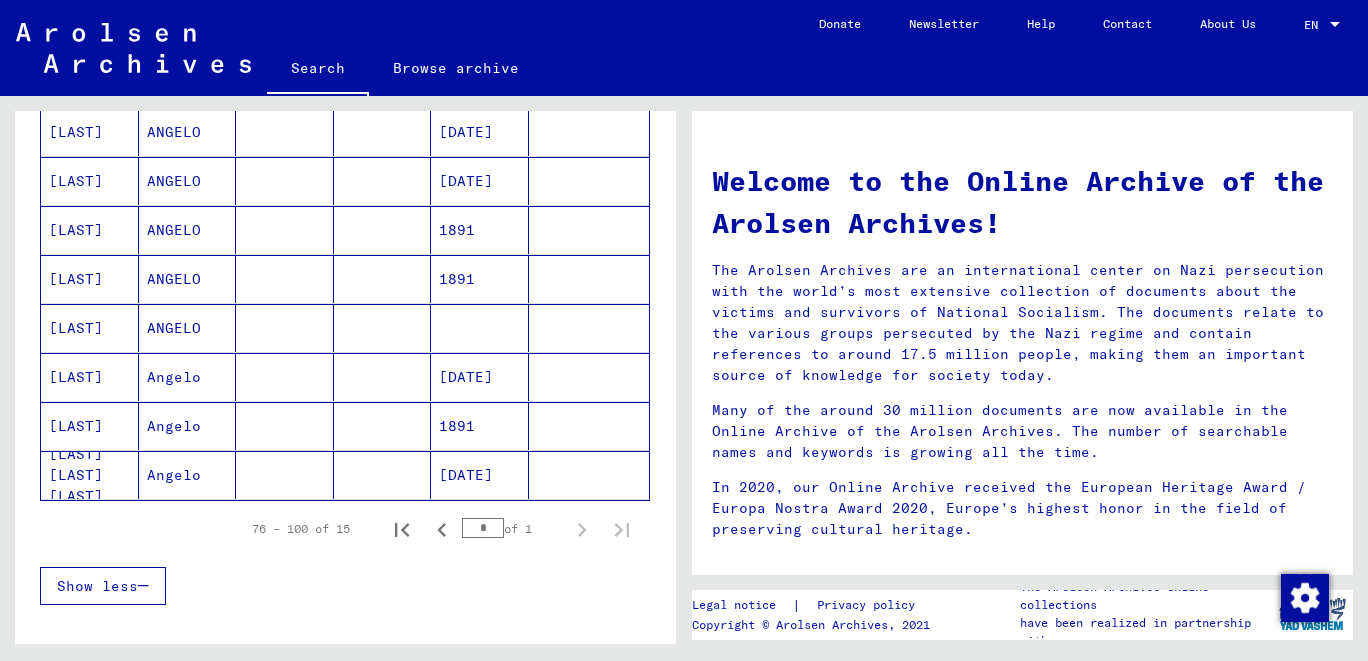 scroll, scrollTop: 198, scrollLeft: 0, axis: vertical 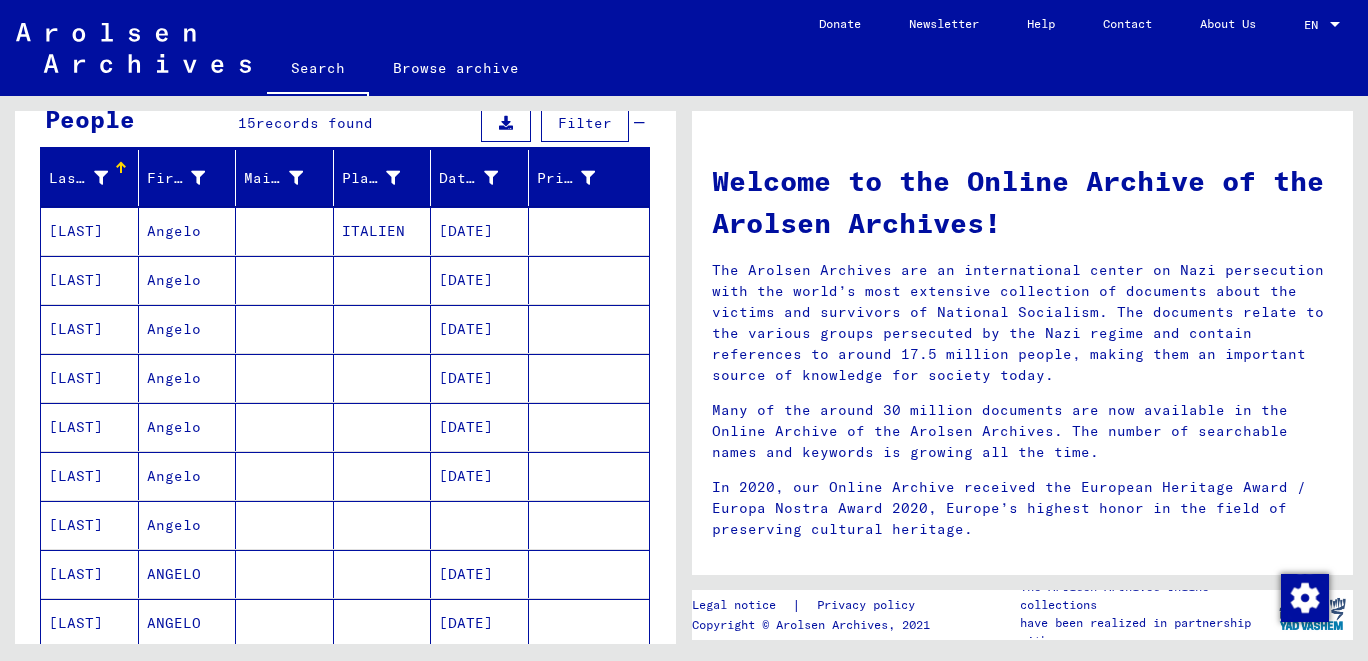 click on "[LAST]" at bounding box center [90, 280] 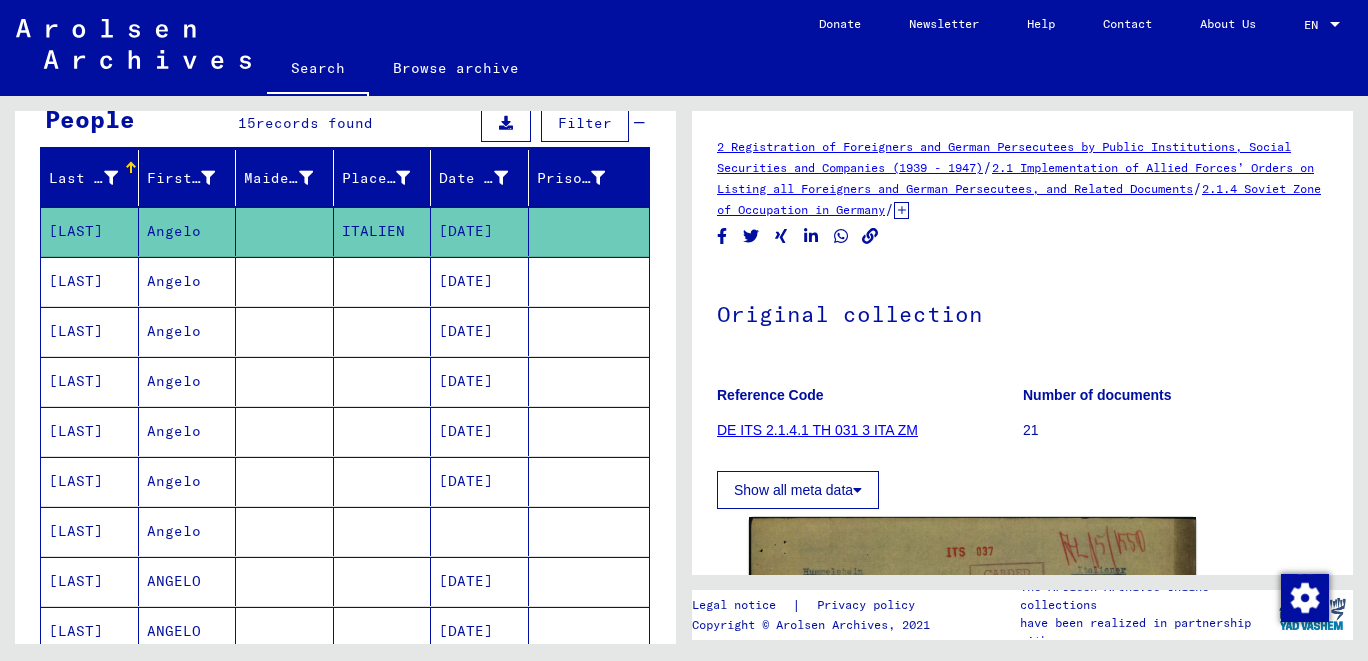scroll, scrollTop: 427, scrollLeft: 0, axis: vertical 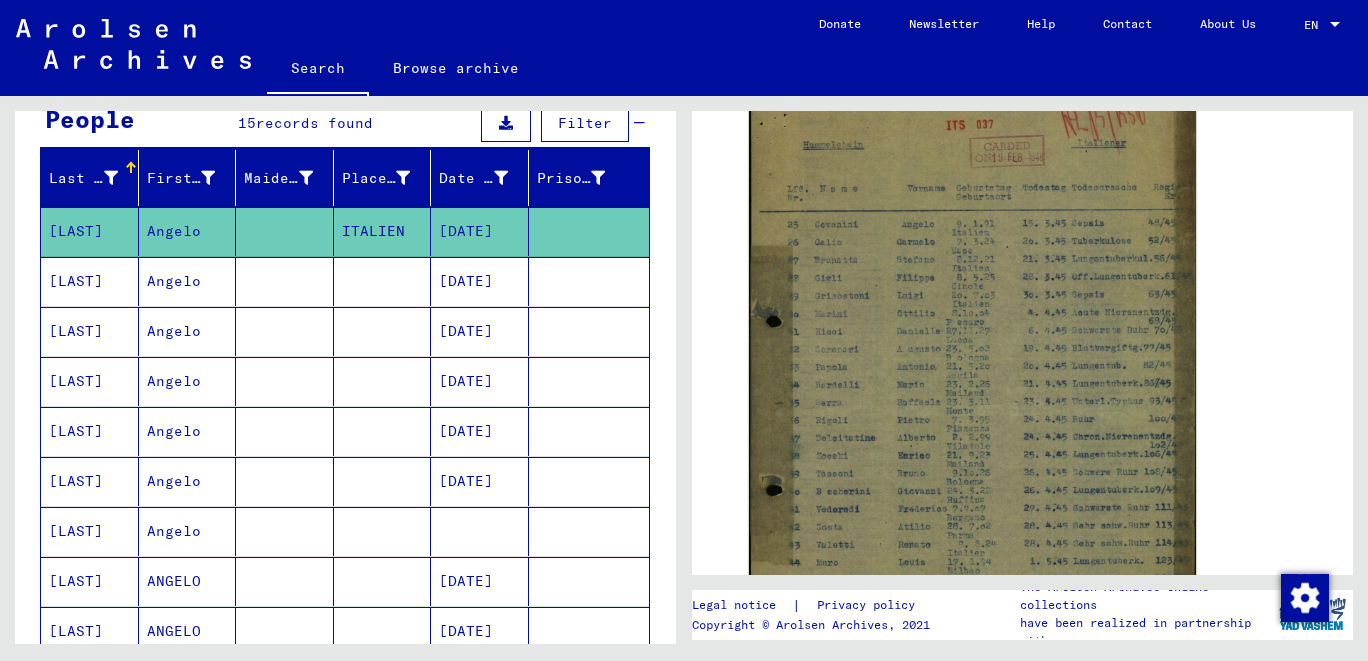 click on "[LAST]" at bounding box center (90, 331) 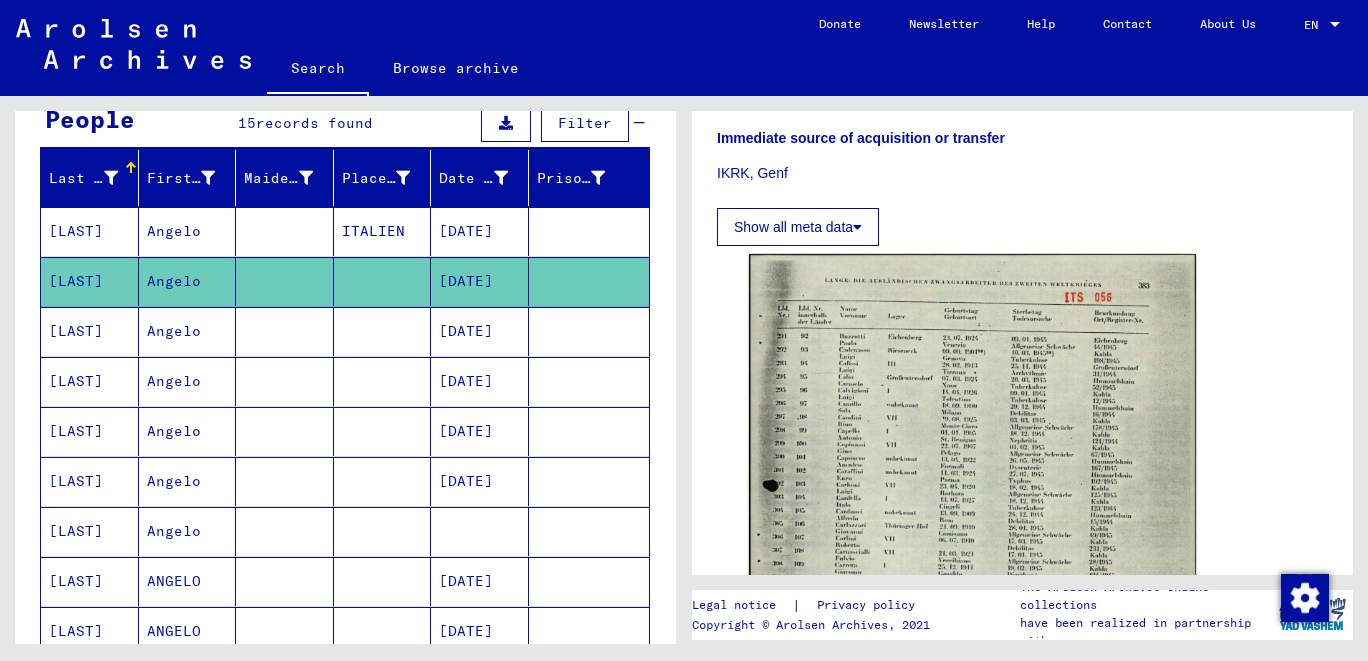 scroll, scrollTop: 854, scrollLeft: 0, axis: vertical 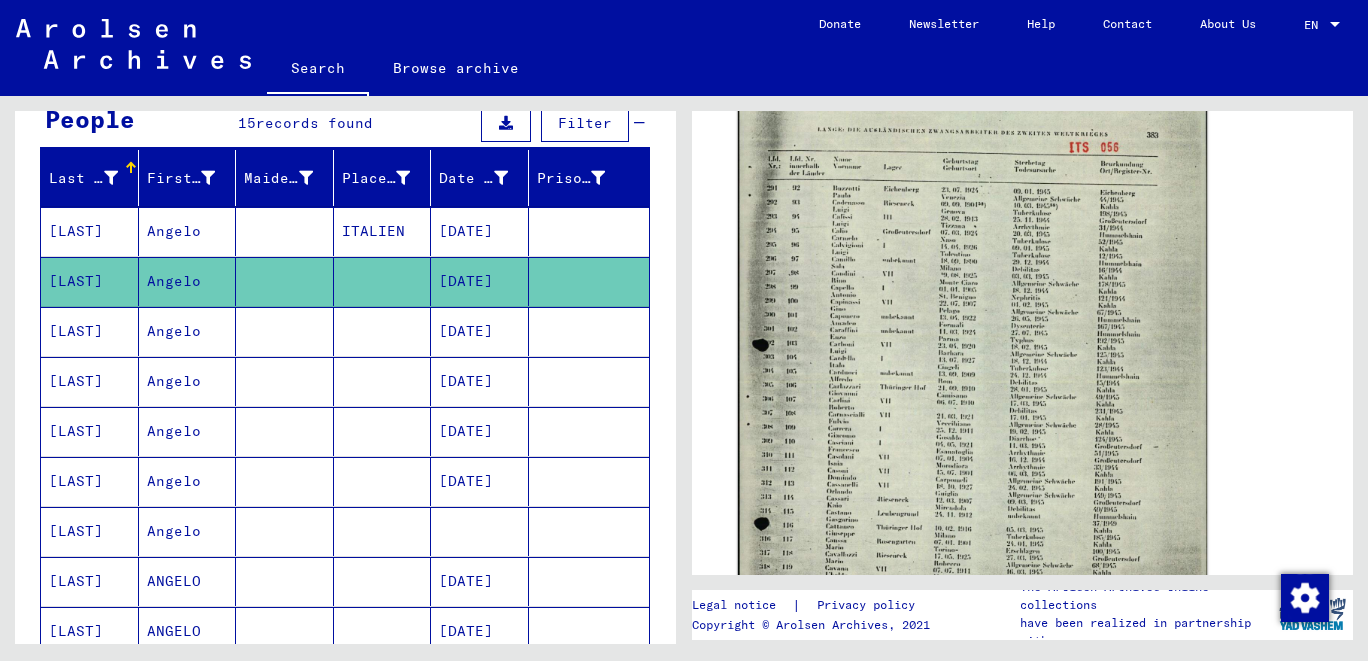 click 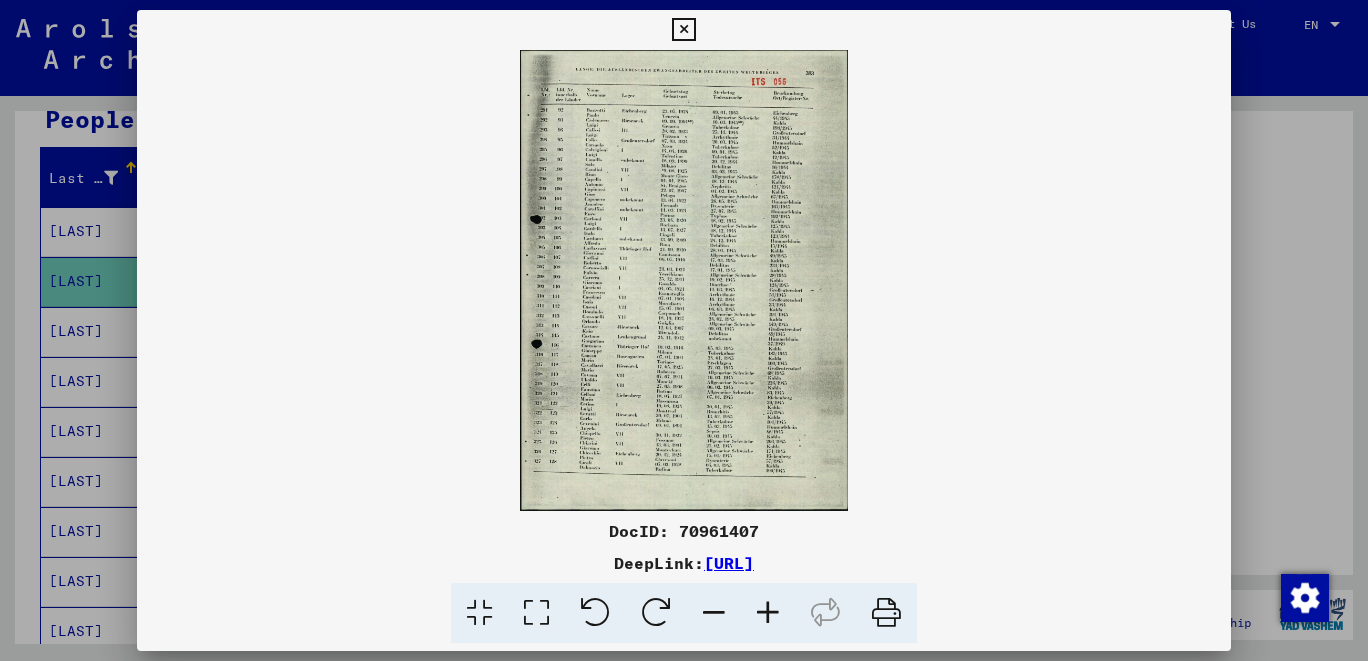 scroll, scrollTop: 854, scrollLeft: 0, axis: vertical 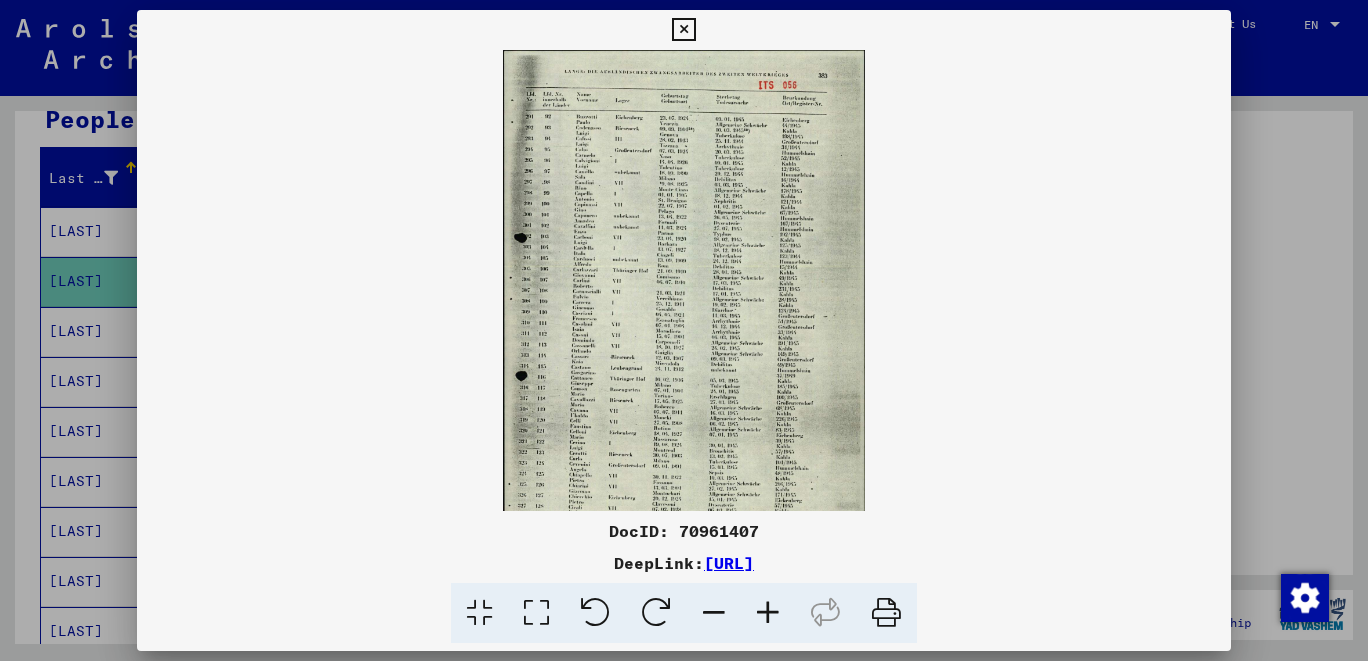 click at bounding box center [768, 613] 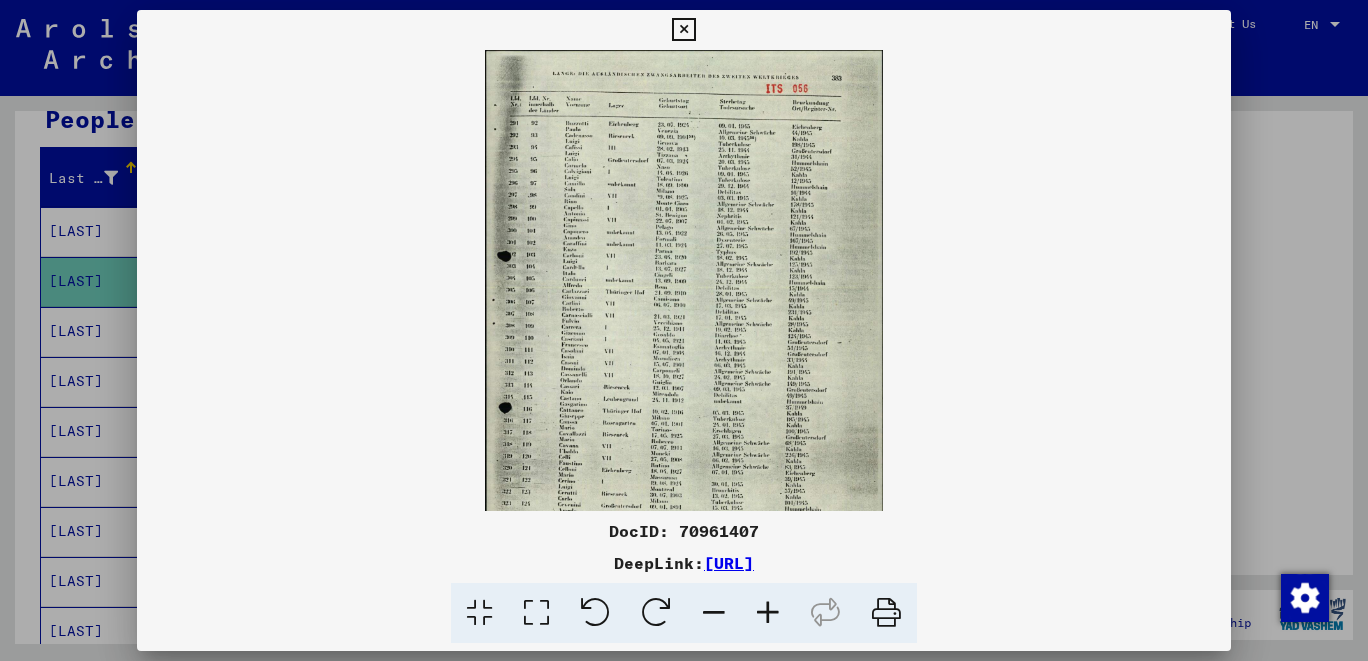 click at bounding box center (768, 613) 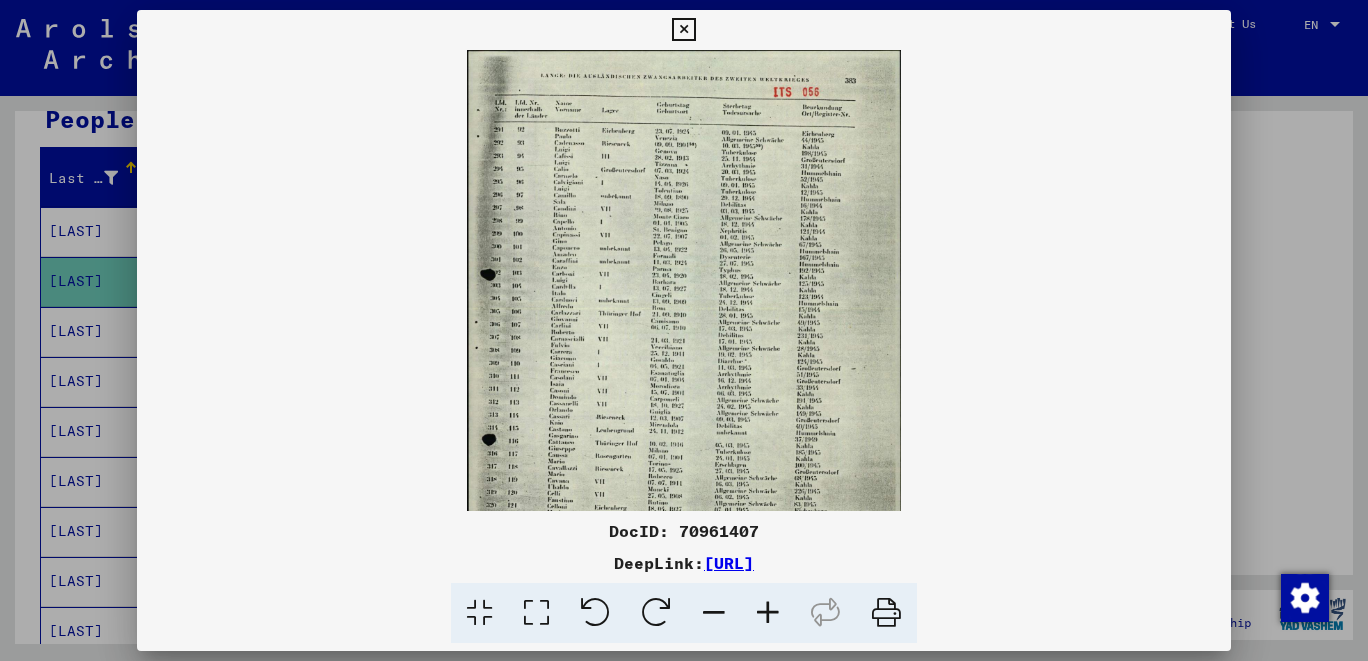 click at bounding box center [768, 613] 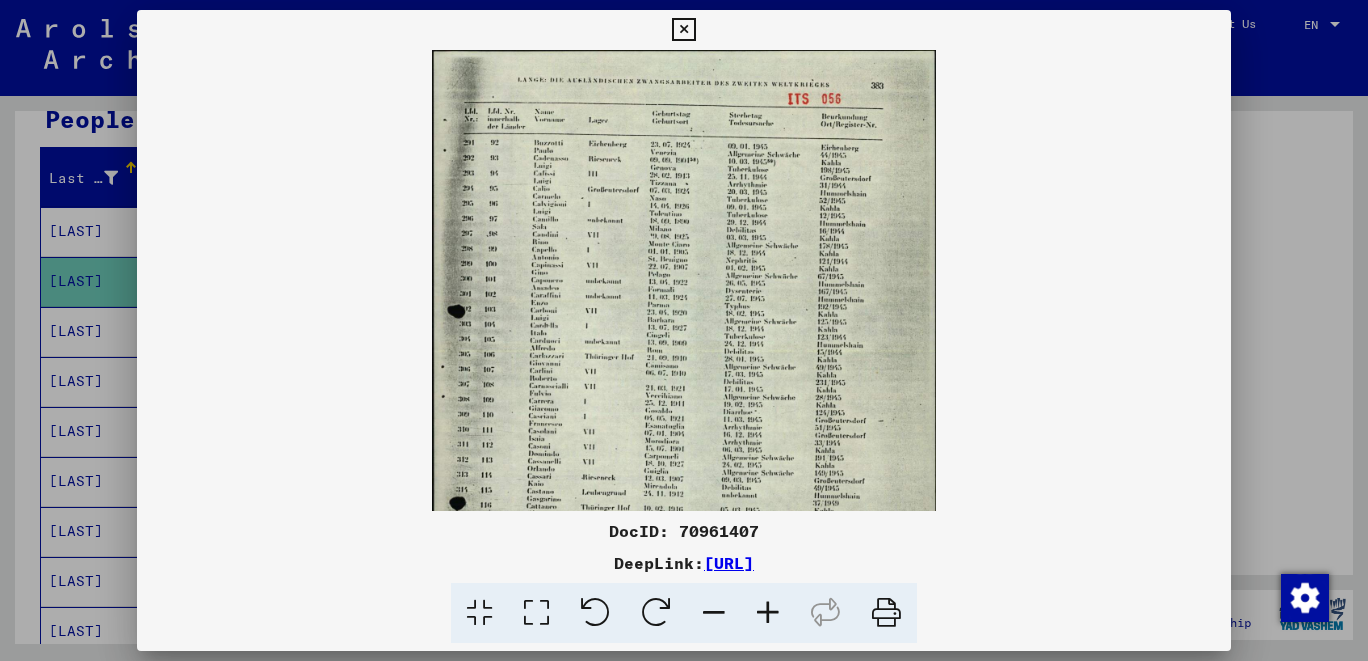 click at bounding box center (768, 613) 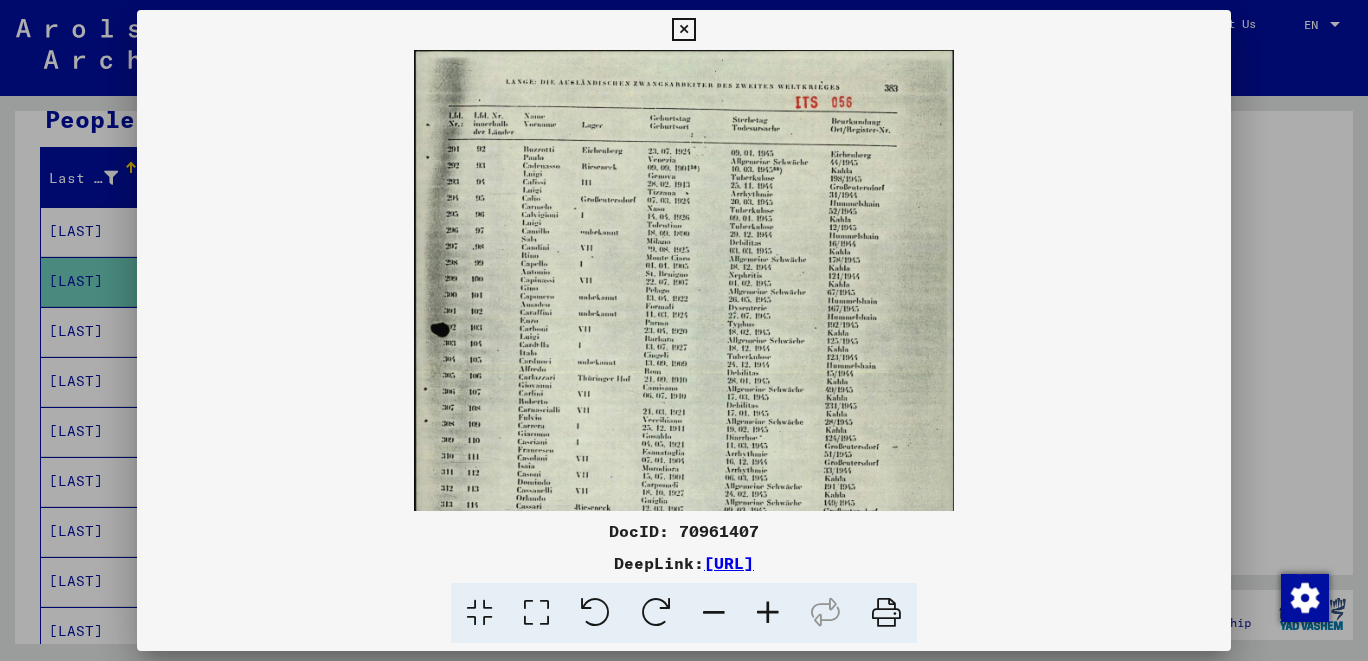 click at bounding box center (768, 613) 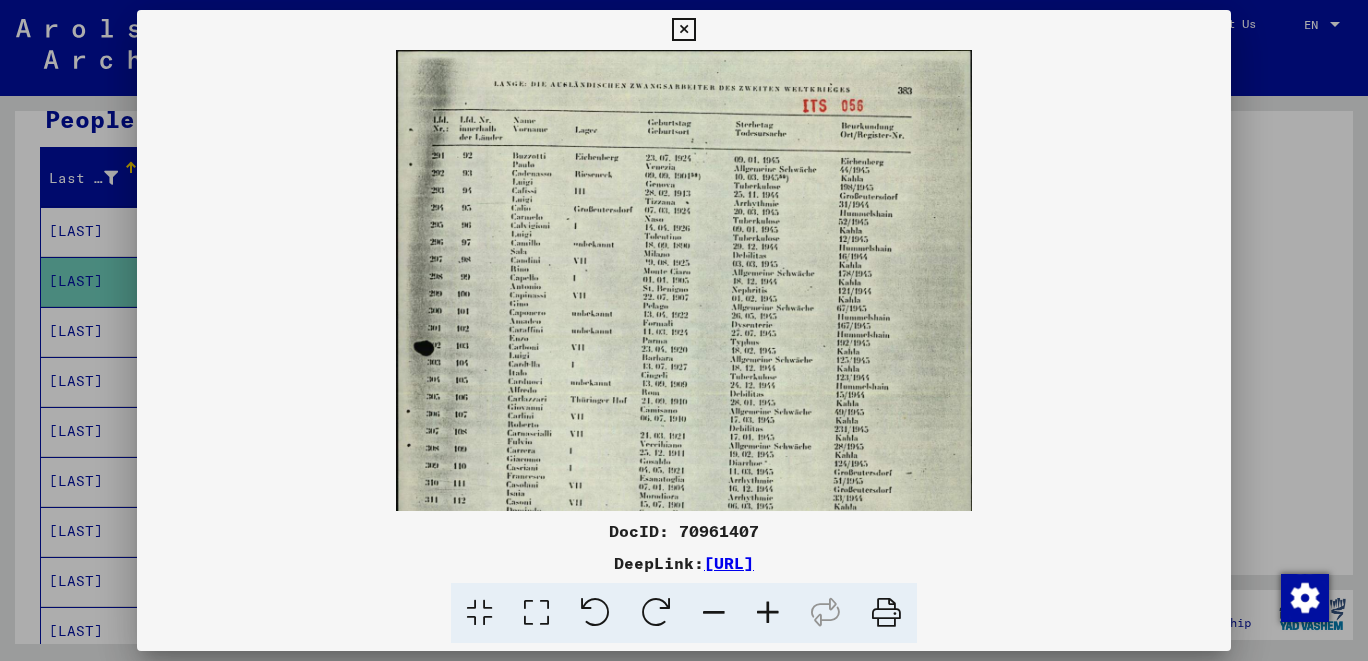 click at bounding box center [768, 613] 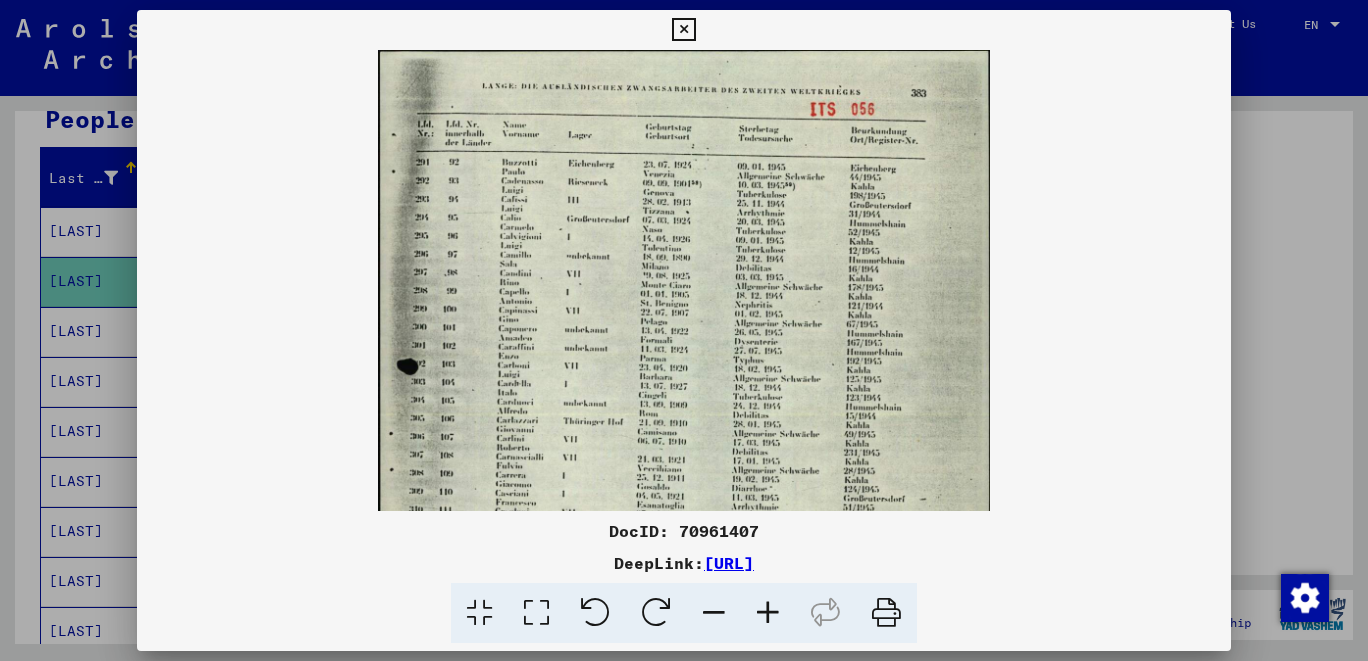 click at bounding box center (768, 613) 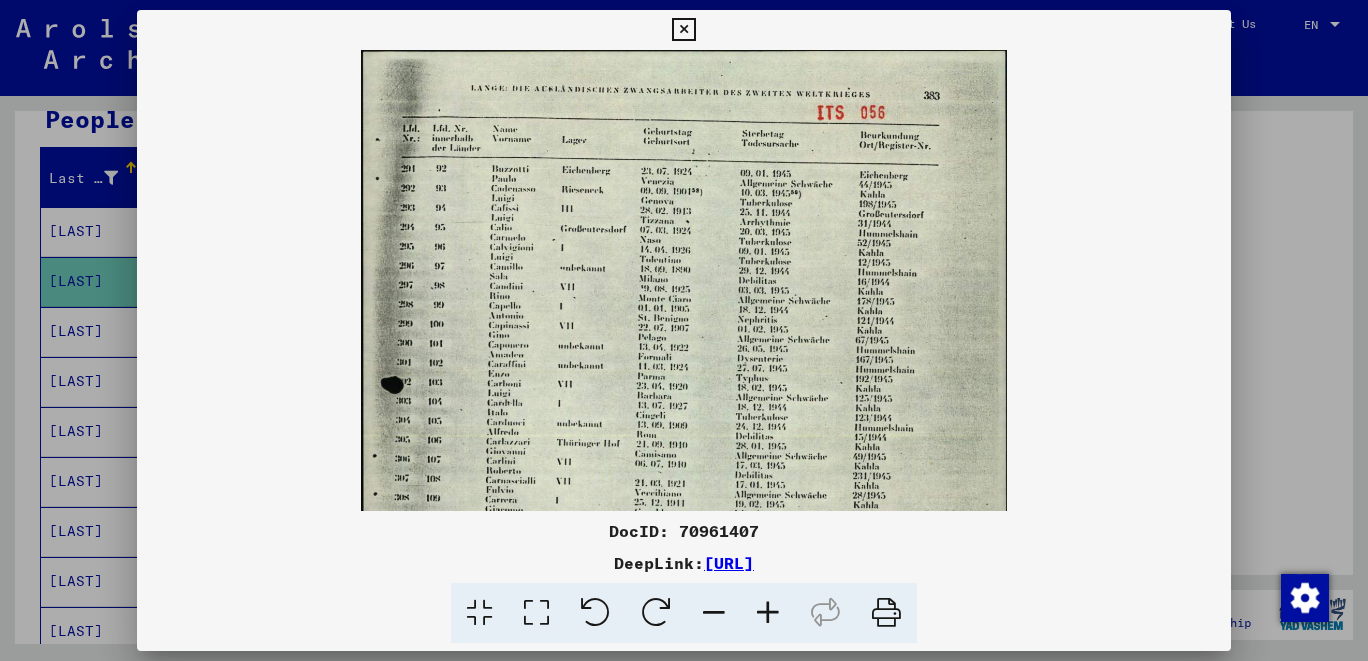 click at bounding box center (768, 613) 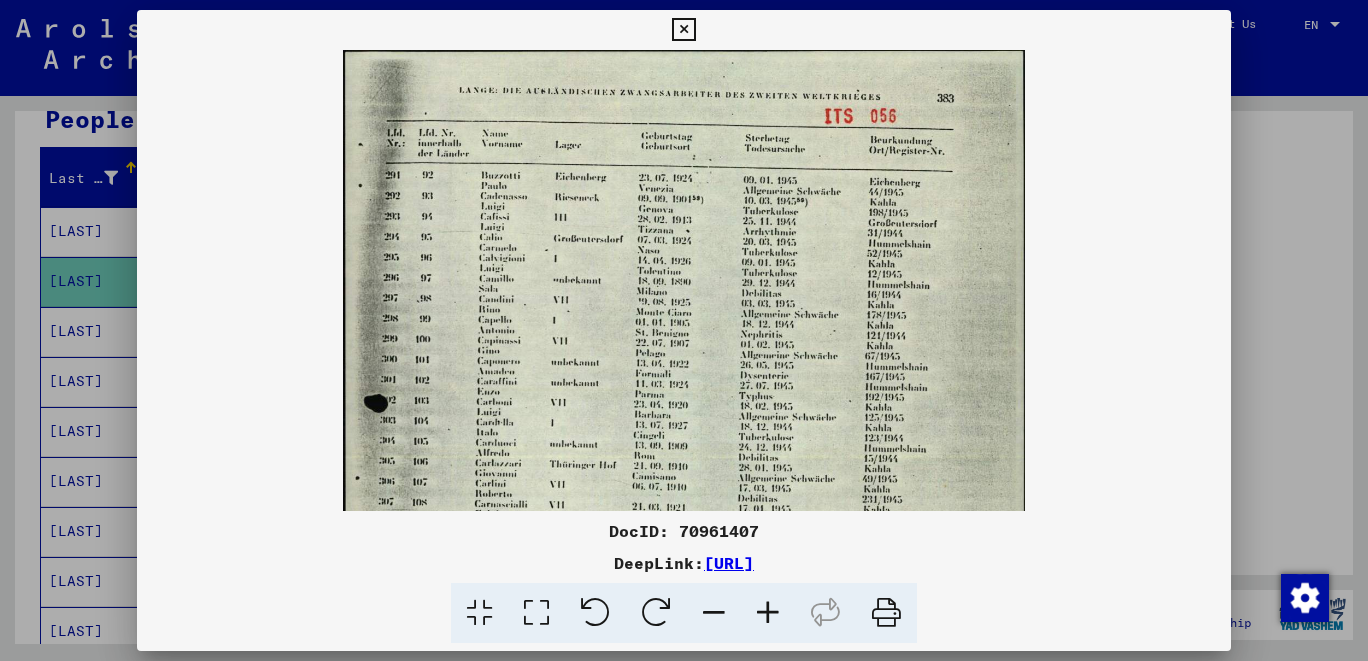 click at bounding box center [768, 613] 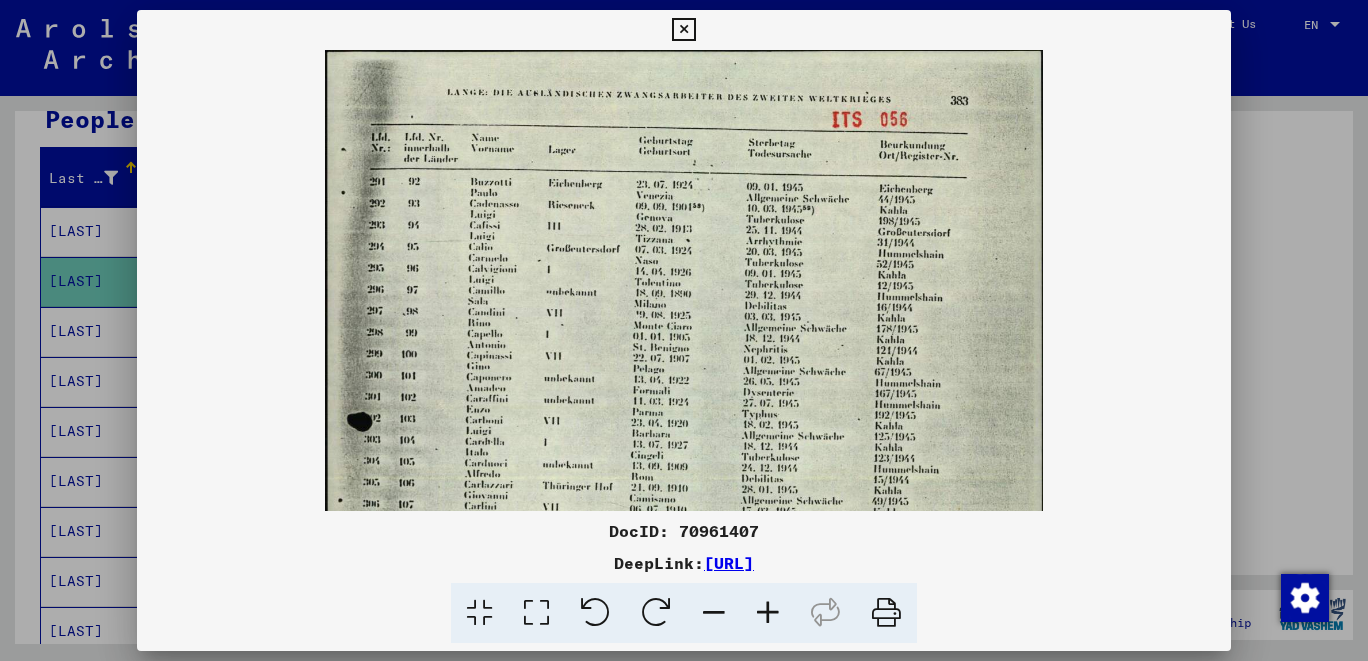 click at bounding box center (768, 613) 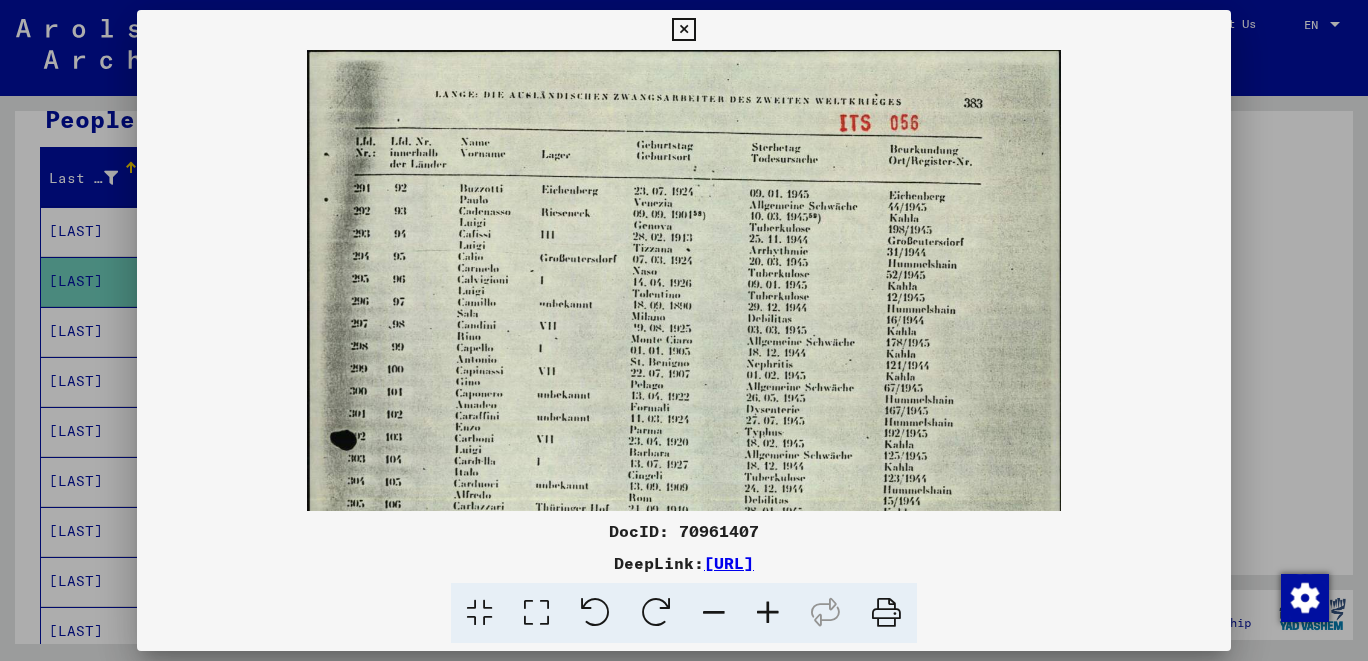 click at bounding box center (768, 613) 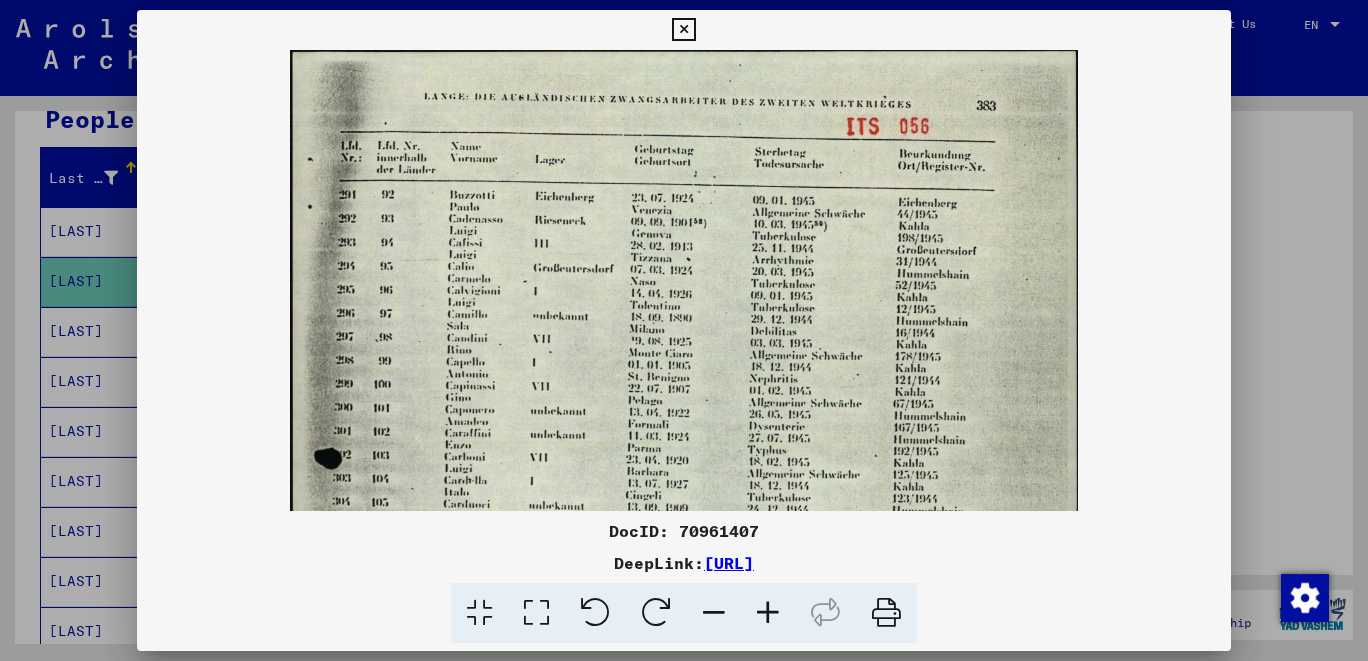 click at bounding box center [768, 613] 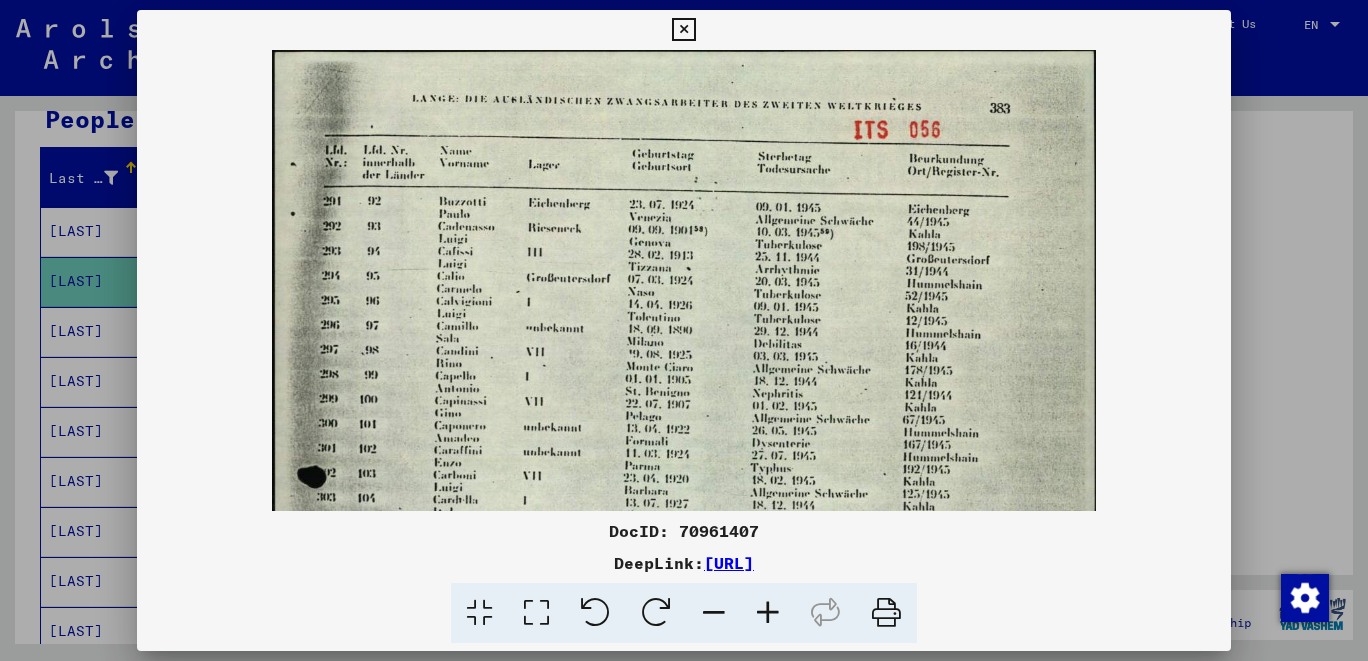 click at bounding box center [768, 613] 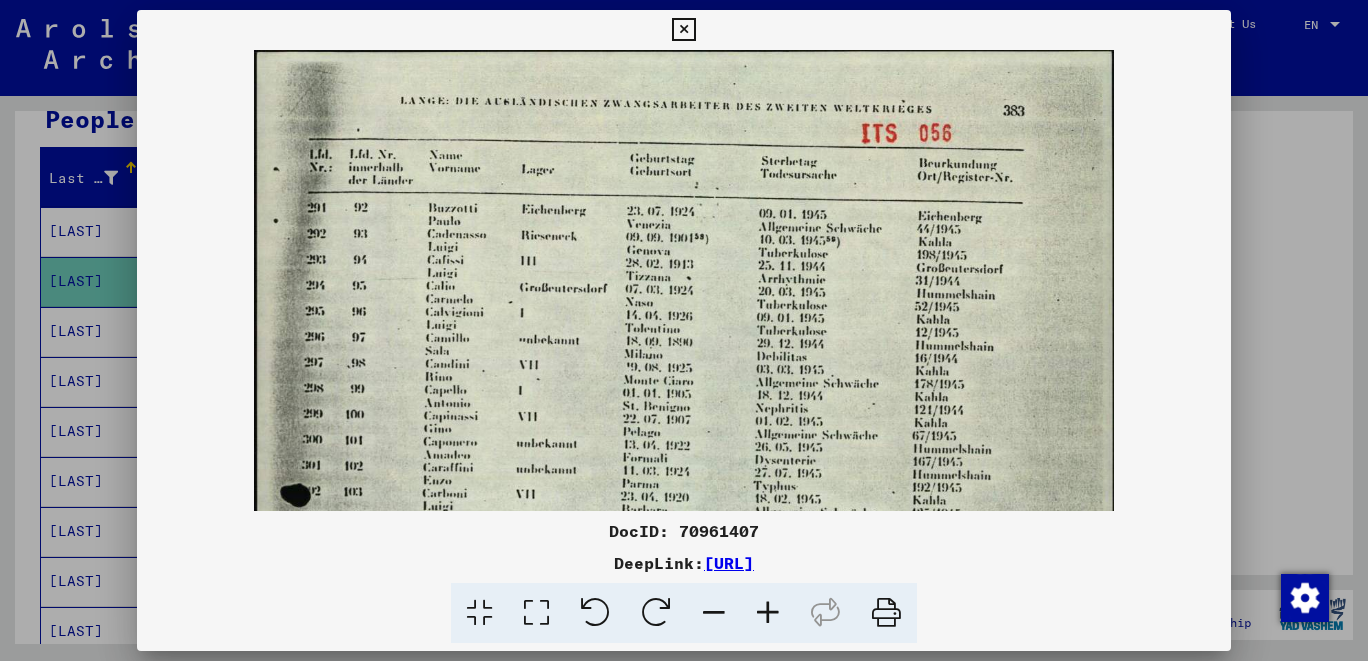 click at bounding box center (768, 613) 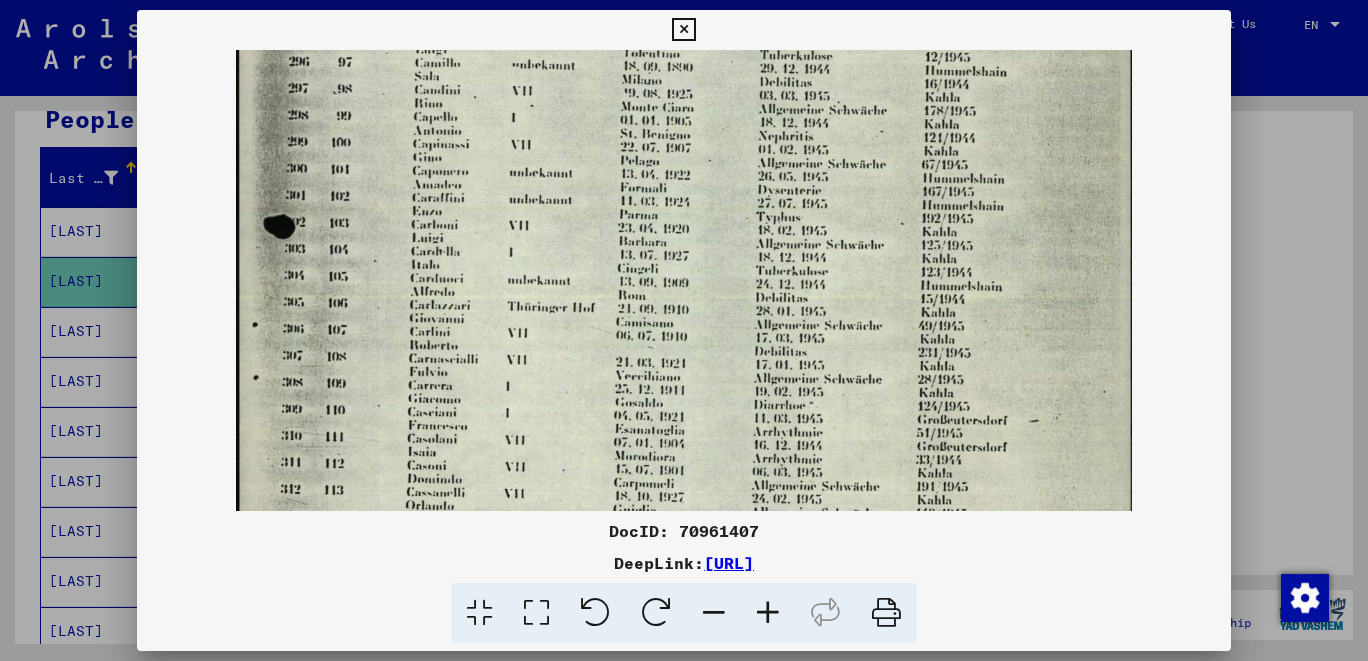 drag, startPoint x: 674, startPoint y: 451, endPoint x: 776, endPoint y: 142, distance: 325.39975 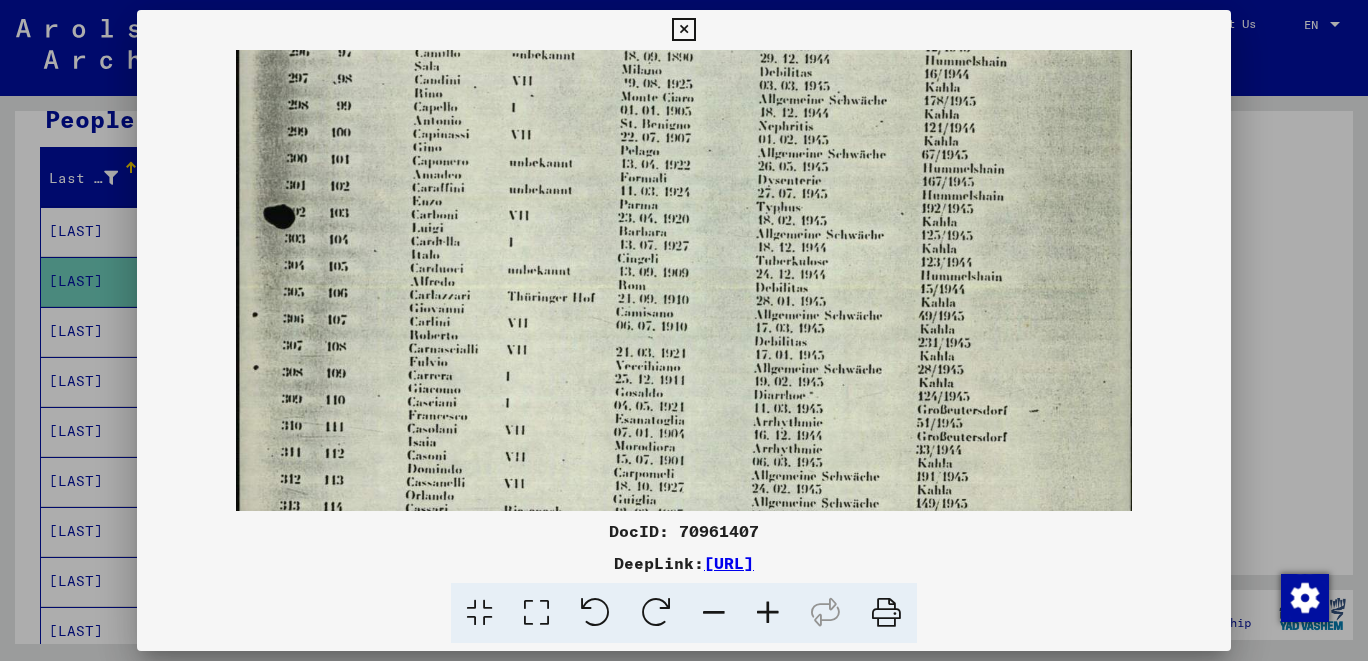 click at bounding box center [683, 383] 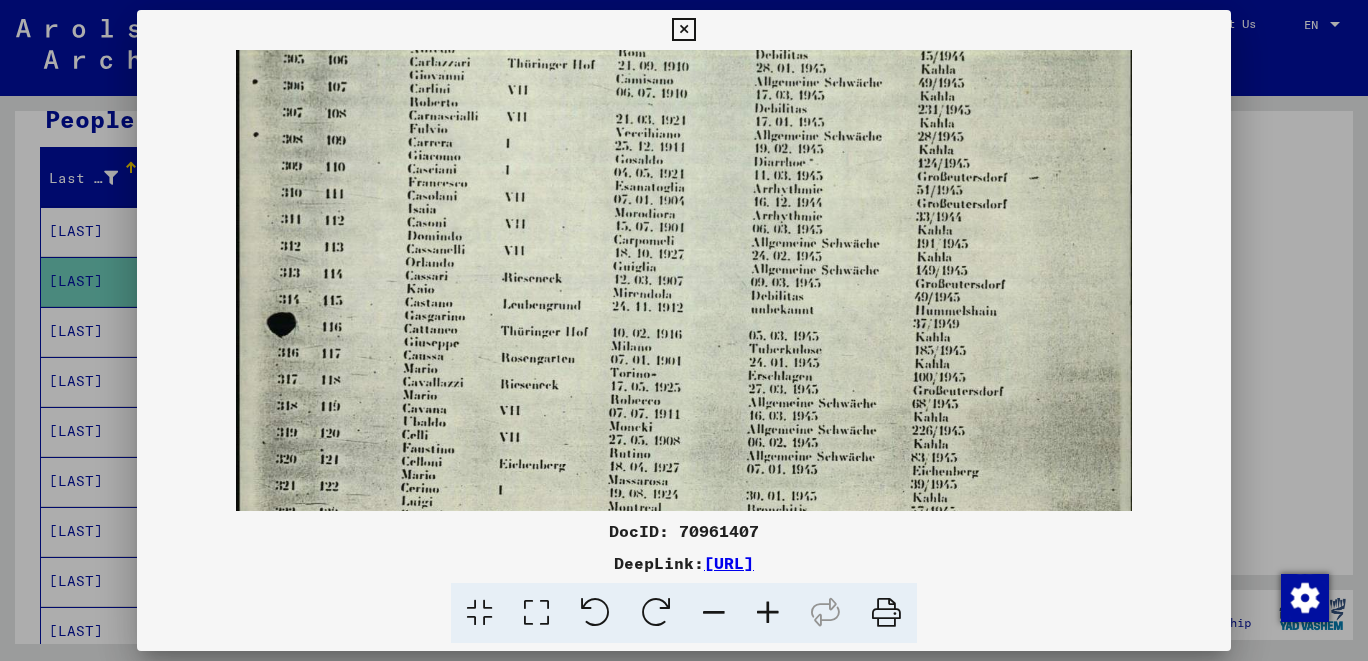 drag, startPoint x: 781, startPoint y: 319, endPoint x: 892, endPoint y: 94, distance: 250.89041 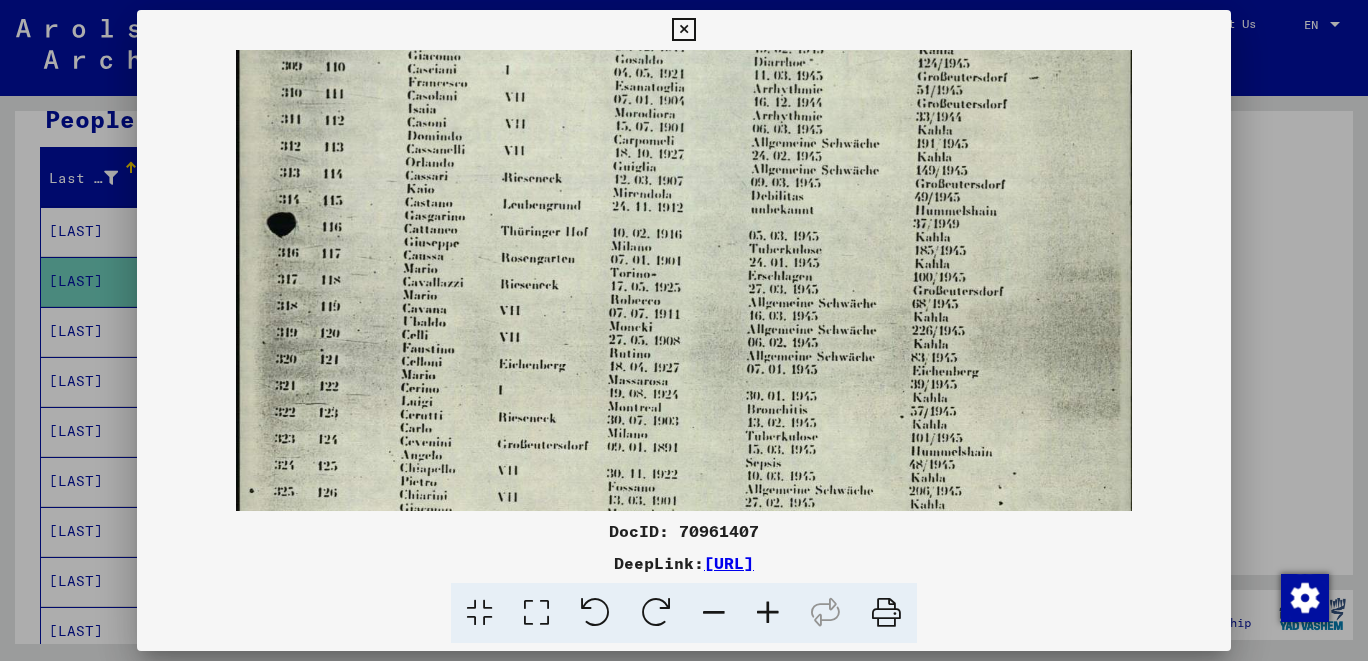 scroll, scrollTop: 633, scrollLeft: 0, axis: vertical 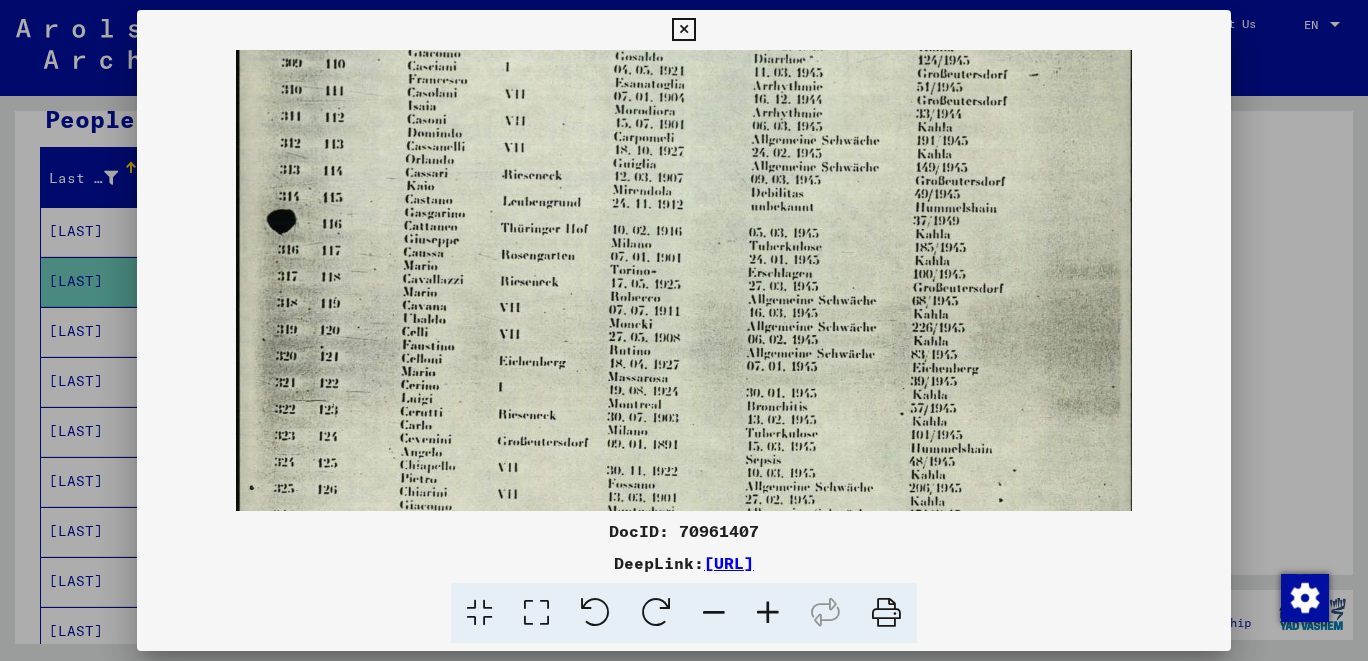 drag, startPoint x: 844, startPoint y: 277, endPoint x: 894, endPoint y: 179, distance: 110.01818 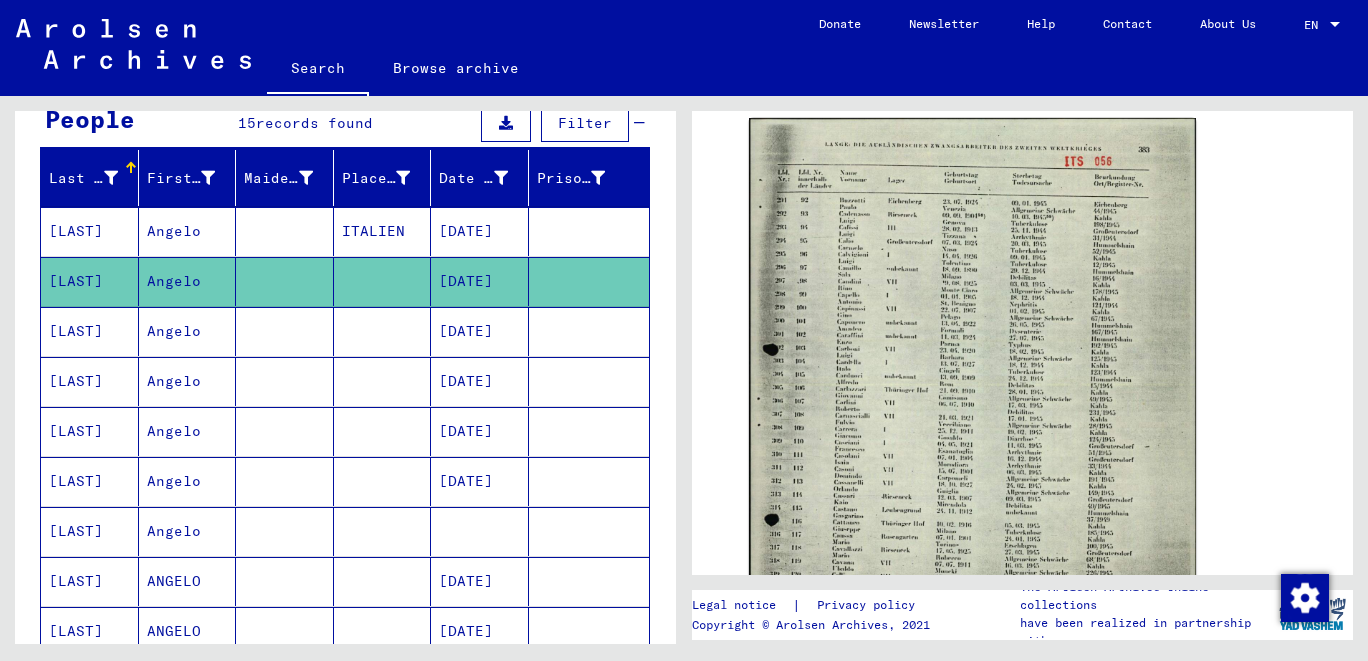 click on "[LAST]" at bounding box center (90, 381) 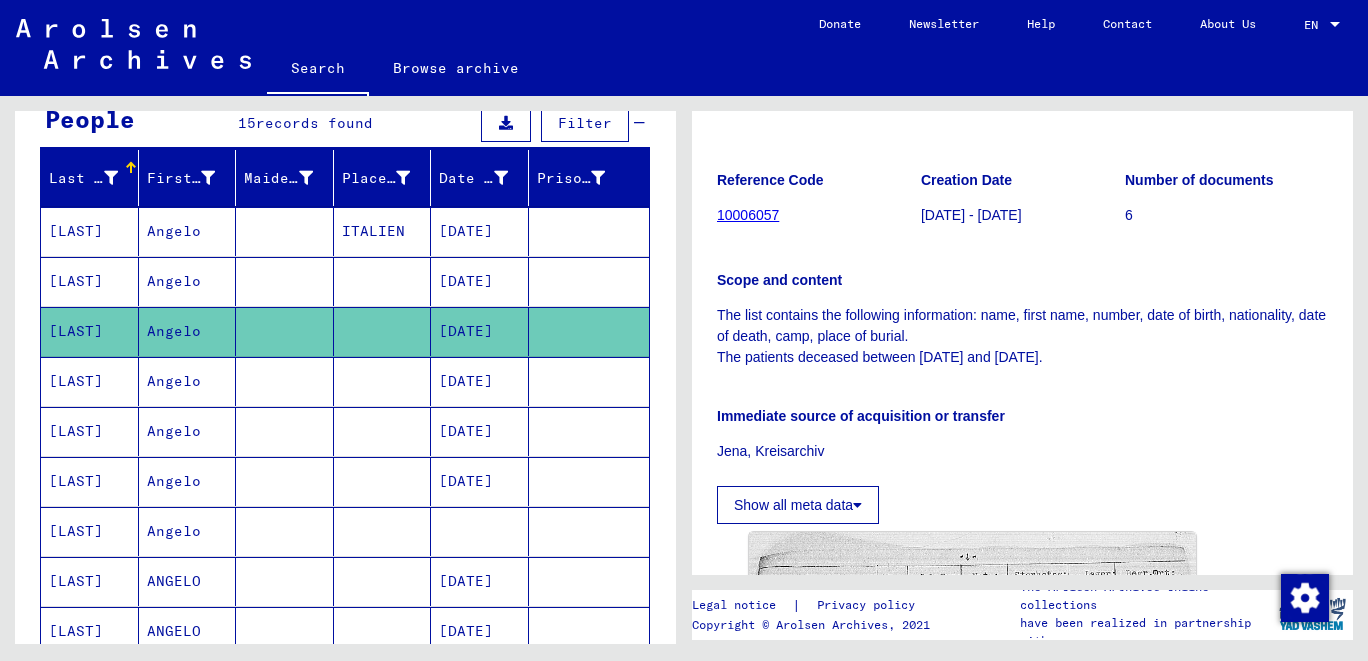 scroll, scrollTop: 427, scrollLeft: 0, axis: vertical 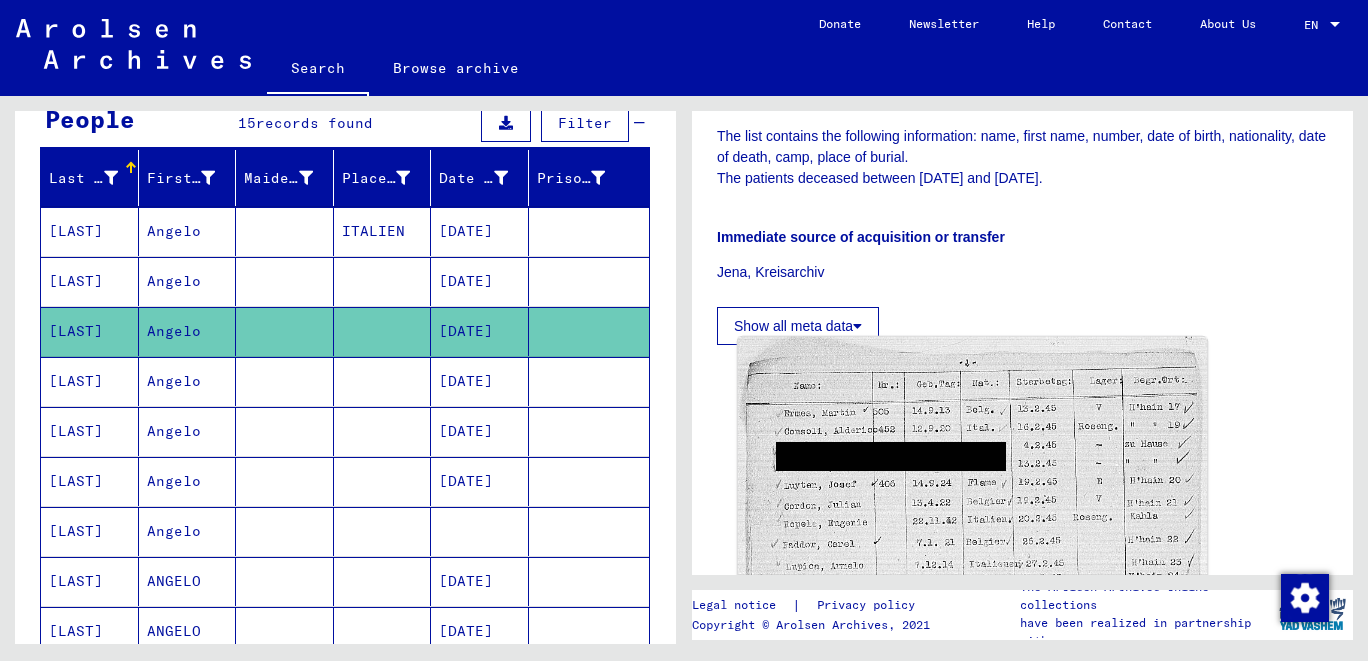 click 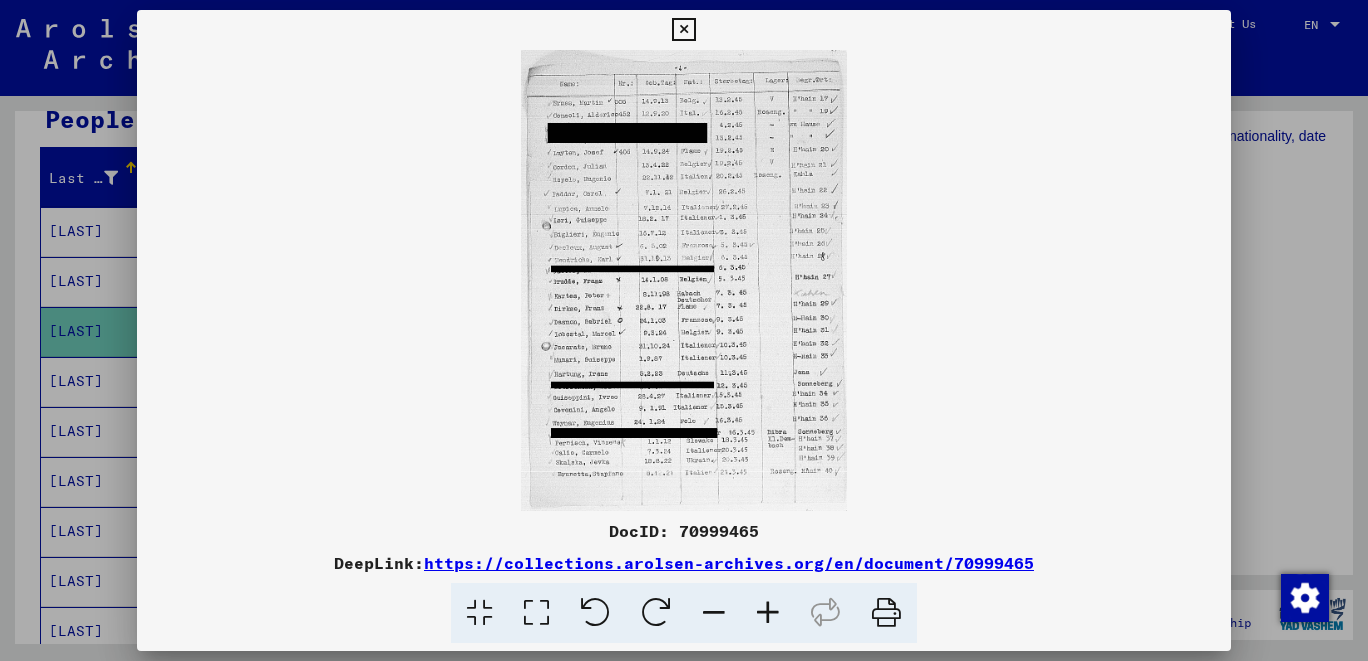 click at bounding box center [768, 613] 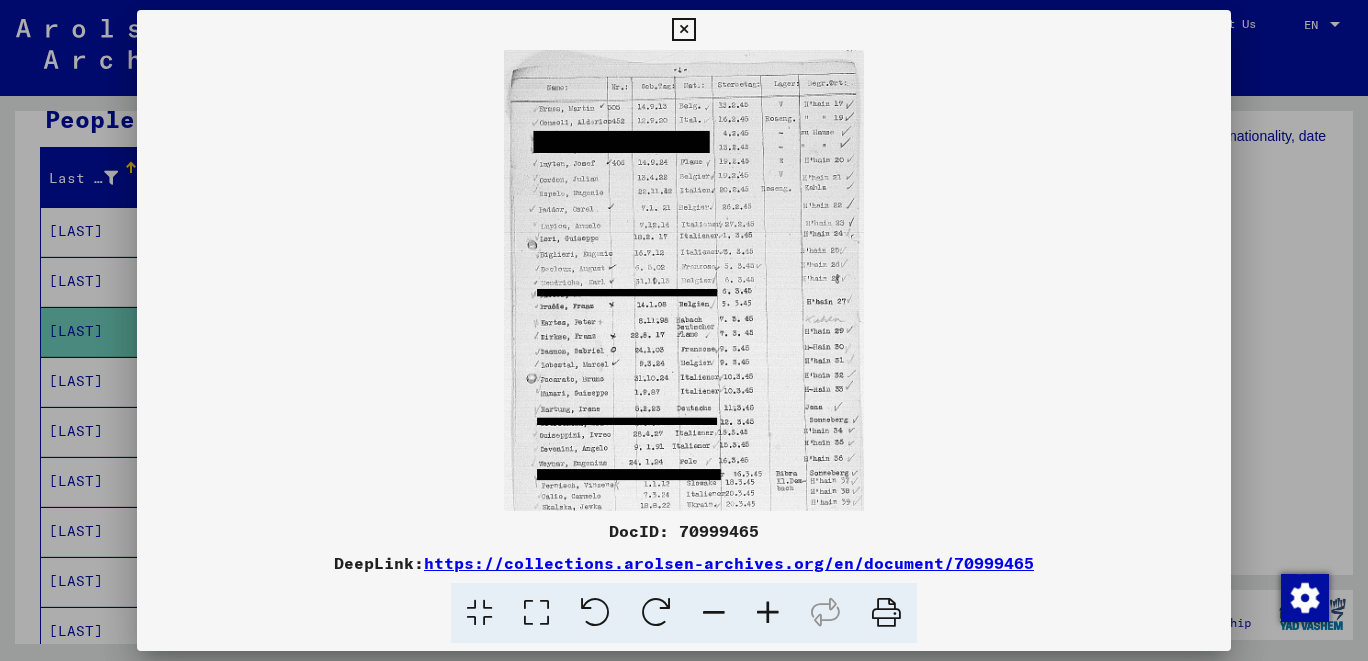 click at bounding box center [768, 613] 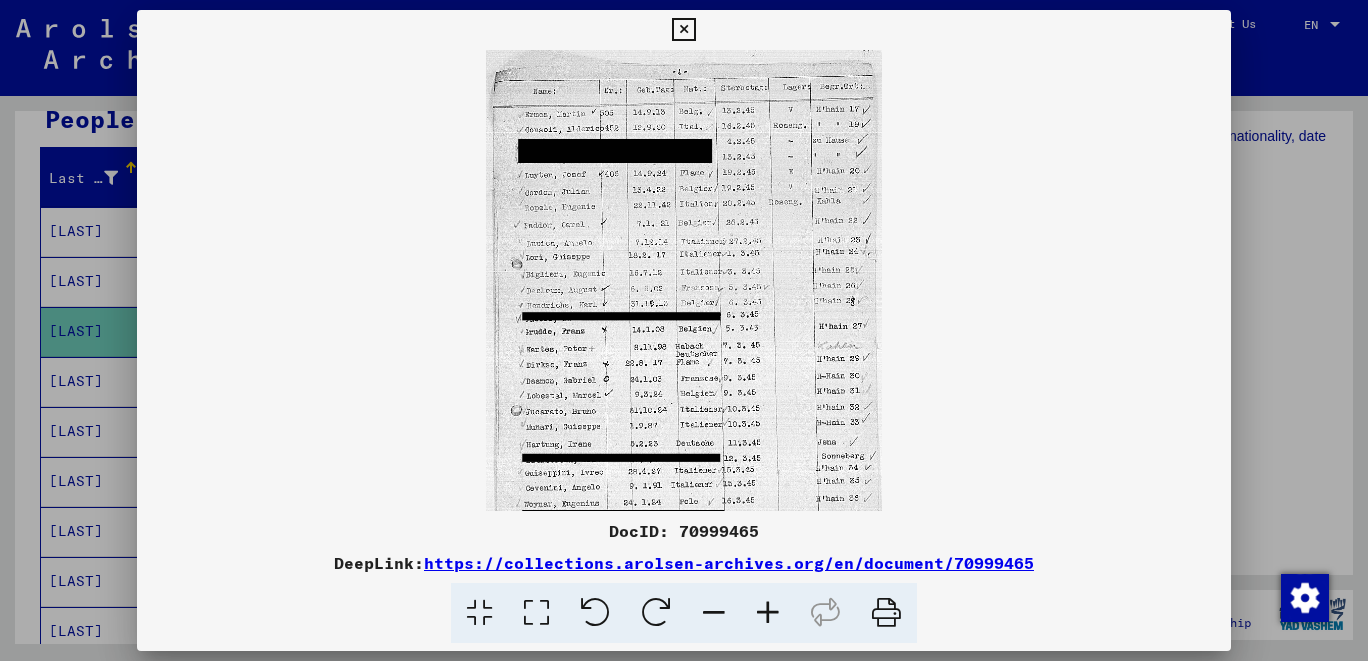 click at bounding box center [768, 613] 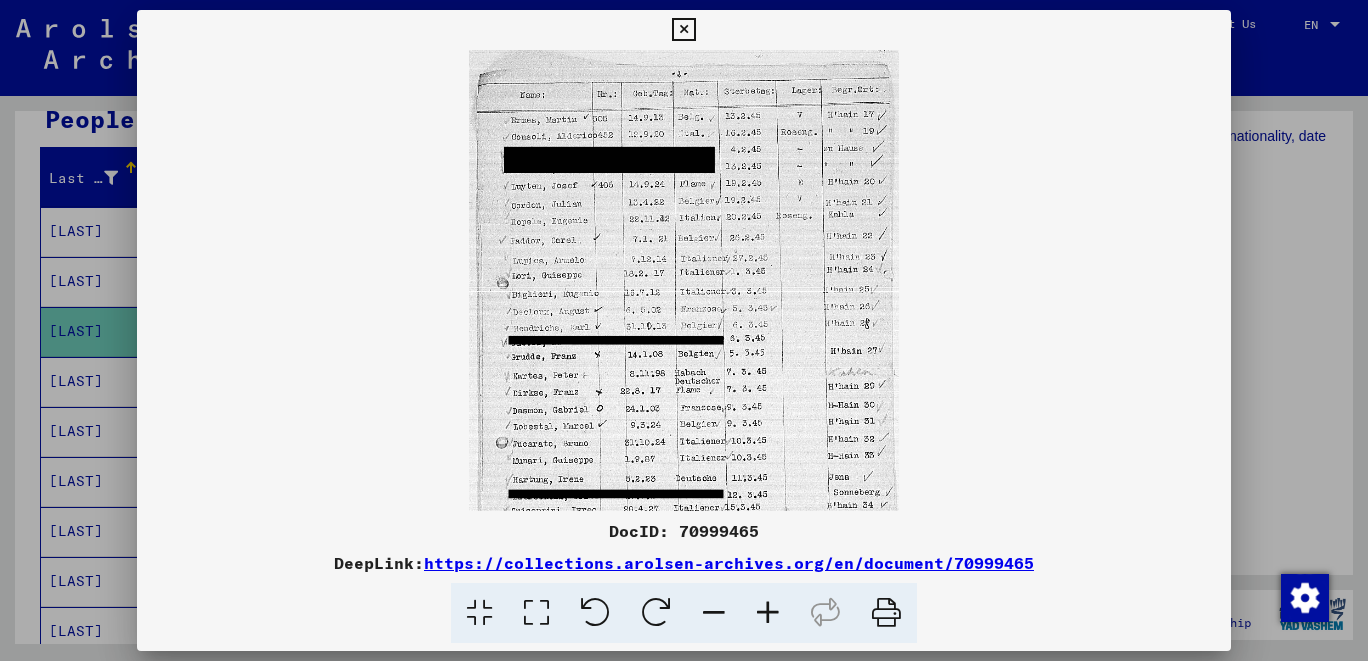 click at bounding box center (768, 613) 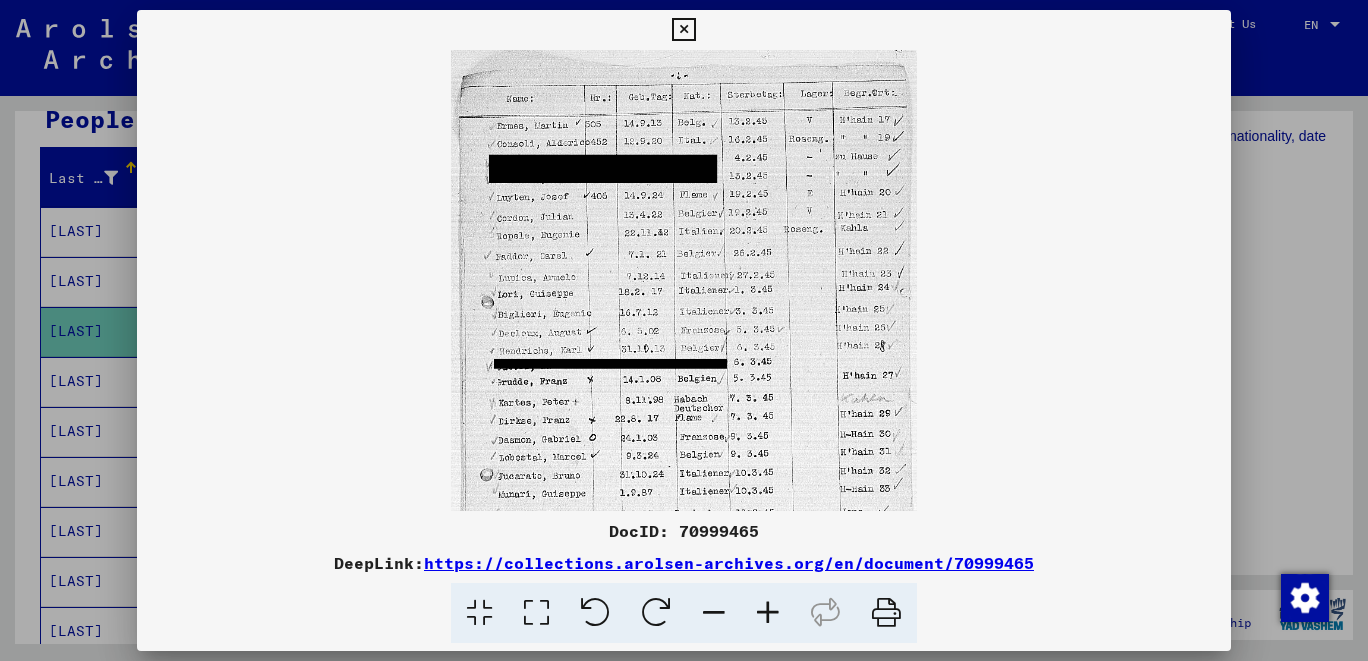 click at bounding box center [768, 613] 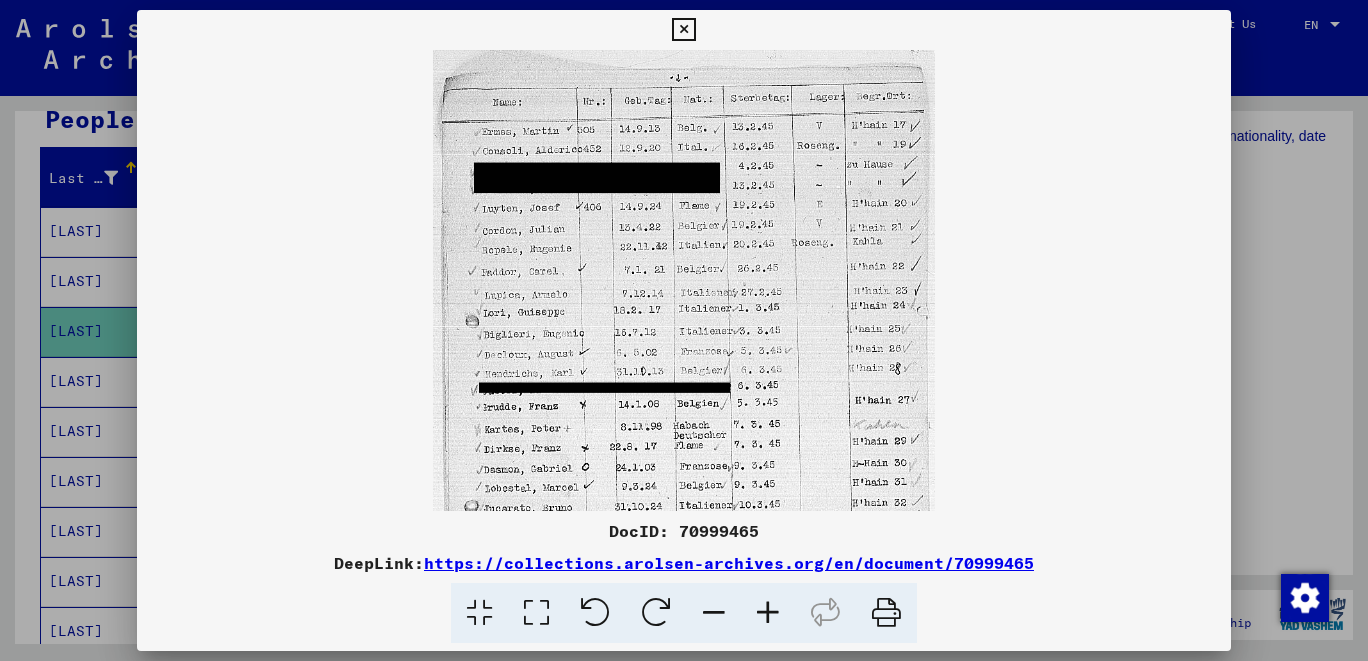 click at bounding box center [768, 613] 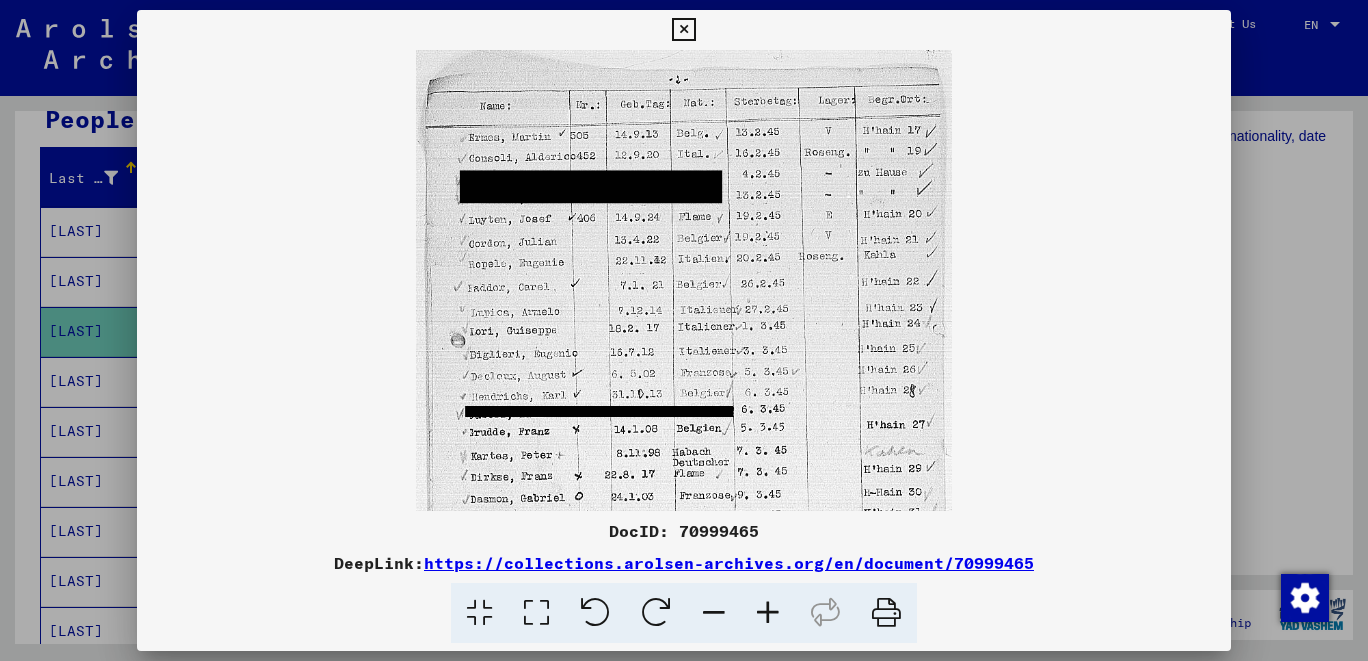 click at bounding box center [768, 613] 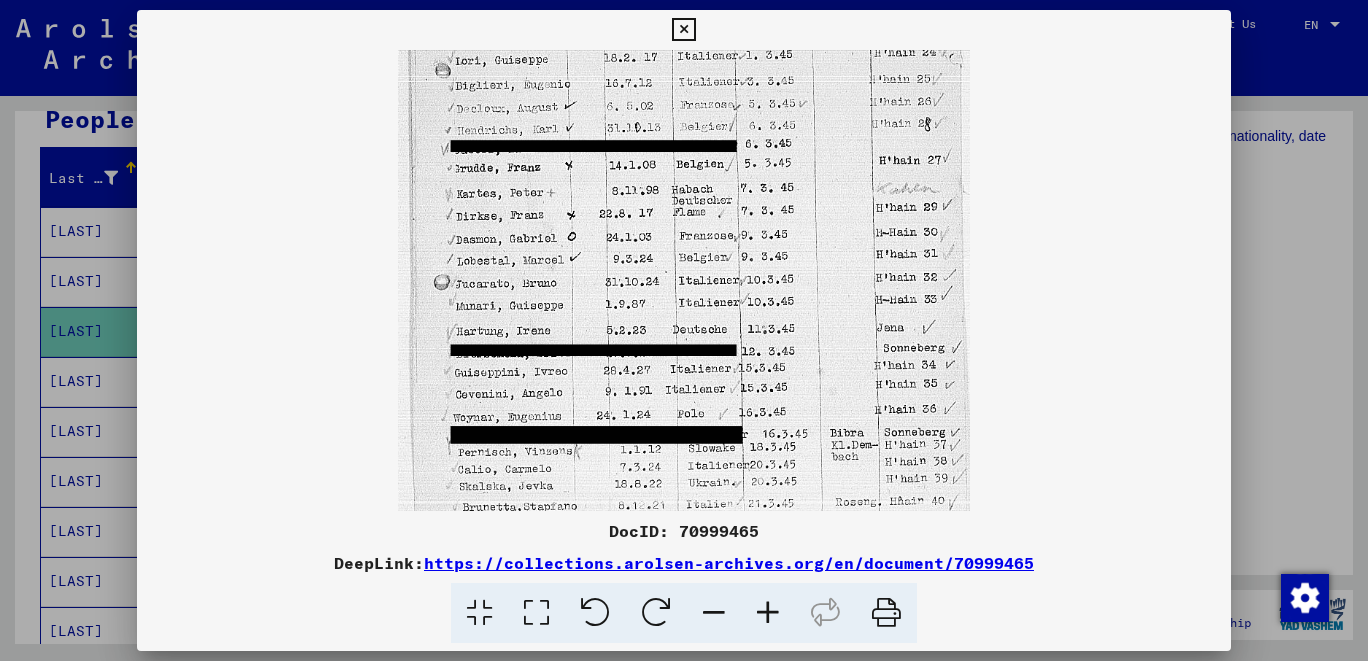 scroll, scrollTop: 277, scrollLeft: 0, axis: vertical 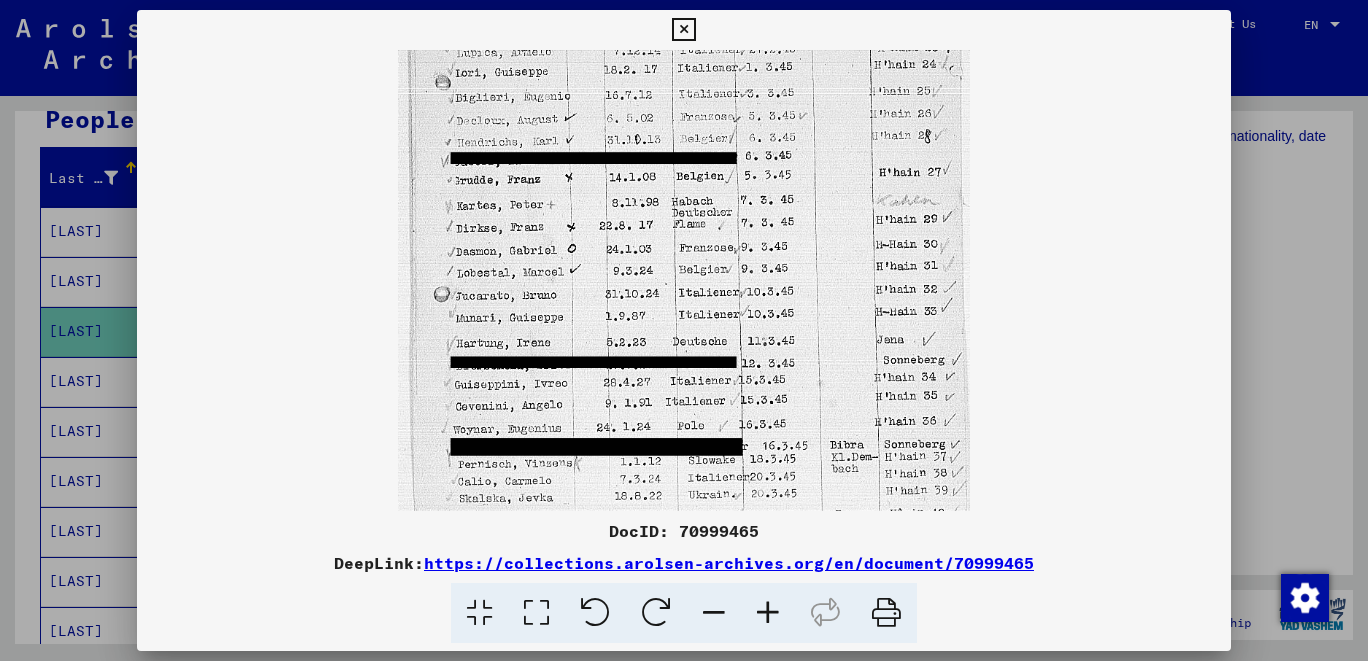 drag, startPoint x: 792, startPoint y: 418, endPoint x: 889, endPoint y: 146, distance: 288.77847 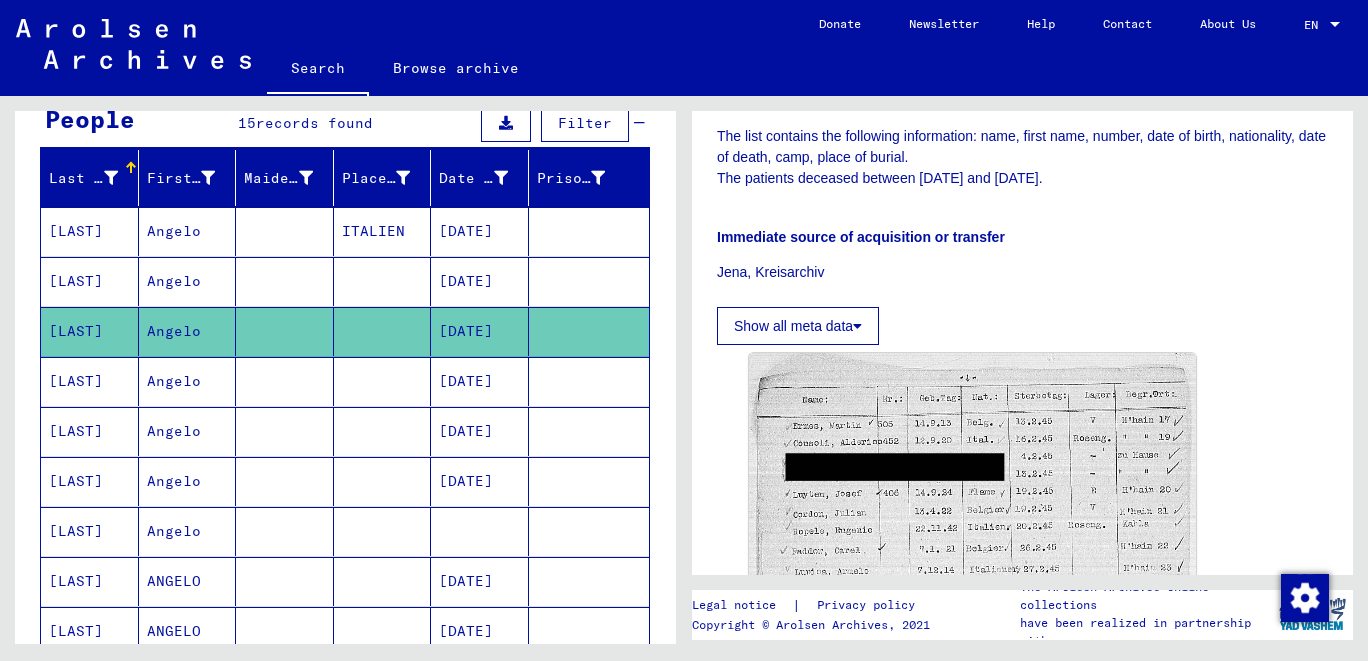 click on "[LAST]" at bounding box center (90, 431) 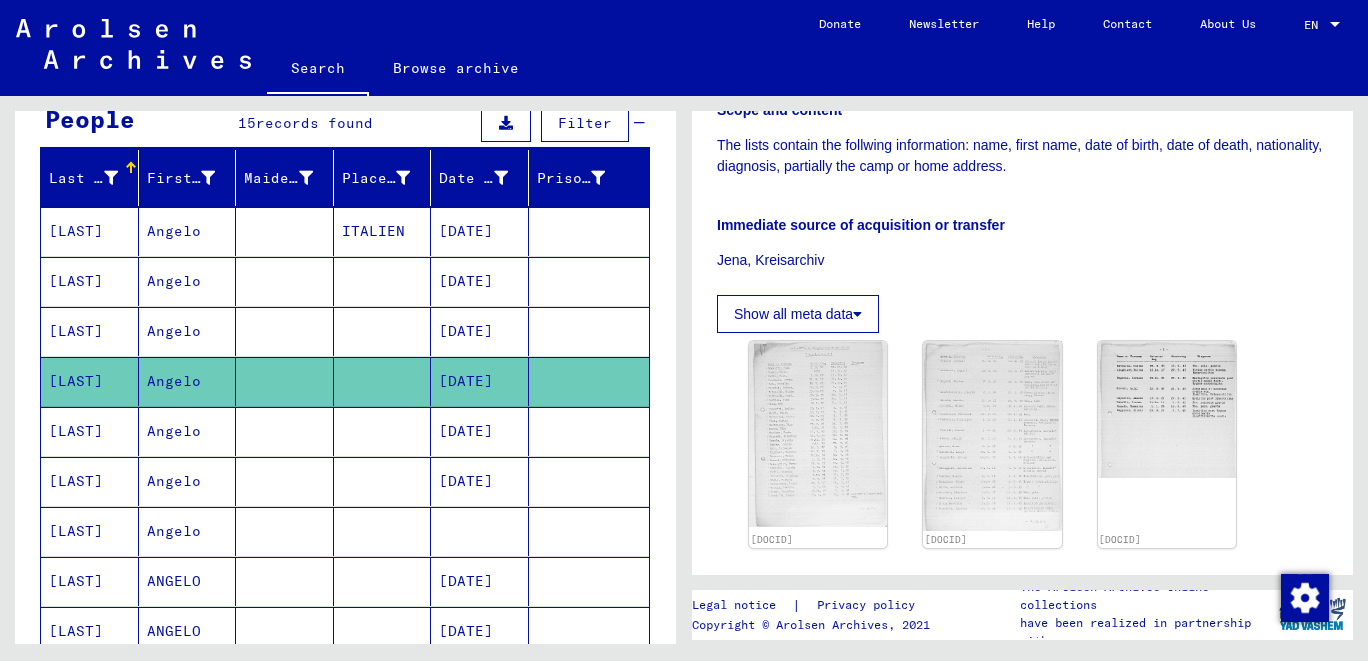 scroll, scrollTop: 427, scrollLeft: 0, axis: vertical 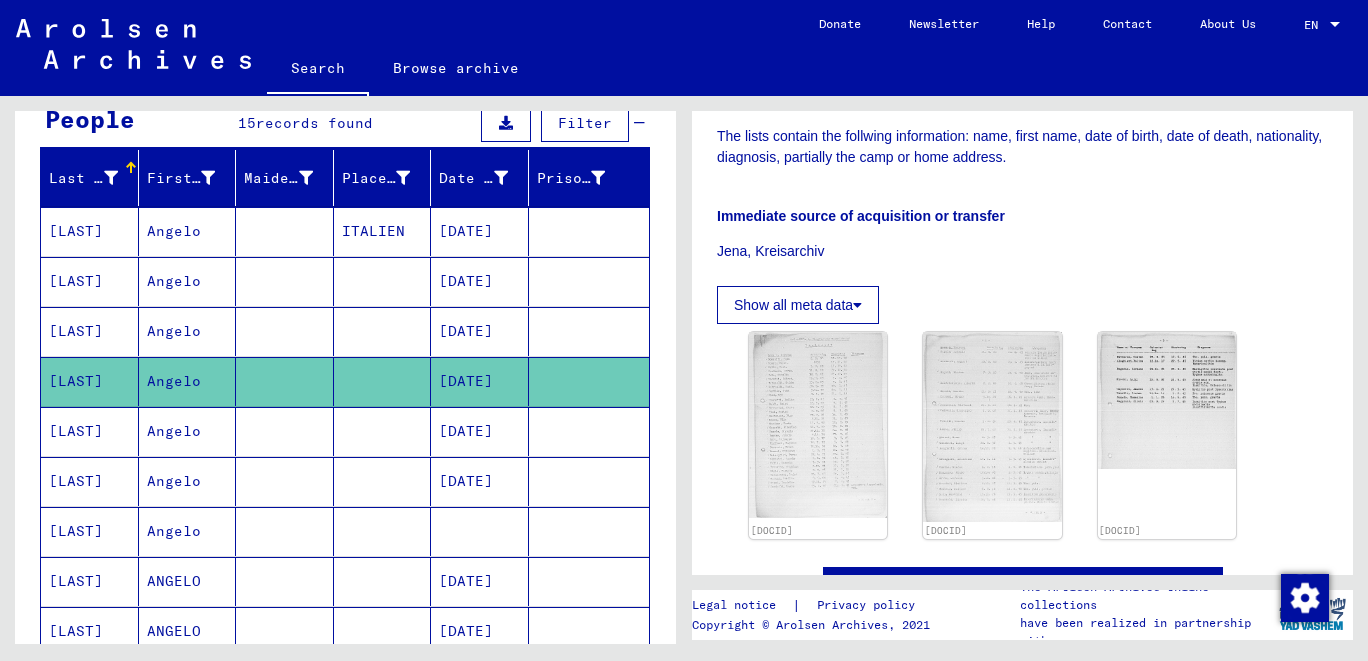 click on "[LAST]" at bounding box center (90, 481) 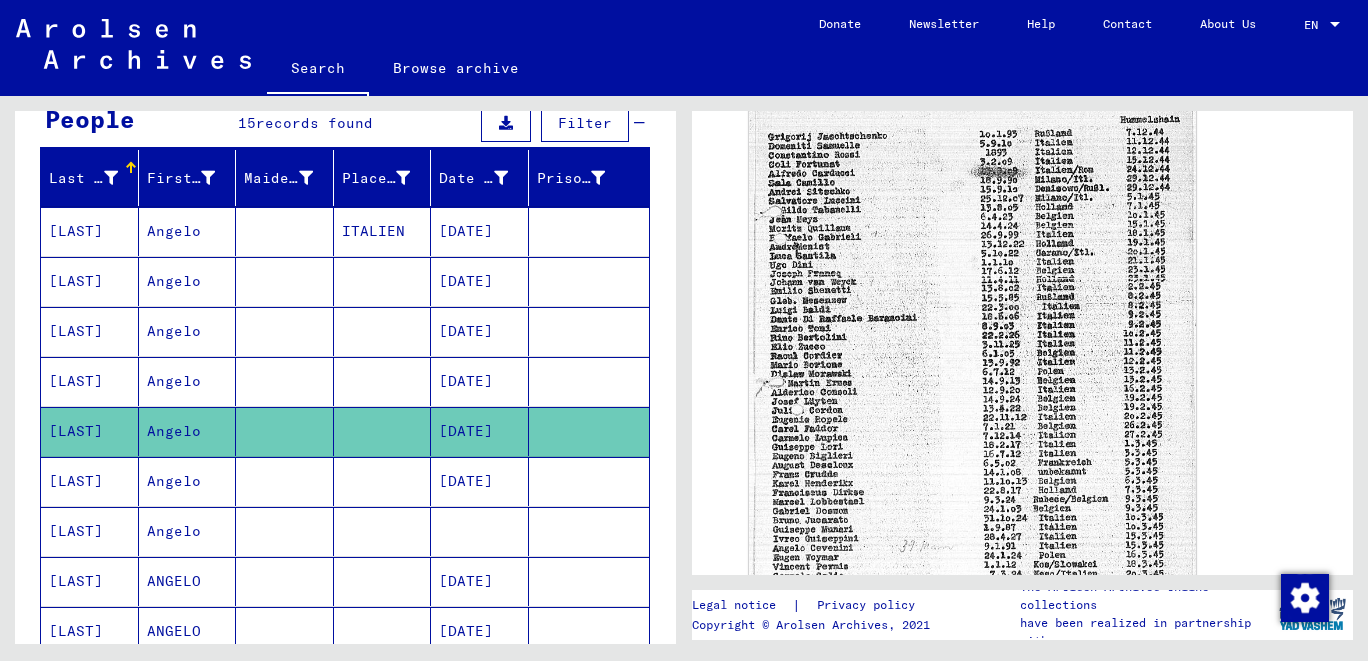 scroll, scrollTop: 854, scrollLeft: 0, axis: vertical 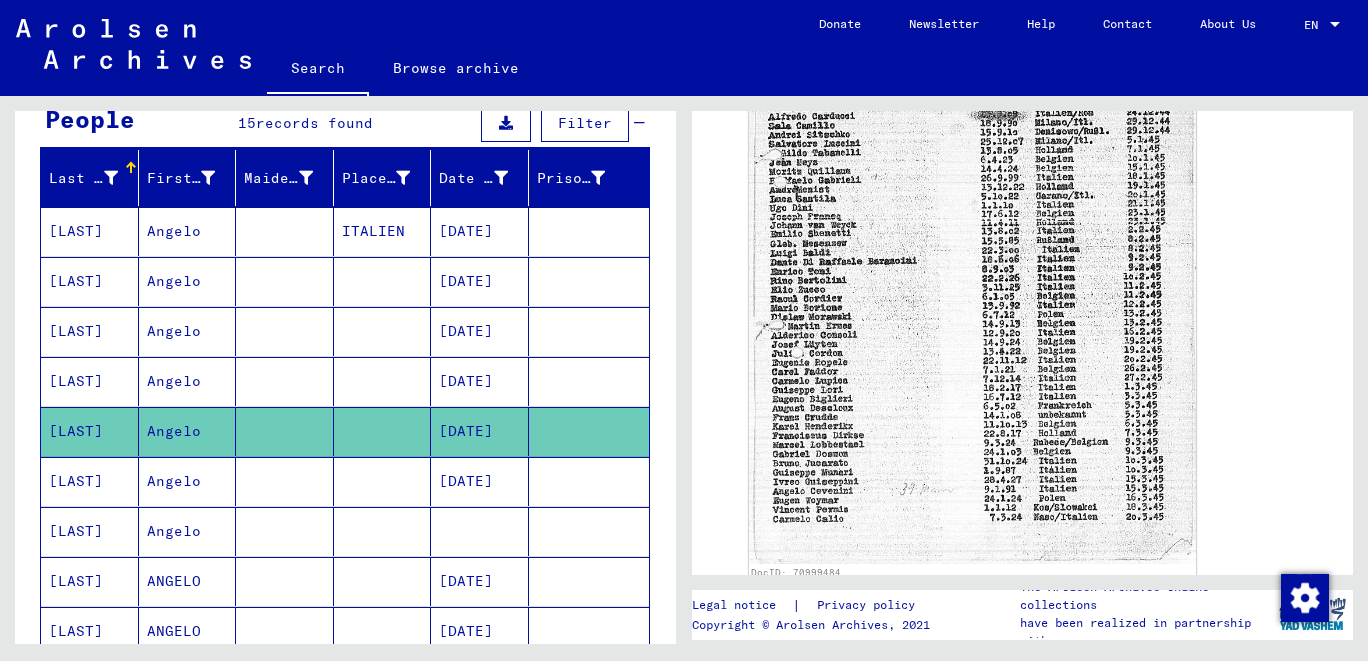 click on "[LAST]" at bounding box center (90, 531) 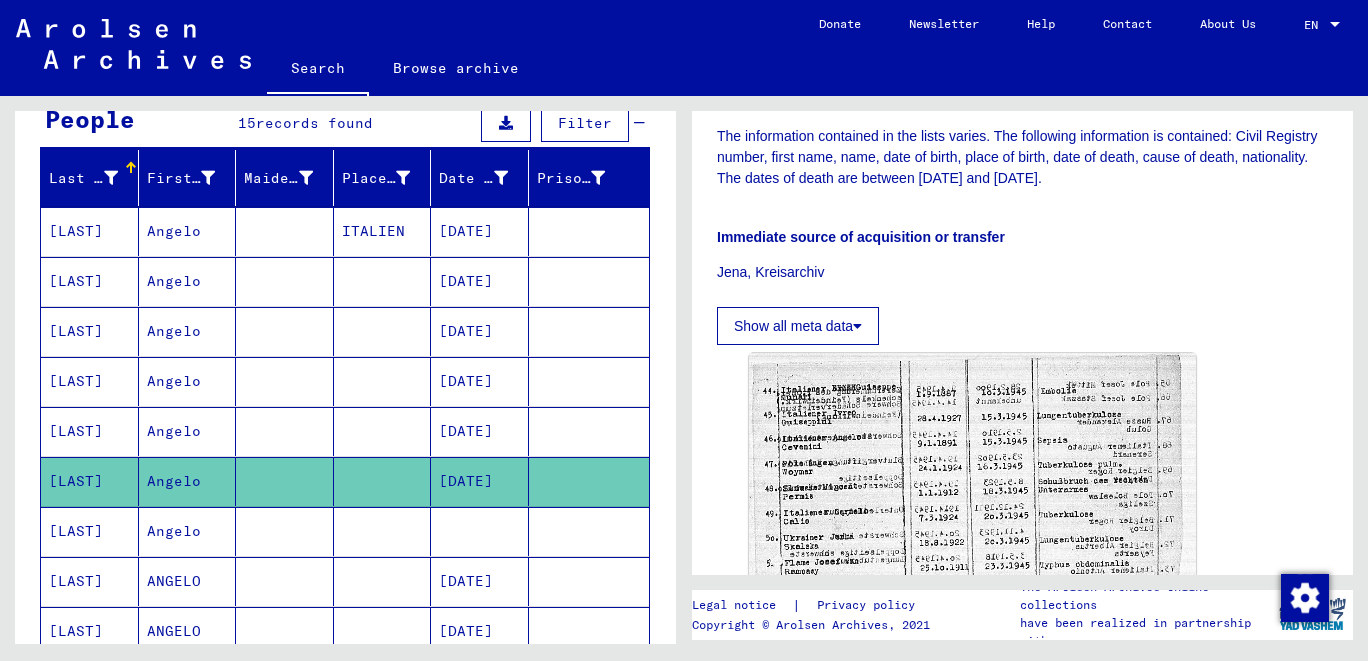 scroll, scrollTop: 854, scrollLeft: 0, axis: vertical 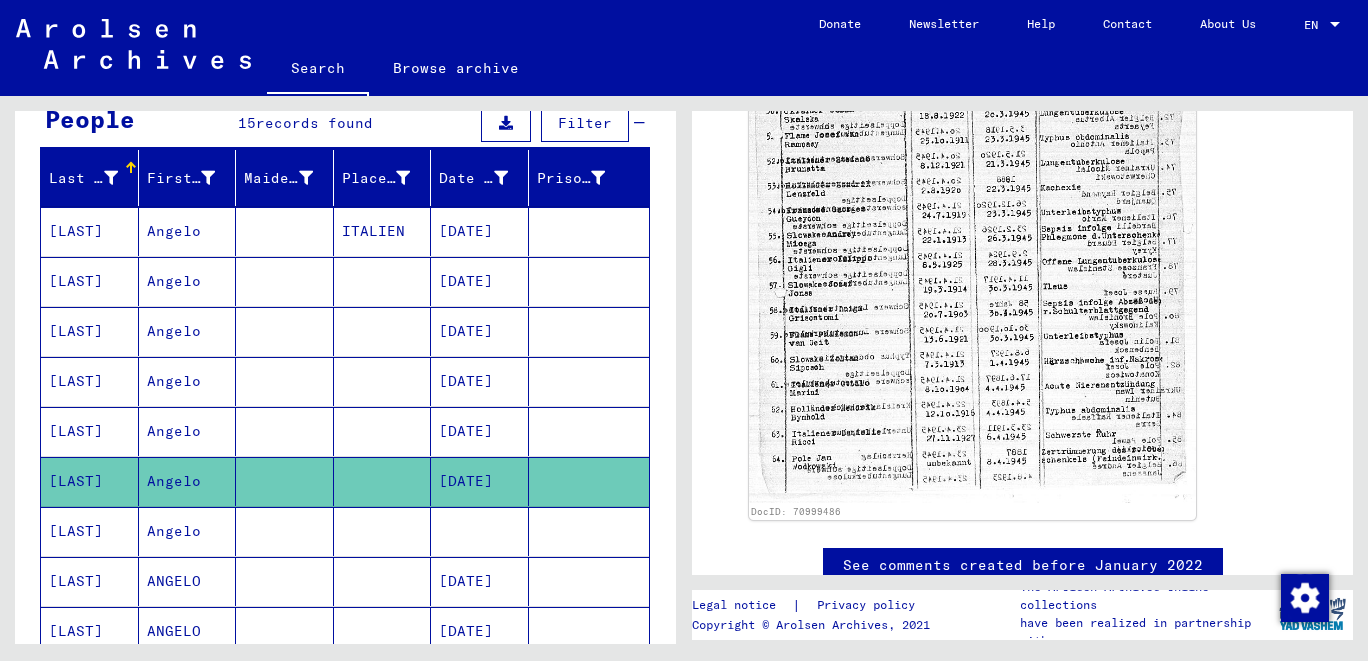 click on "[LAST]" at bounding box center (90, 581) 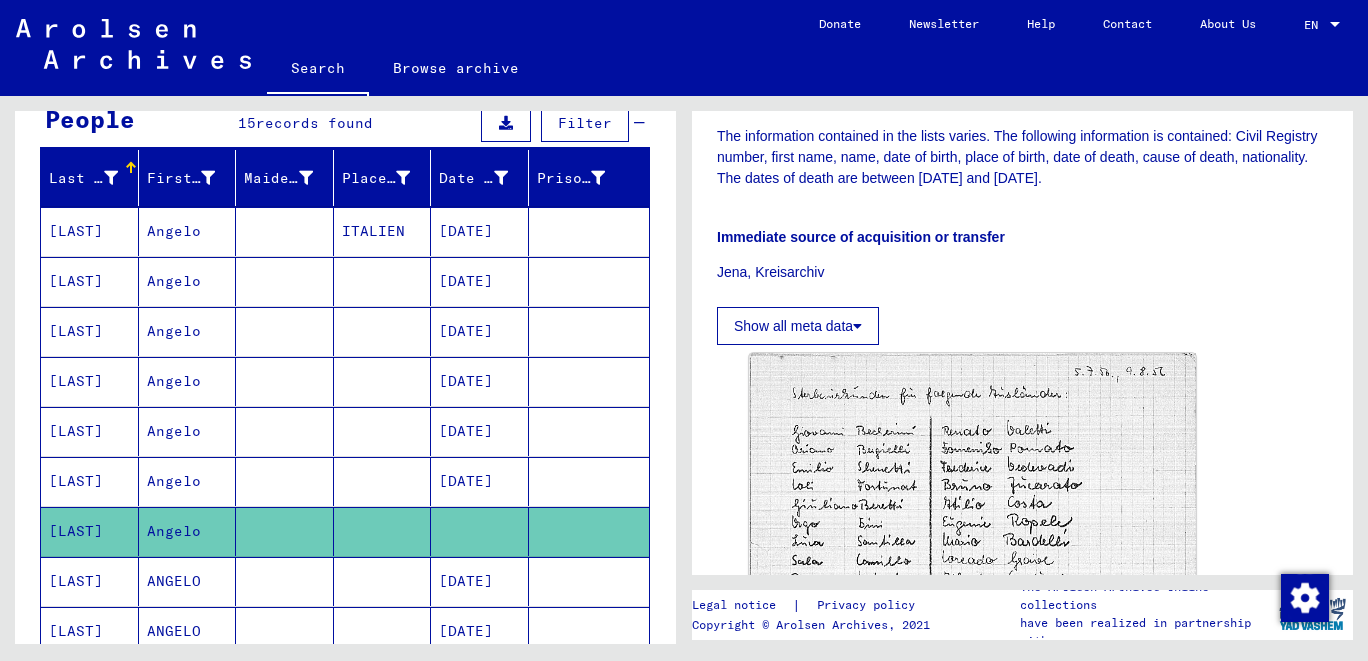 scroll, scrollTop: 854, scrollLeft: 0, axis: vertical 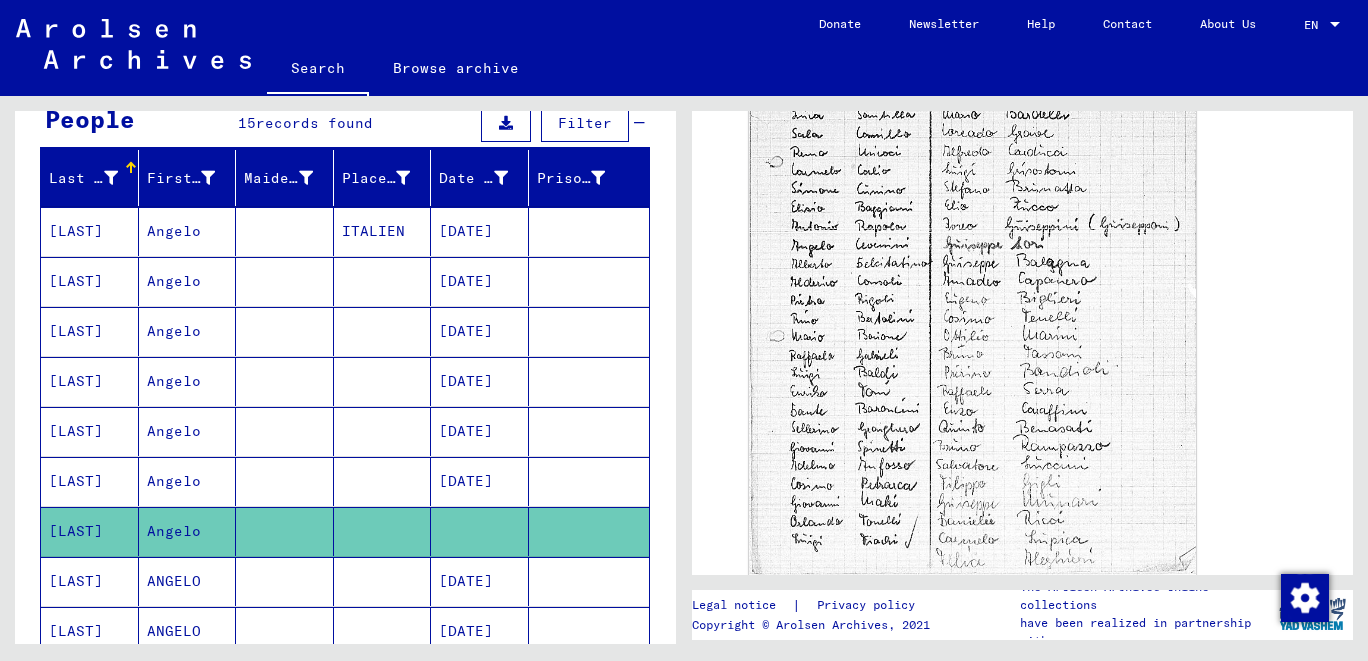 click 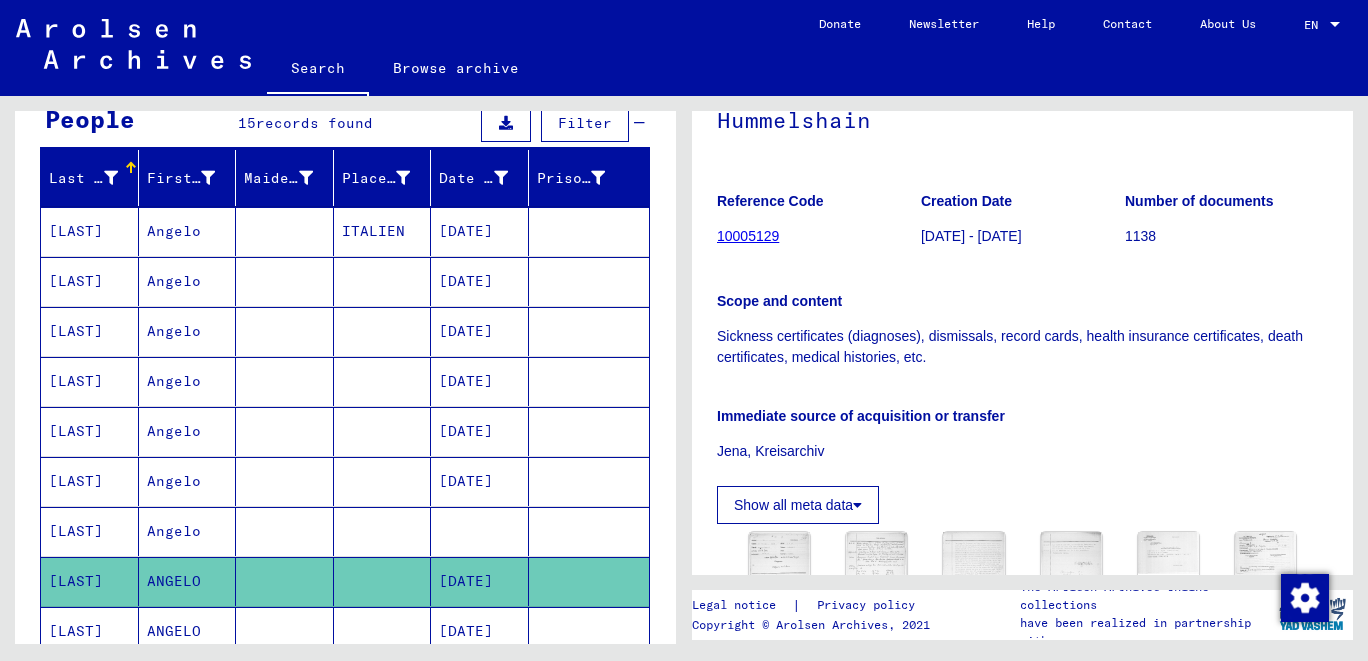 scroll, scrollTop: 427, scrollLeft: 0, axis: vertical 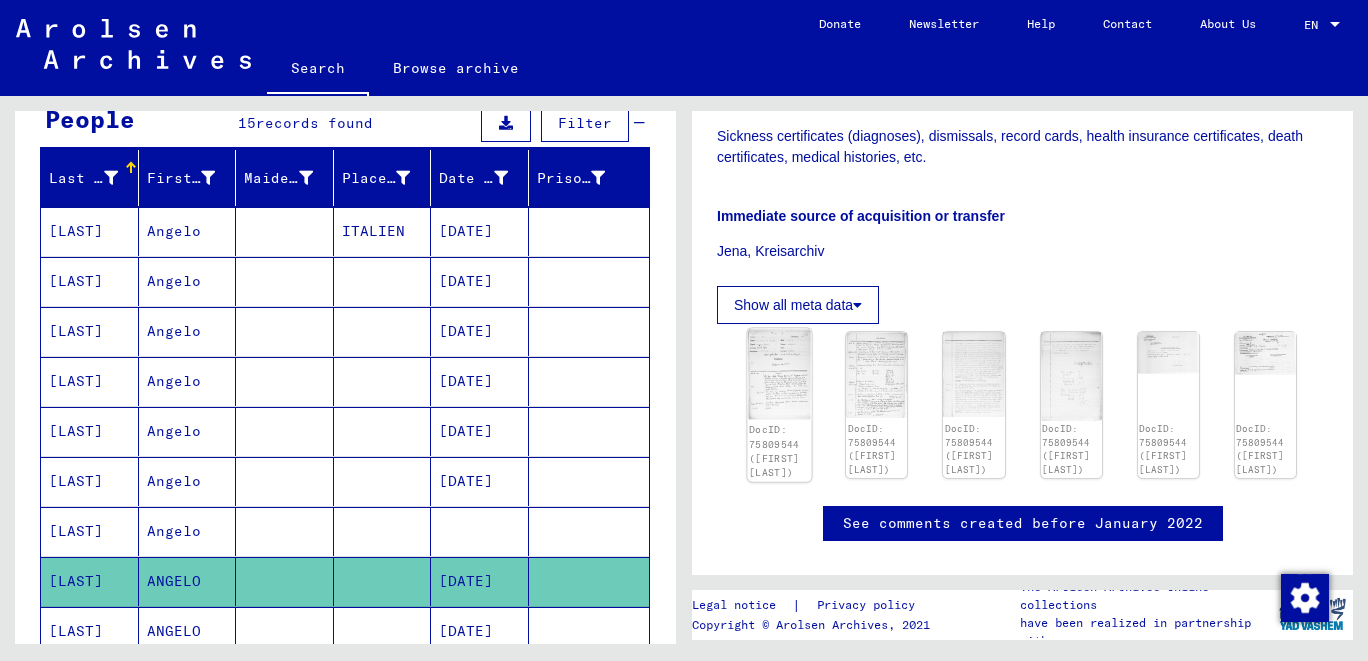 click 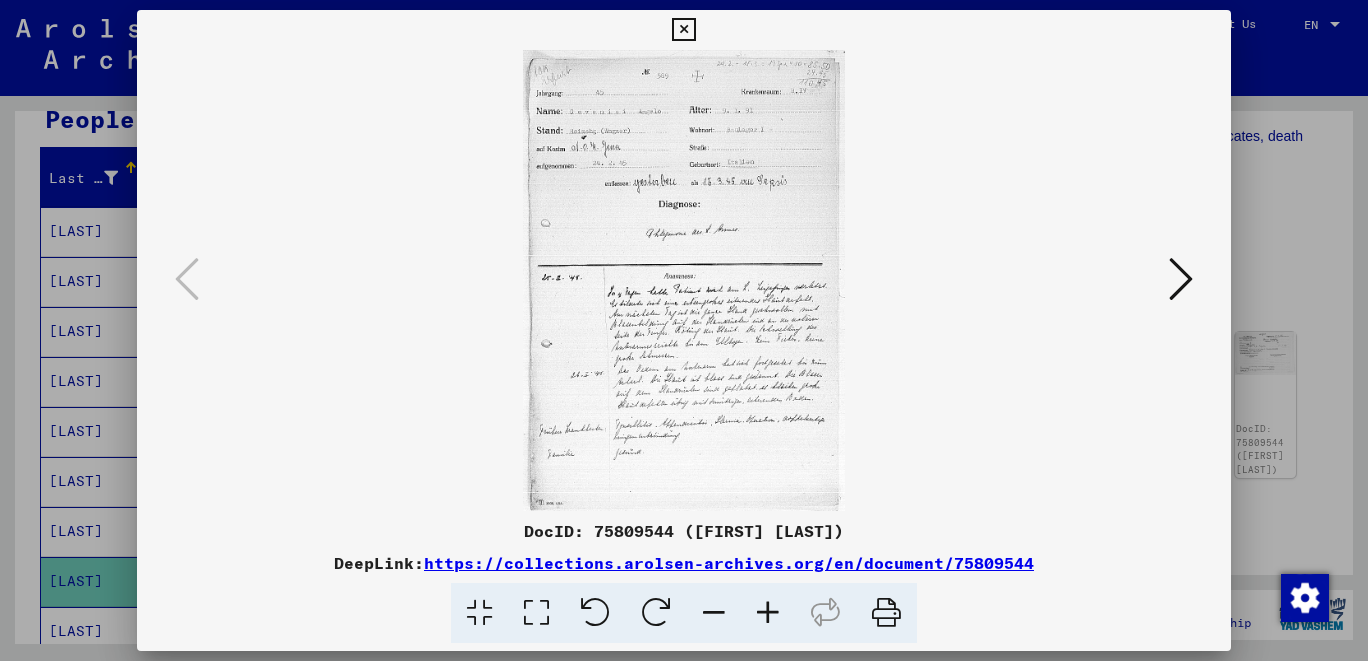 click at bounding box center [768, 613] 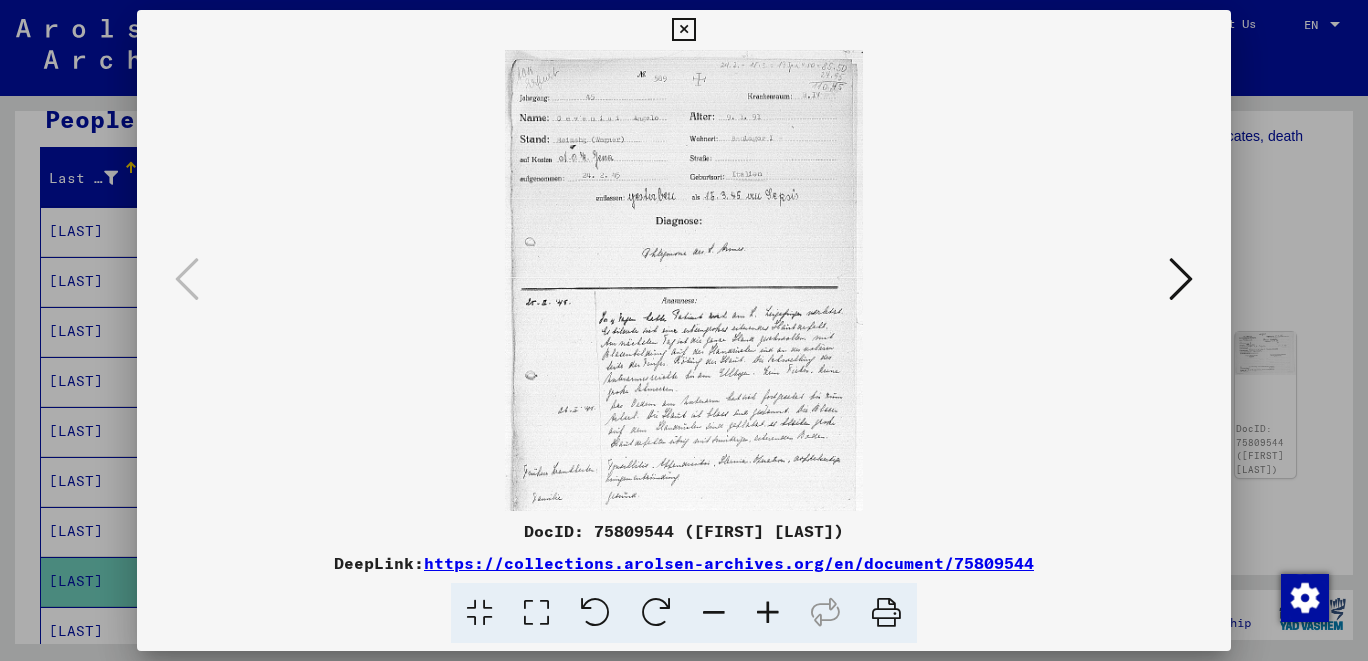 click at bounding box center [768, 613] 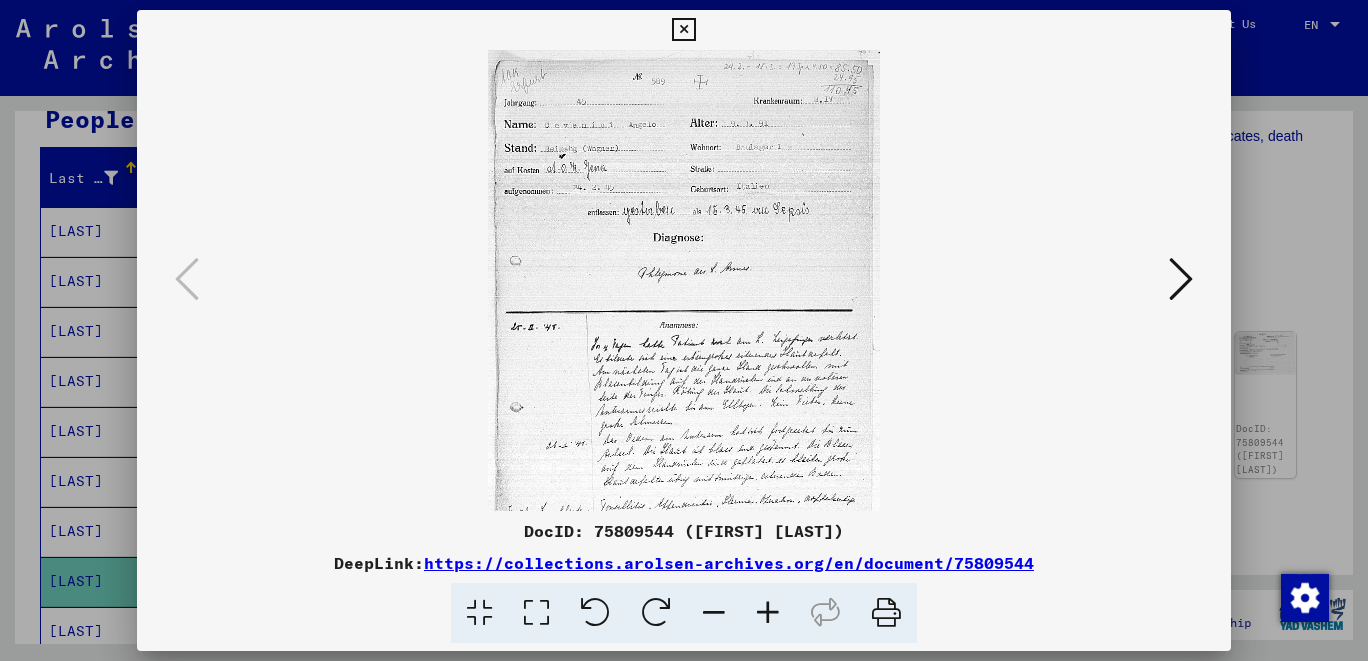 click at bounding box center (768, 613) 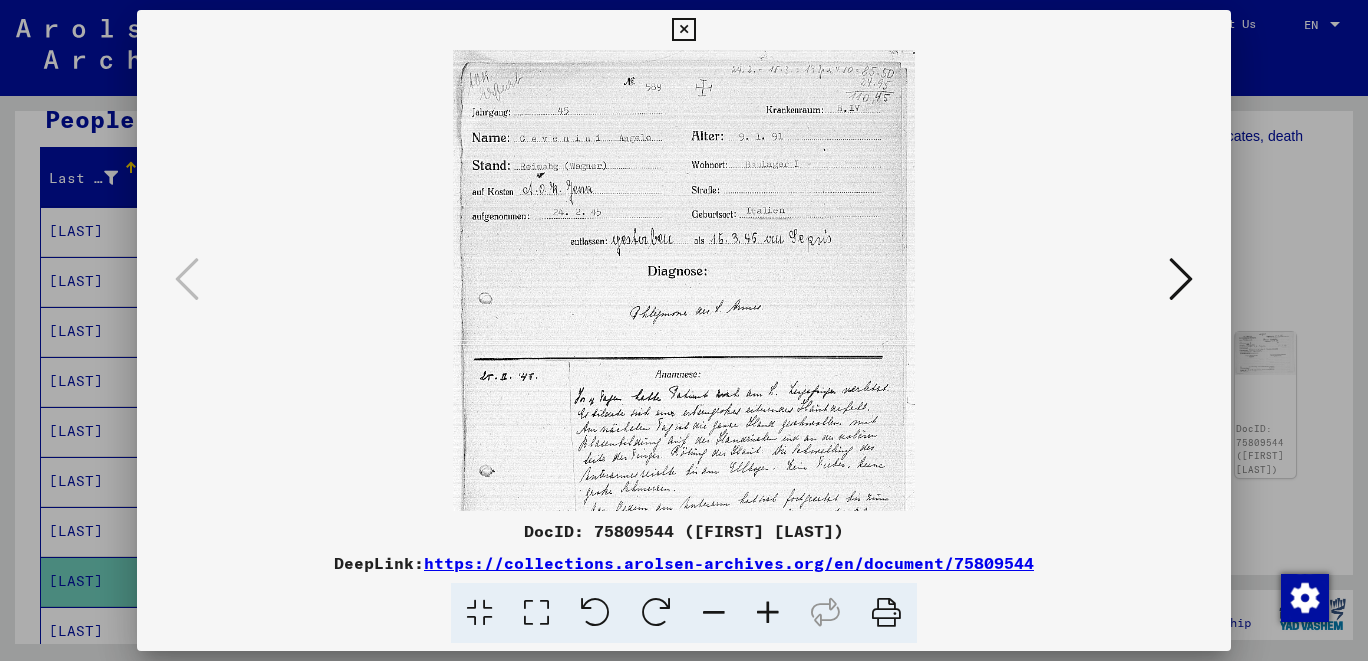 click at bounding box center (768, 613) 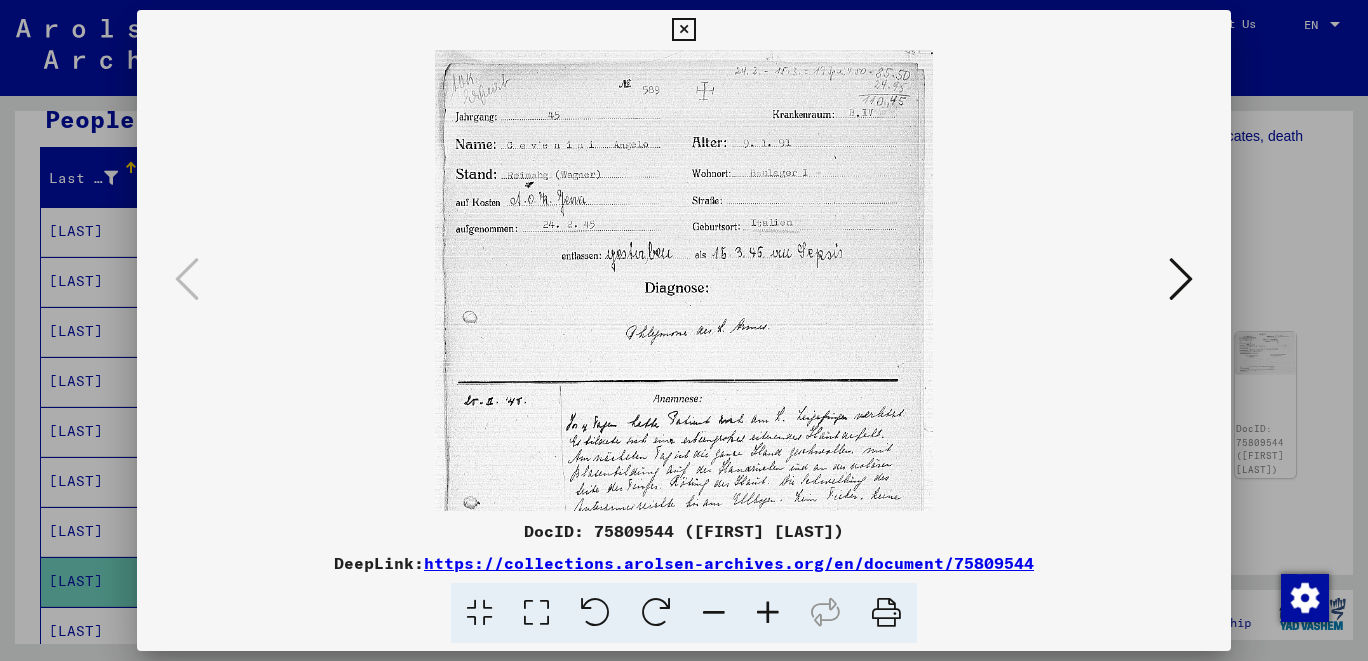 click at bounding box center (768, 613) 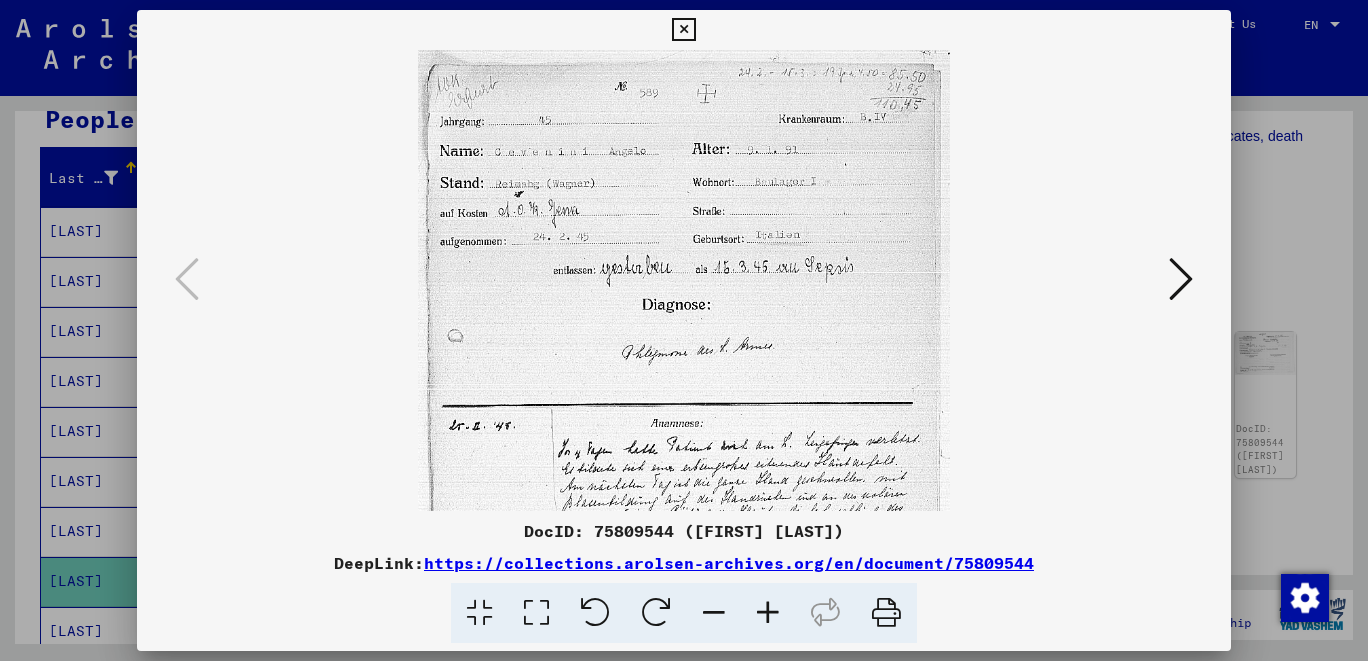 click at bounding box center (768, 613) 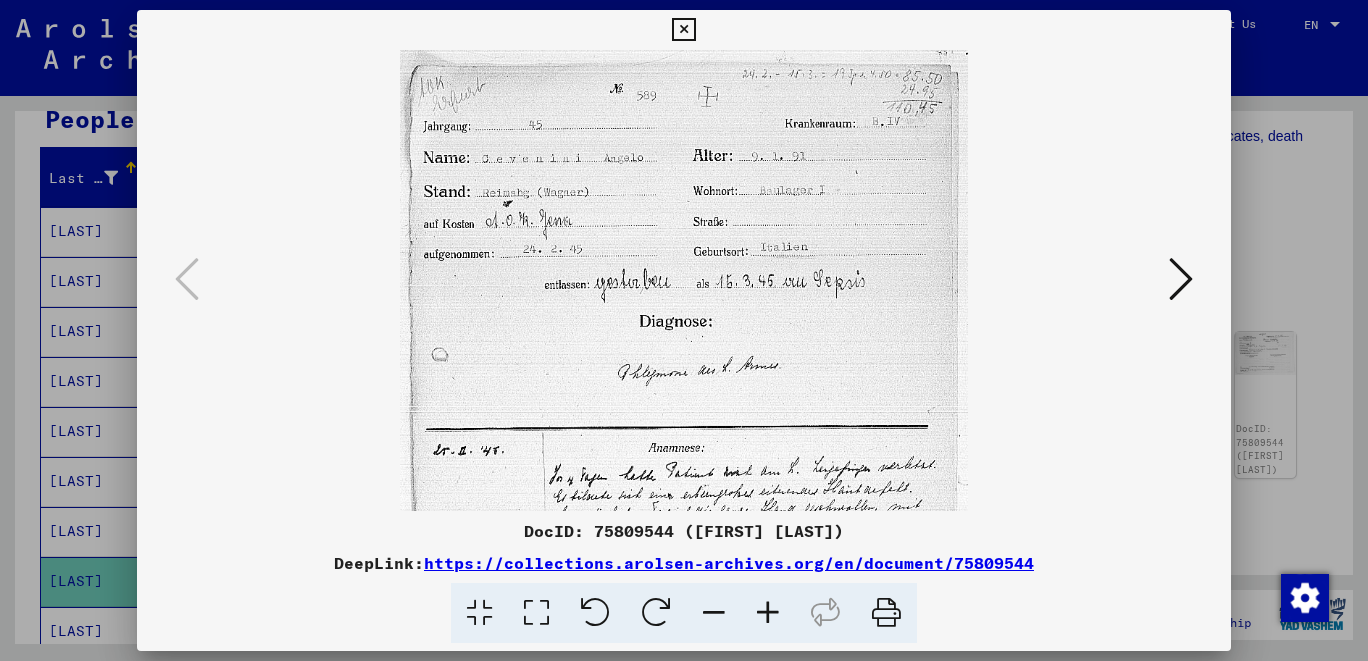 click at bounding box center [768, 613] 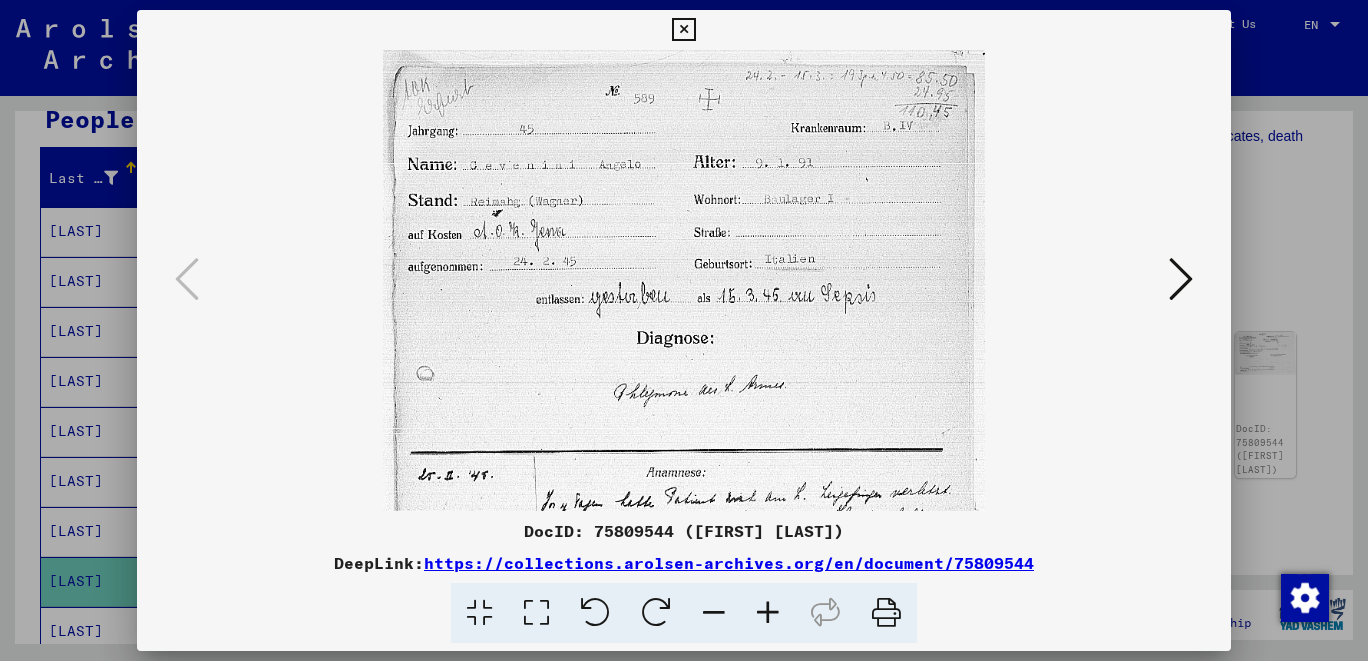 click at bounding box center (768, 613) 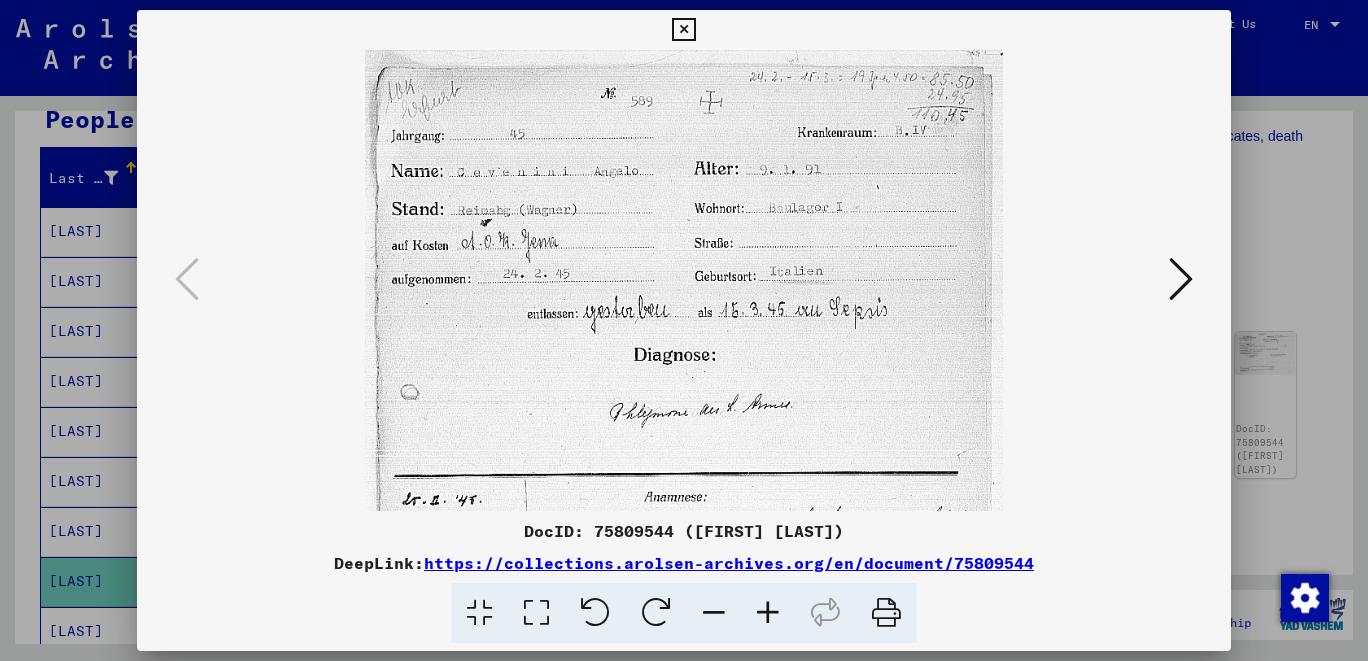click at bounding box center [768, 613] 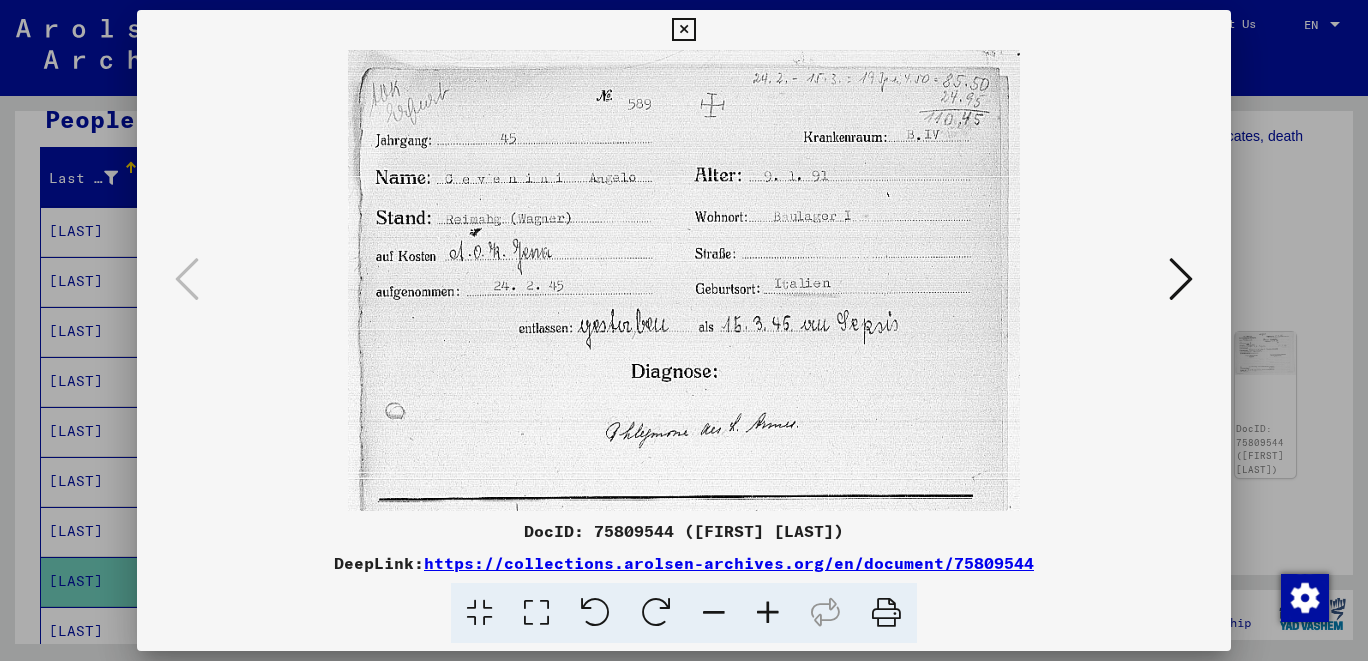 click at bounding box center [768, 613] 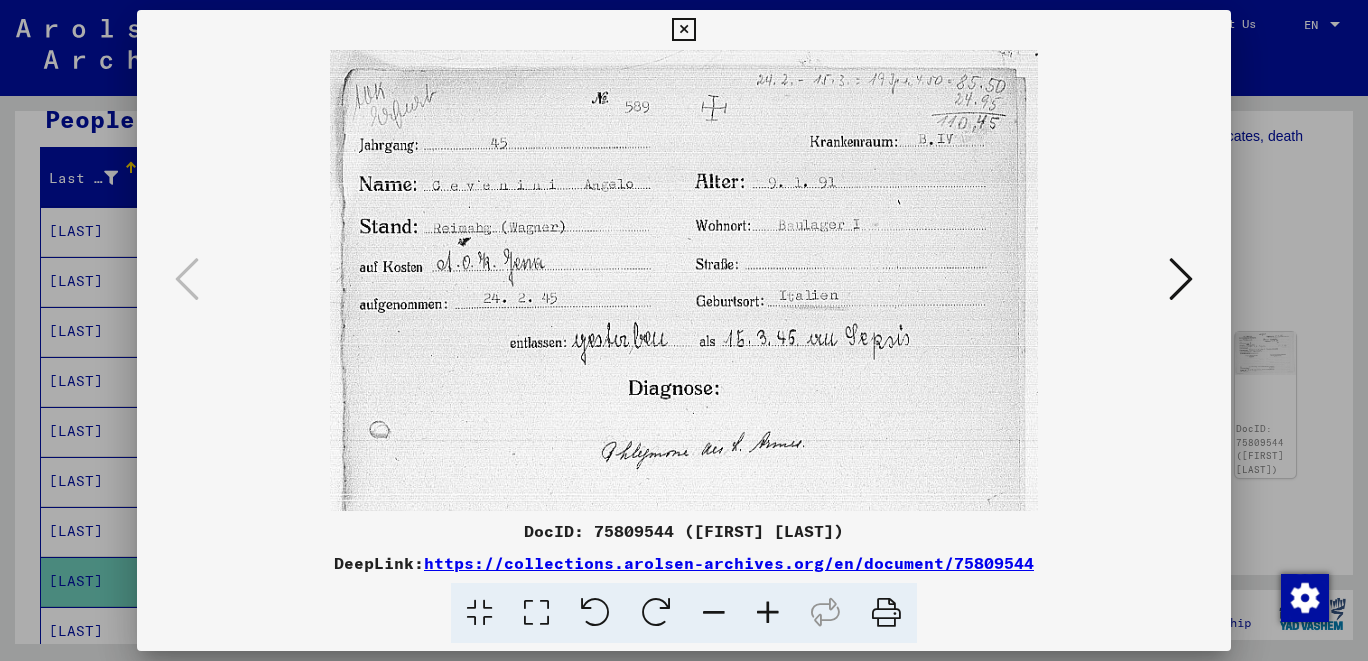 click at bounding box center [1181, 279] 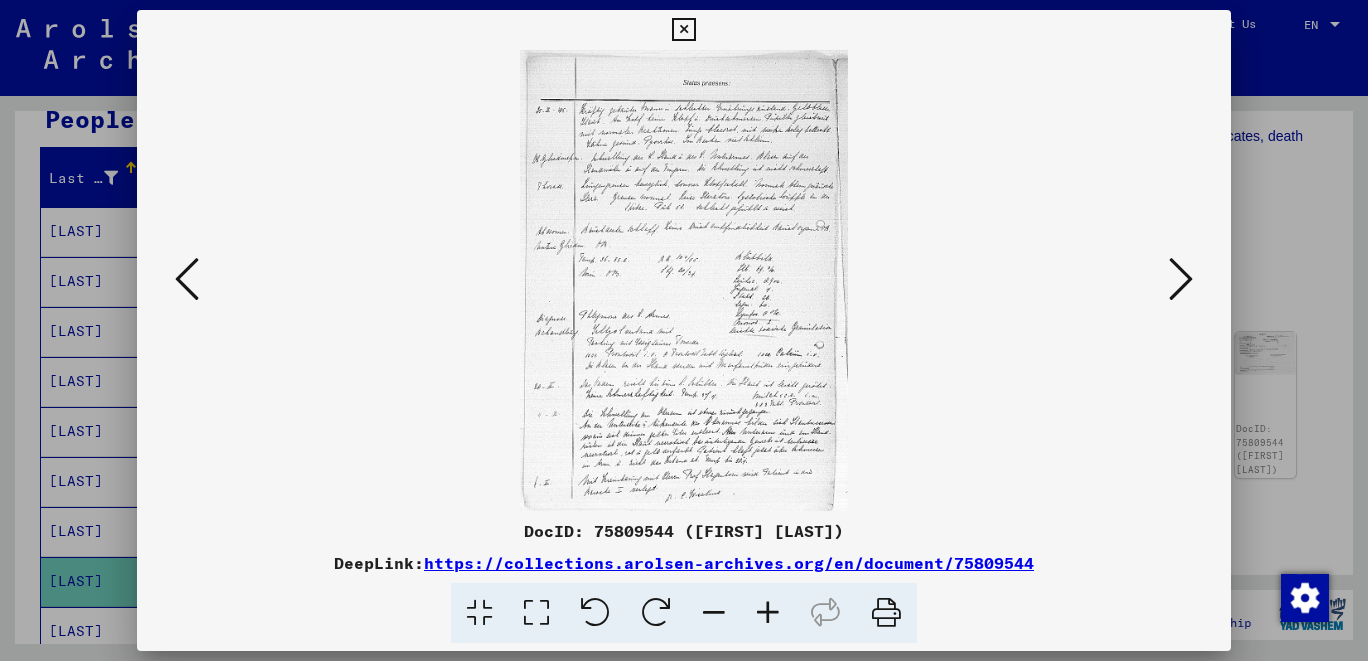 click at bounding box center (1181, 279) 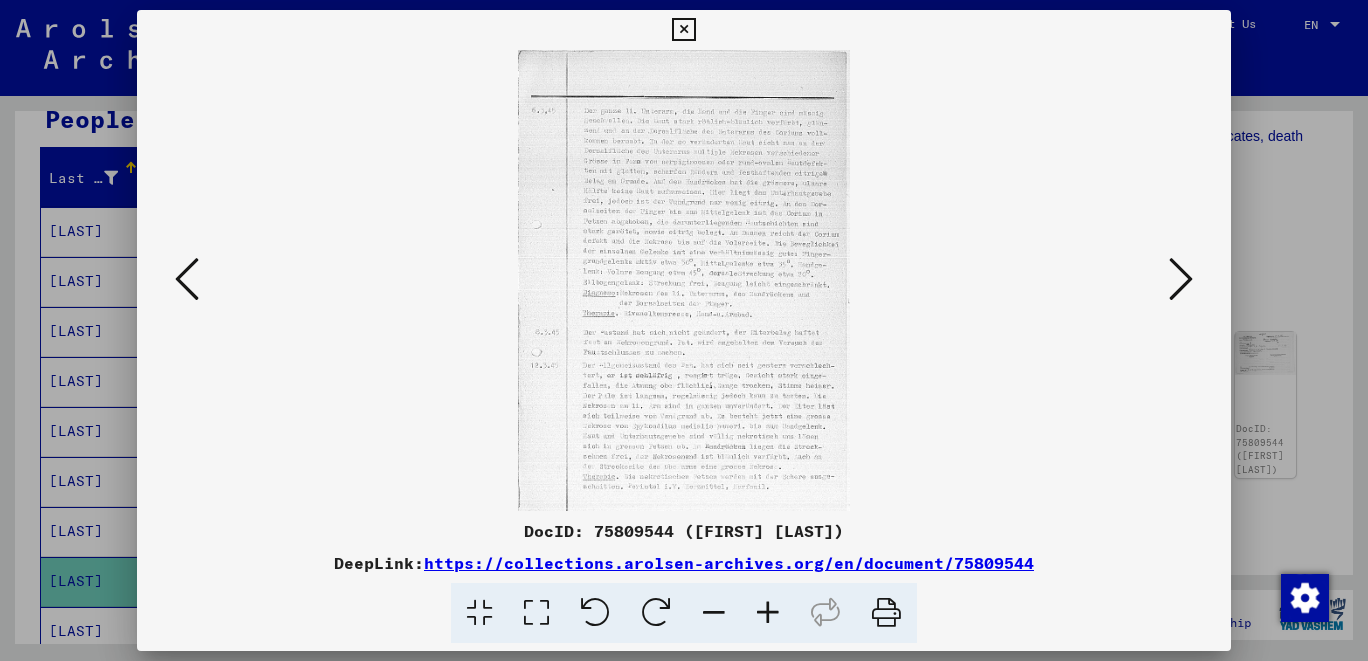 click at bounding box center (1181, 279) 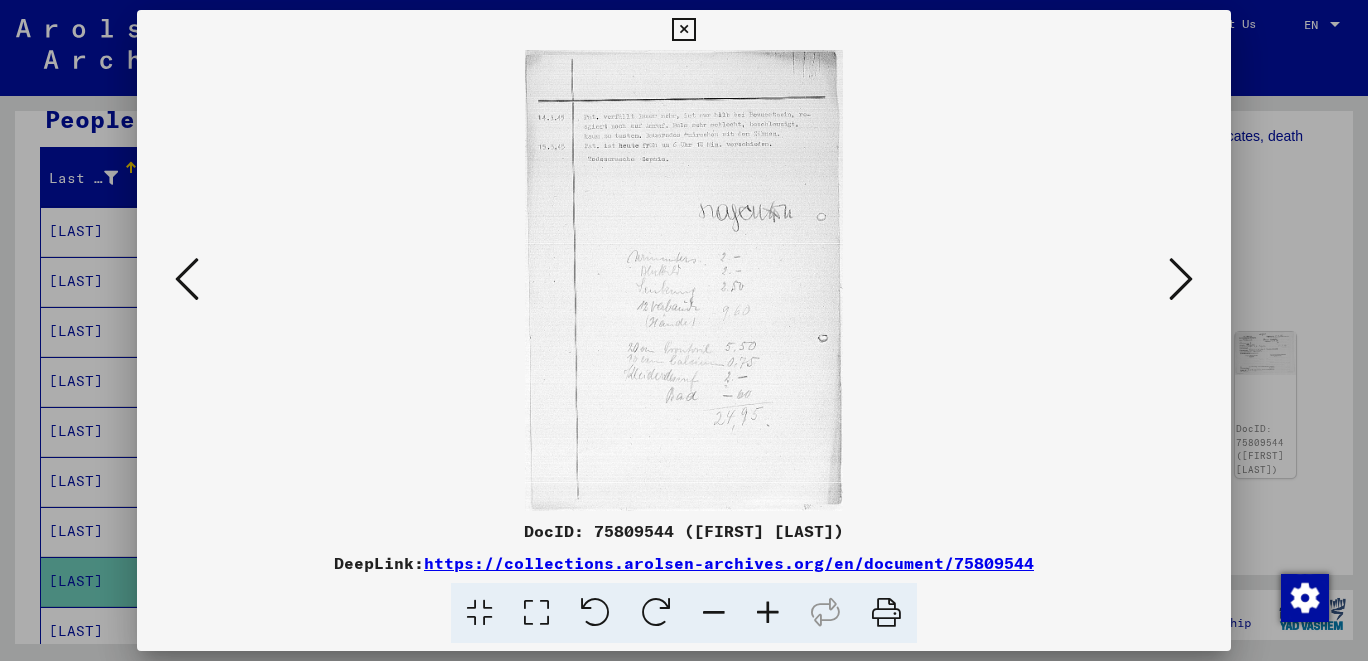 click at bounding box center [1181, 279] 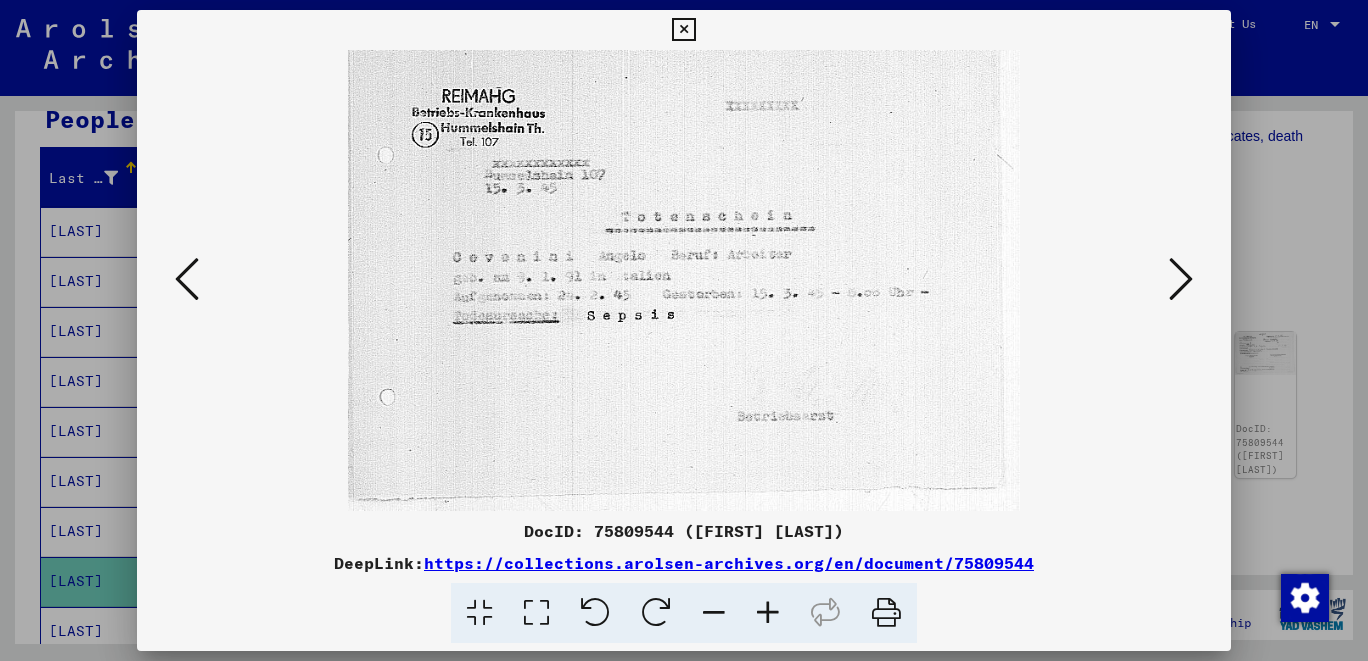 click at bounding box center [1181, 279] 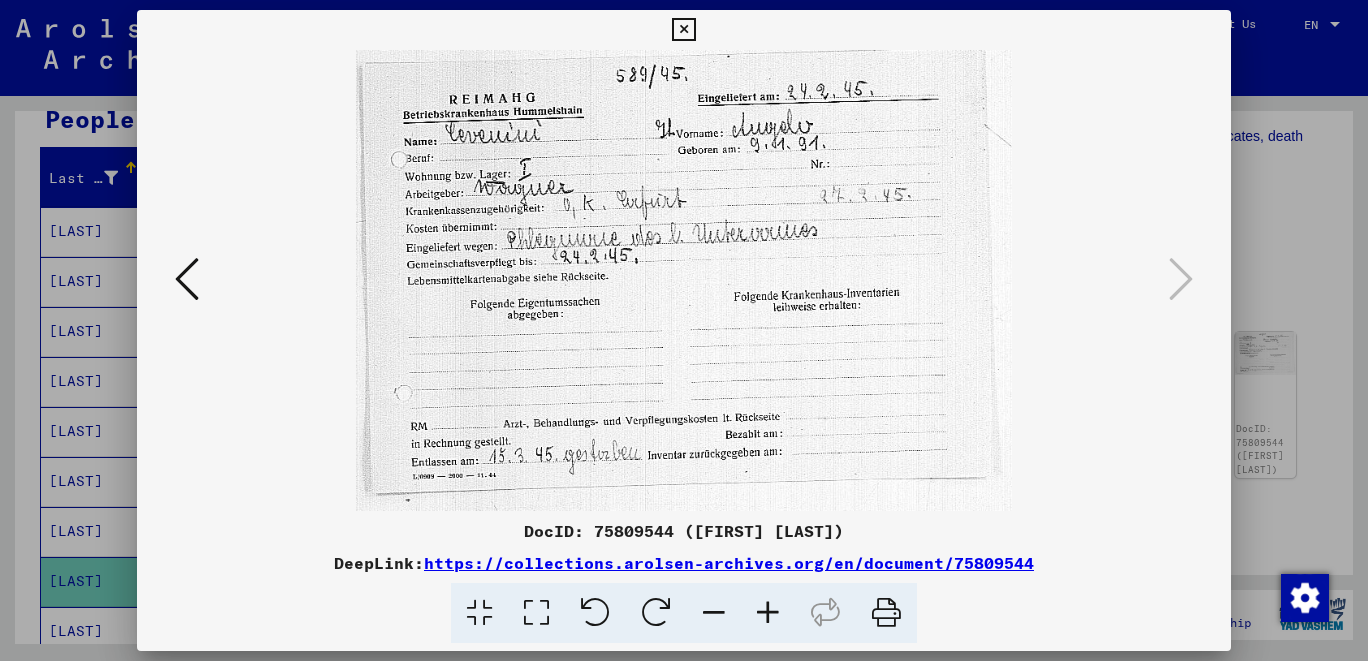 drag, startPoint x: 1221, startPoint y: 26, endPoint x: 1132, endPoint y: 78, distance: 103.077644 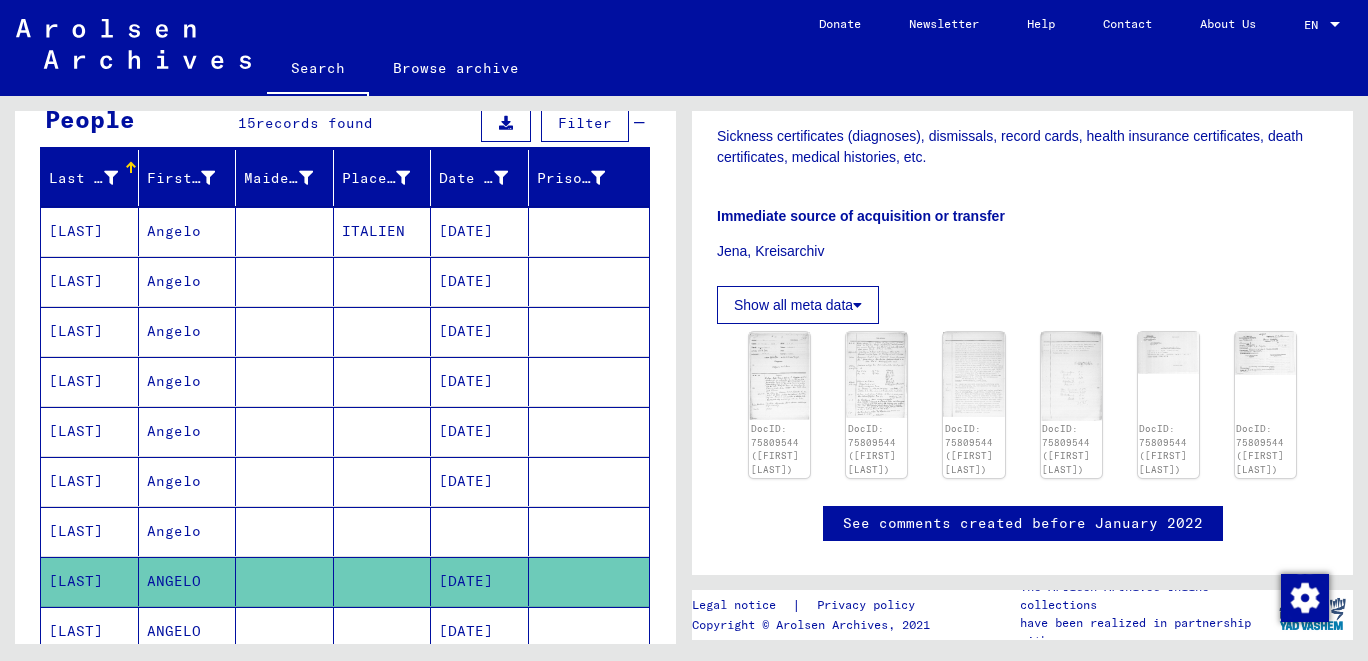 scroll, scrollTop: 640, scrollLeft: 0, axis: vertical 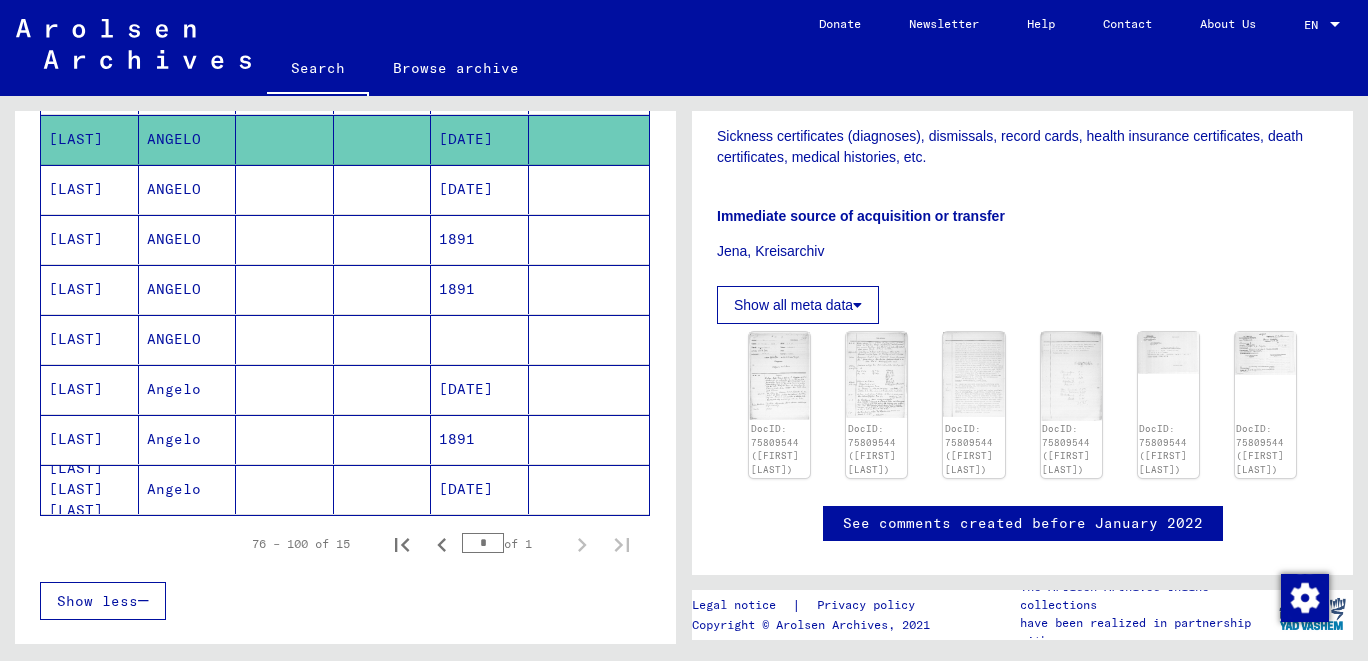 click on "[LAST]" at bounding box center [90, 239] 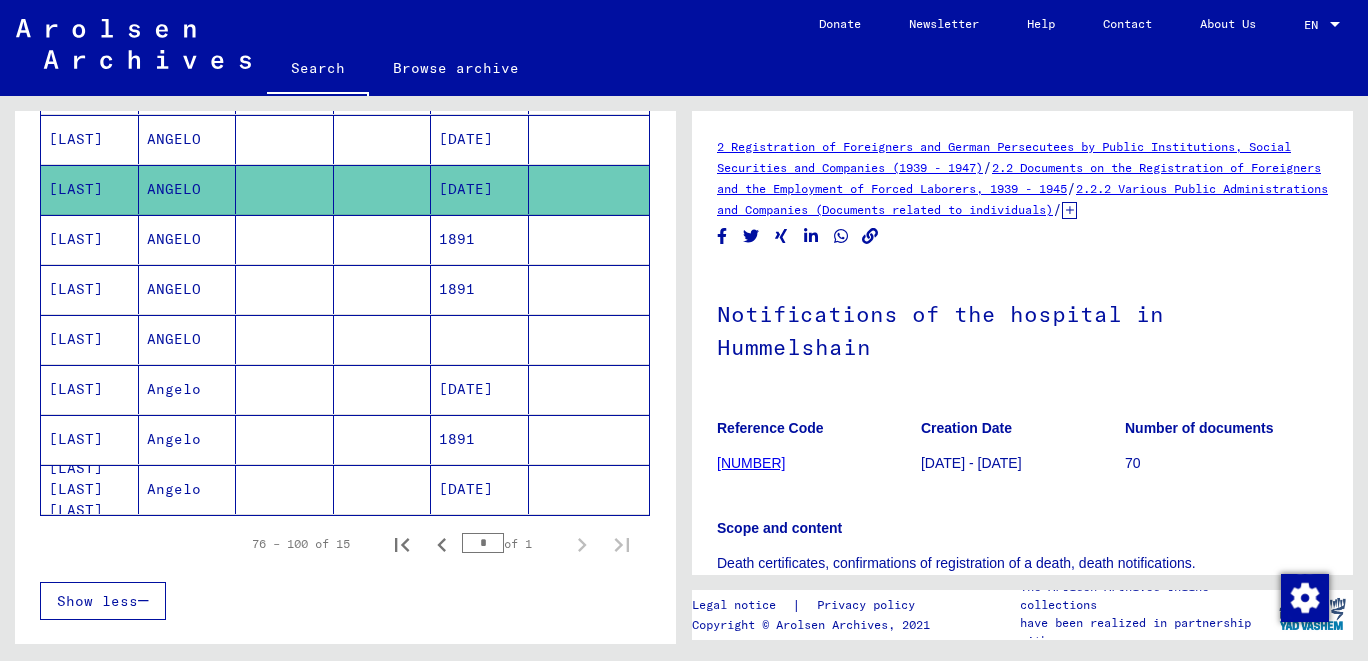 scroll, scrollTop: 427, scrollLeft: 0, axis: vertical 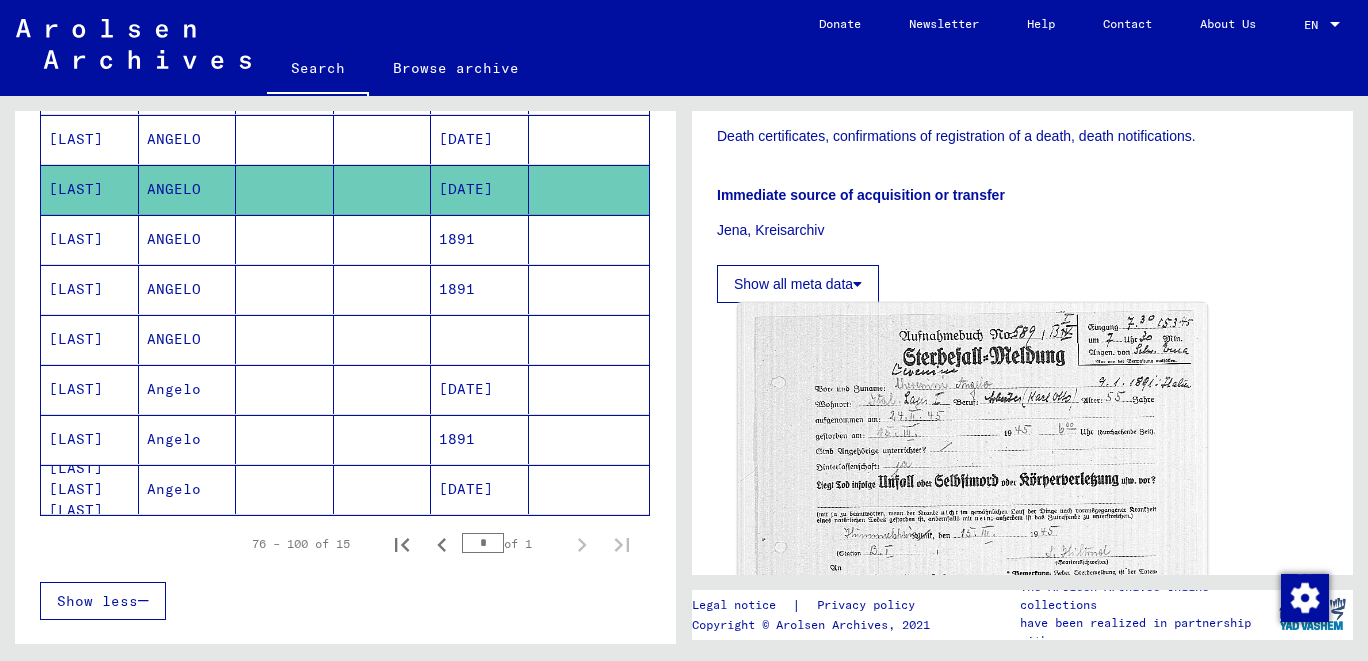 click 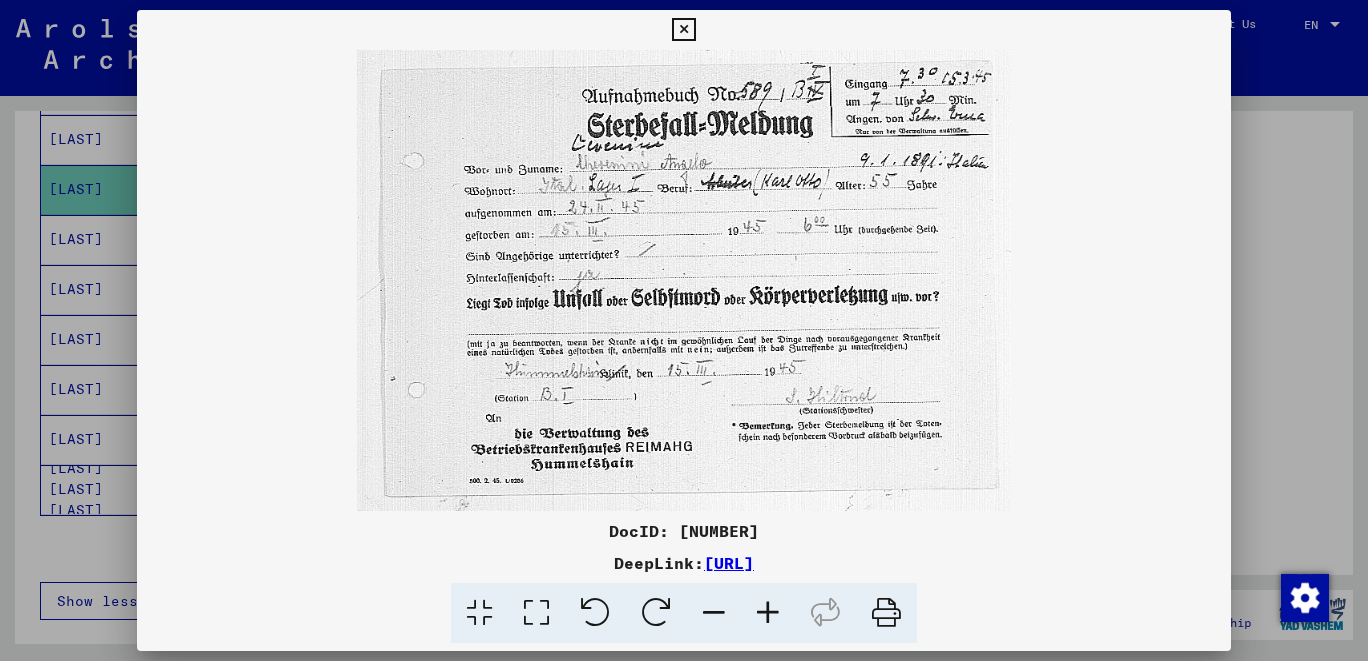 drag, startPoint x: 1208, startPoint y: 29, endPoint x: 819, endPoint y: 156, distance: 409.20654 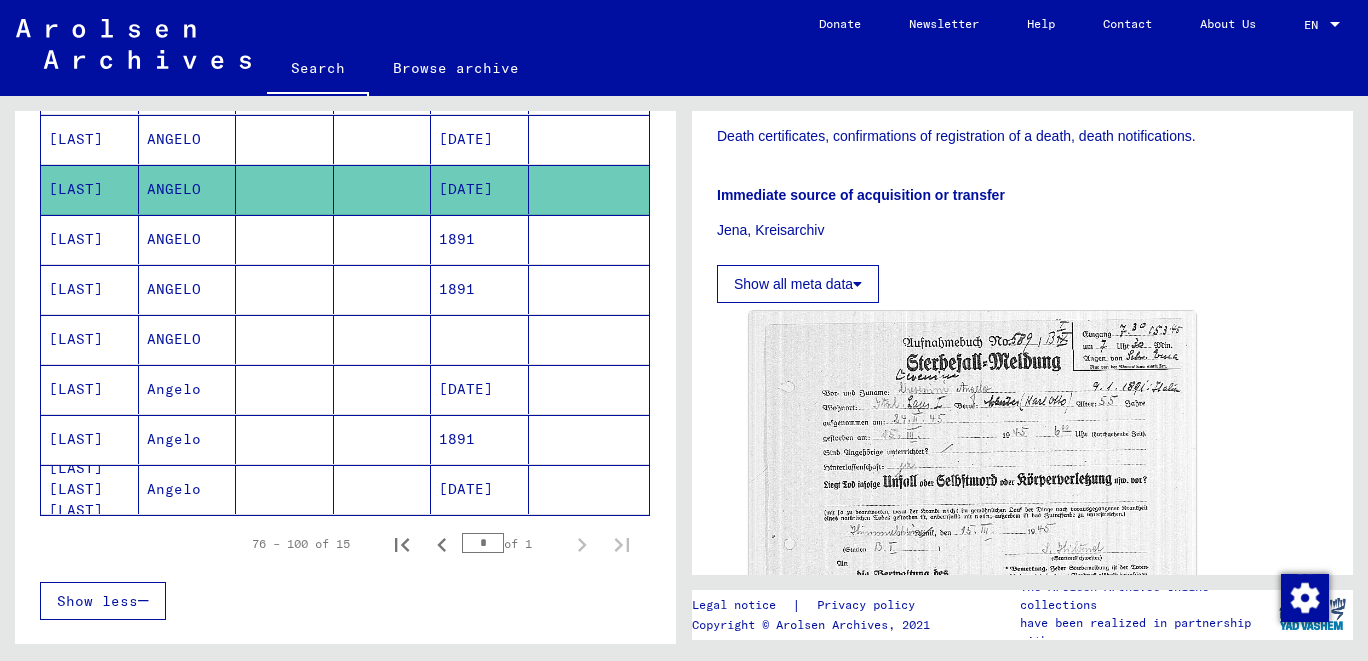 click on "[LAST]" at bounding box center [90, 289] 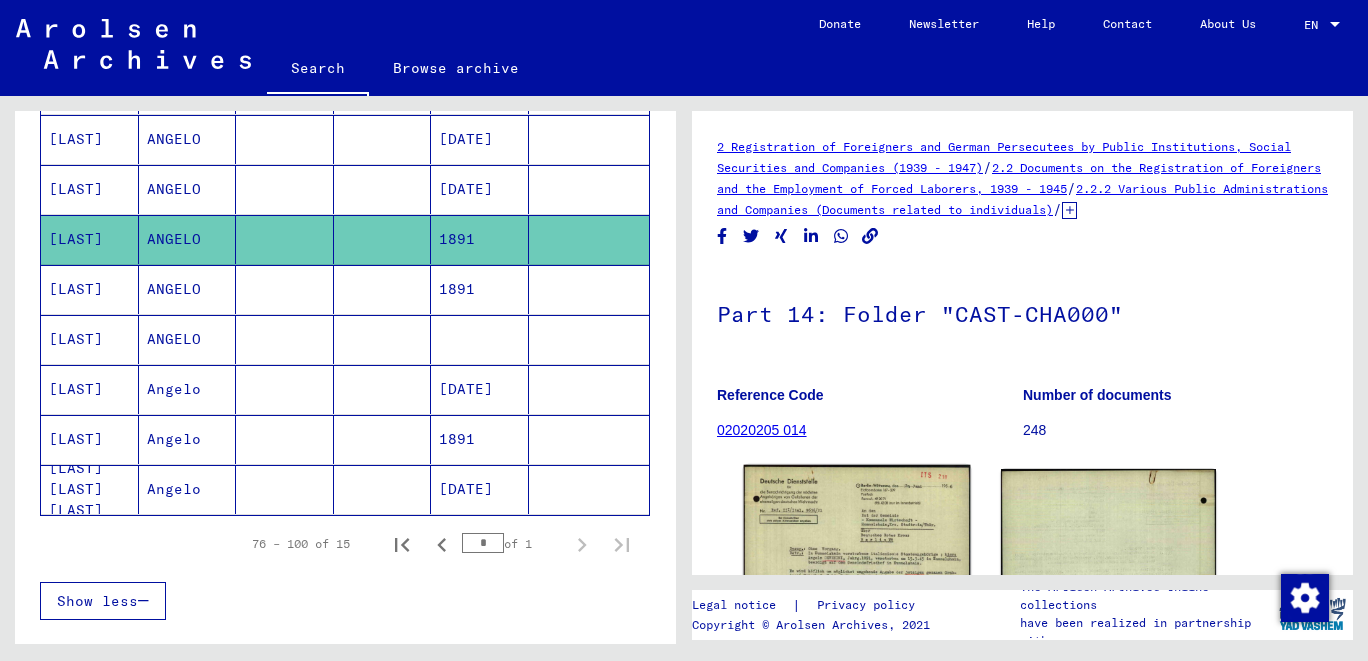 click 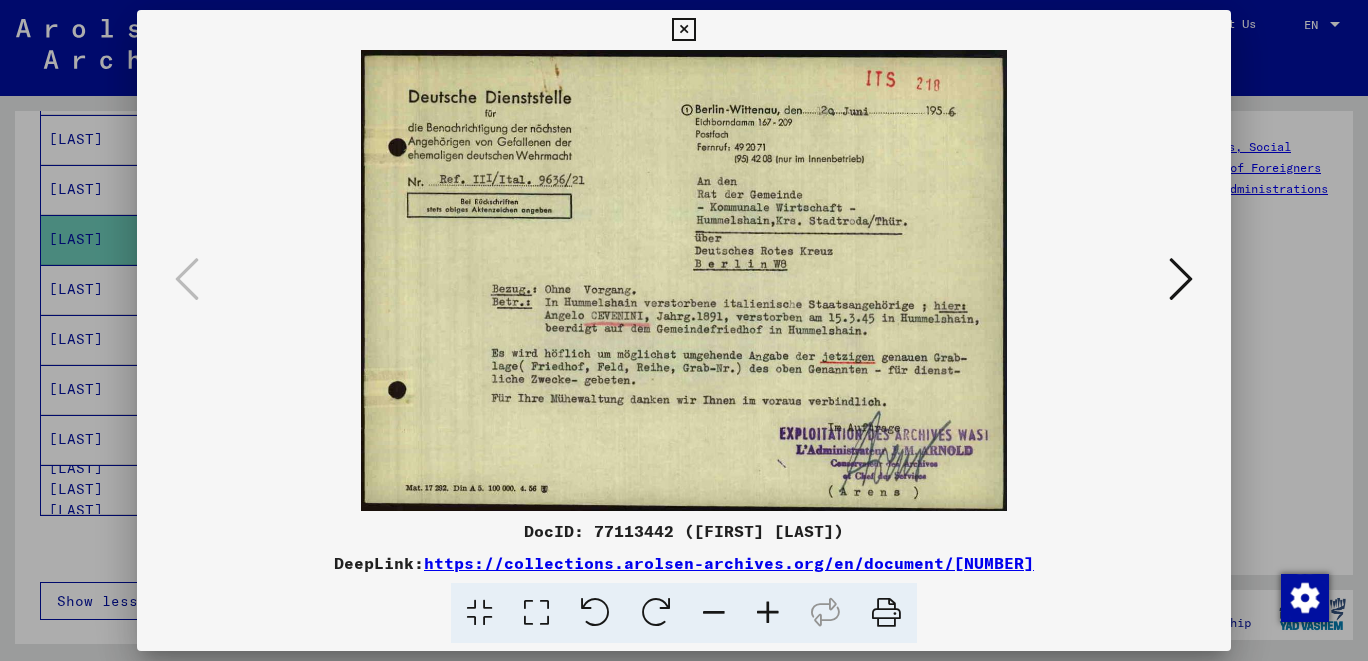 drag, startPoint x: 1213, startPoint y: 26, endPoint x: 883, endPoint y: 143, distance: 350.1271 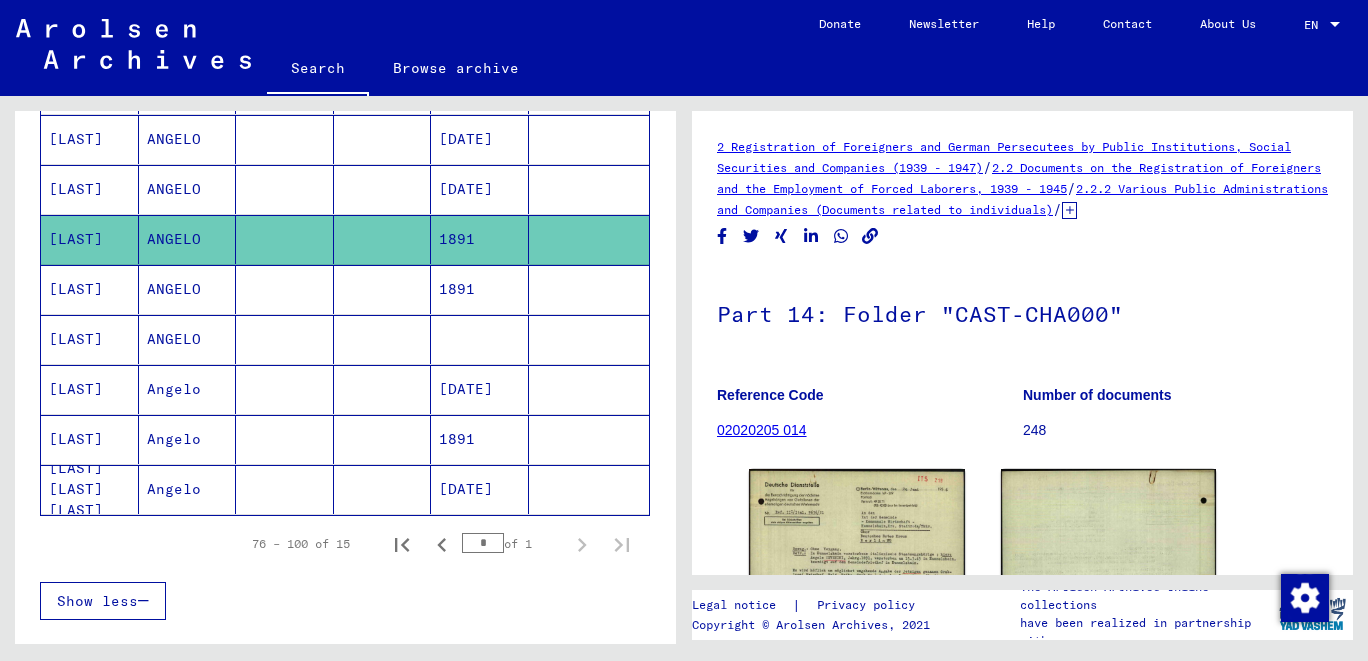click on "[LAST]" at bounding box center [90, 339] 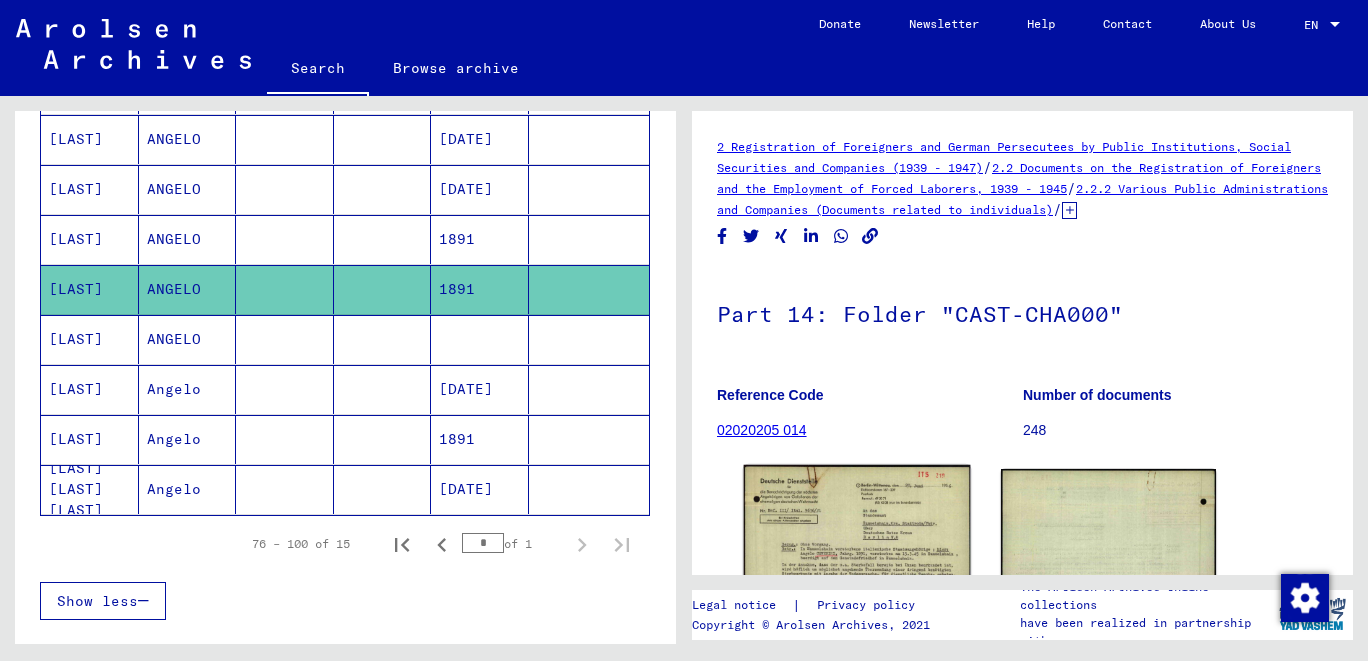 click 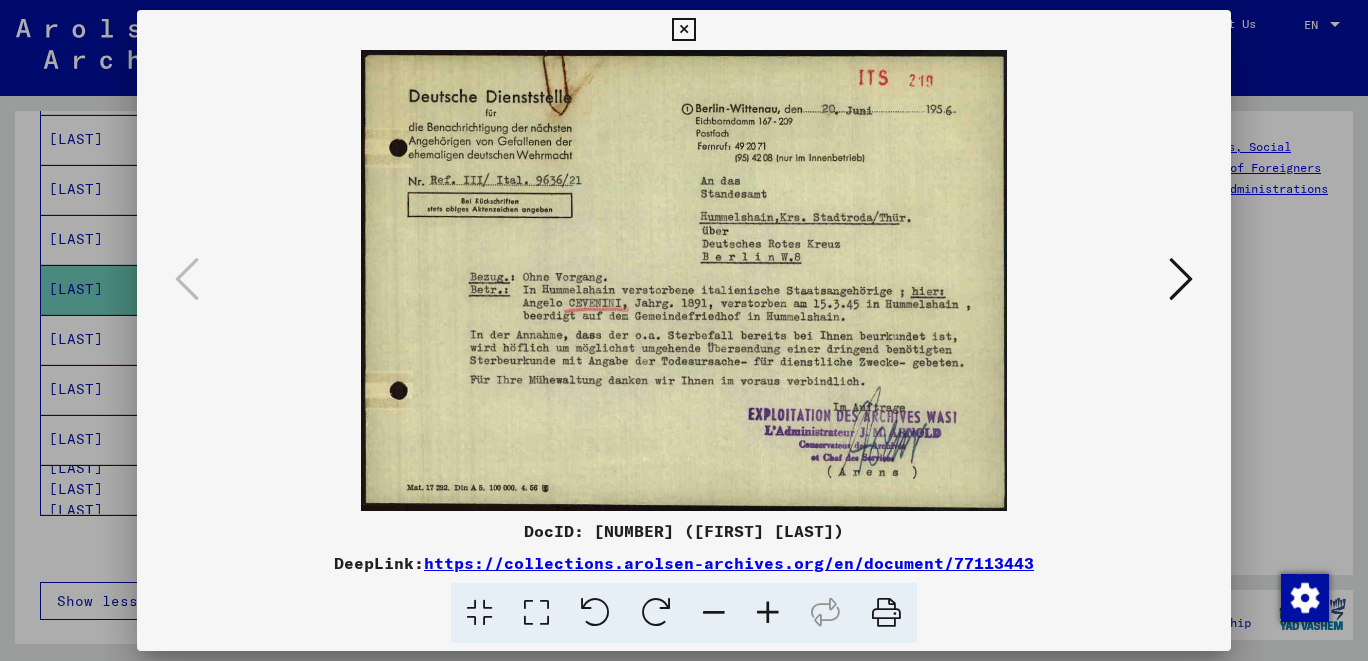 click at bounding box center (683, 30) 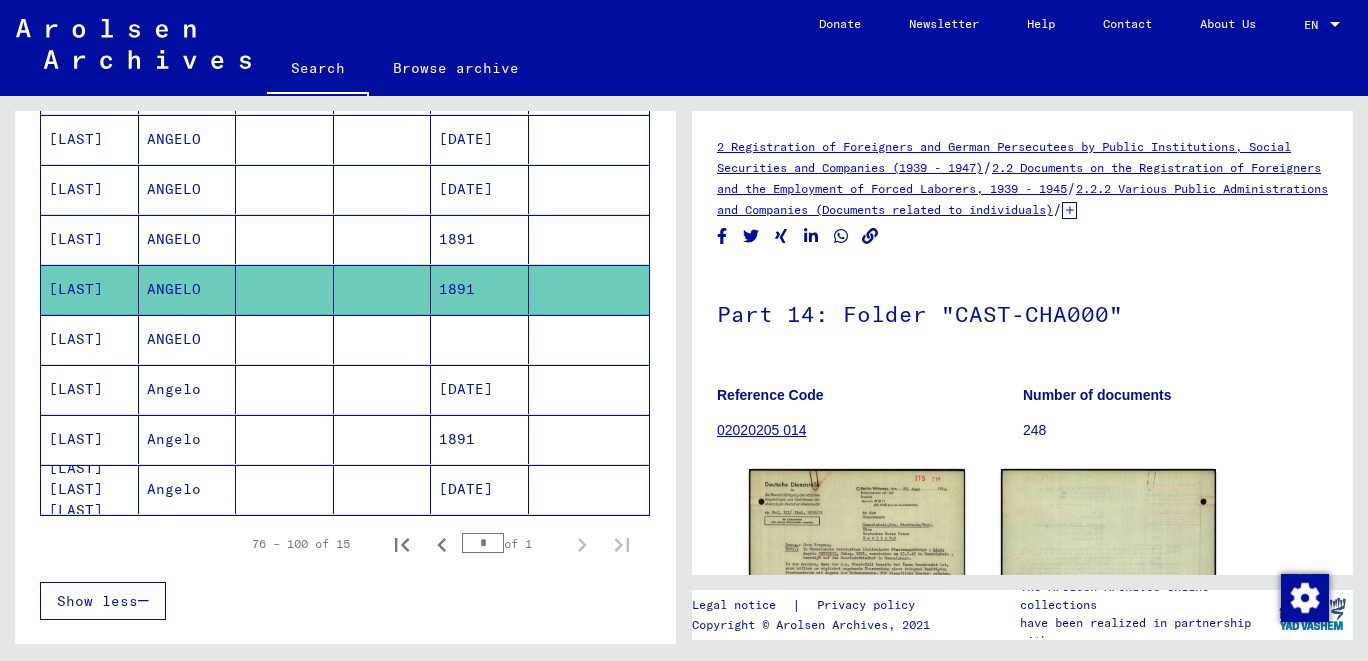 click on "[LAST]" at bounding box center [90, 389] 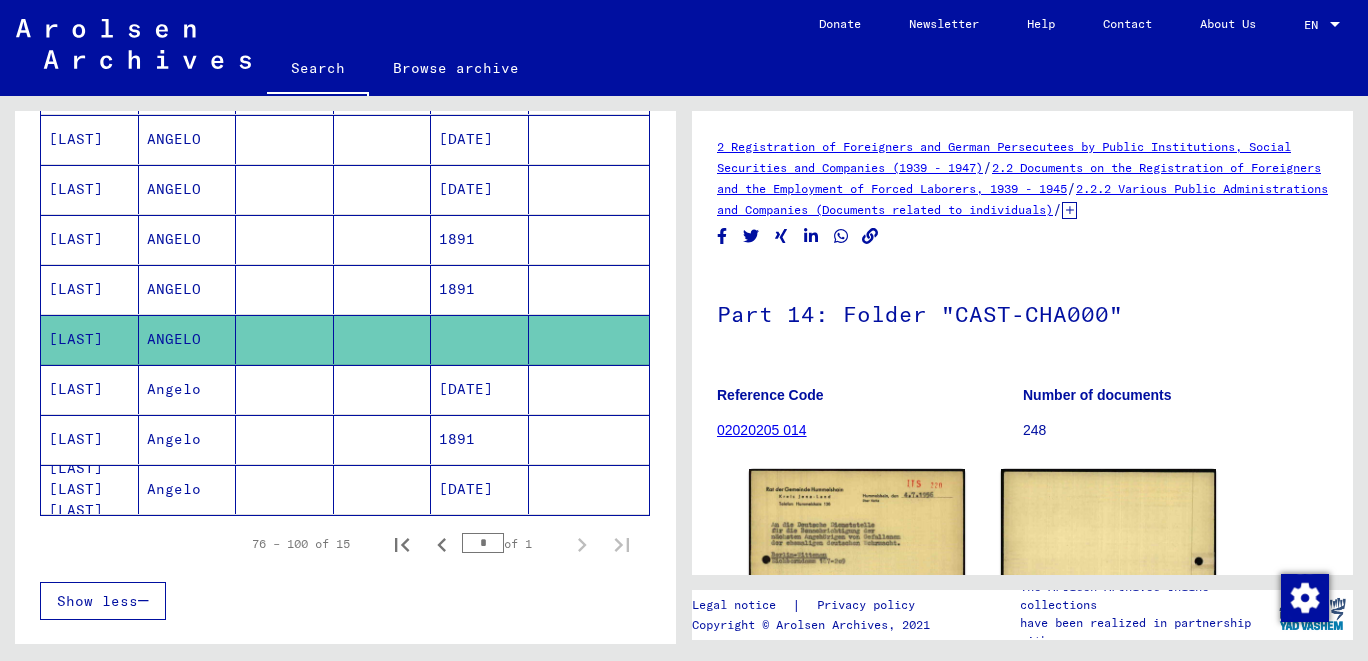 scroll, scrollTop: 427, scrollLeft: 0, axis: vertical 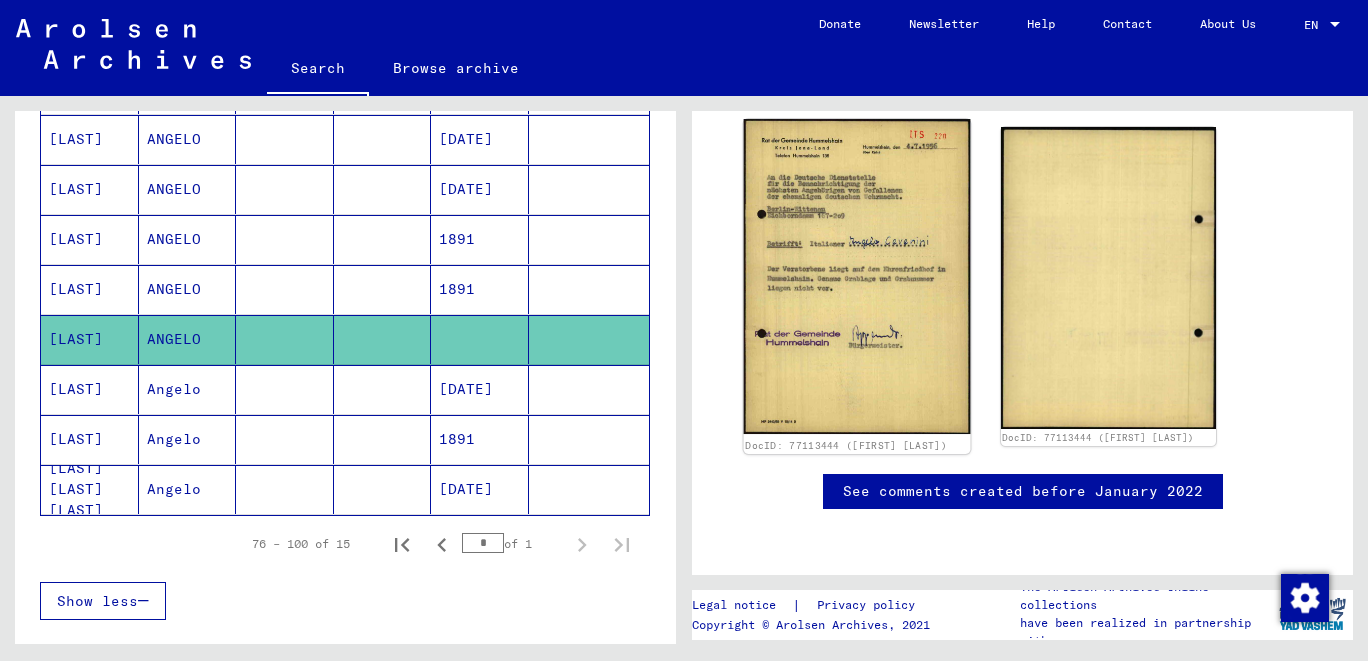 click 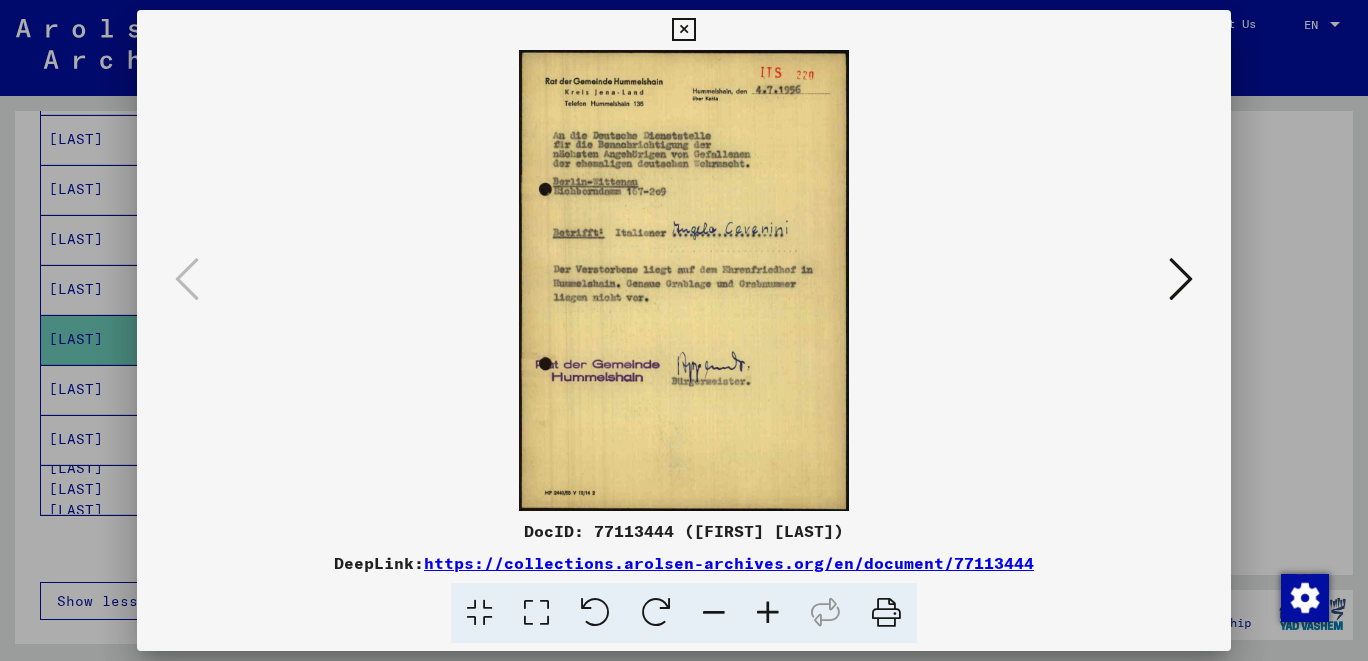 drag, startPoint x: 1220, startPoint y: 24, endPoint x: 674, endPoint y: 210, distance: 576.81195 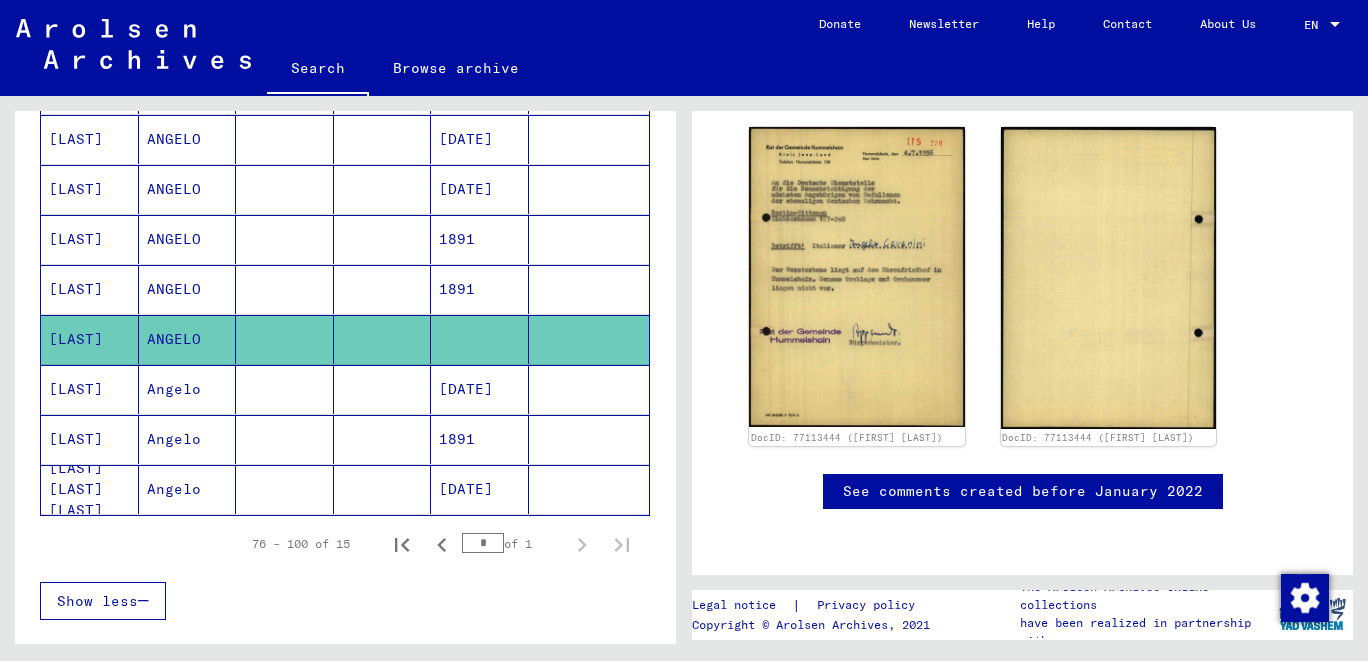 click on "[LAST]" at bounding box center (90, 439) 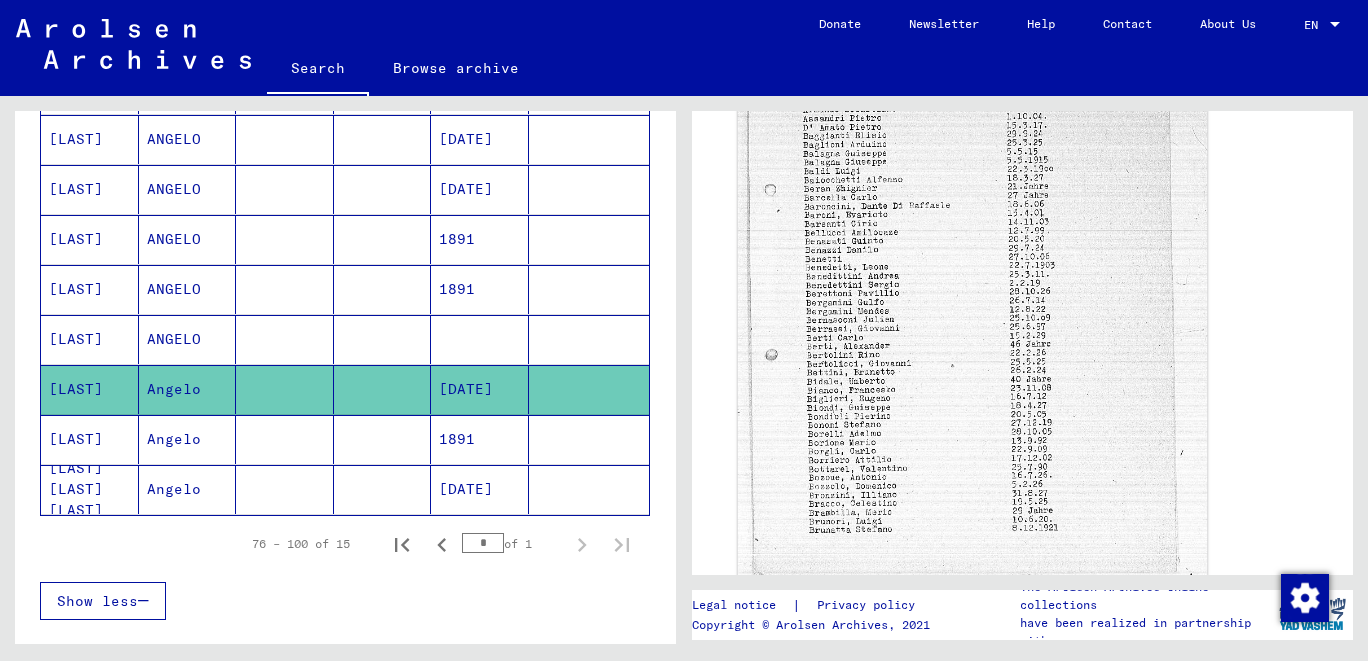 scroll, scrollTop: 1281, scrollLeft: 0, axis: vertical 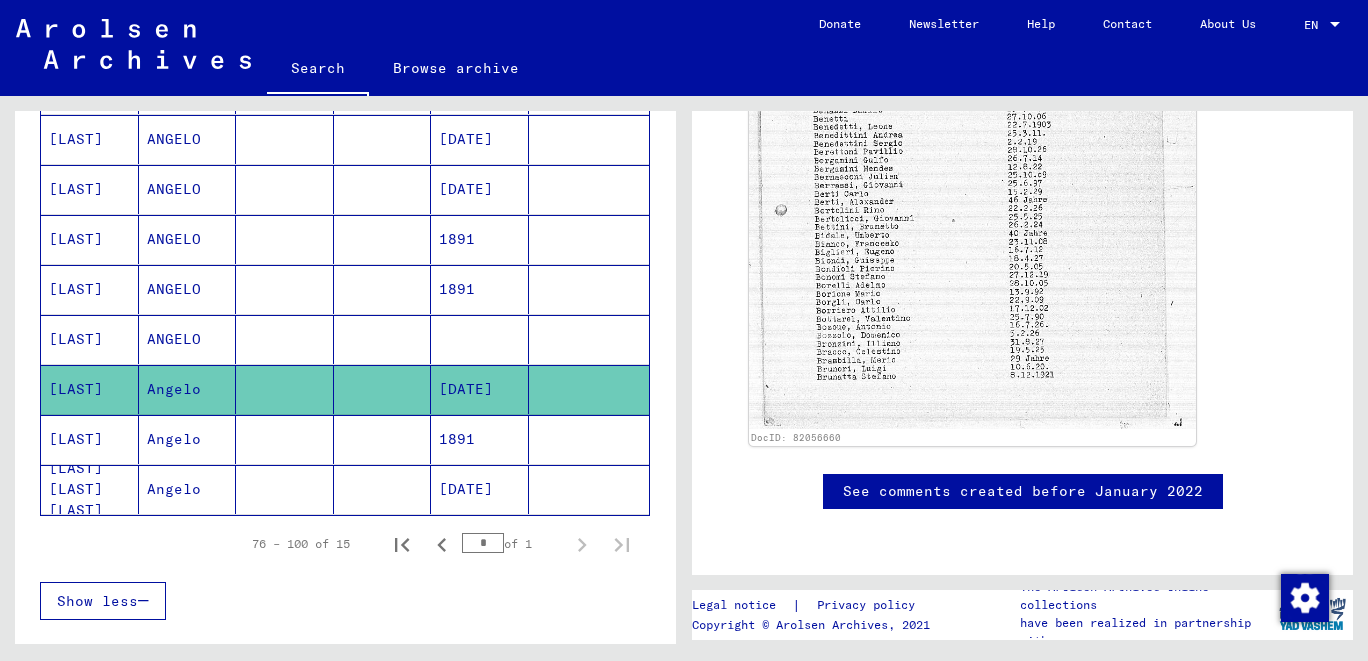 click on "[LAST]" at bounding box center [90, 489] 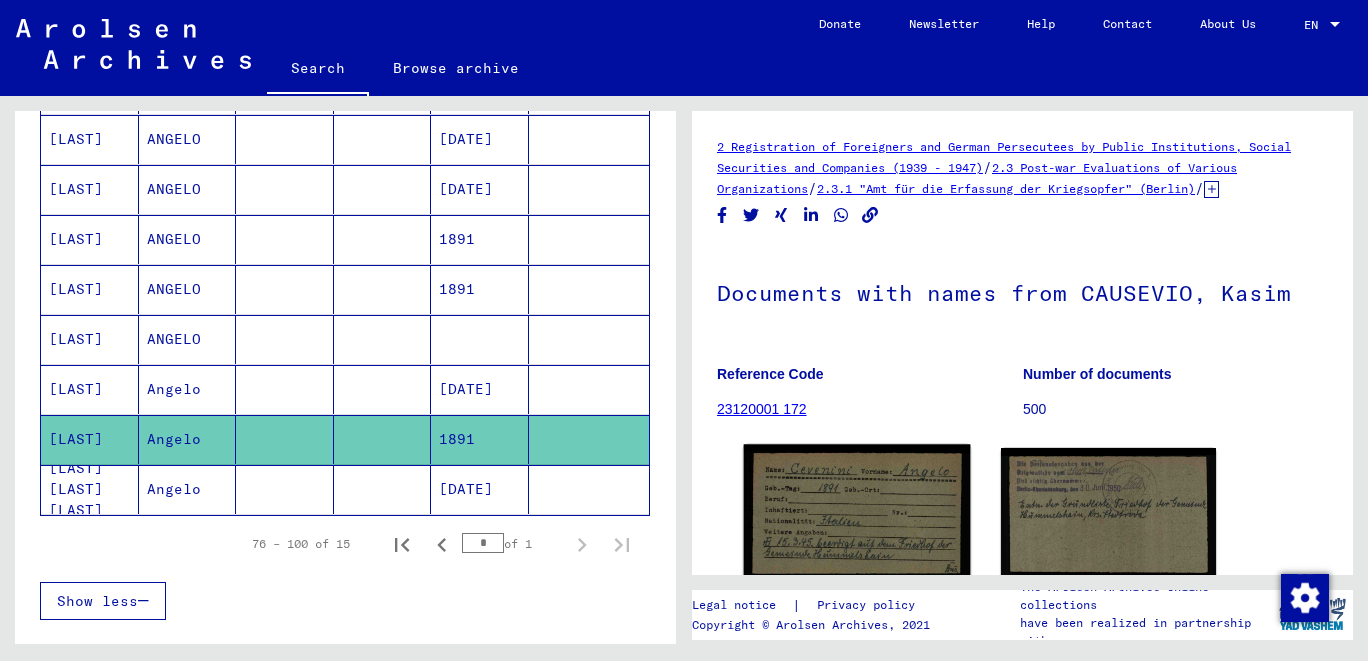 click 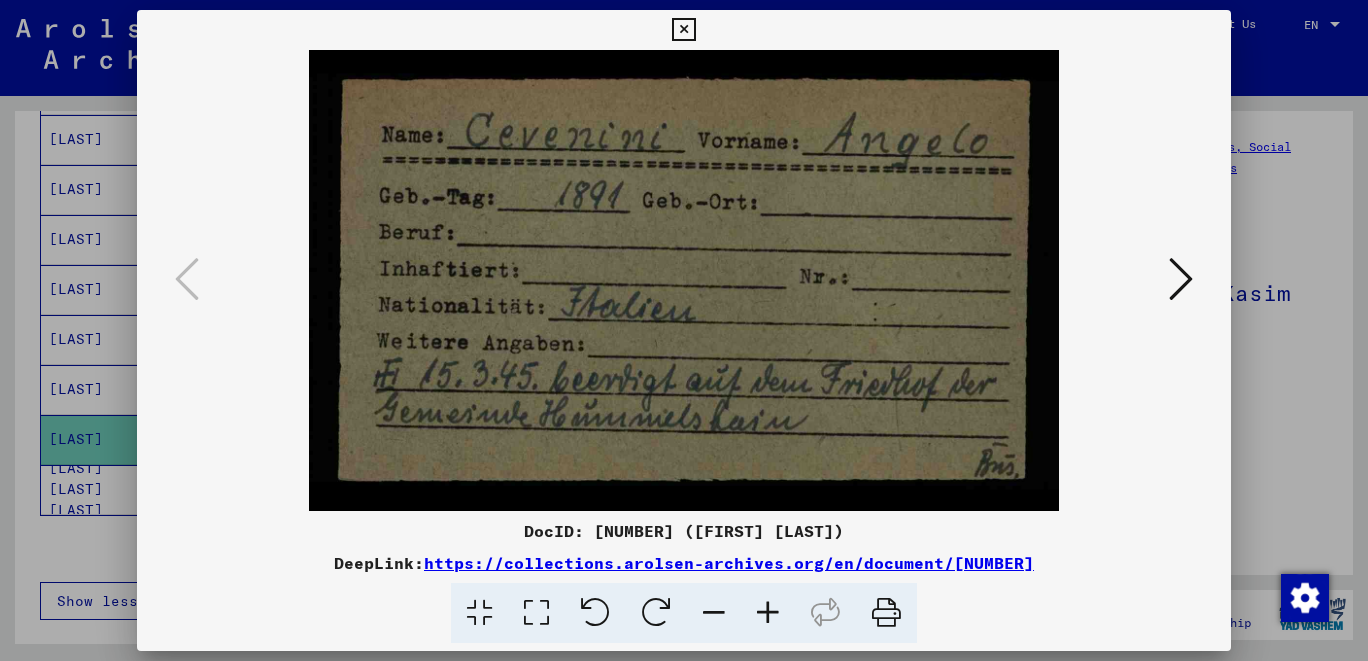 click at bounding box center (1181, 279) 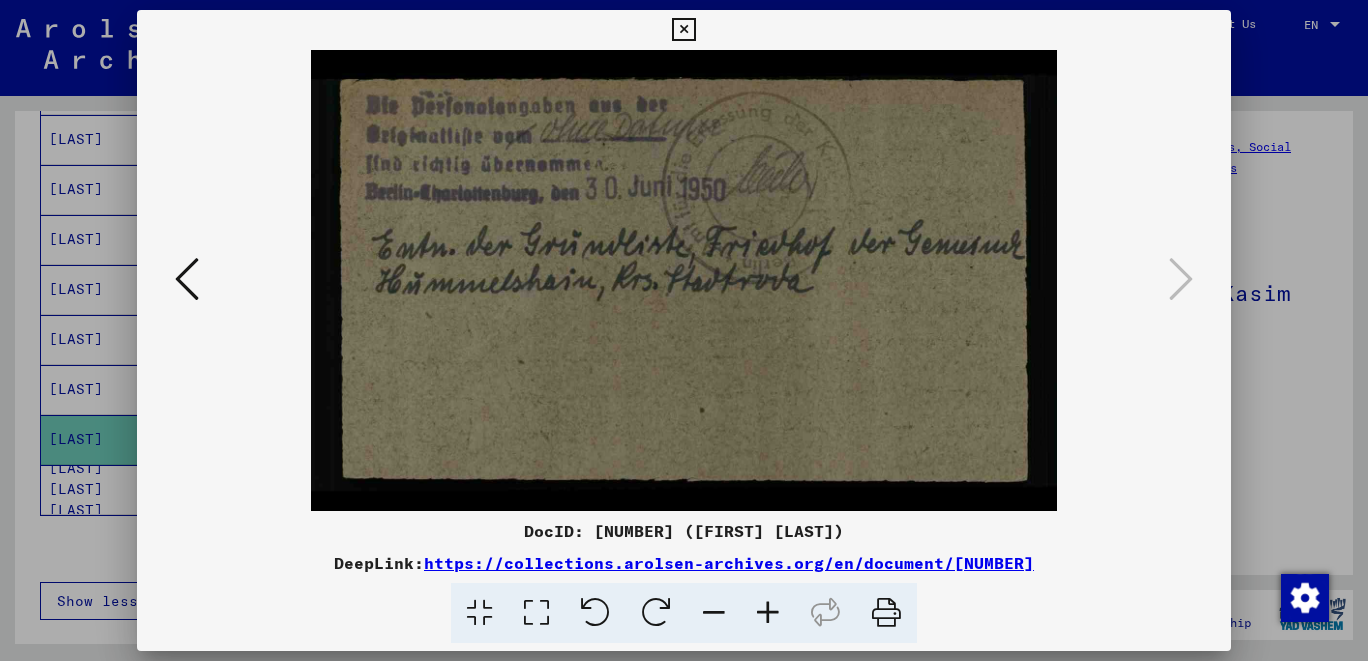 click at bounding box center (683, 30) 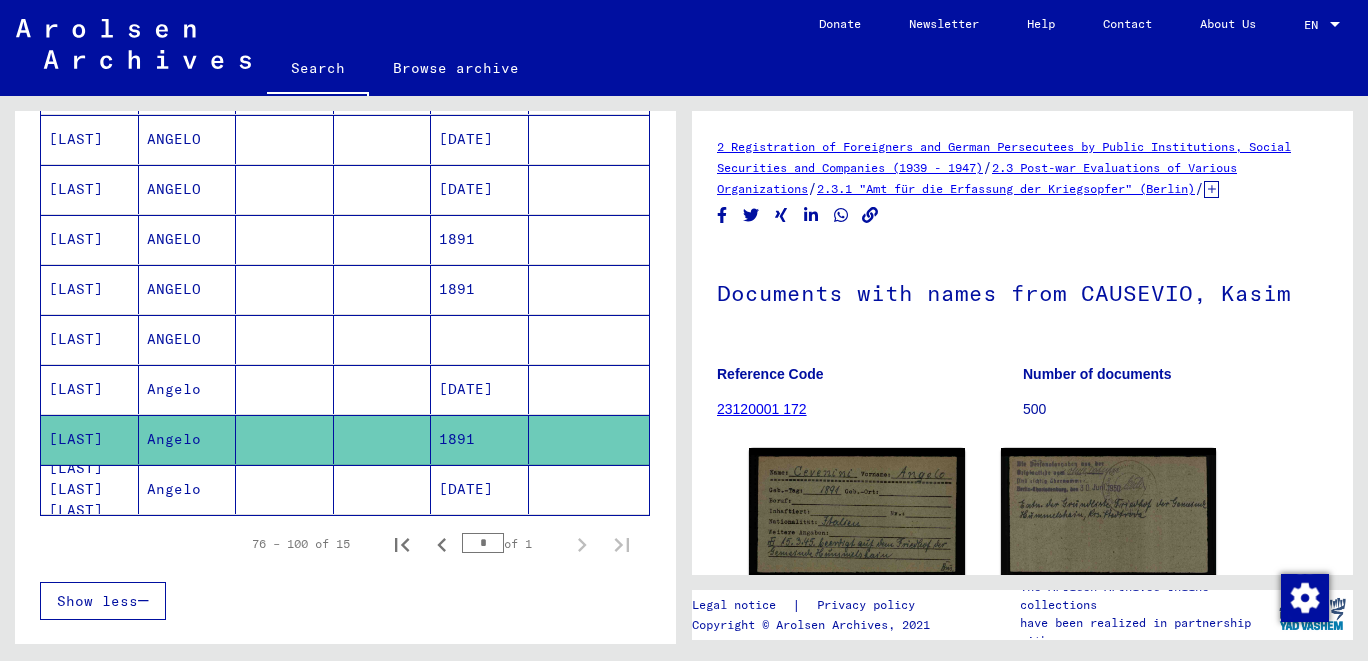 click on "[LAST] [LAST] [LAST]" 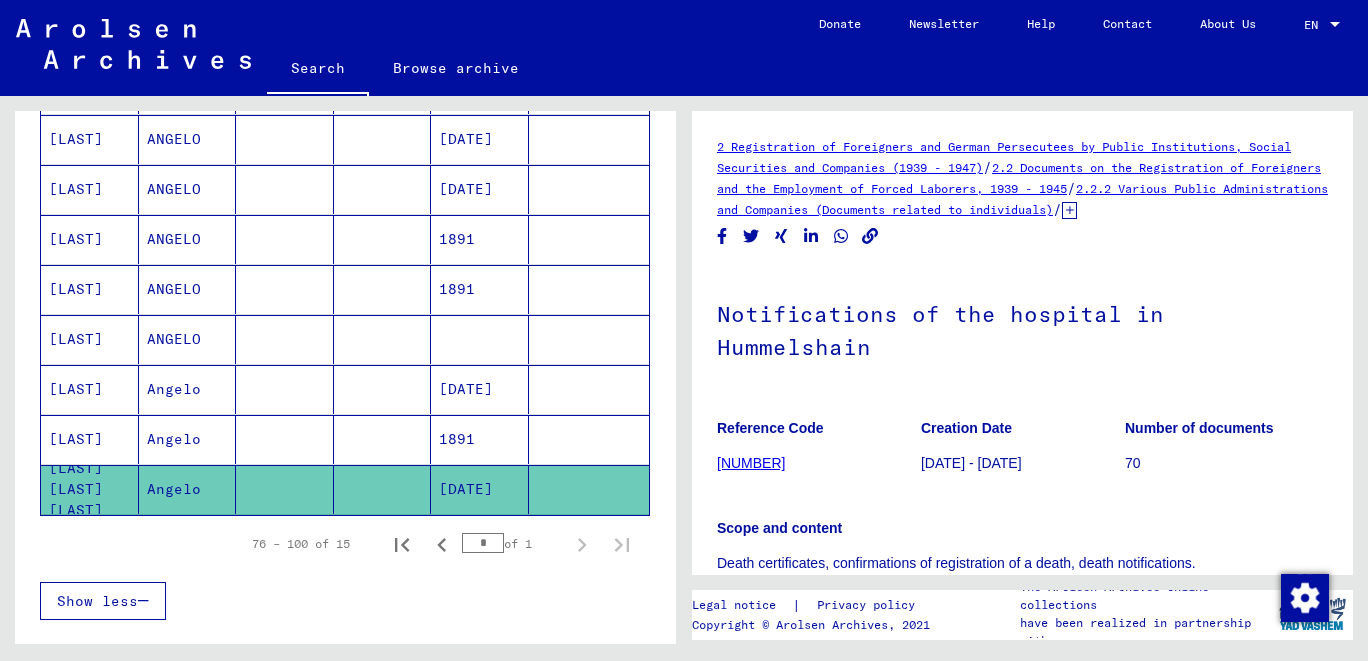scroll, scrollTop: 427, scrollLeft: 0, axis: vertical 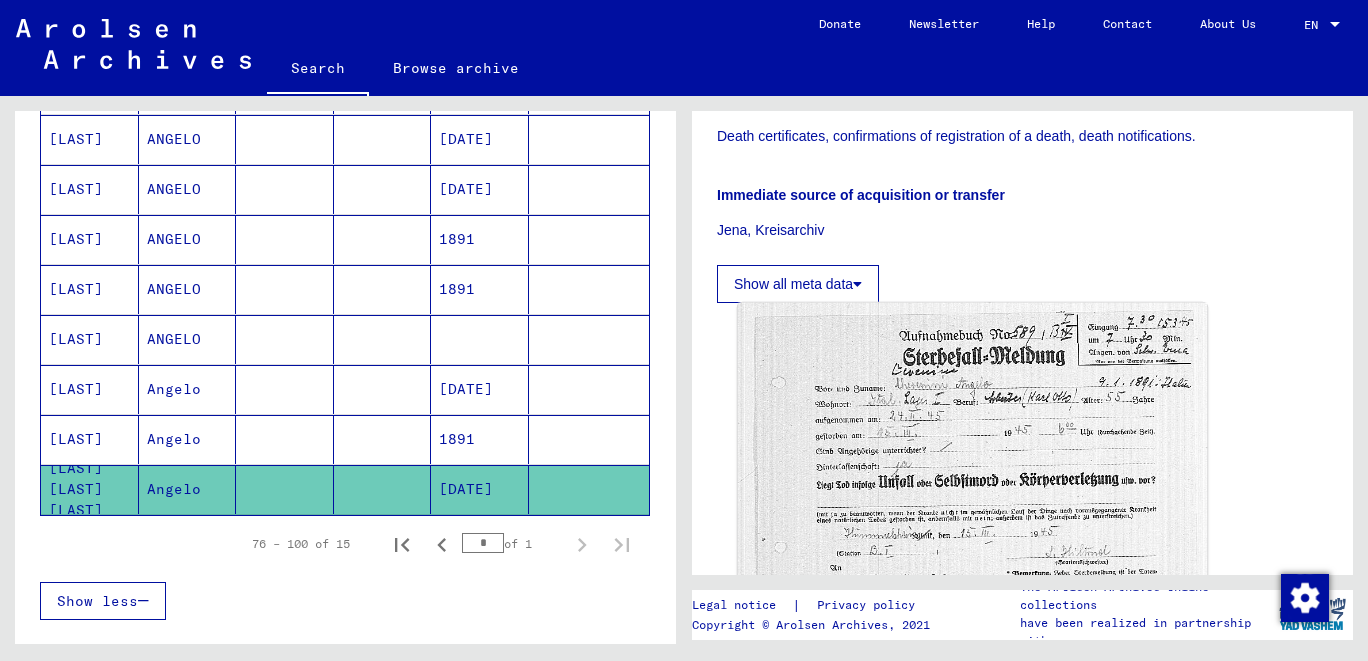 click 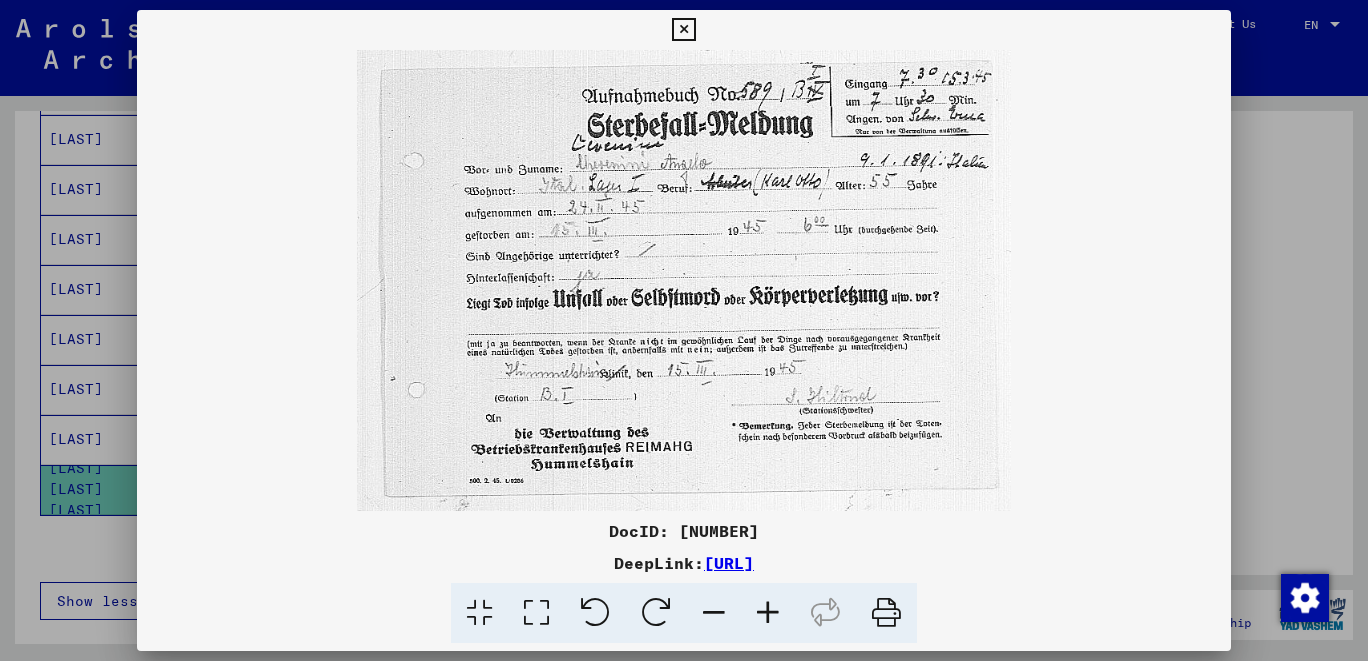 click at bounding box center (683, 30) 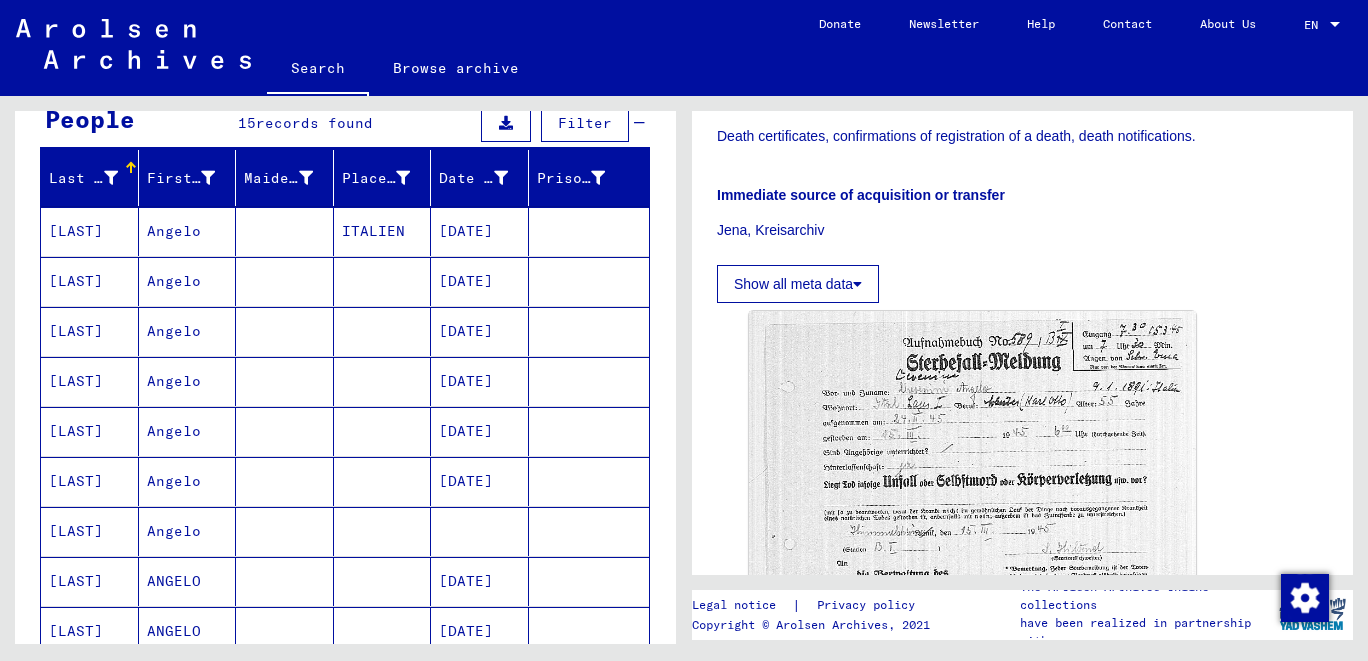 scroll, scrollTop: 0, scrollLeft: 0, axis: both 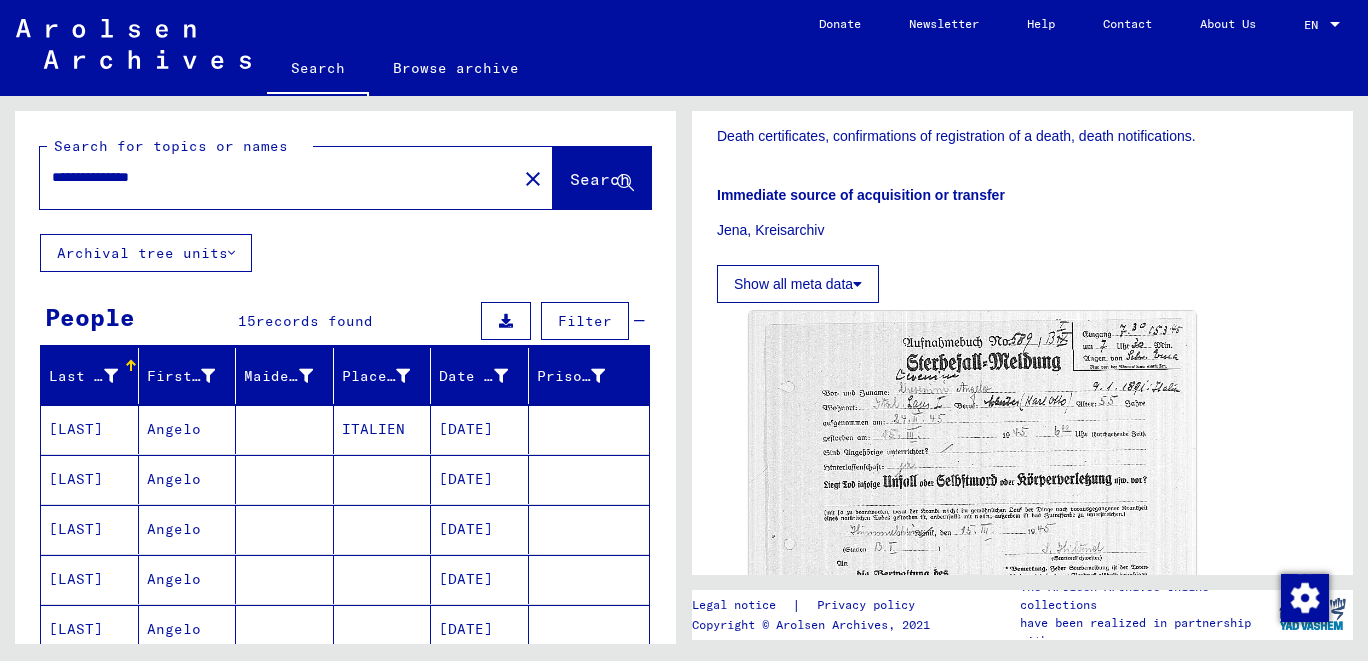 drag, startPoint x: 195, startPoint y: 170, endPoint x: 196, endPoint y: 182, distance: 12.0415945 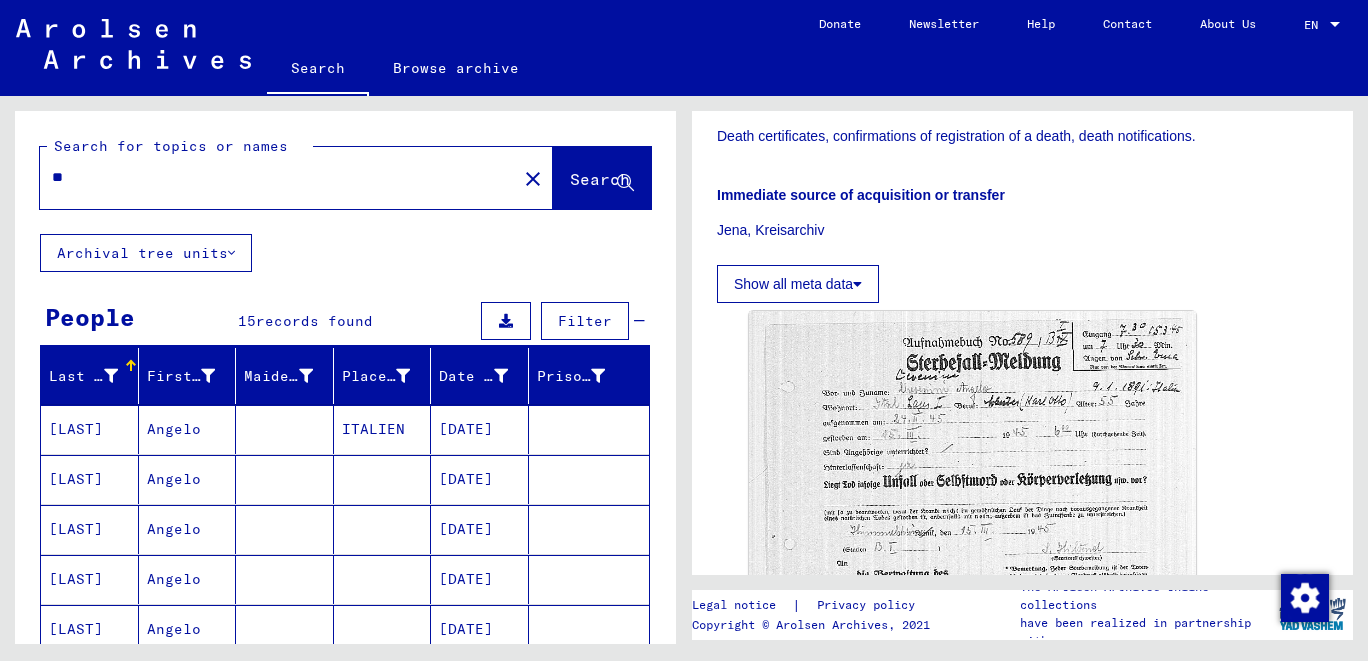 type on "*" 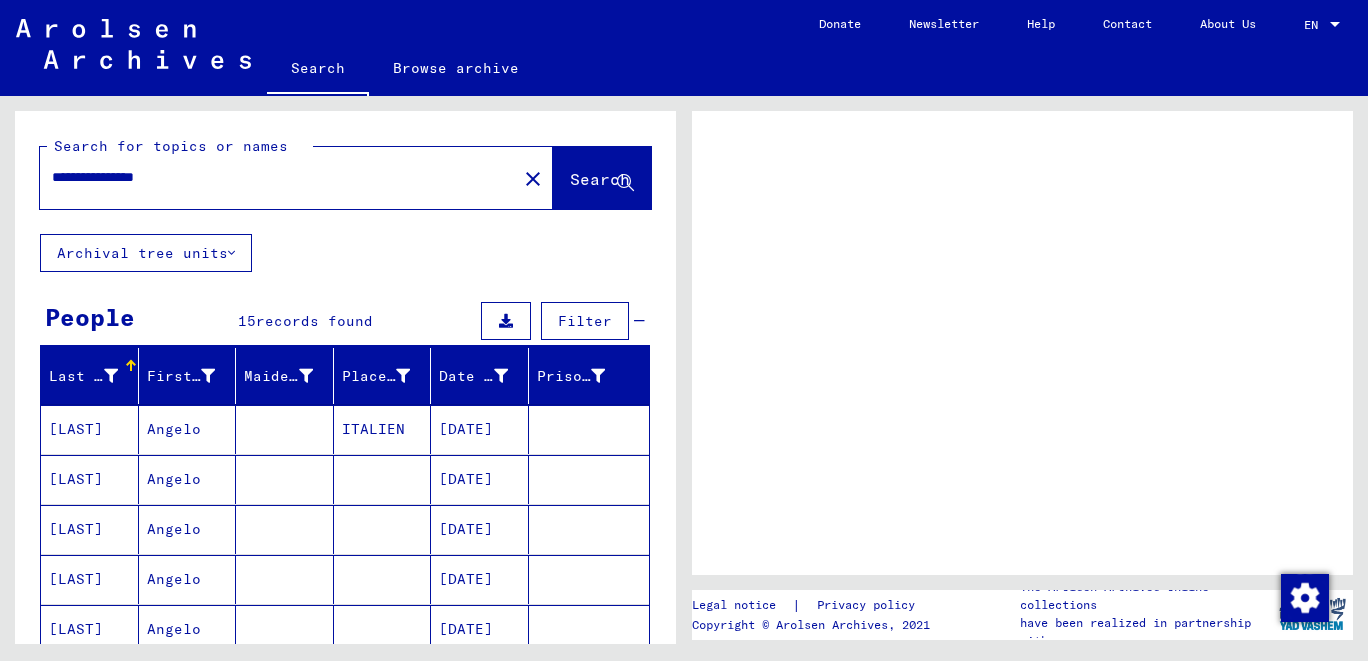 scroll, scrollTop: 0, scrollLeft: 0, axis: both 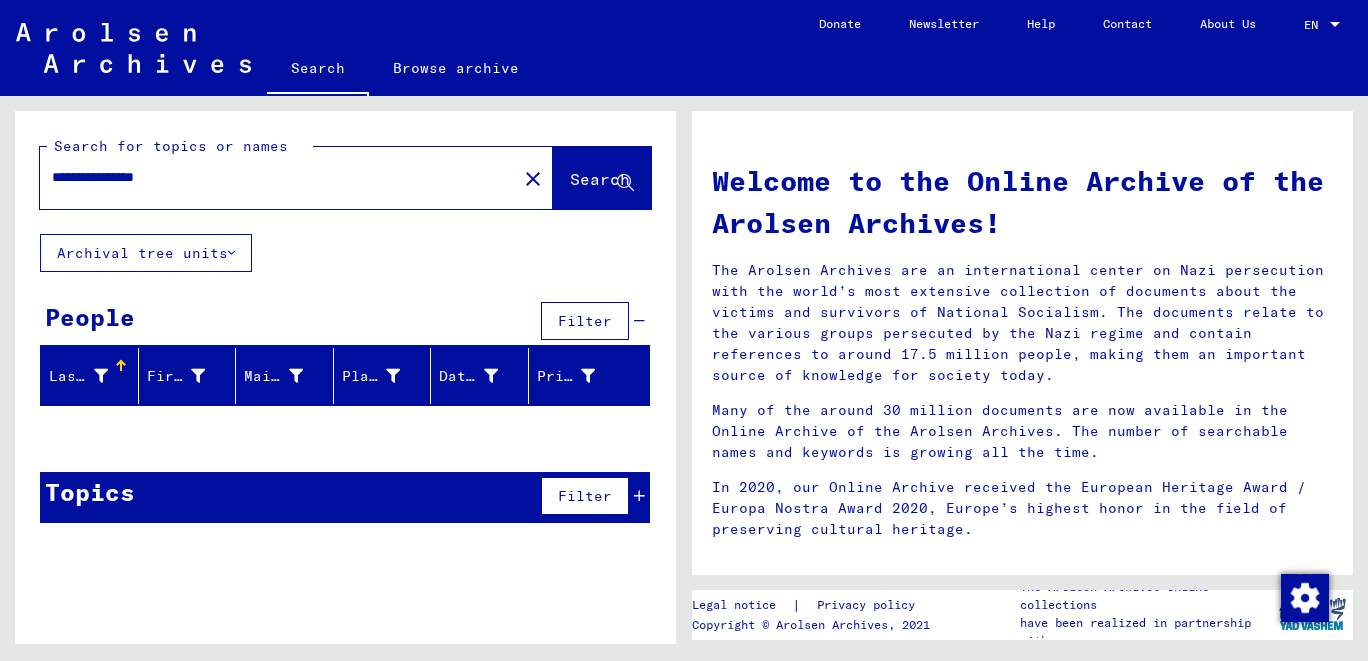 click on "**********" at bounding box center [272, 177] 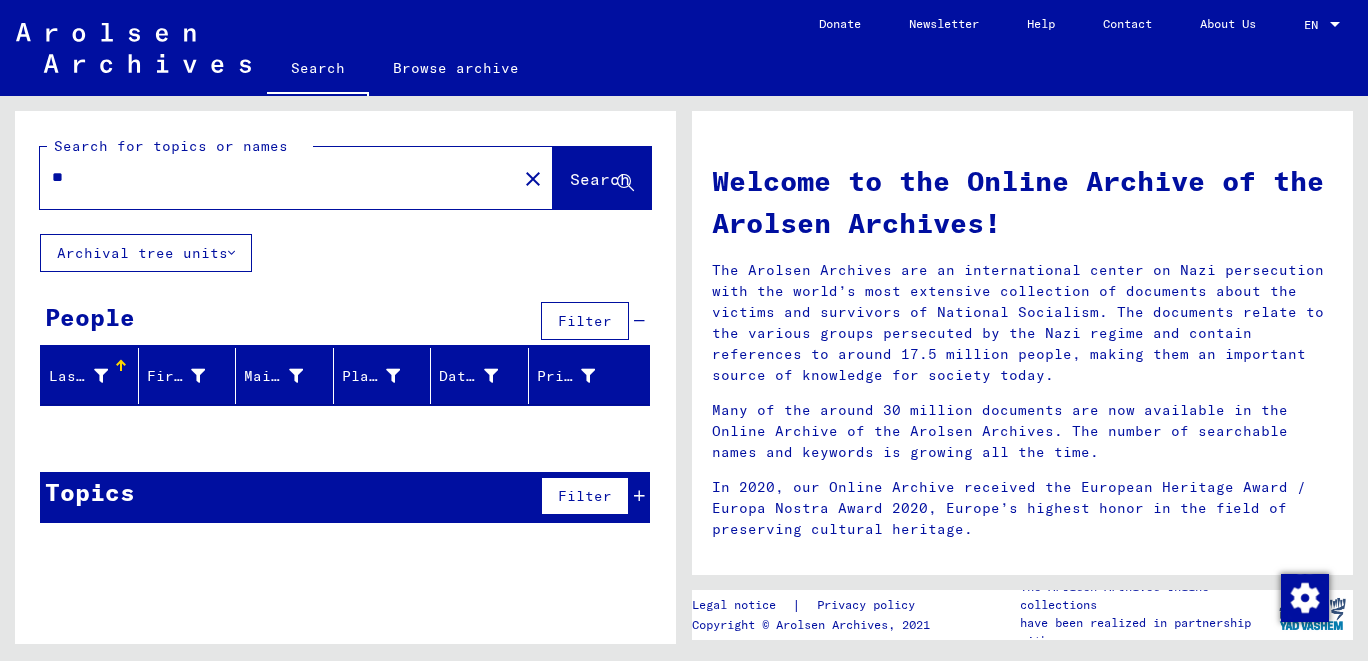 type on "*" 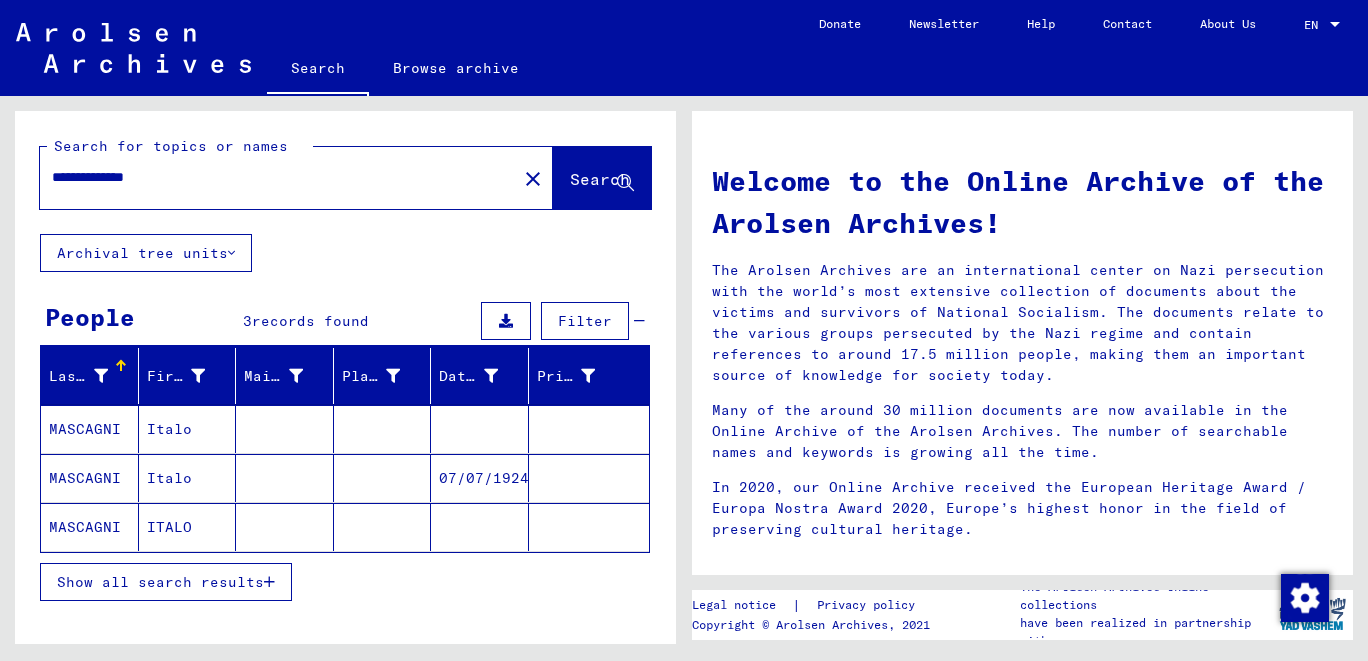 click on "MASCAGNI" at bounding box center [90, 478] 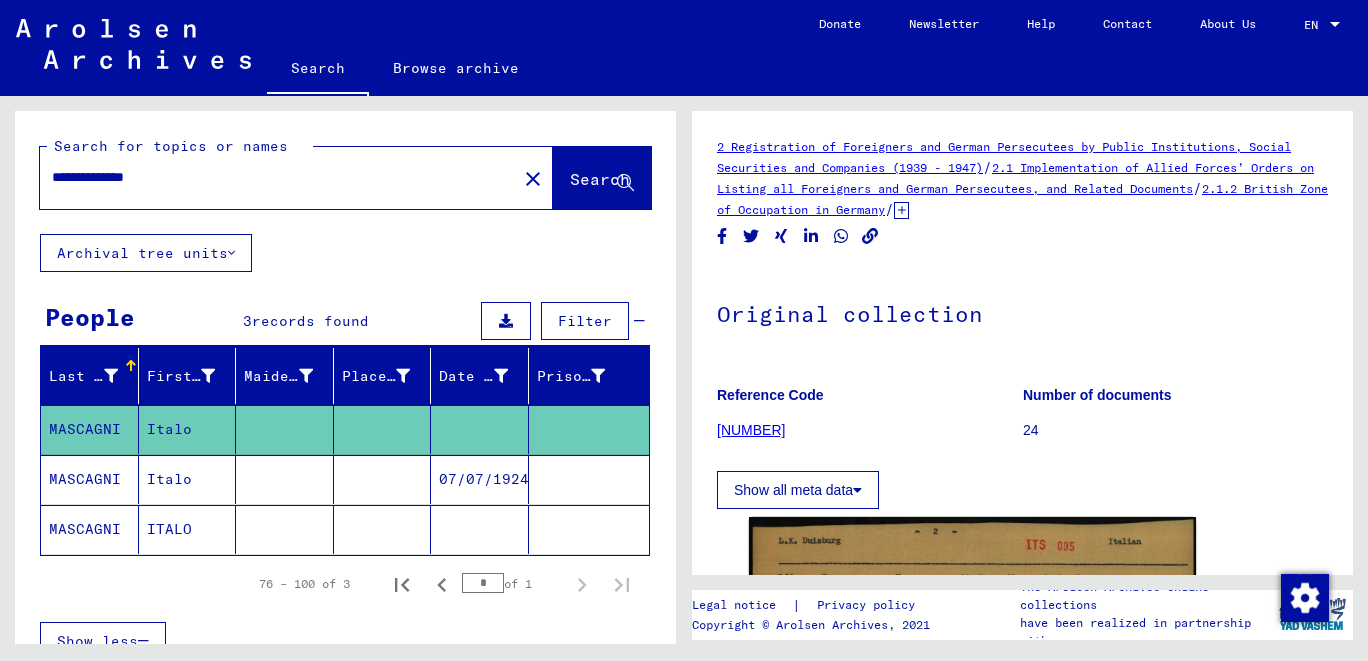 scroll, scrollTop: 427, scrollLeft: 0, axis: vertical 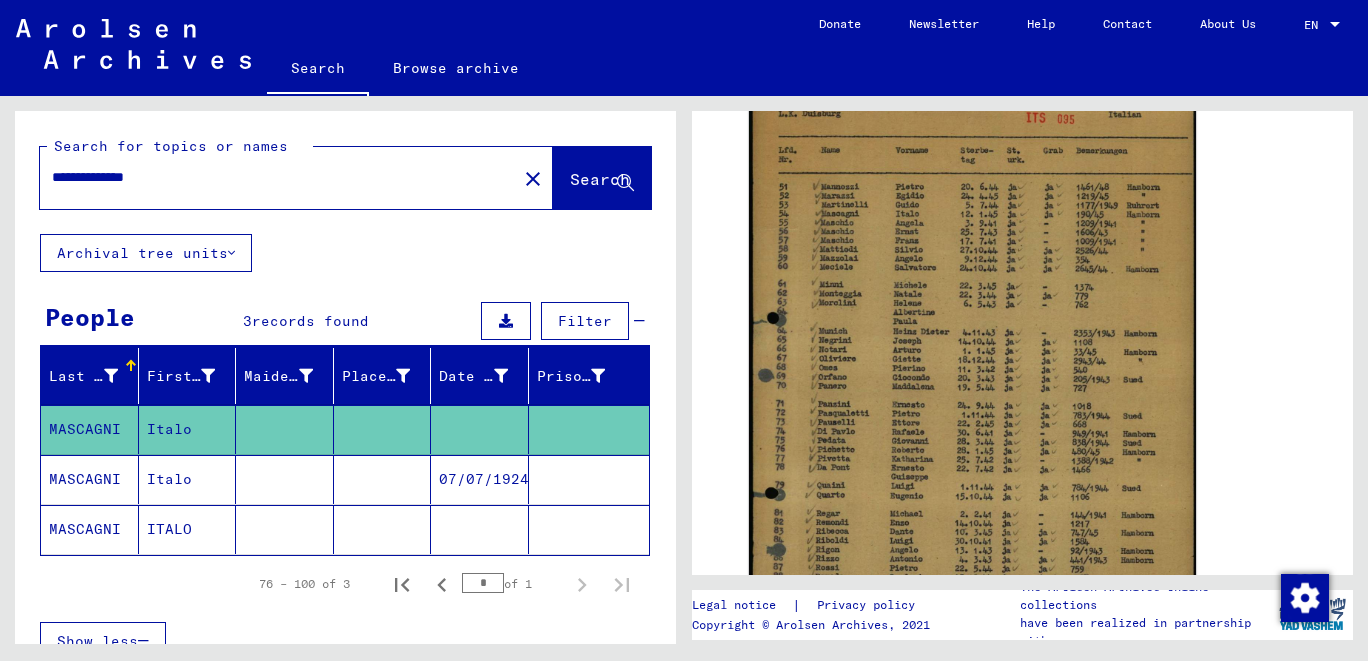click on "MASCAGNI" 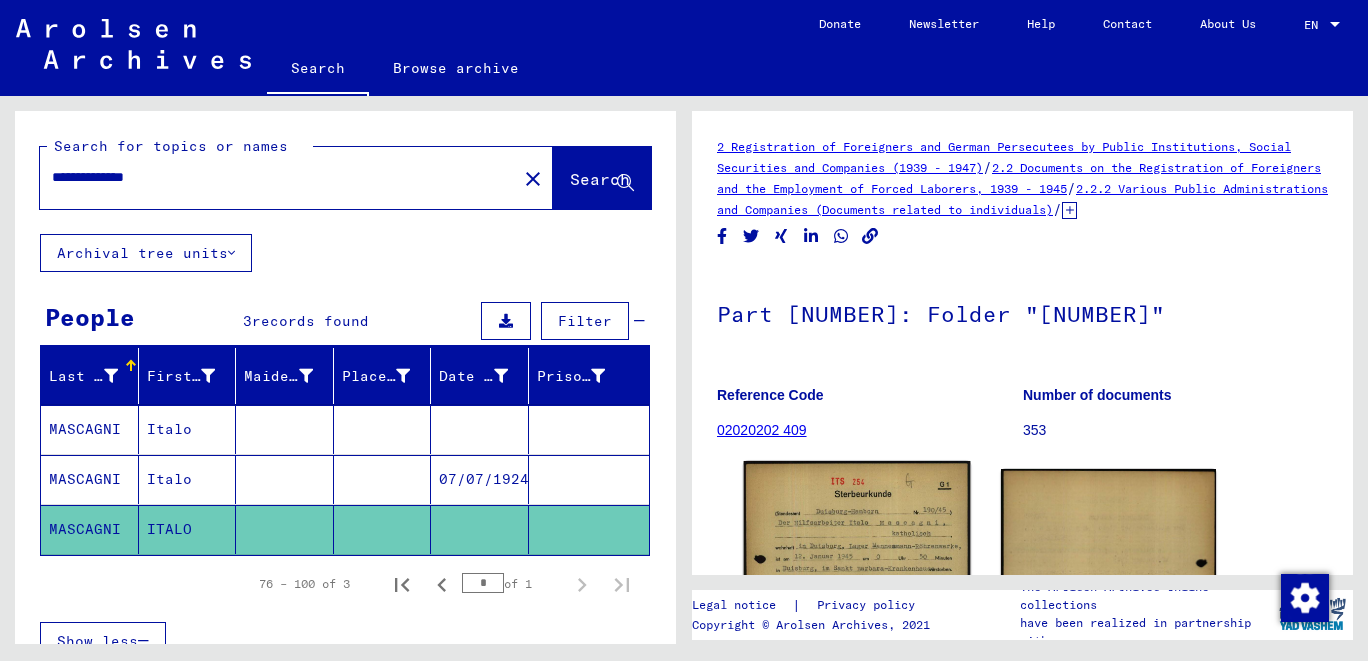 click 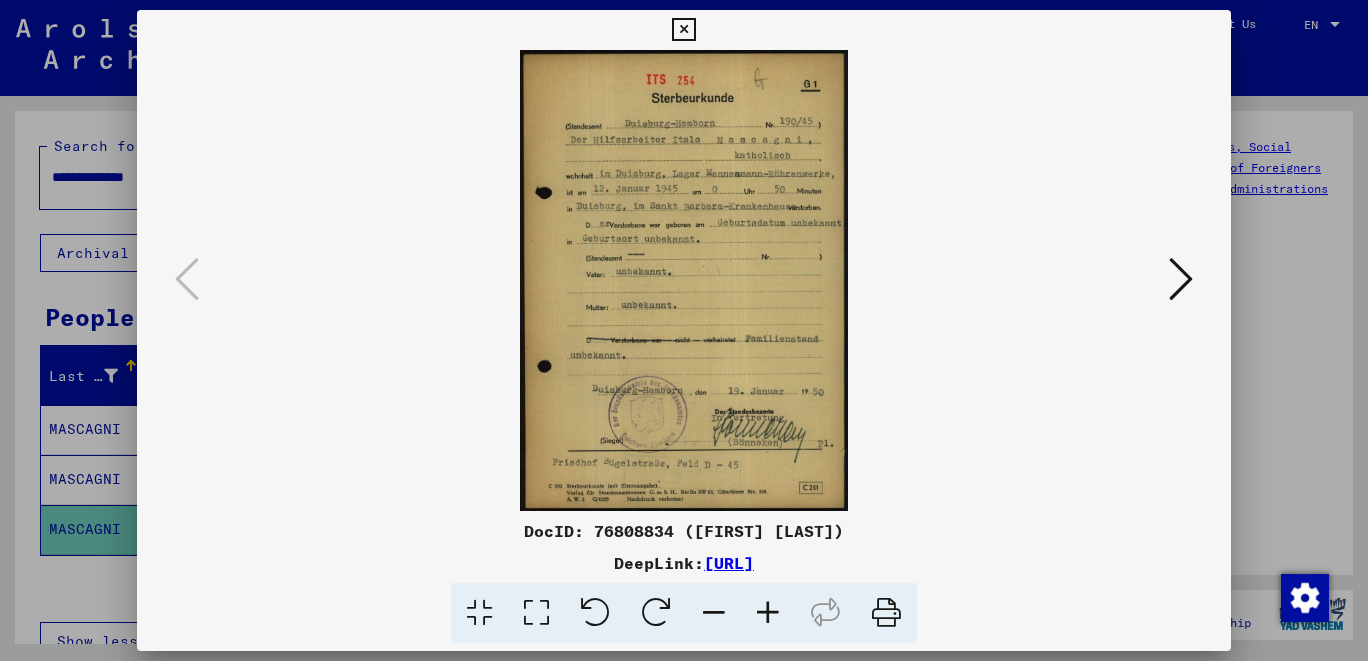 click at bounding box center (768, 613) 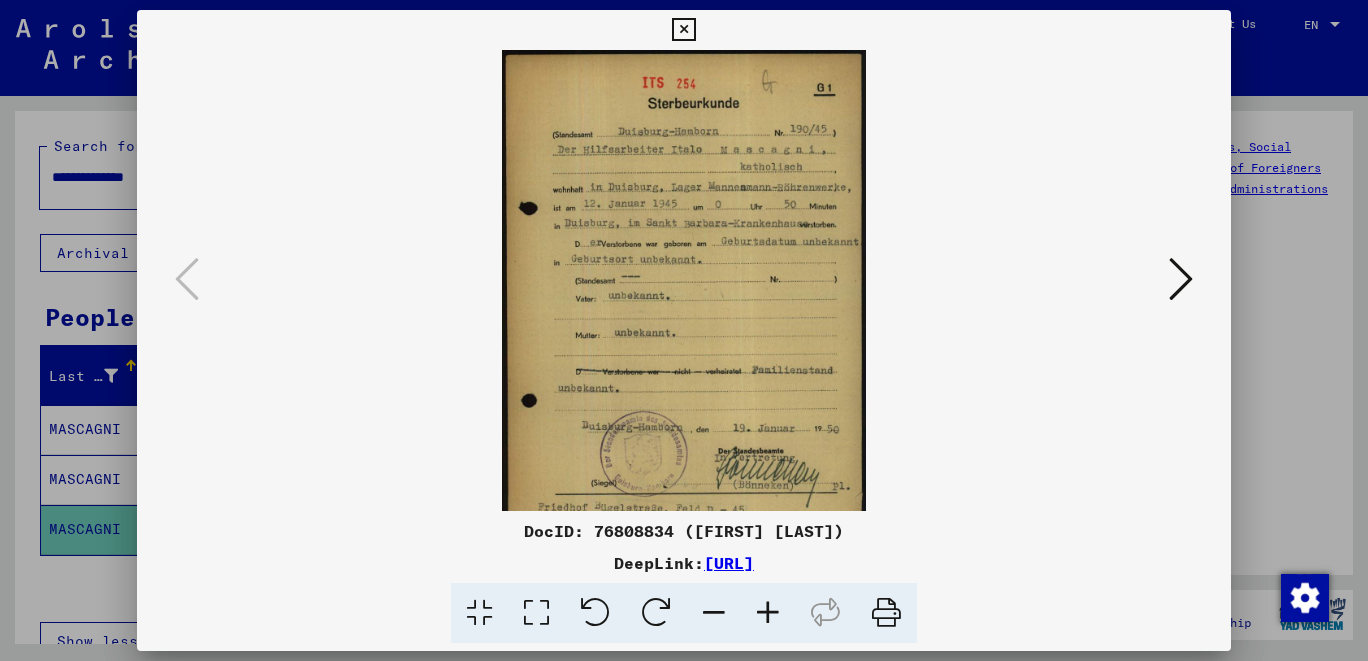 click at bounding box center (768, 613) 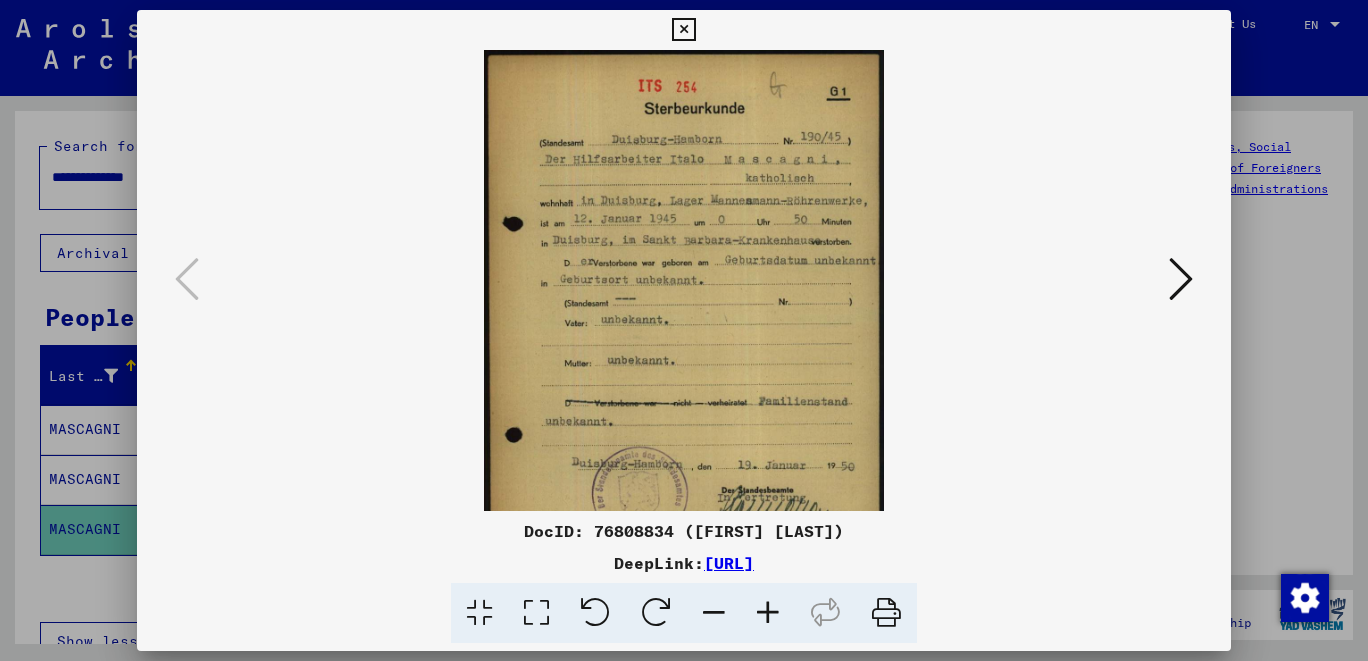click at bounding box center (768, 613) 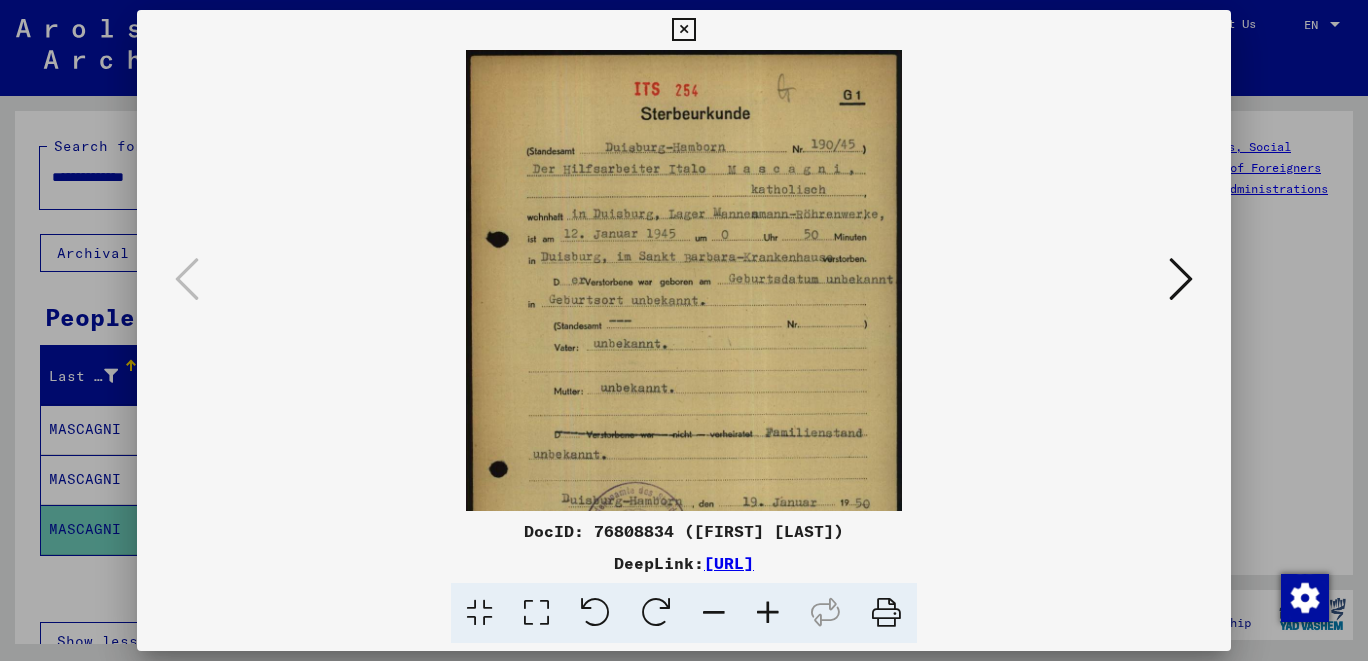 click at bounding box center (768, 613) 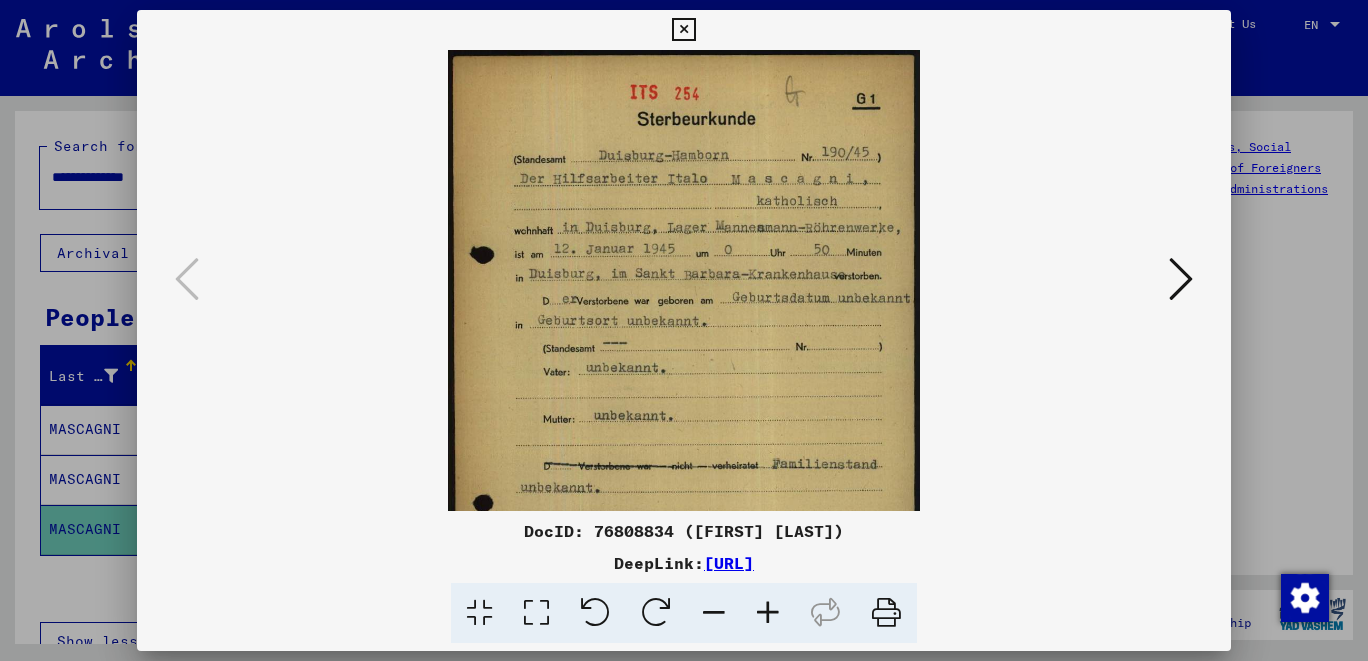 click at bounding box center (768, 613) 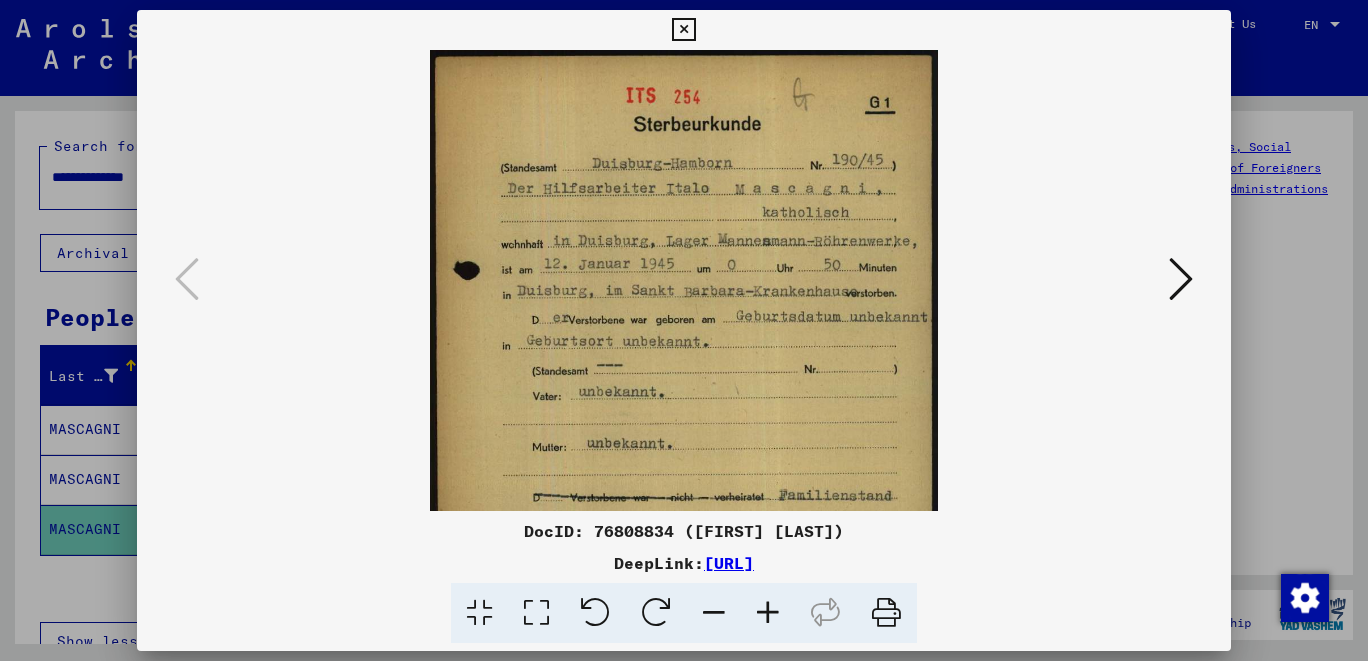 click at bounding box center (768, 613) 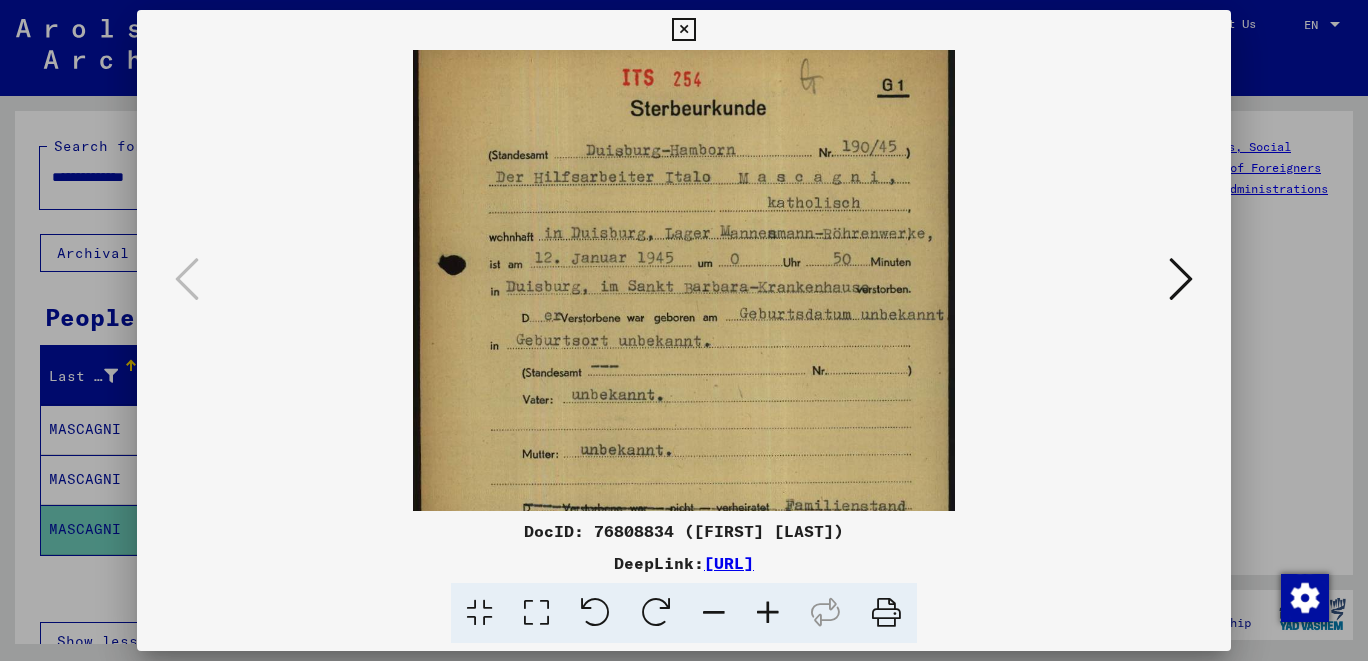drag, startPoint x: 762, startPoint y: 481, endPoint x: 774, endPoint y: 423, distance: 59.22837 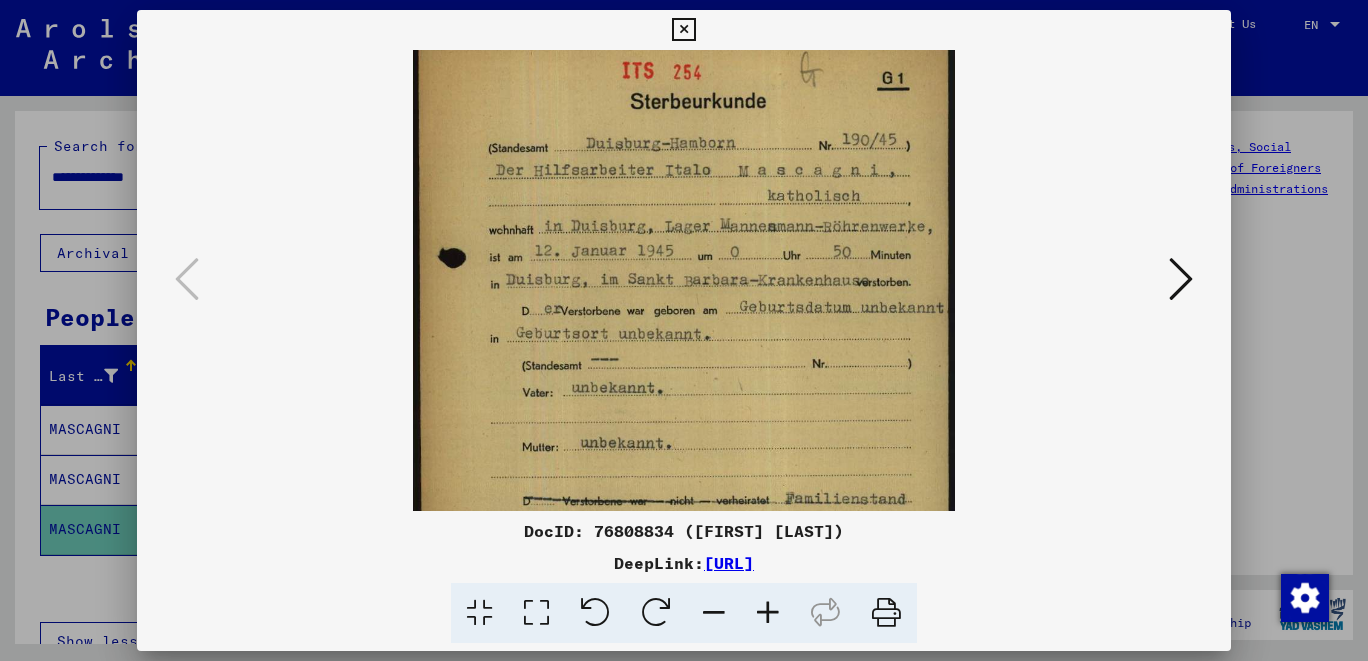 click at bounding box center [683, 30] 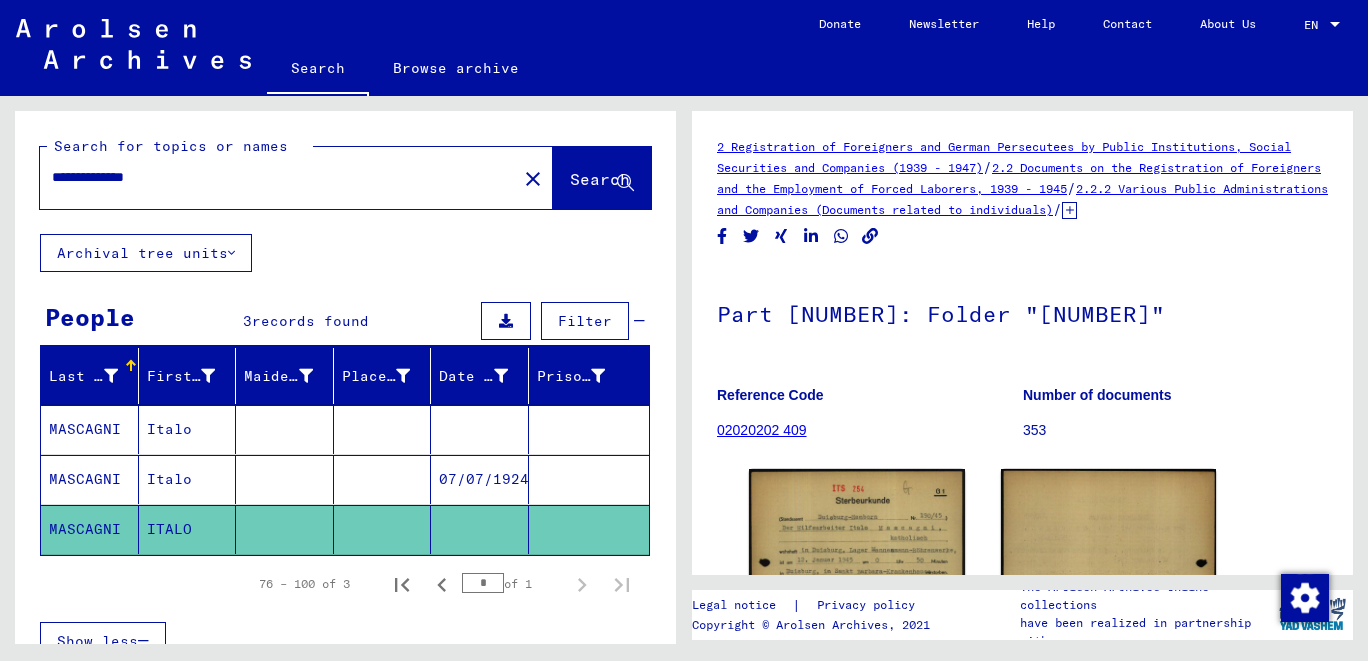 click on "MASCAGNI" at bounding box center [90, 529] 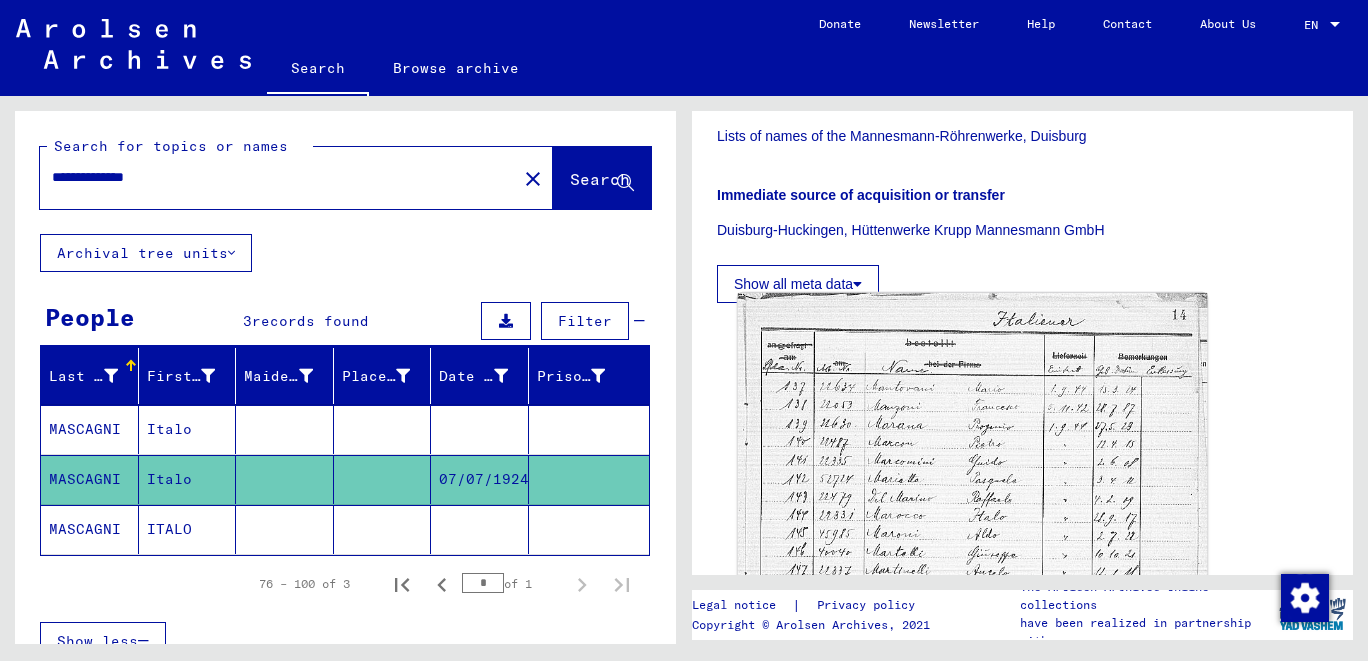 scroll, scrollTop: 854, scrollLeft: 0, axis: vertical 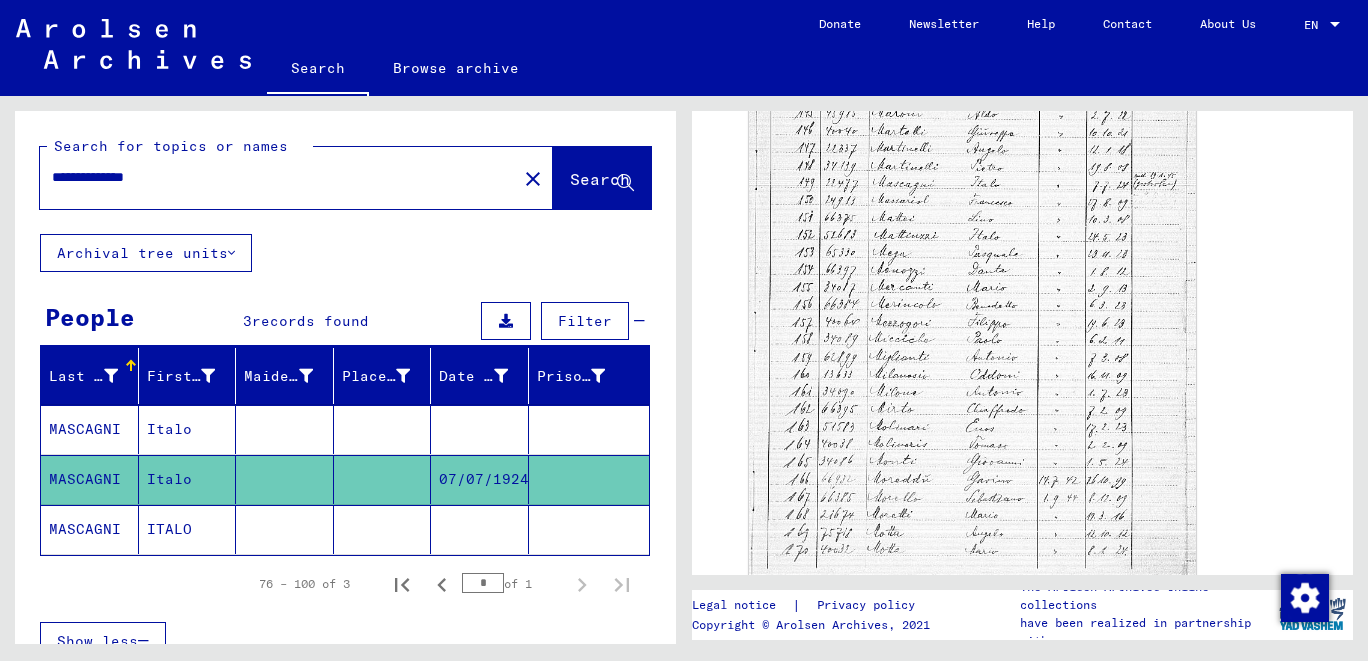 click on "MASCAGNI" at bounding box center [90, 479] 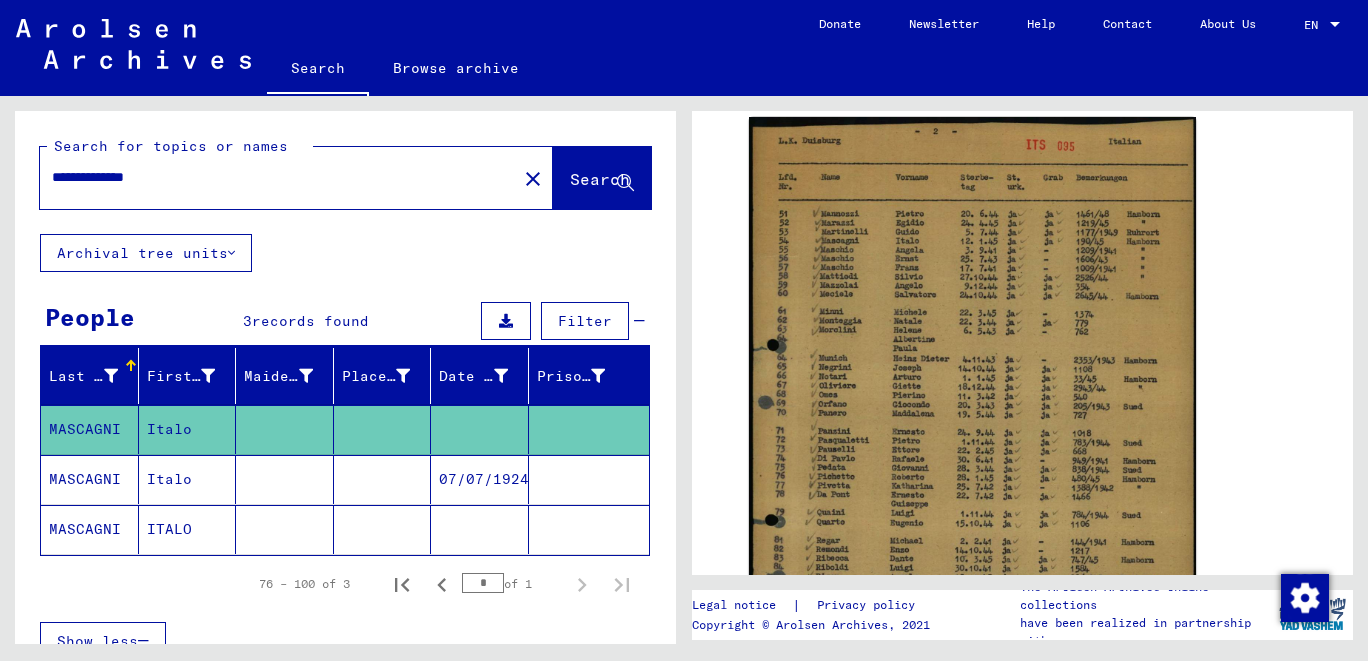 scroll, scrollTop: 427, scrollLeft: 0, axis: vertical 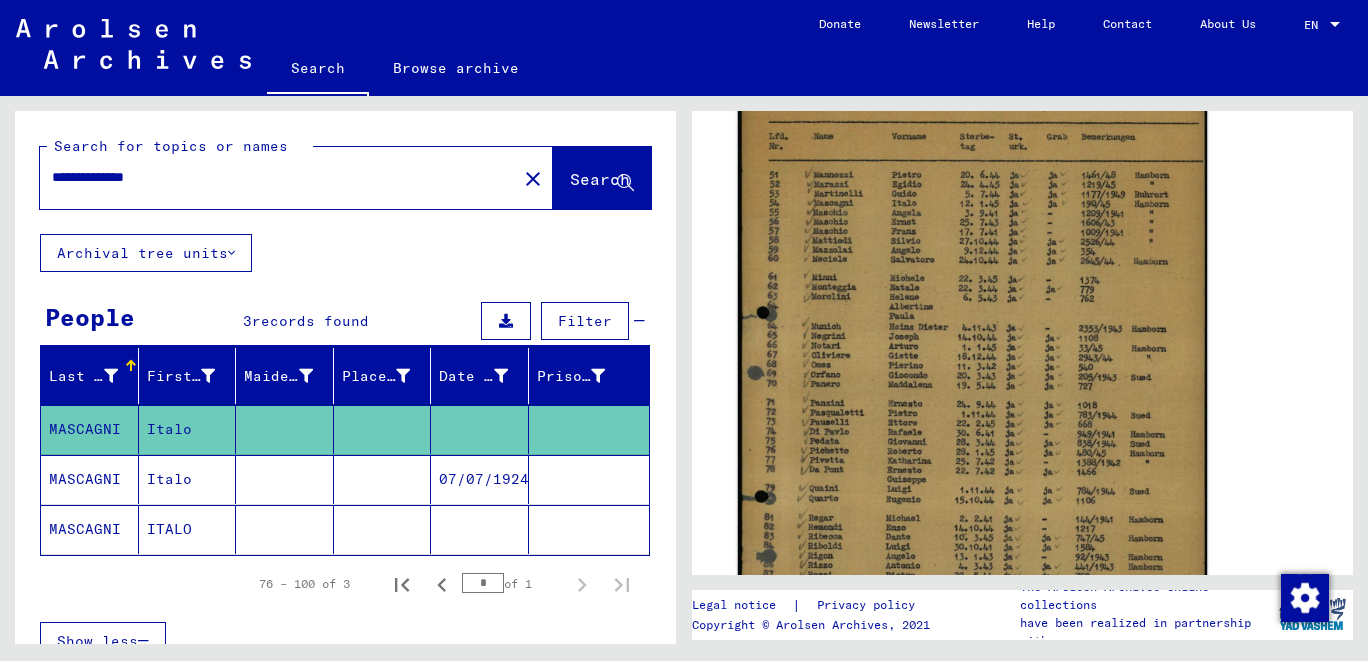 click 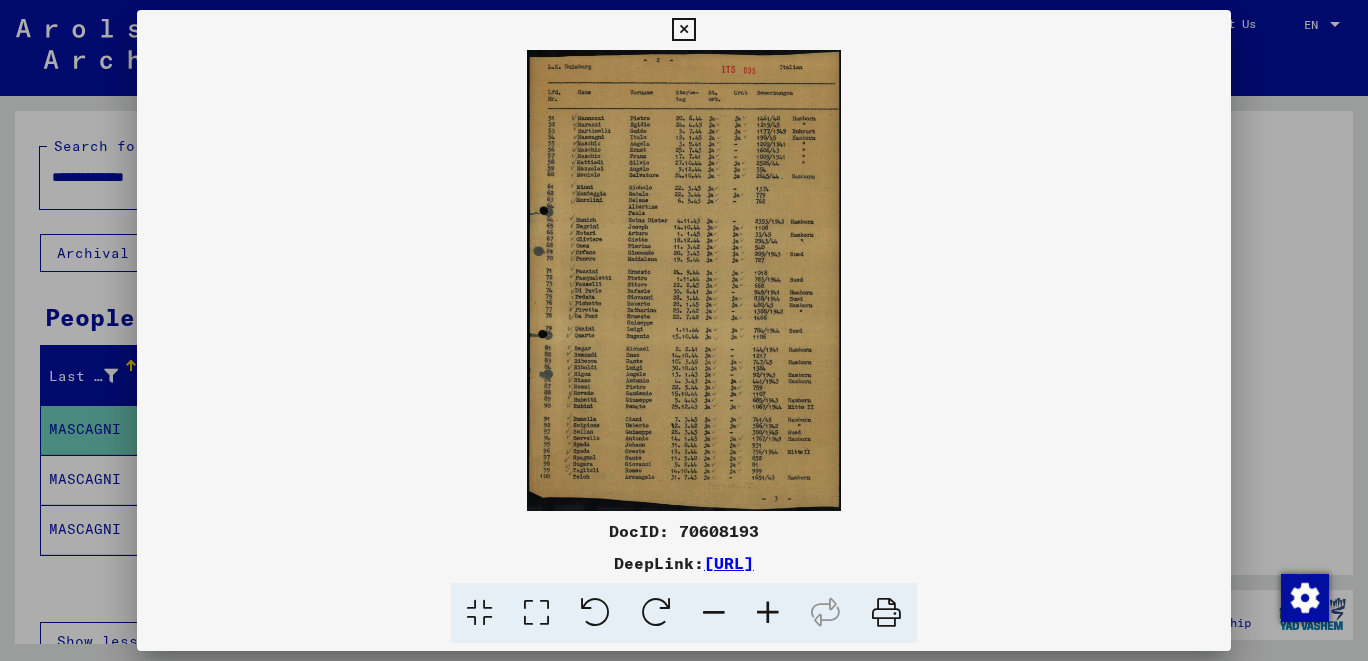 scroll, scrollTop: 426, scrollLeft: 0, axis: vertical 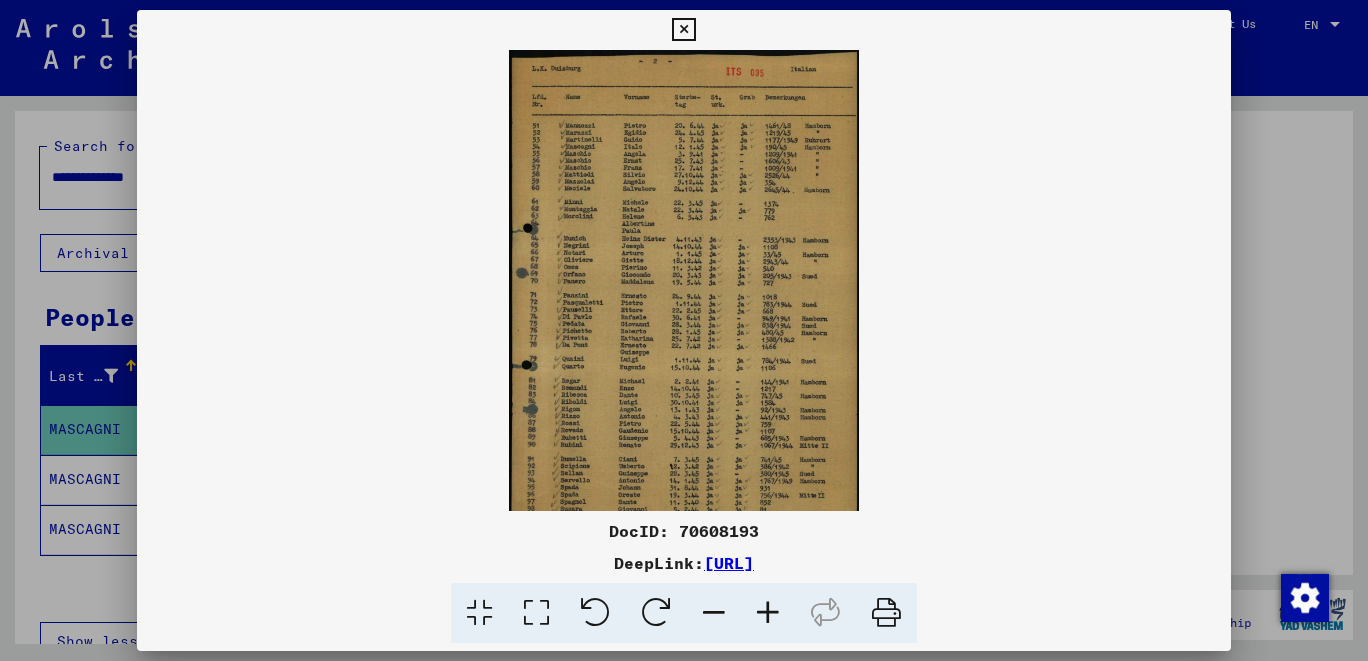 click at bounding box center [768, 613] 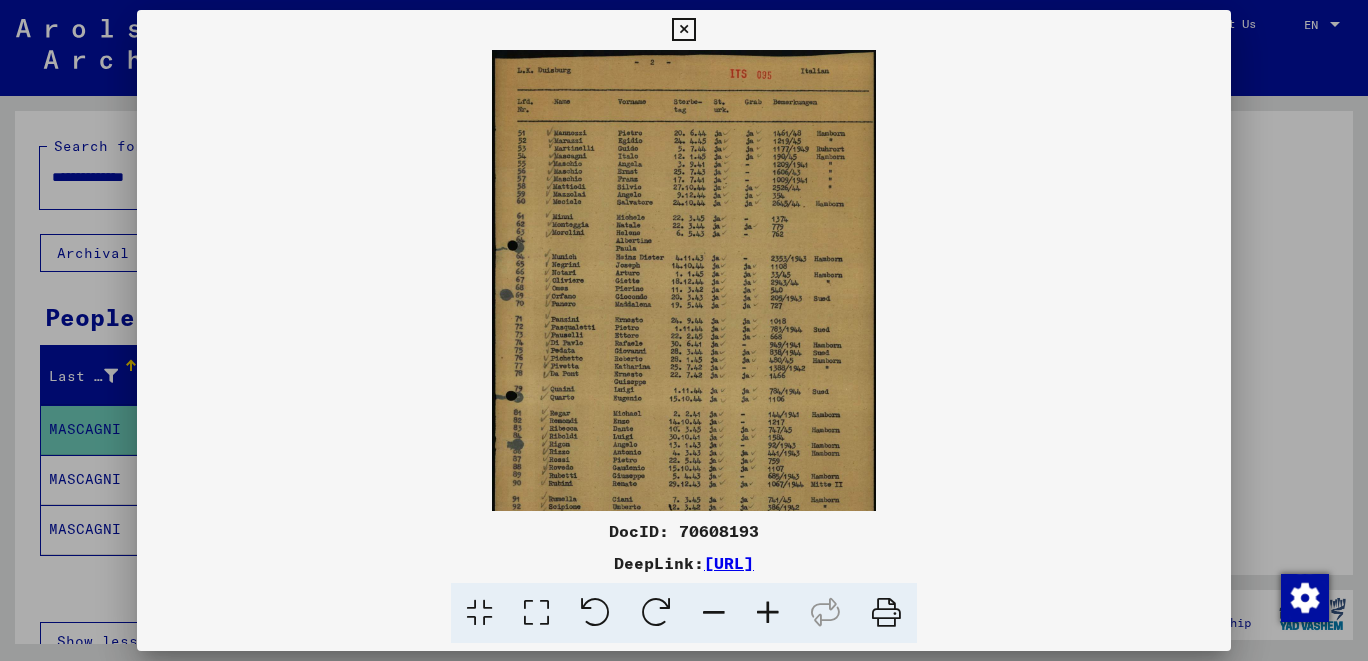 click at bounding box center (768, 613) 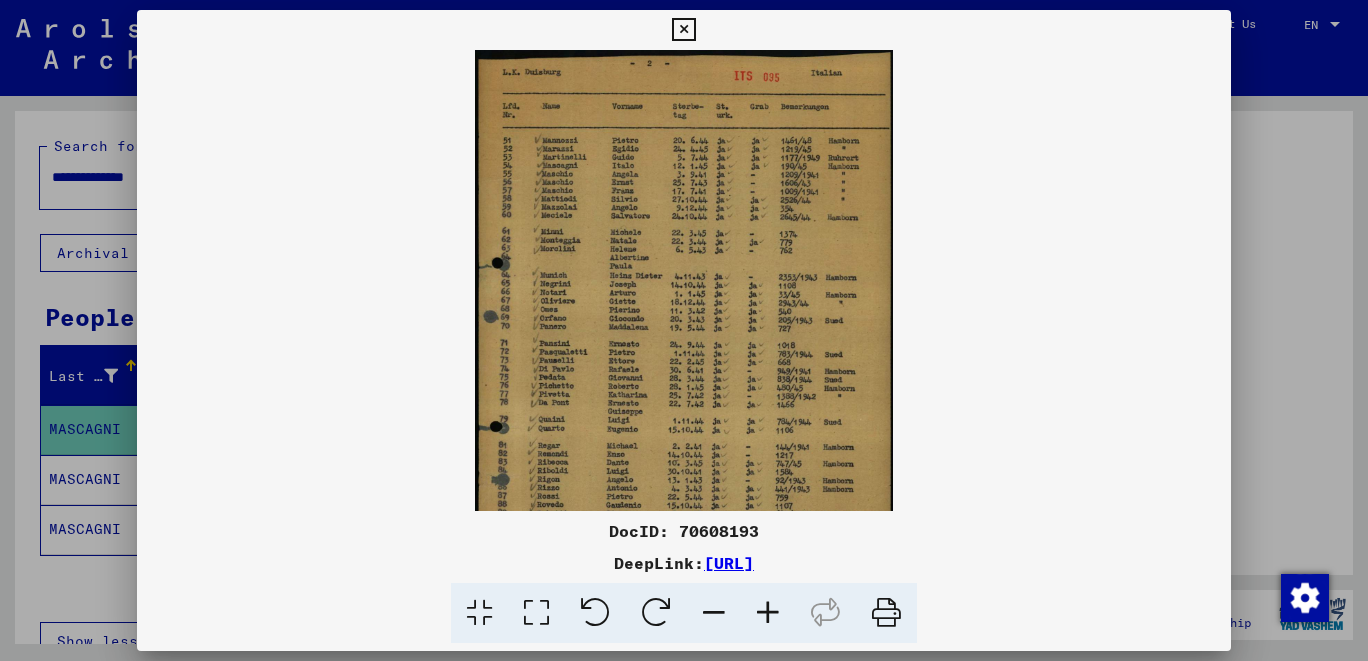 click at bounding box center [768, 613] 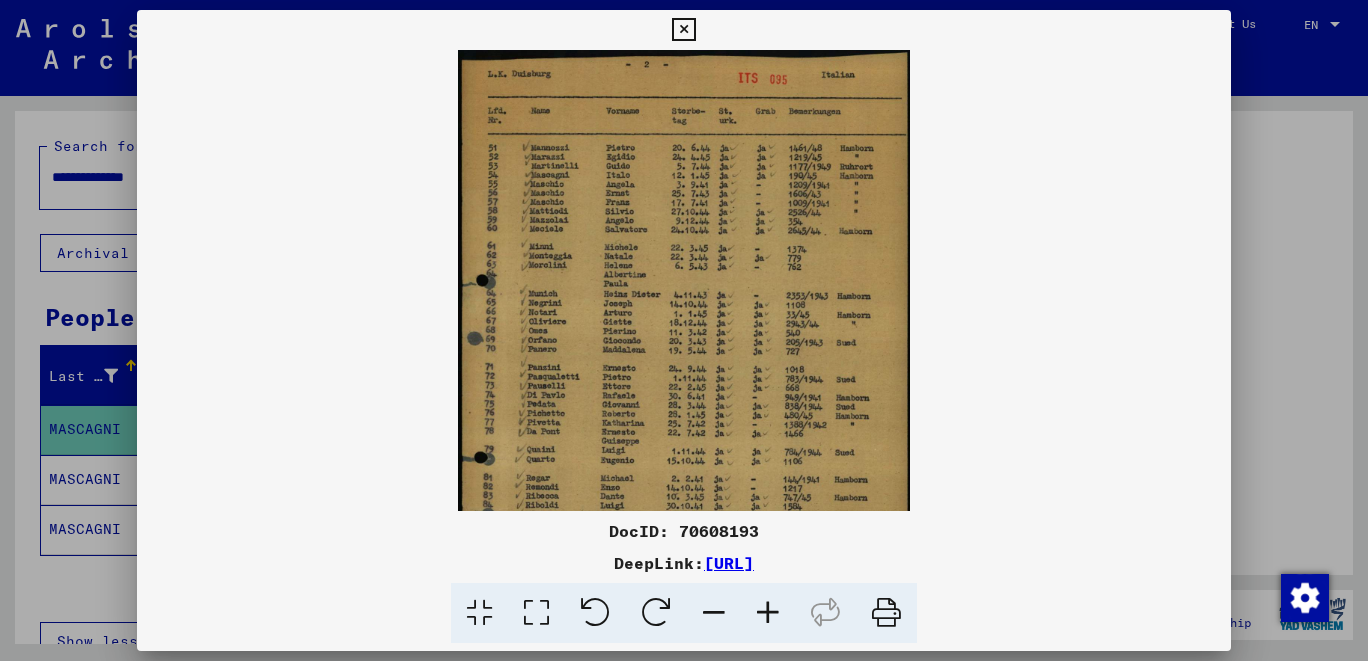 click at bounding box center [768, 613] 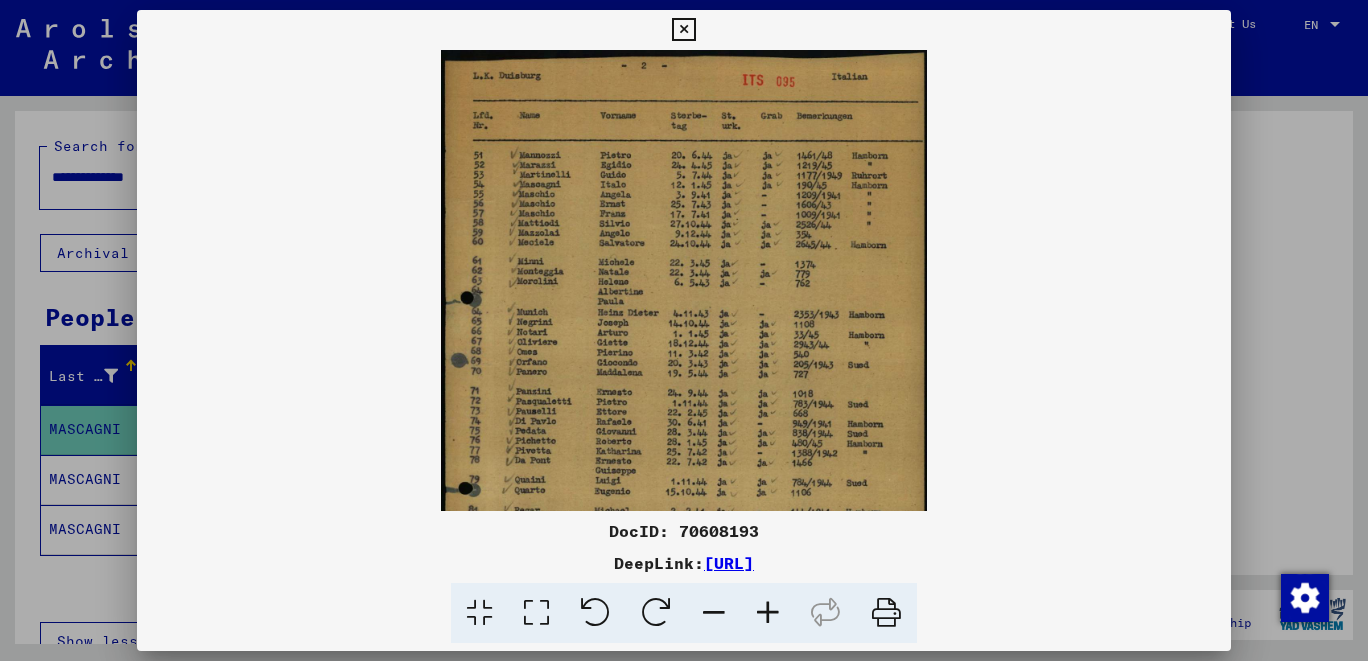 click at bounding box center [768, 613] 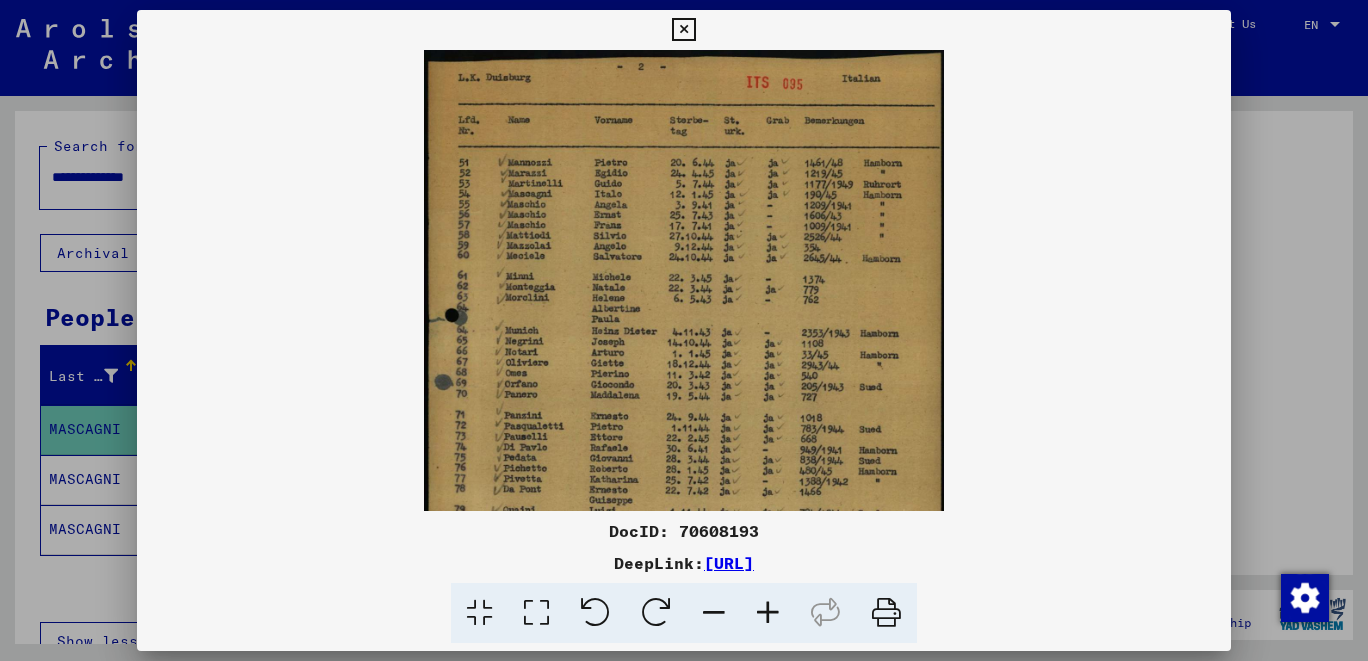 click at bounding box center (768, 613) 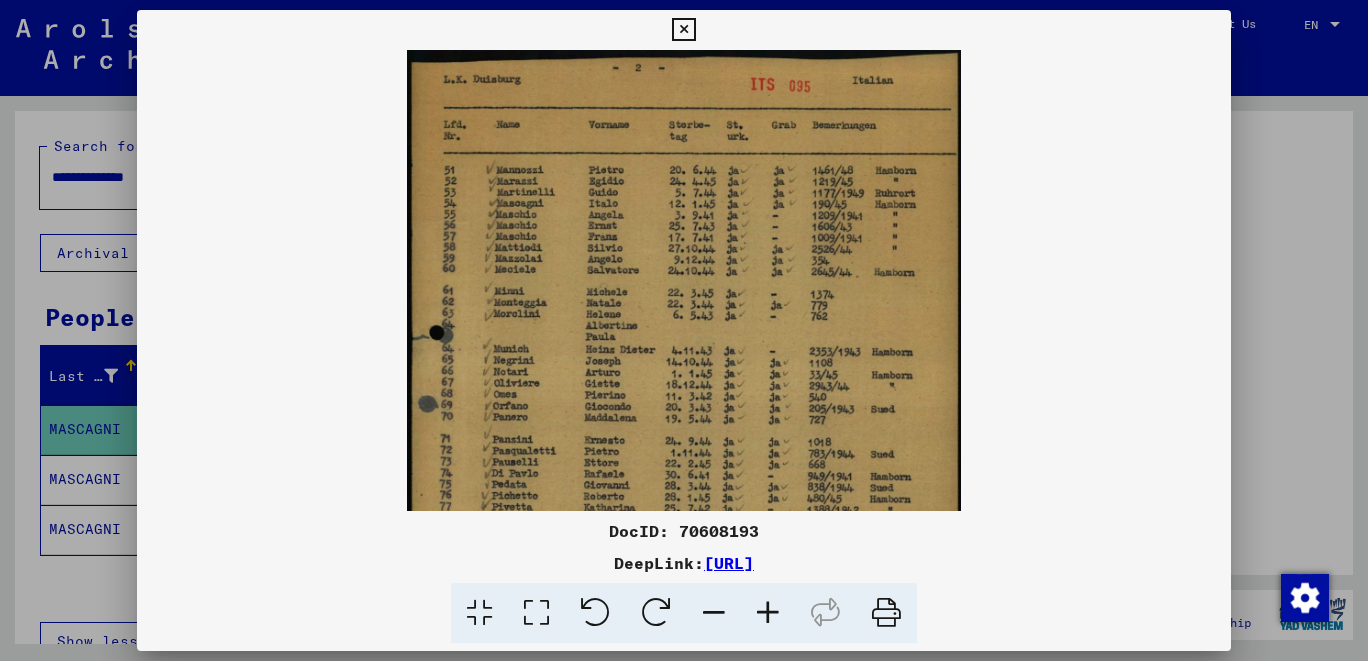 click at bounding box center [768, 613] 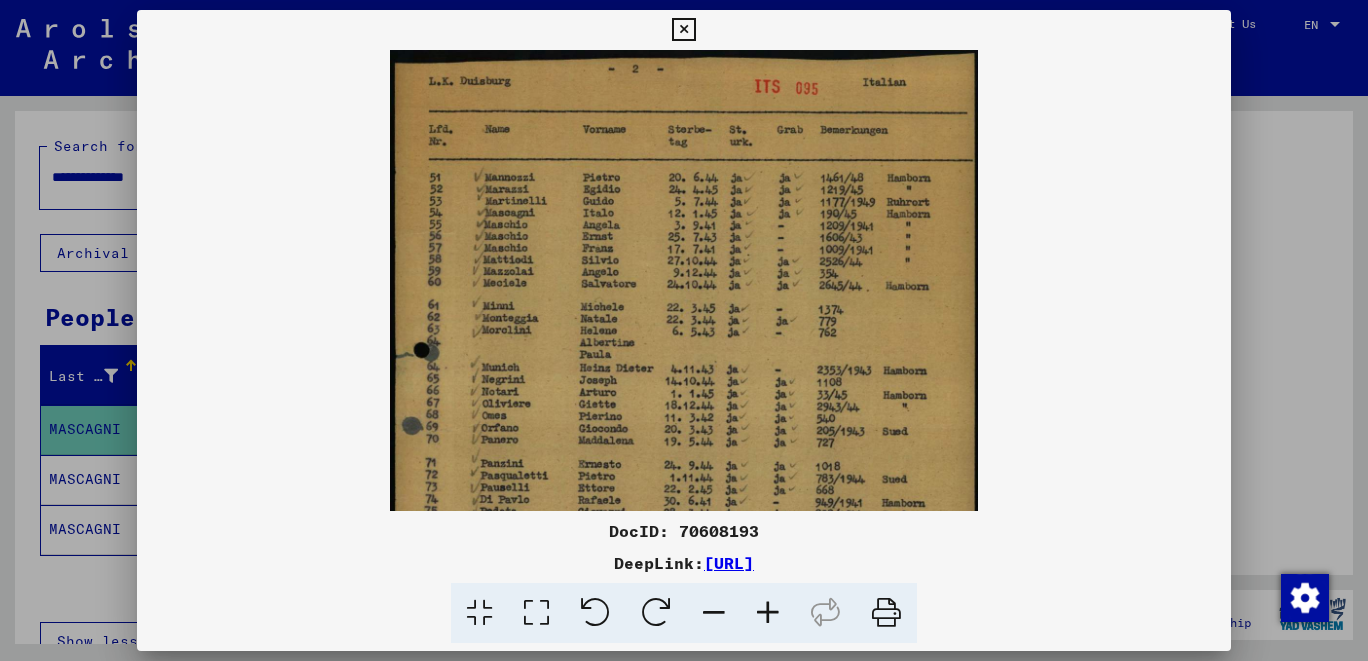 click at bounding box center (768, 613) 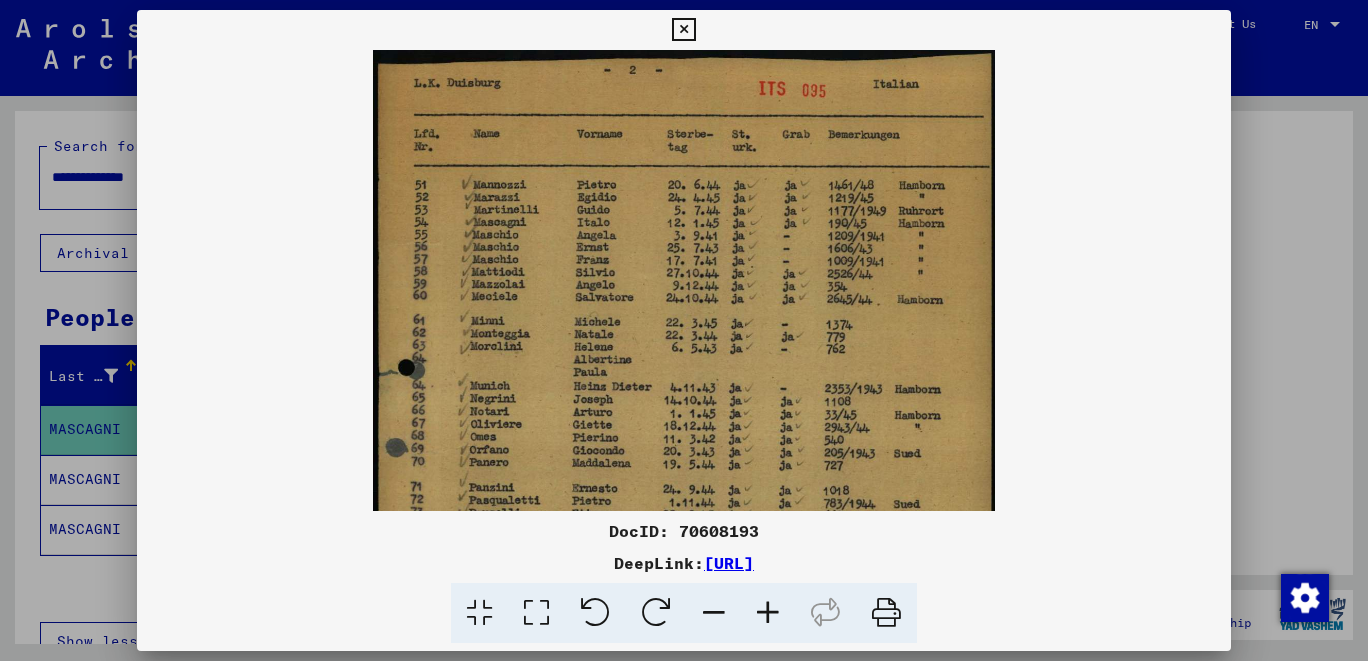 click at bounding box center [683, 30] 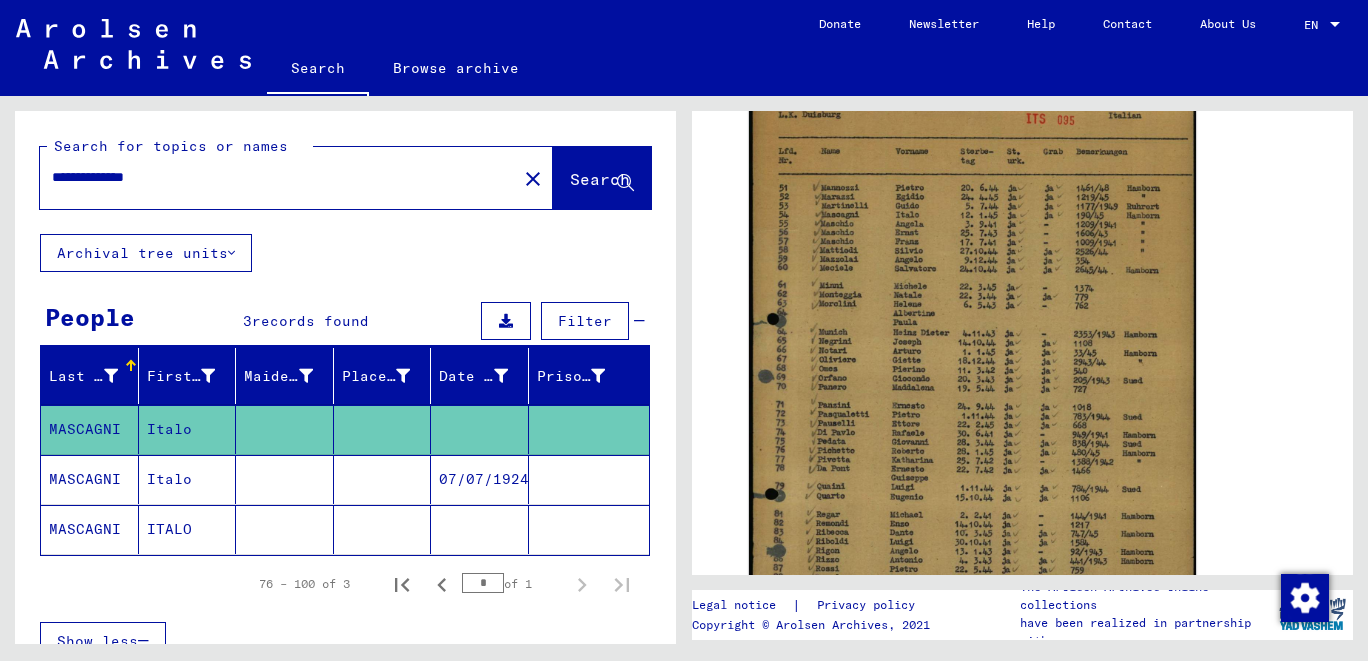 click on "**********" at bounding box center [278, 177] 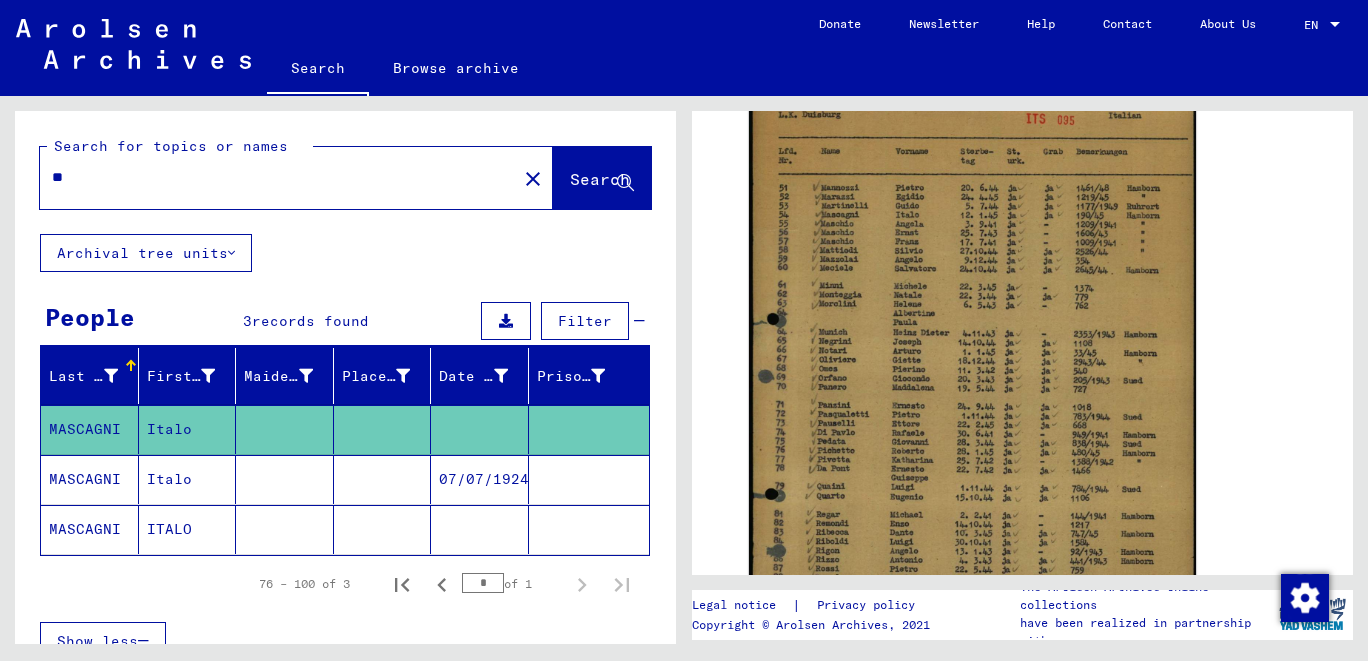 type on "*" 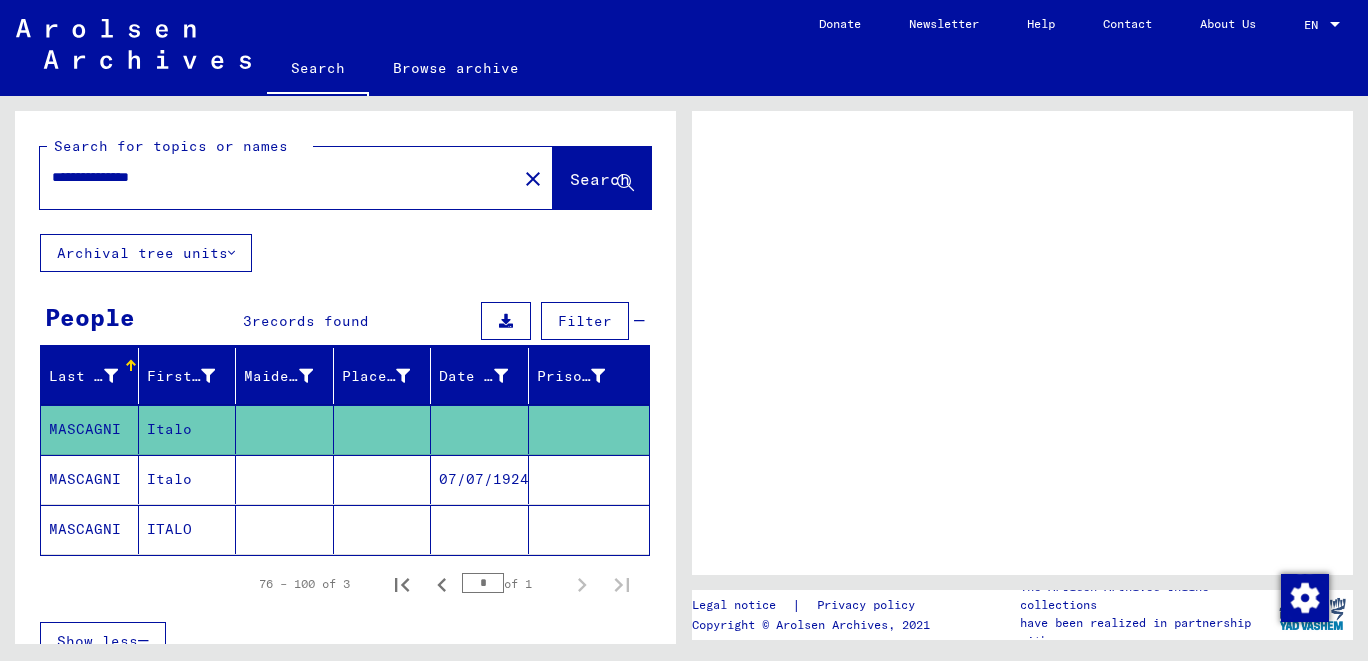 scroll, scrollTop: 0, scrollLeft: 0, axis: both 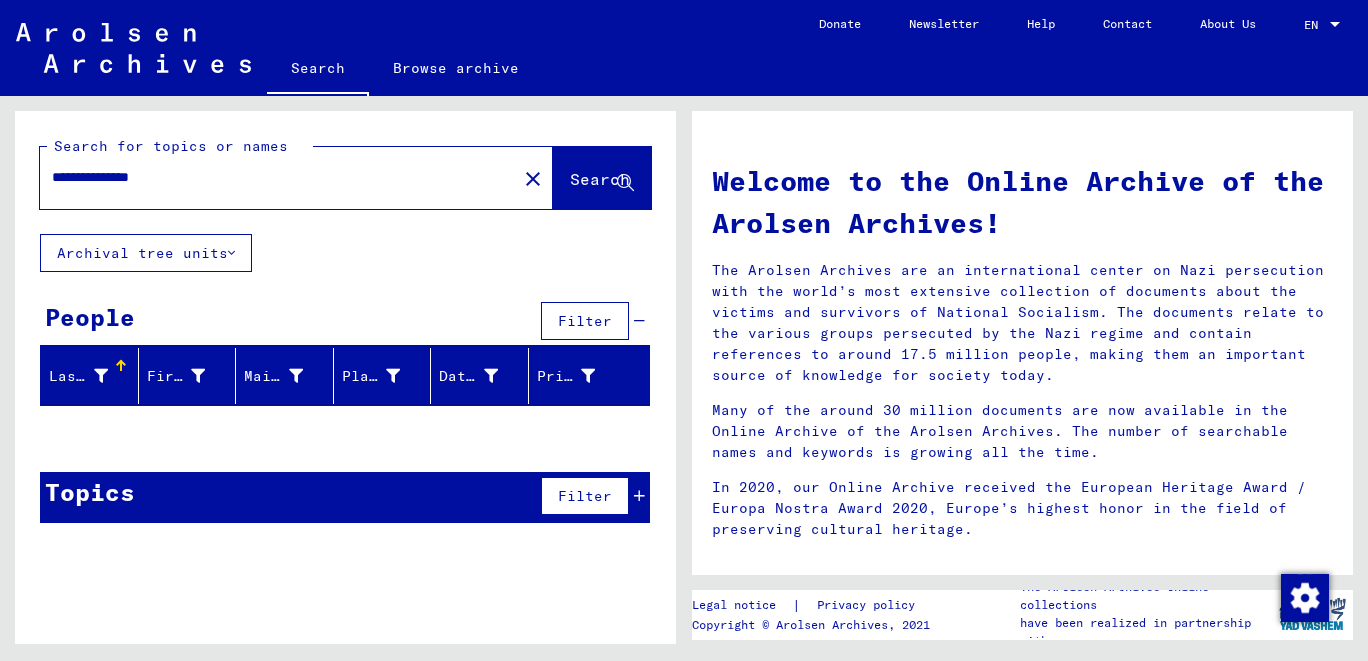 click on "**********" at bounding box center (272, 177) 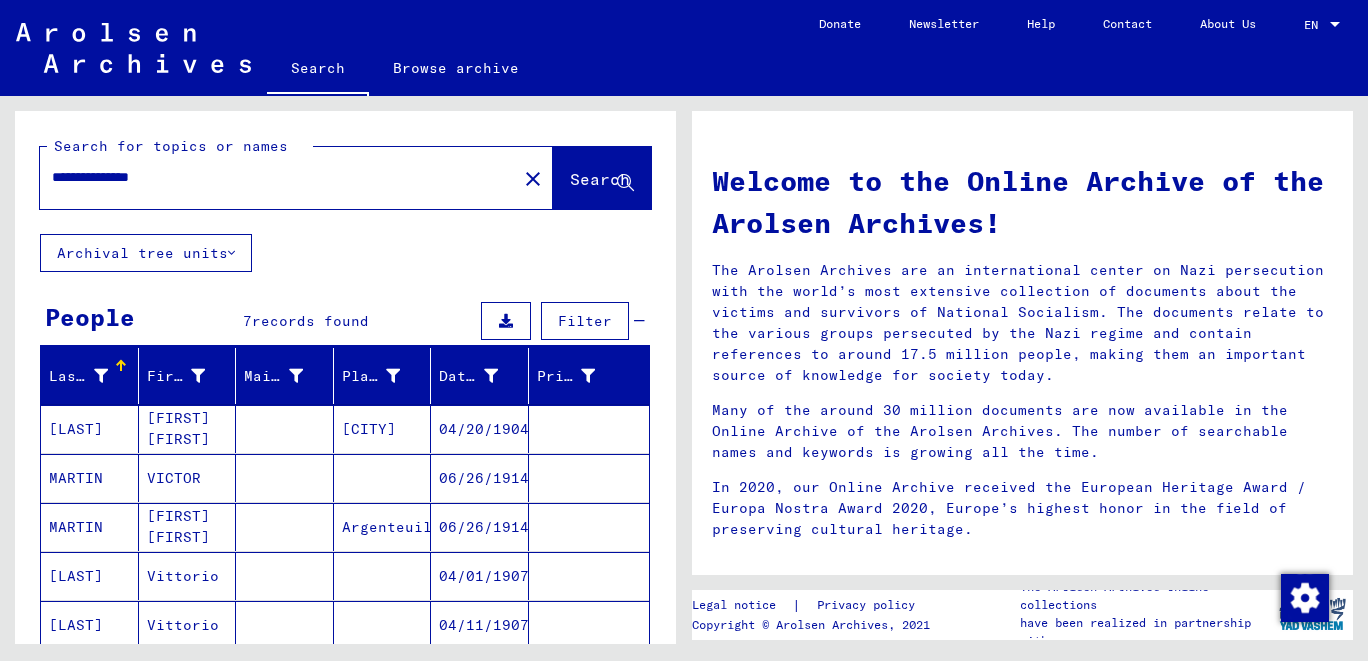 scroll, scrollTop: 348, scrollLeft: 0, axis: vertical 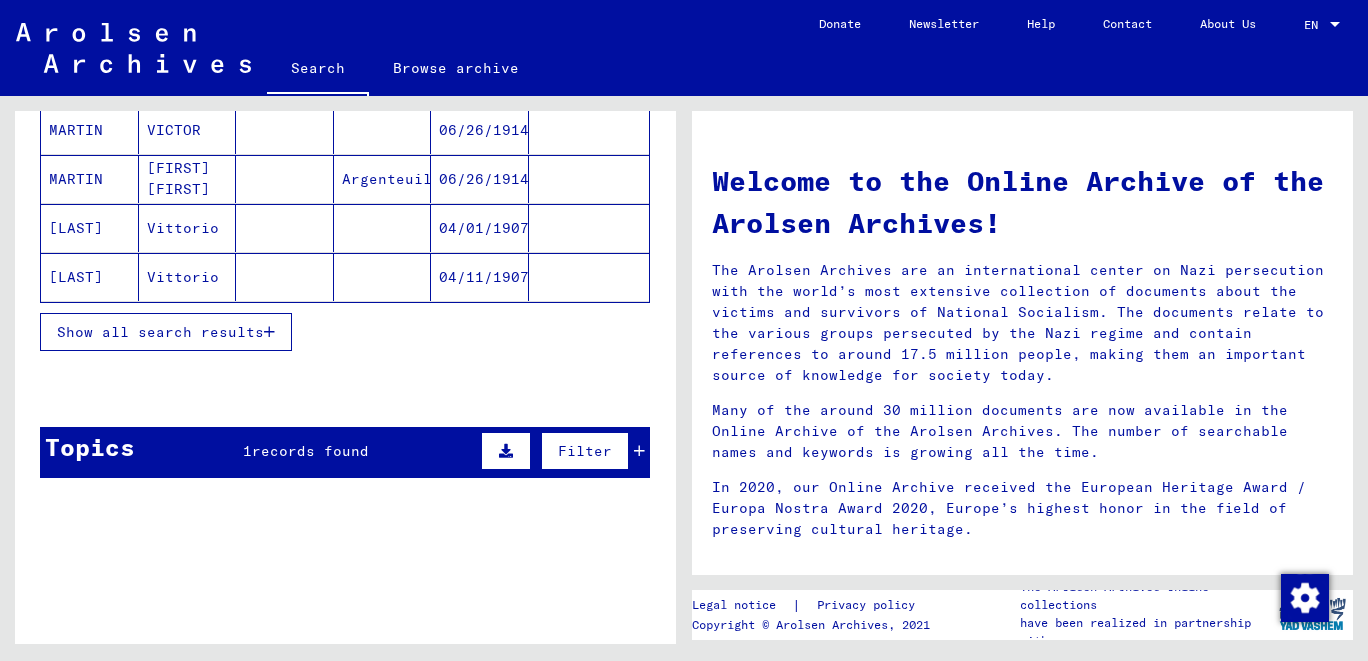 click on "[LAST]" at bounding box center (90, 277) 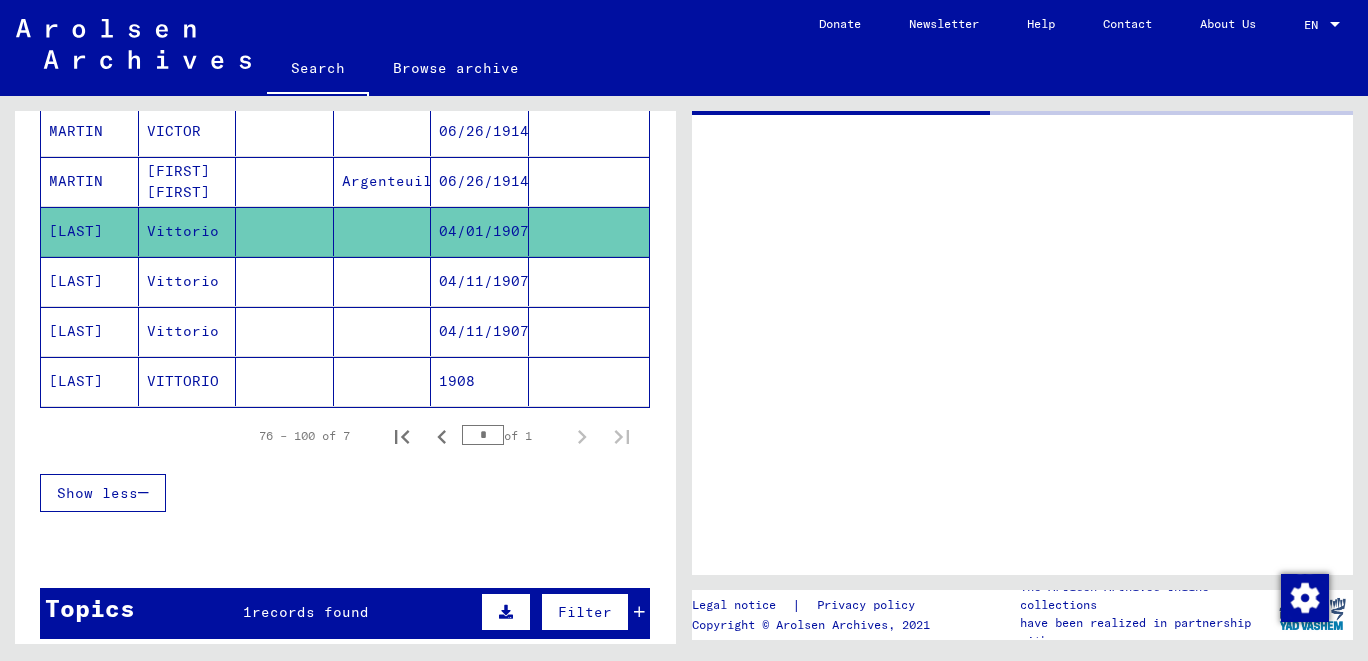 scroll, scrollTop: 349, scrollLeft: 0, axis: vertical 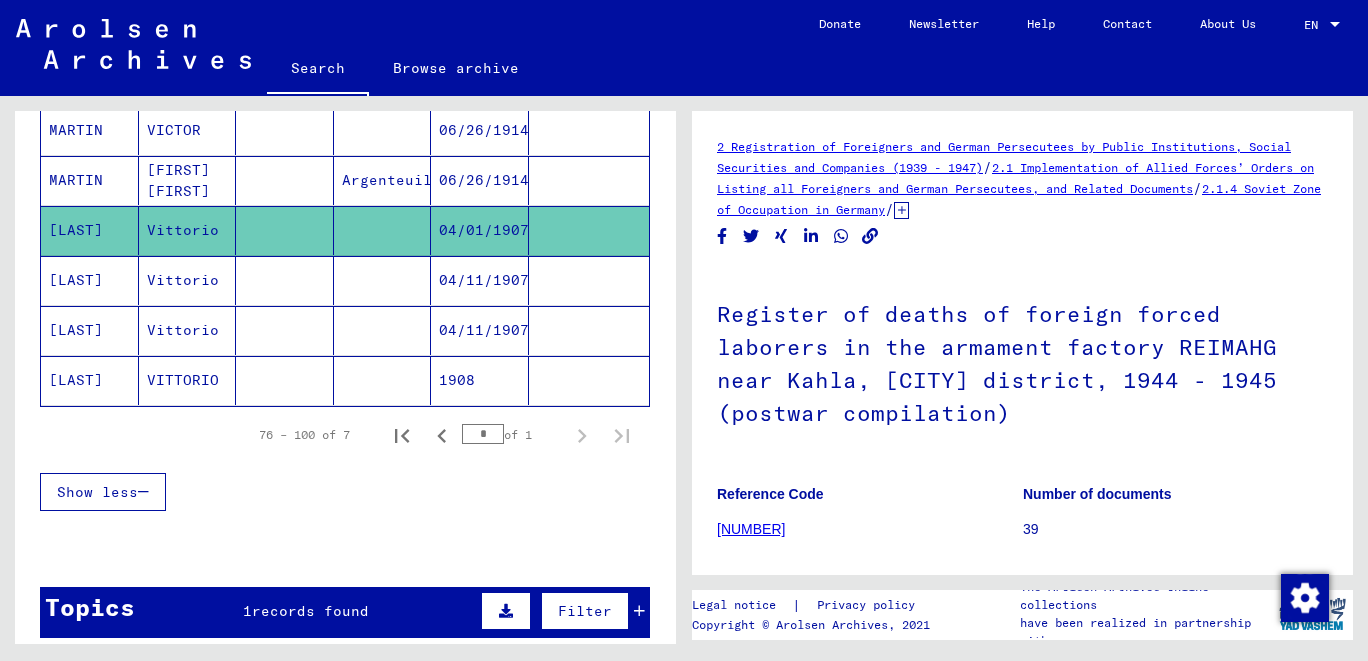 click on "[LAST]" at bounding box center [90, 330] 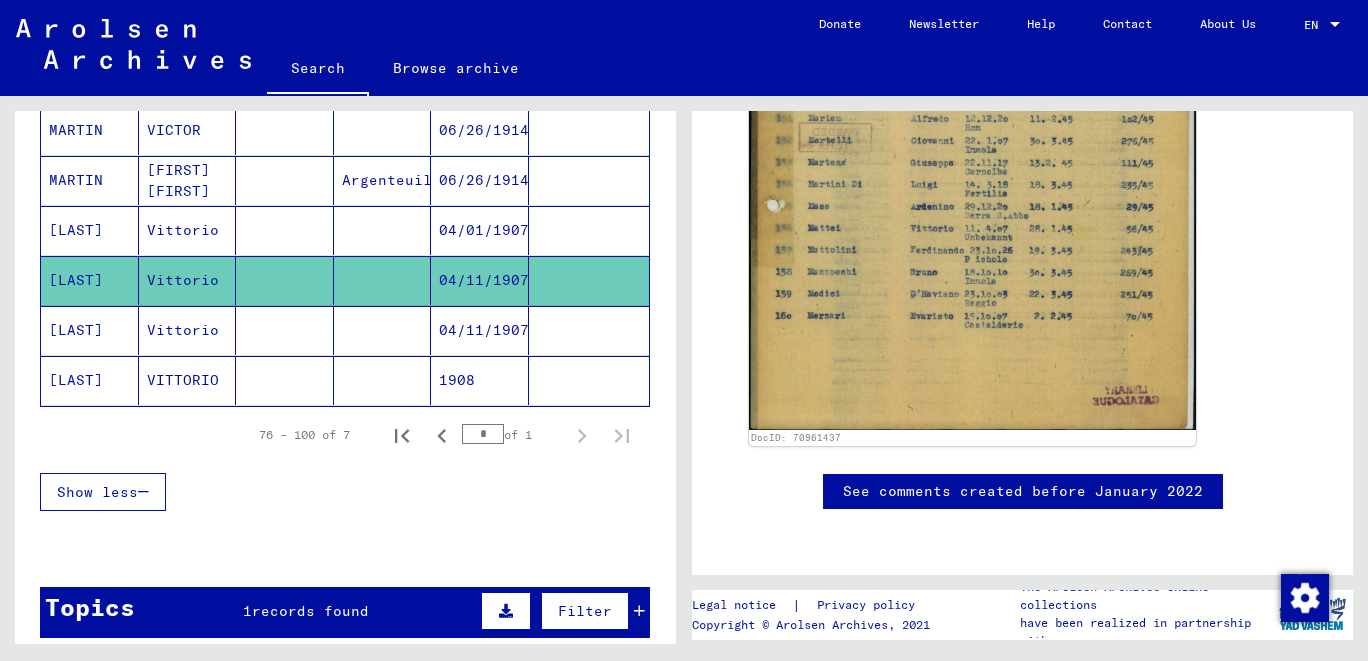 scroll, scrollTop: 427, scrollLeft: 0, axis: vertical 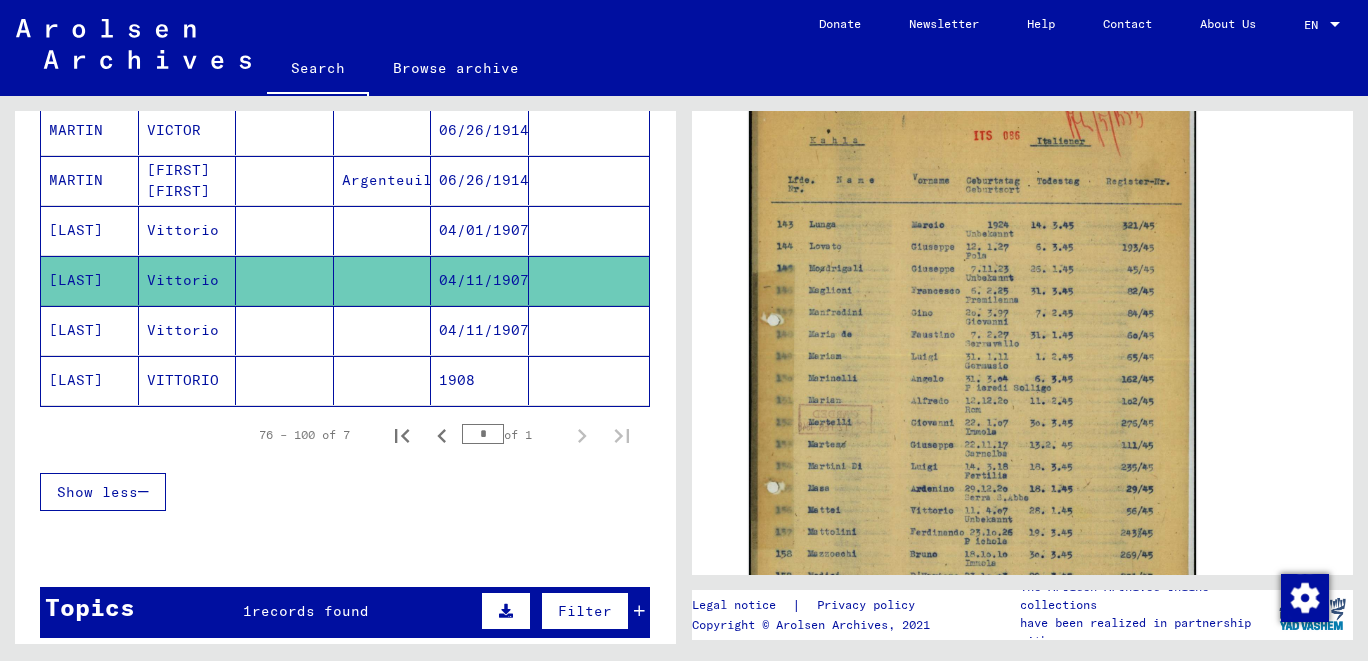 click on "[LAST]" at bounding box center [90, 380] 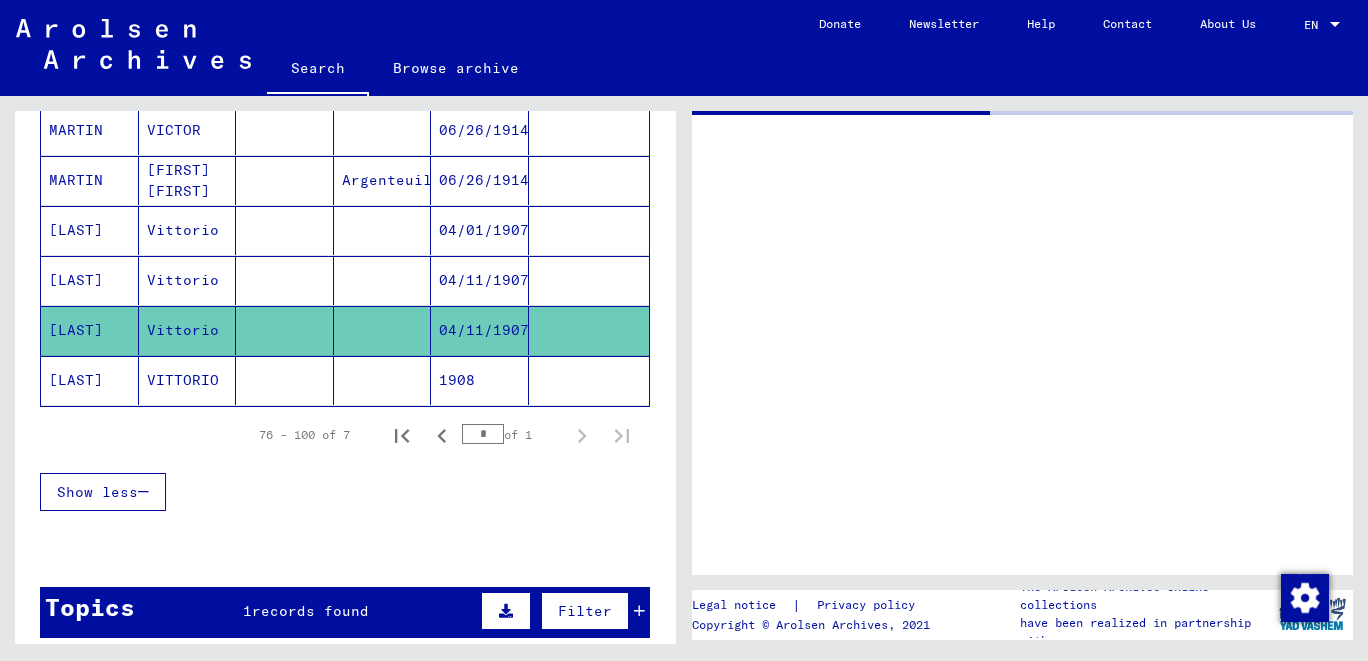 scroll, scrollTop: 0, scrollLeft: 0, axis: both 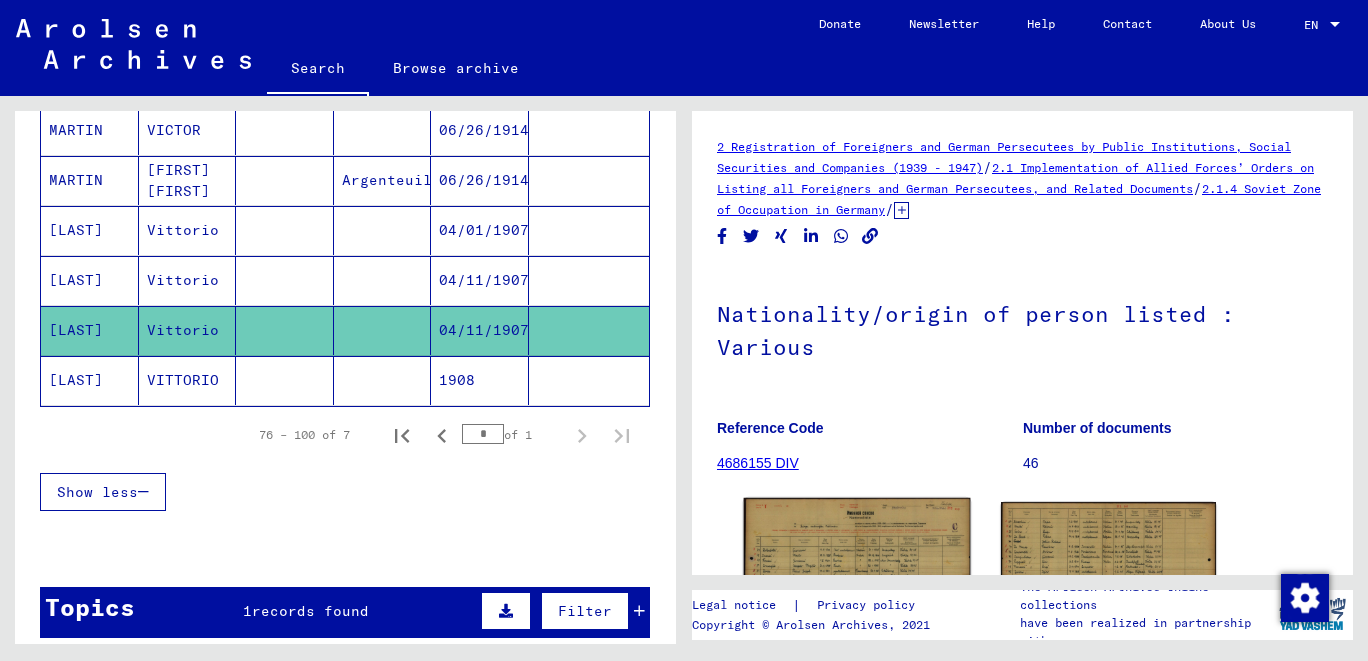click 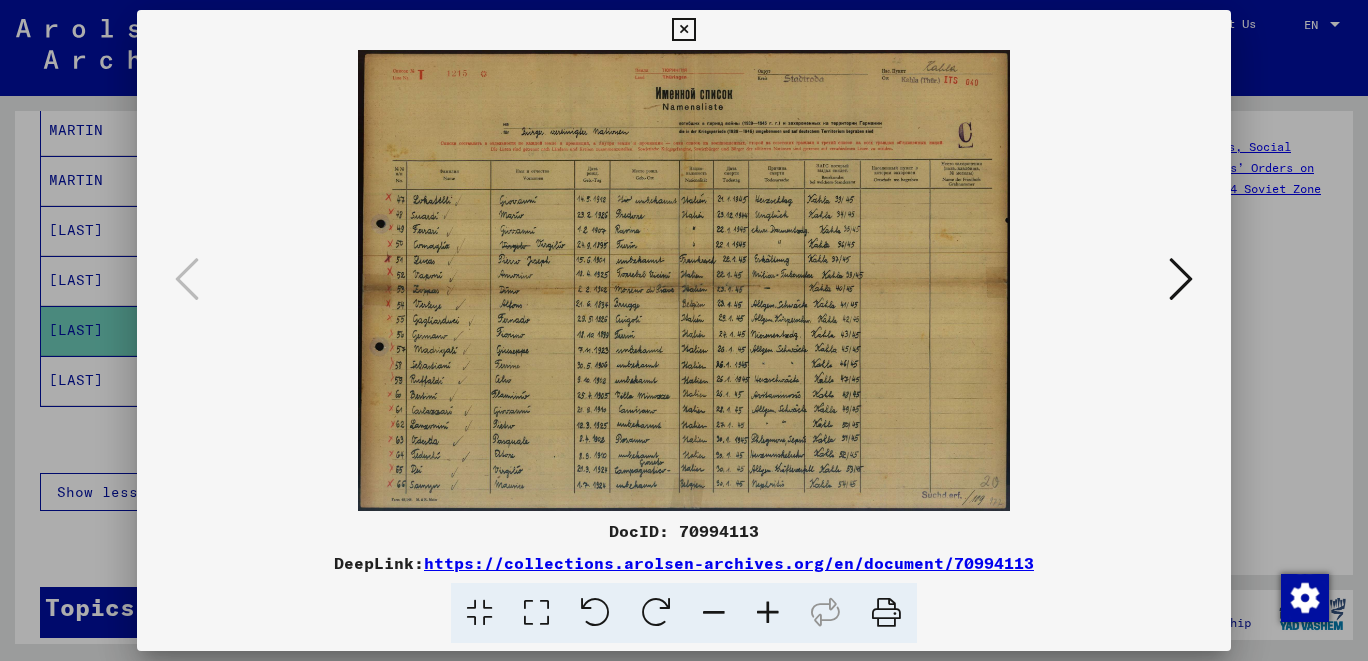 click at bounding box center [768, 613] 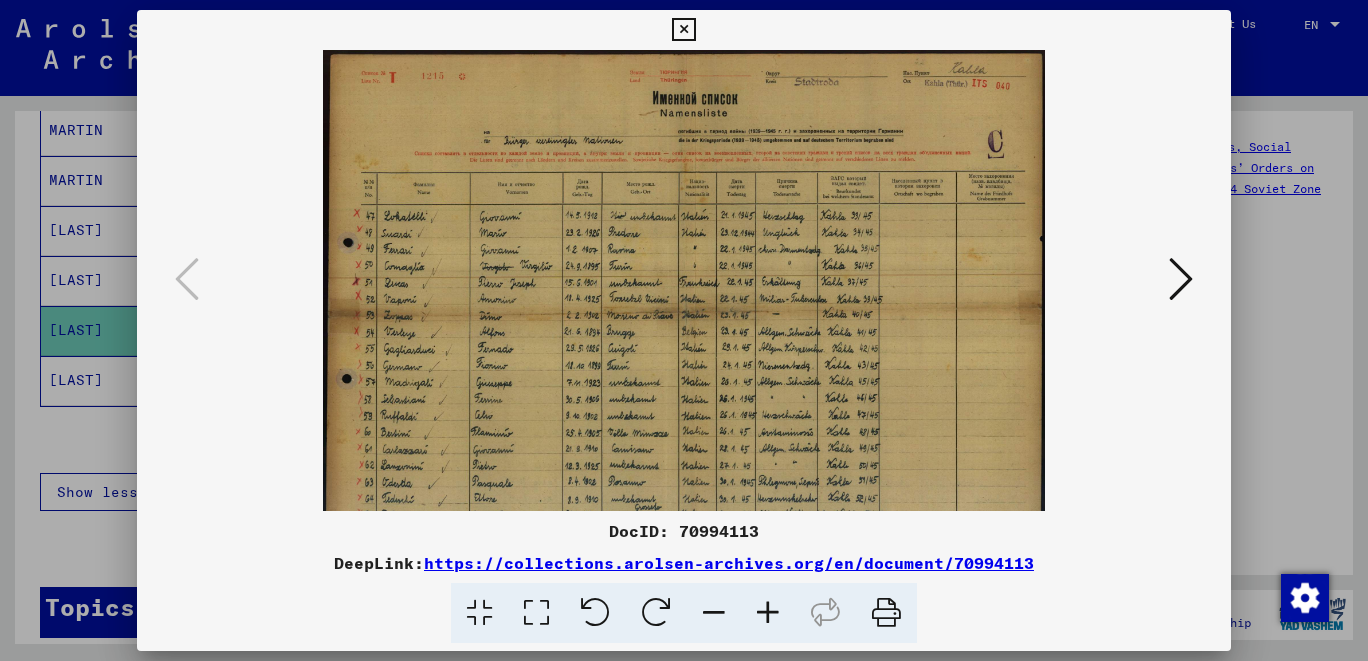 click at bounding box center (768, 613) 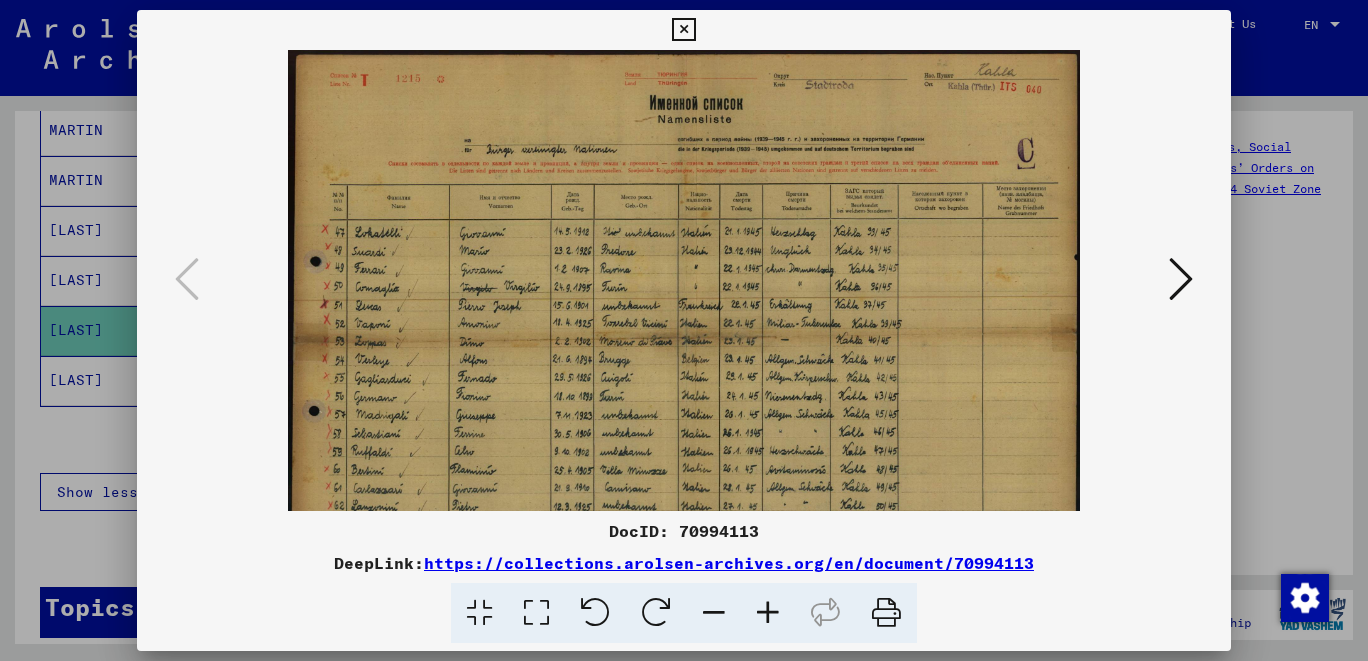 click at bounding box center (768, 613) 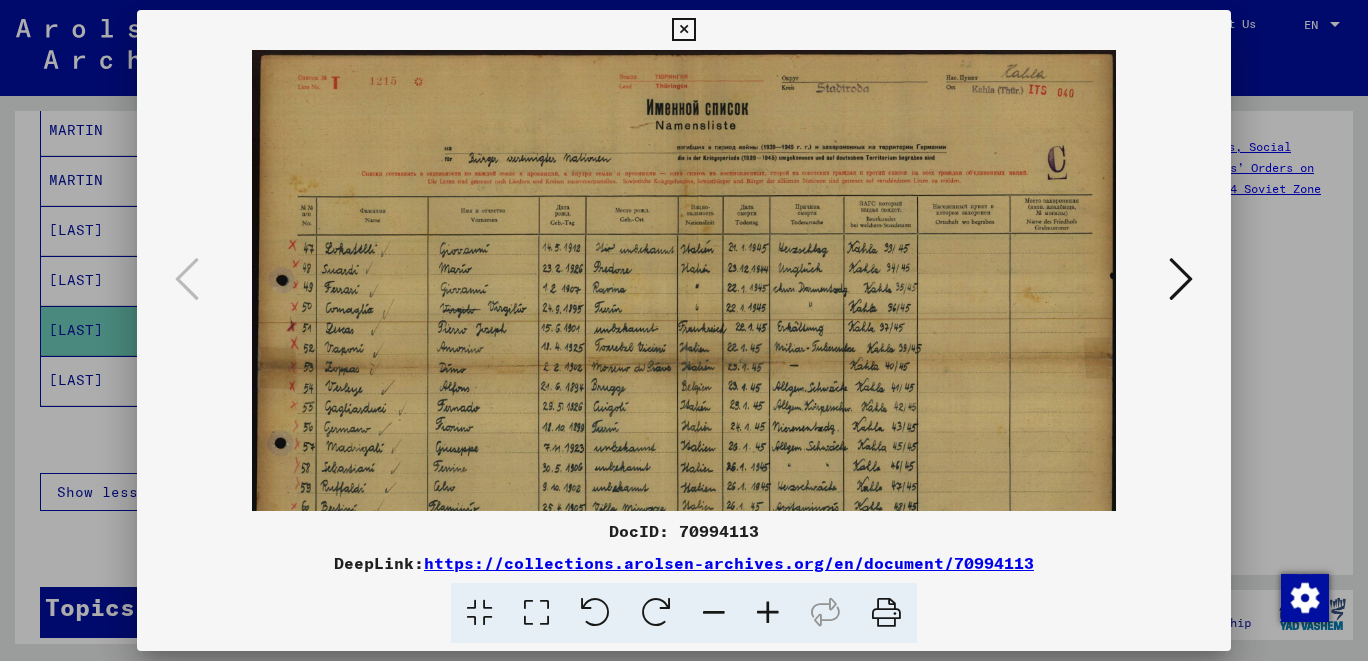 click at bounding box center (768, 613) 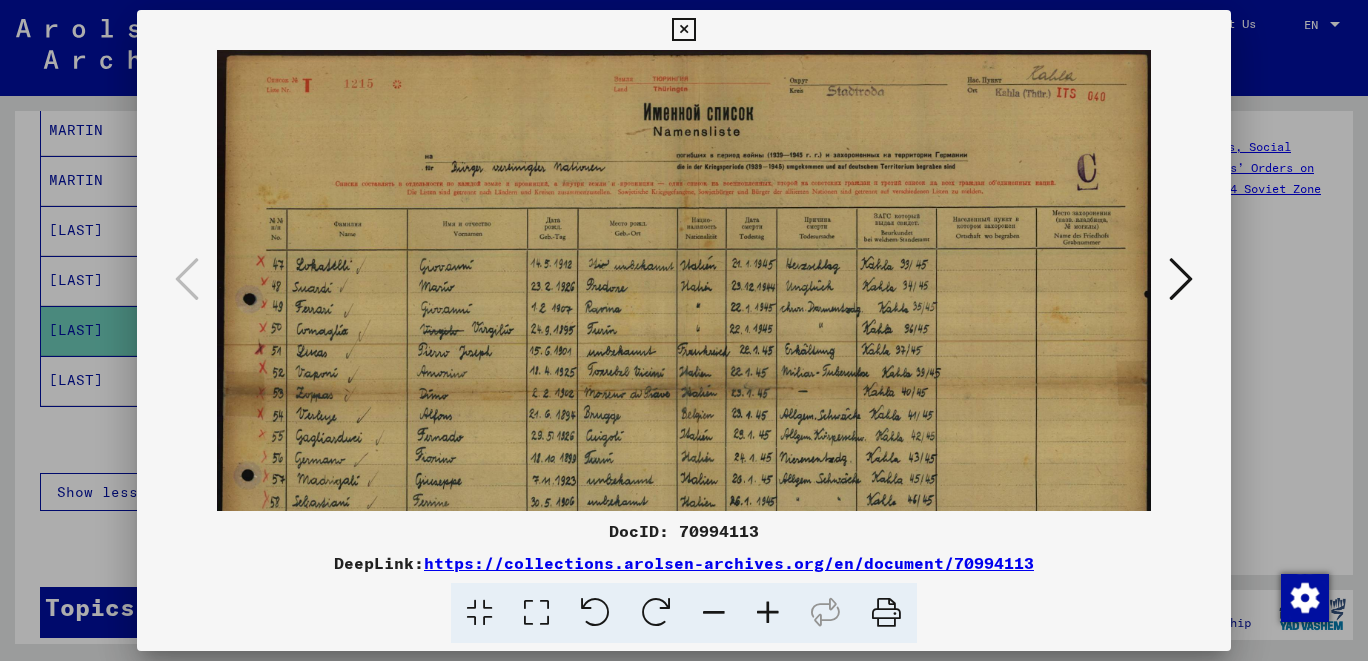 click at bounding box center (768, 613) 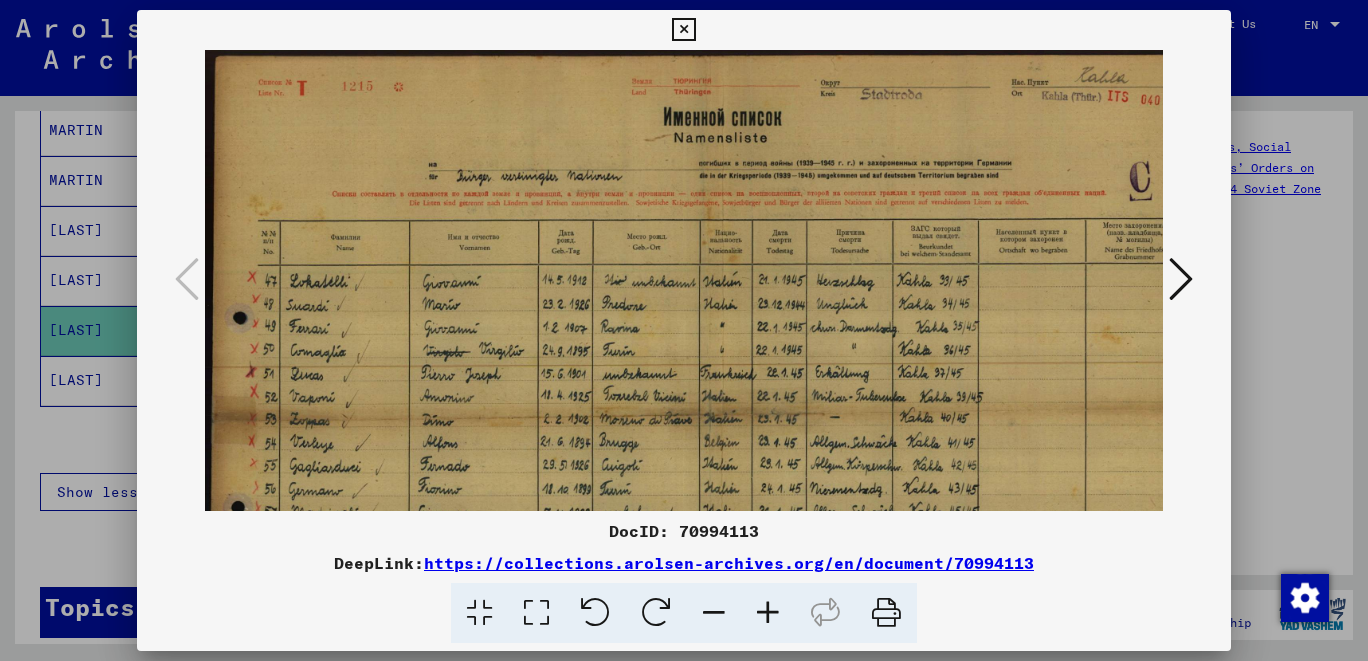 click at bounding box center (768, 613) 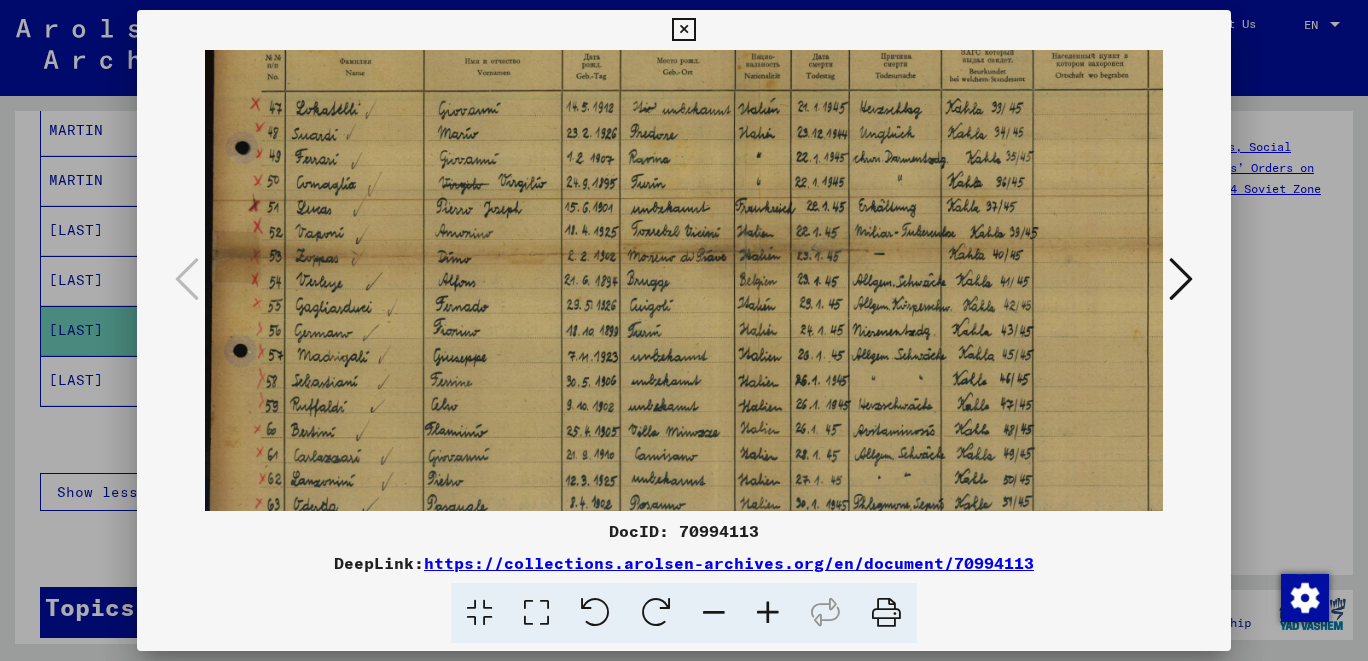 scroll, scrollTop: 187, scrollLeft: 0, axis: vertical 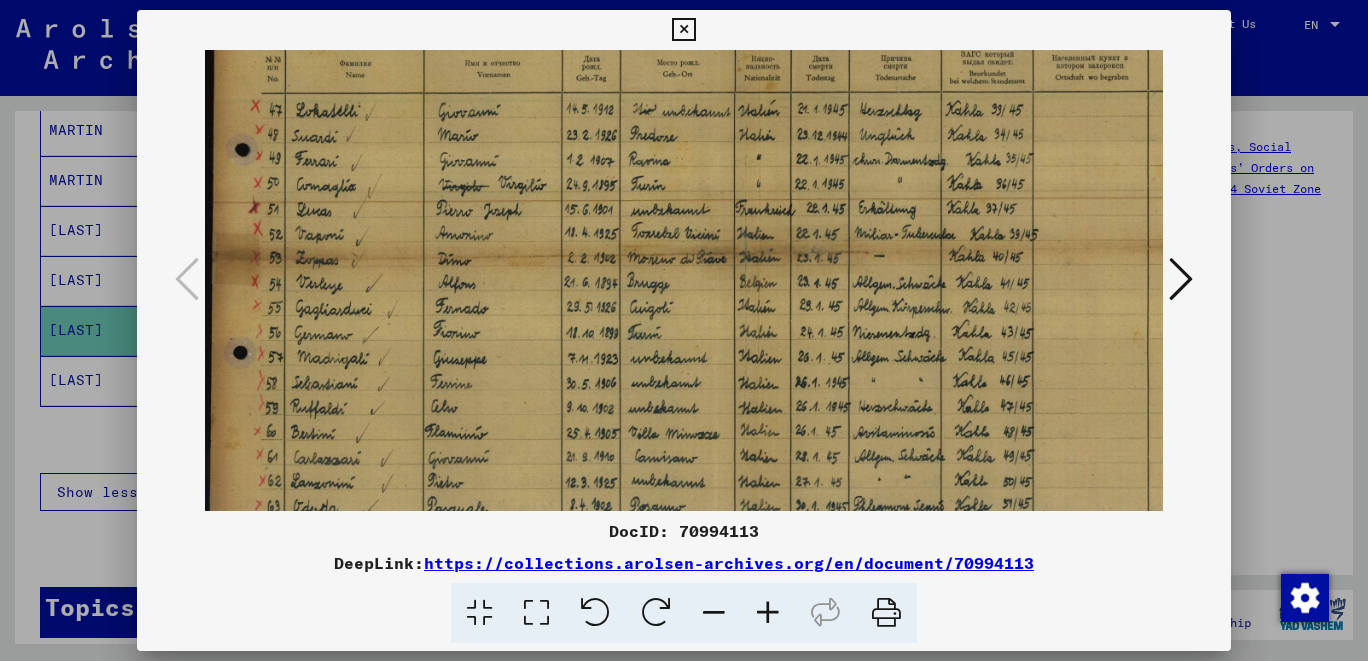 drag, startPoint x: 878, startPoint y: 464, endPoint x: 989, endPoint y: 298, distance: 199.69226 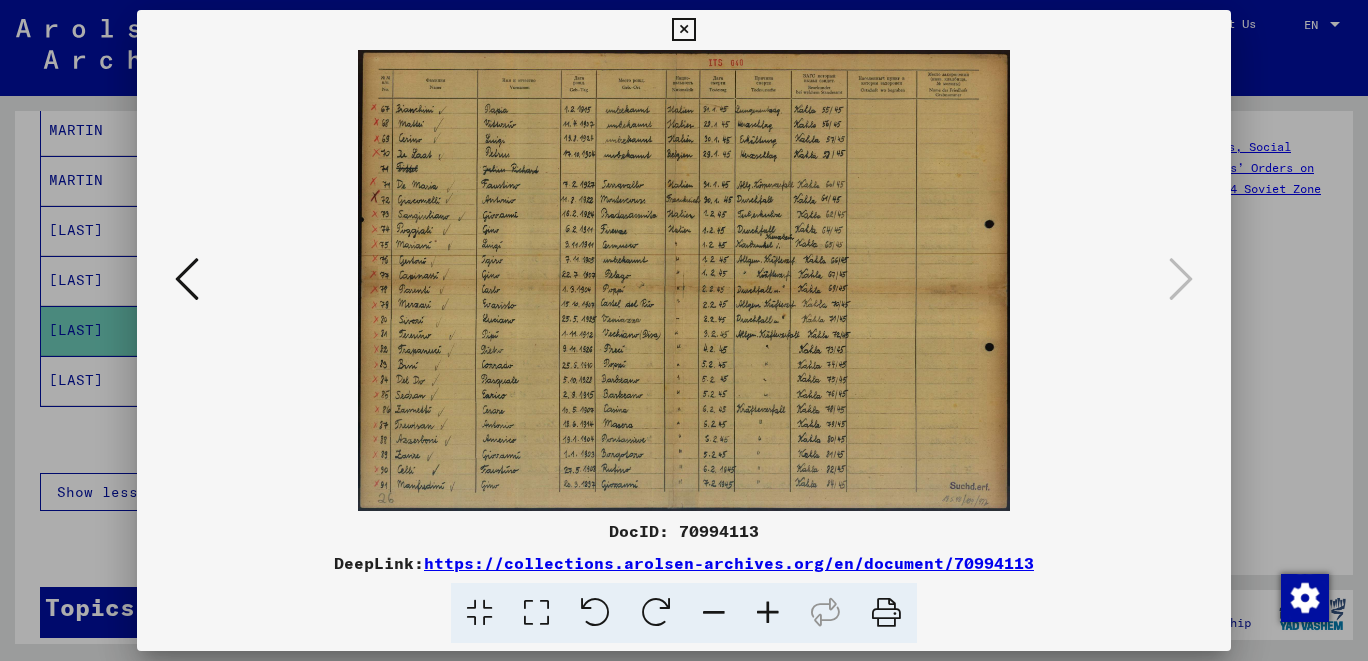 click at bounding box center (768, 613) 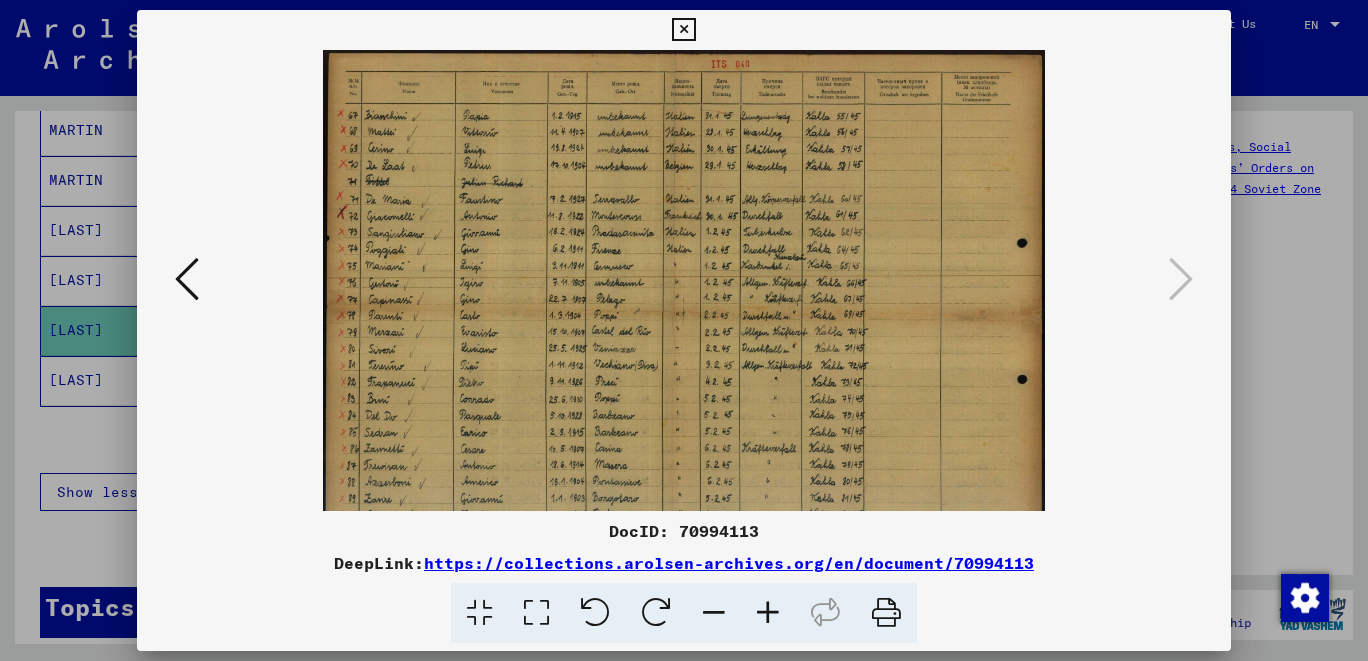 click at bounding box center (768, 613) 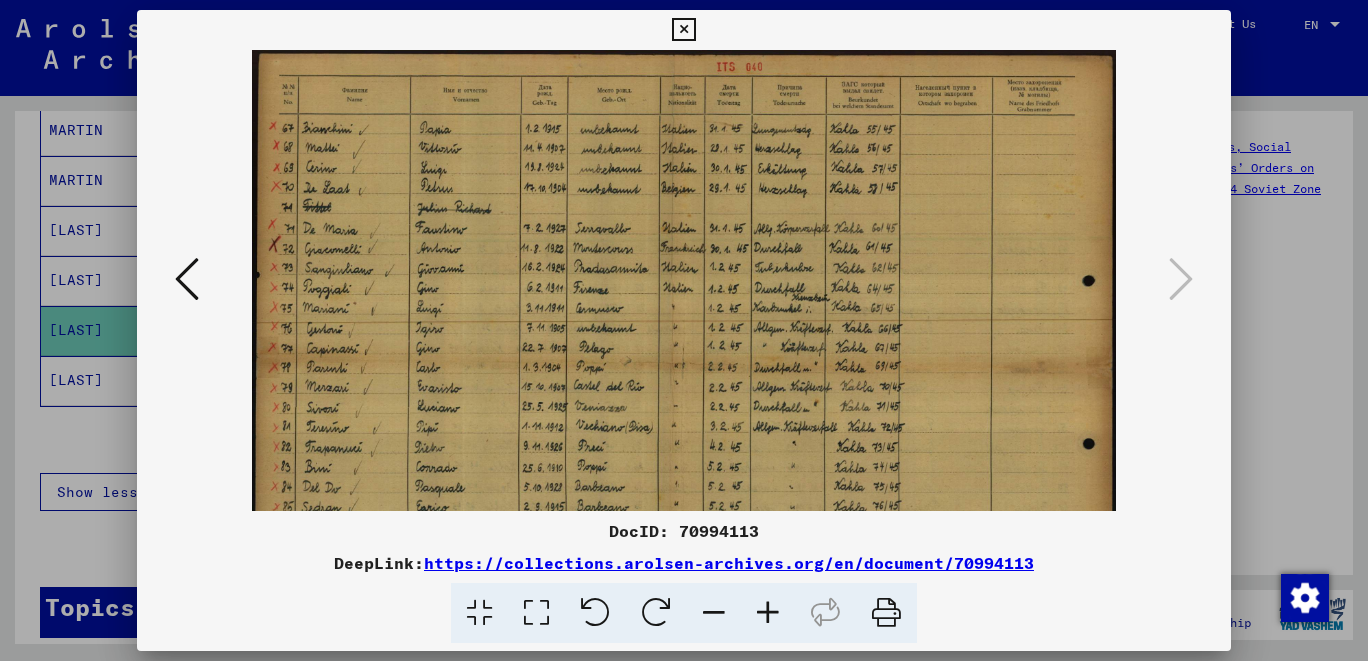 click at bounding box center [768, 613] 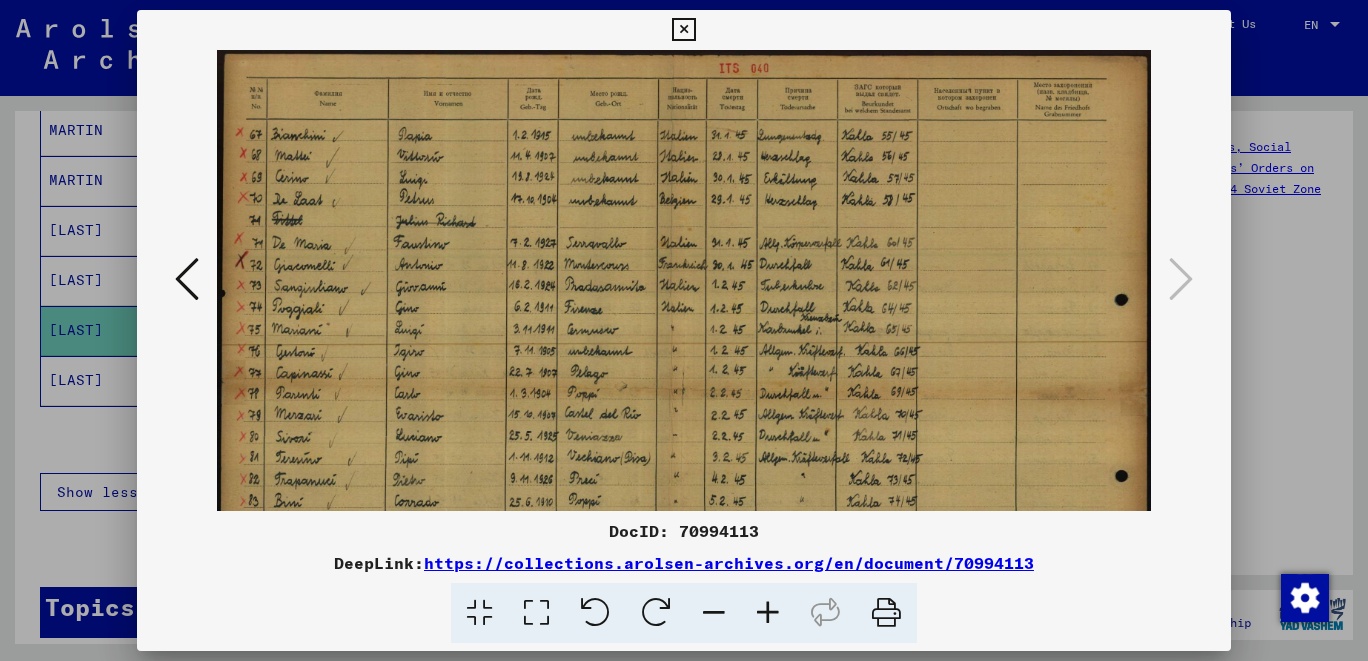 click at bounding box center [768, 613] 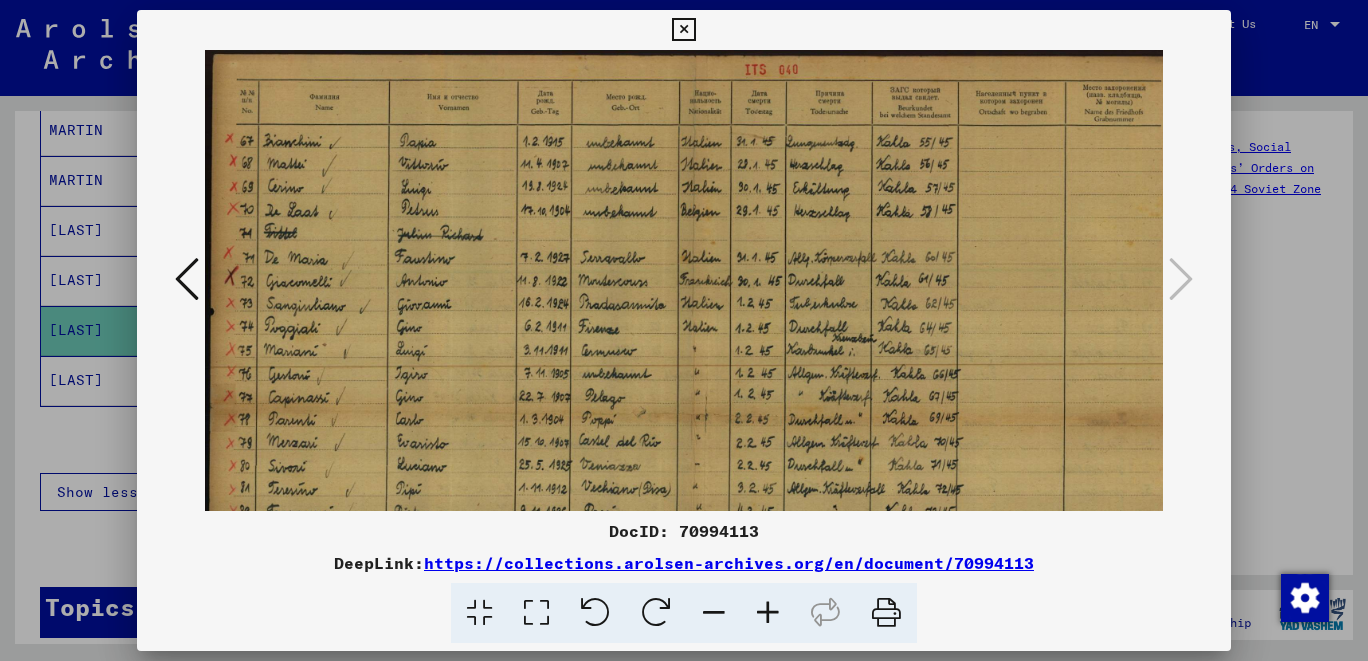 click at bounding box center (768, 613) 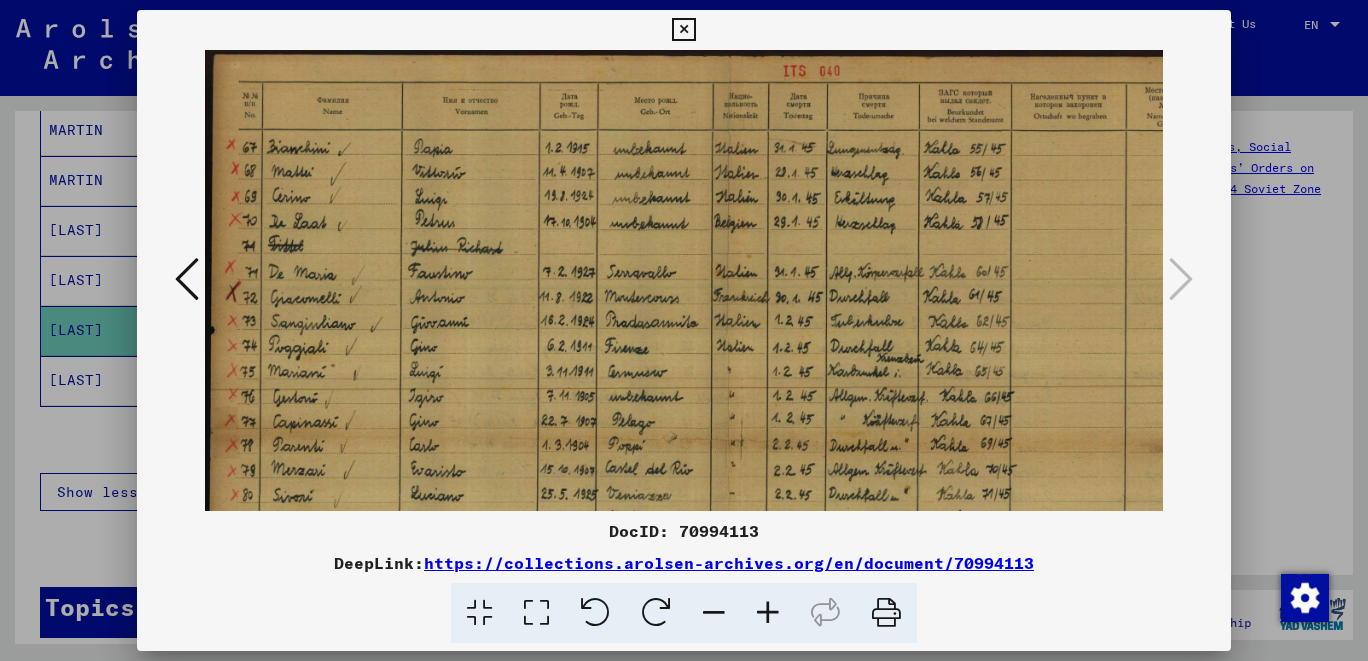 click at bounding box center (768, 613) 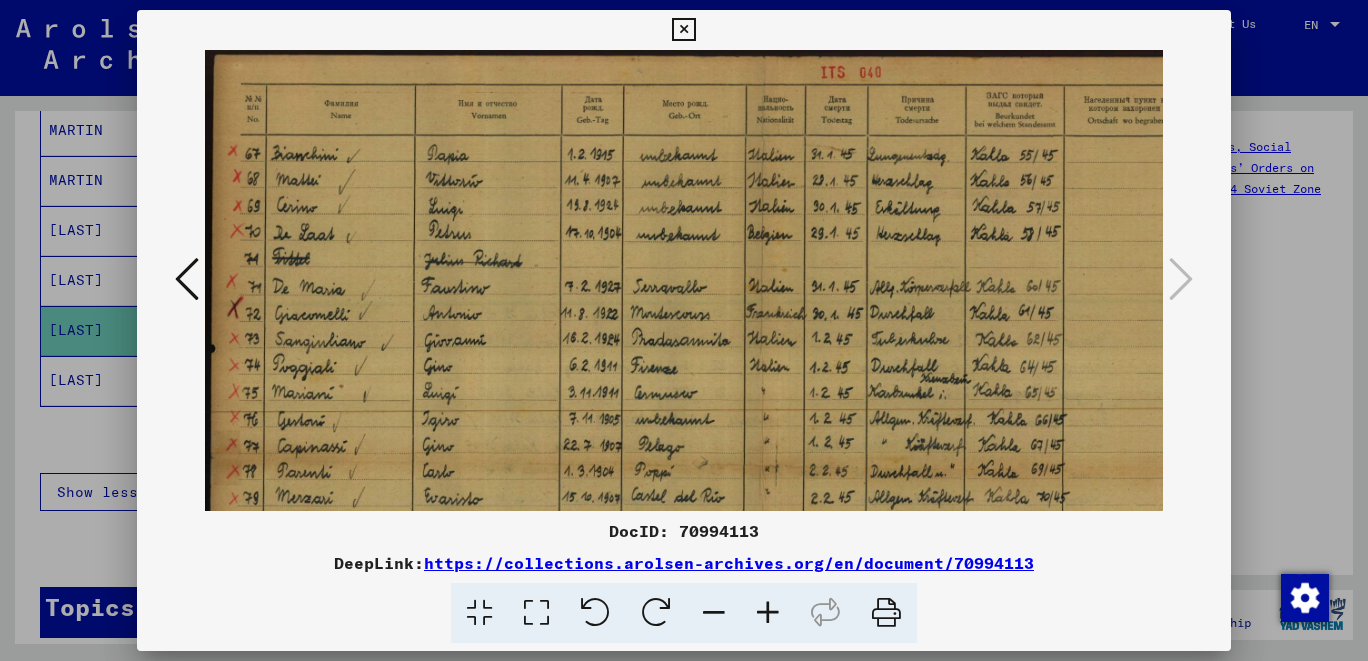 click at bounding box center [768, 613] 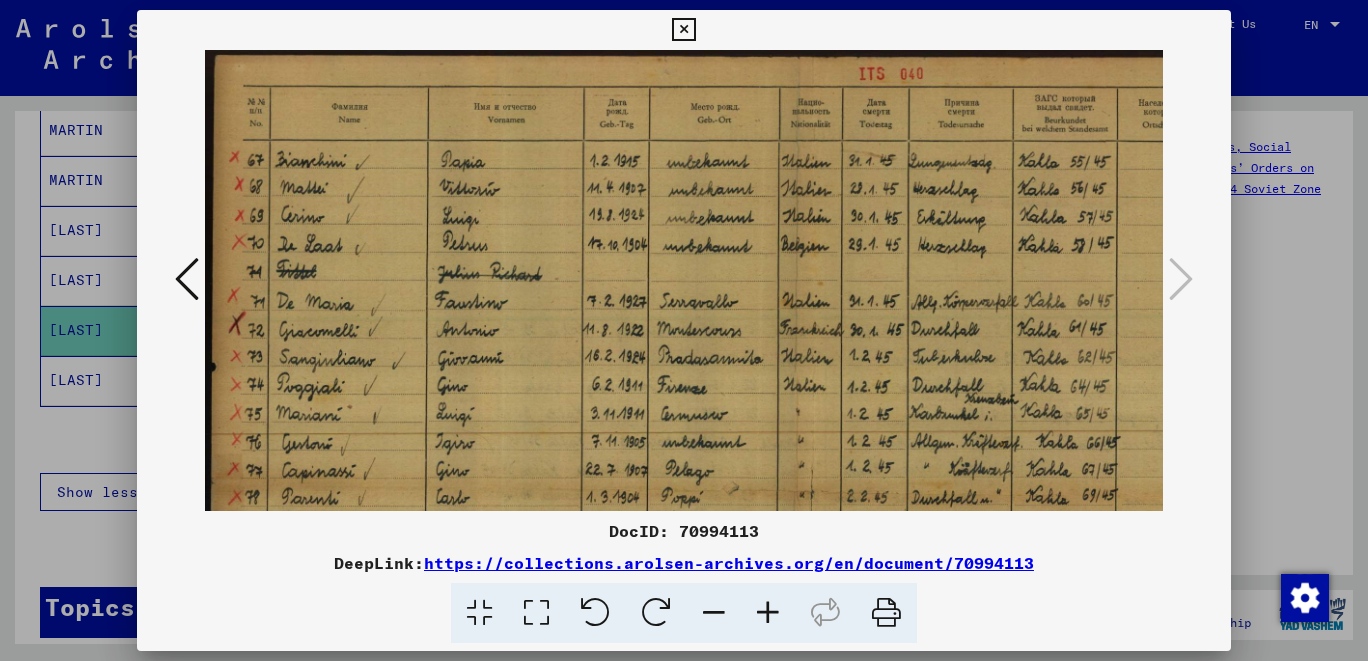 scroll, scrollTop: 4, scrollLeft: 0, axis: vertical 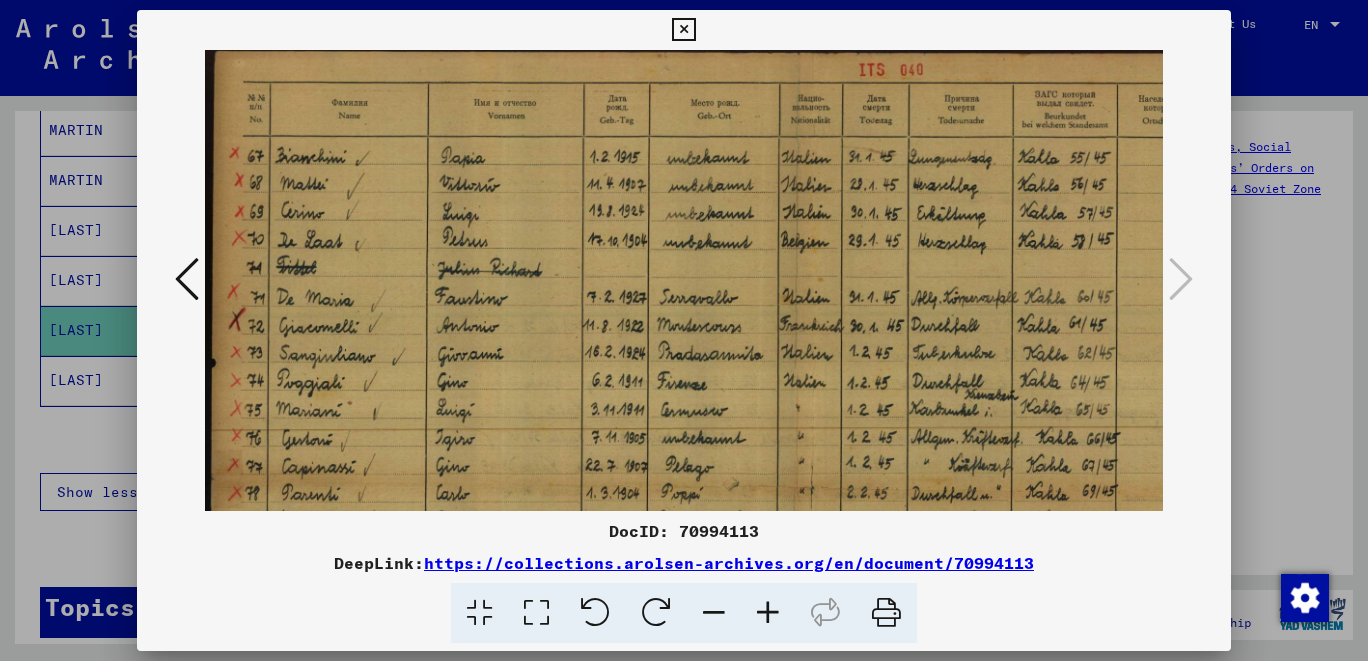 click at bounding box center (813, 476) 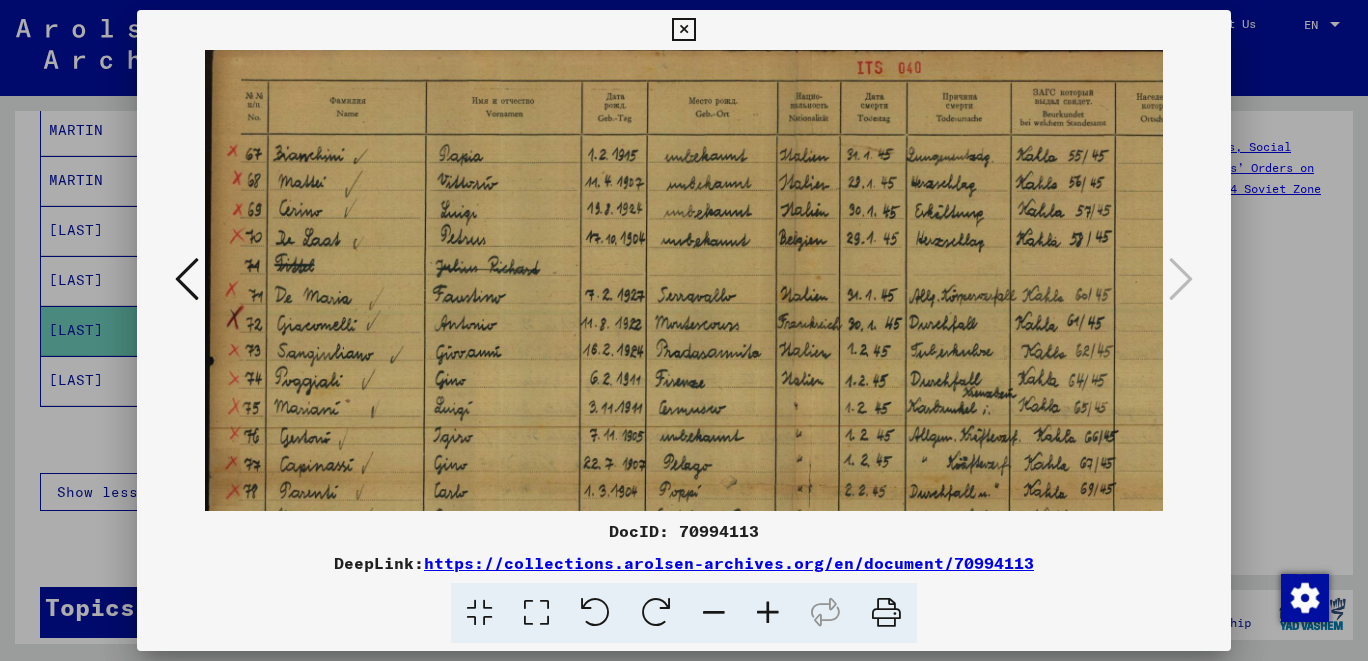 drag, startPoint x: 1098, startPoint y: 546, endPoint x: 1090, endPoint y: 534, distance: 14.422205 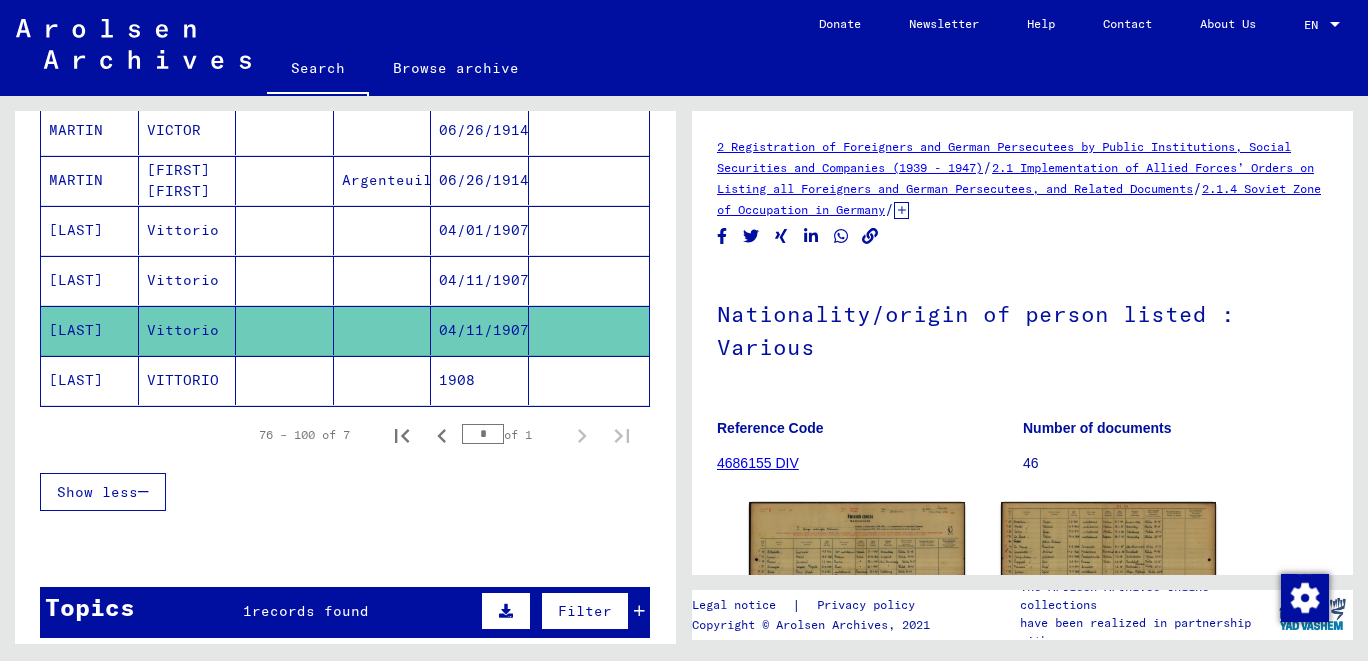 click on "Number of documents" 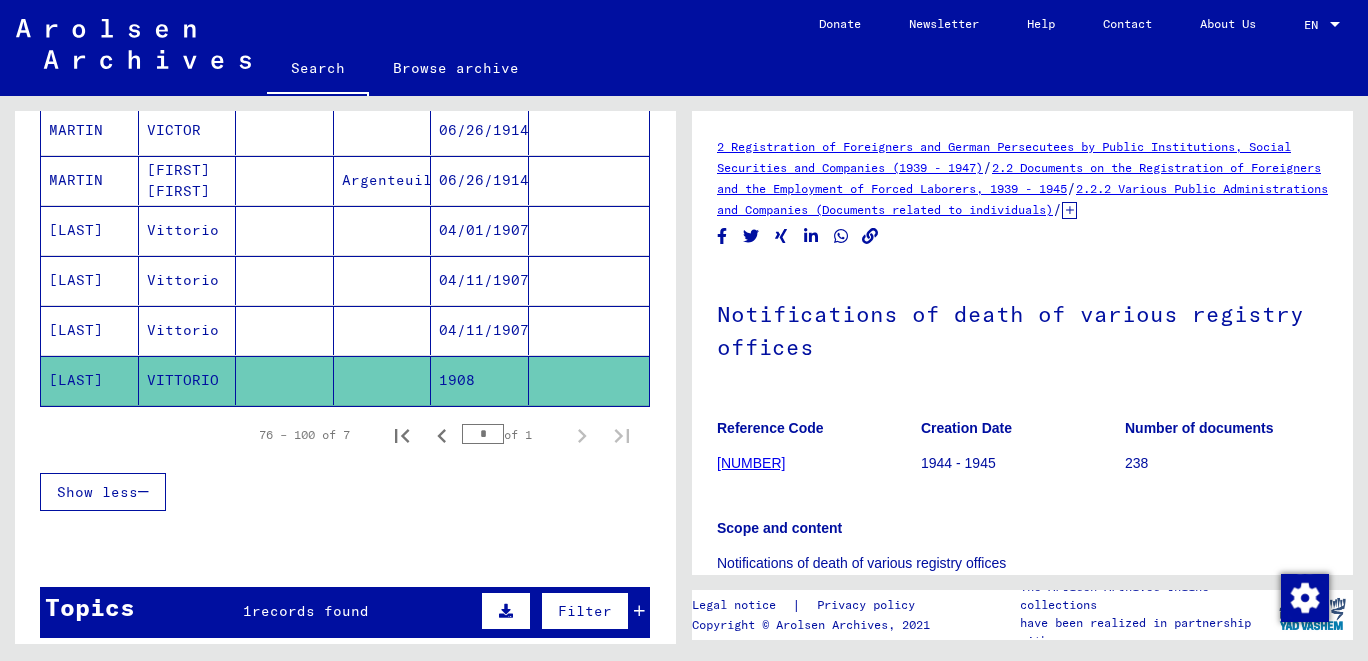 scroll, scrollTop: 427, scrollLeft: 0, axis: vertical 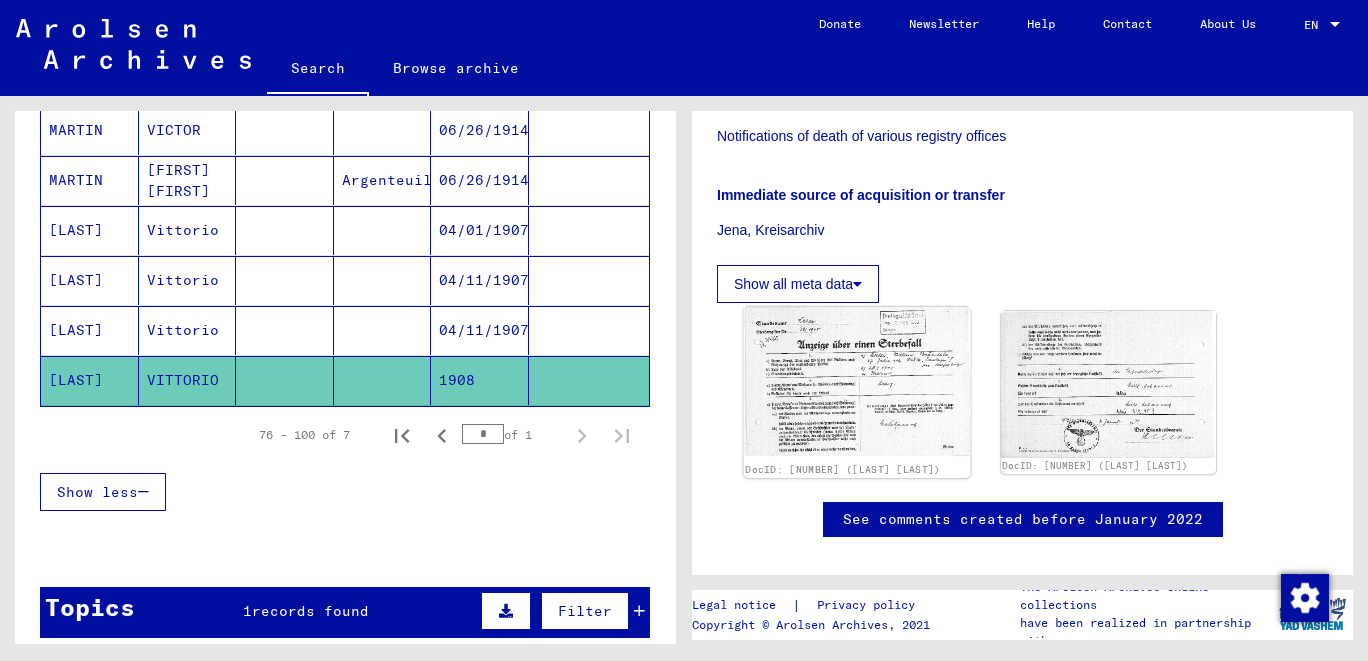 click 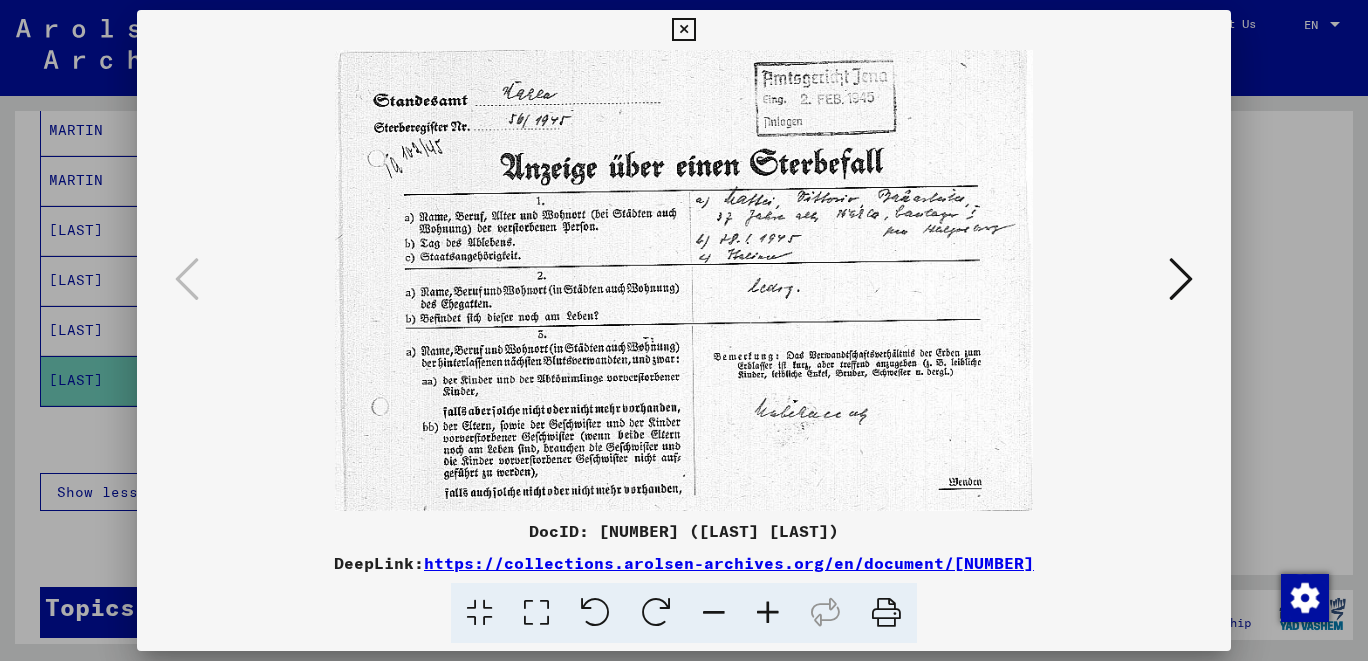 click at bounding box center [683, 30] 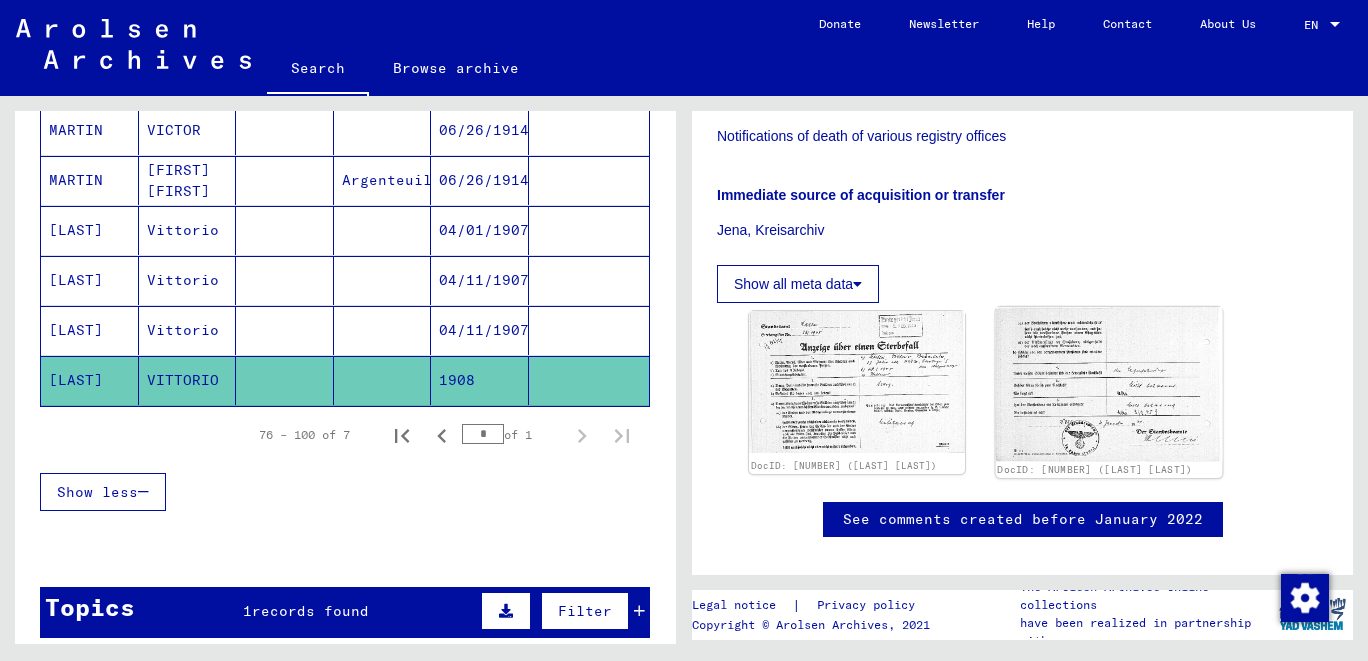 click 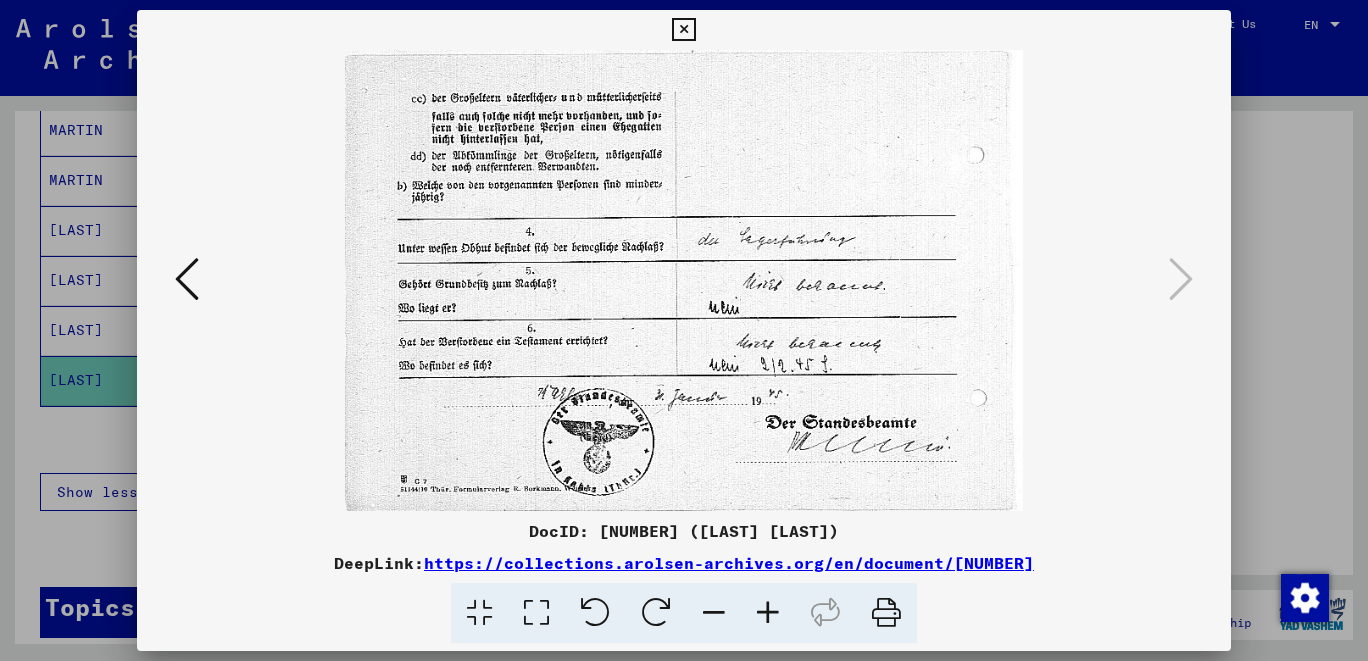 drag, startPoint x: 1222, startPoint y: 26, endPoint x: 641, endPoint y: 257, distance: 625.23755 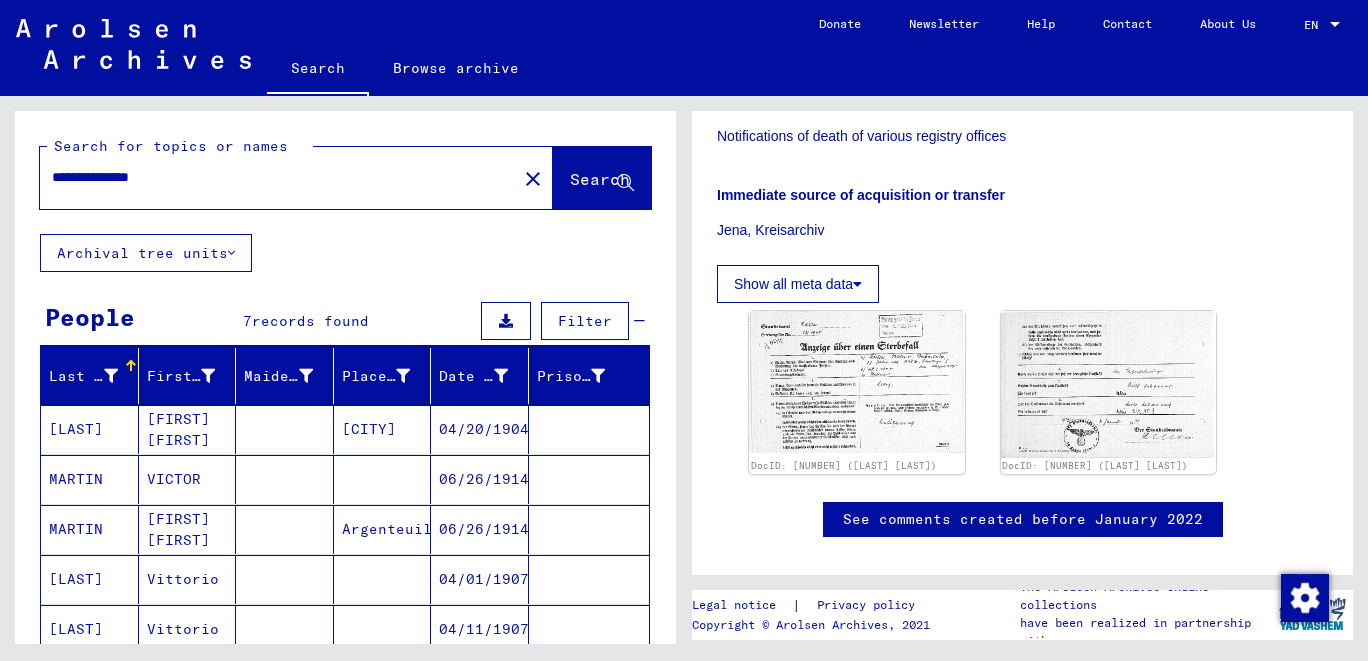 scroll, scrollTop: 441, scrollLeft: 0, axis: vertical 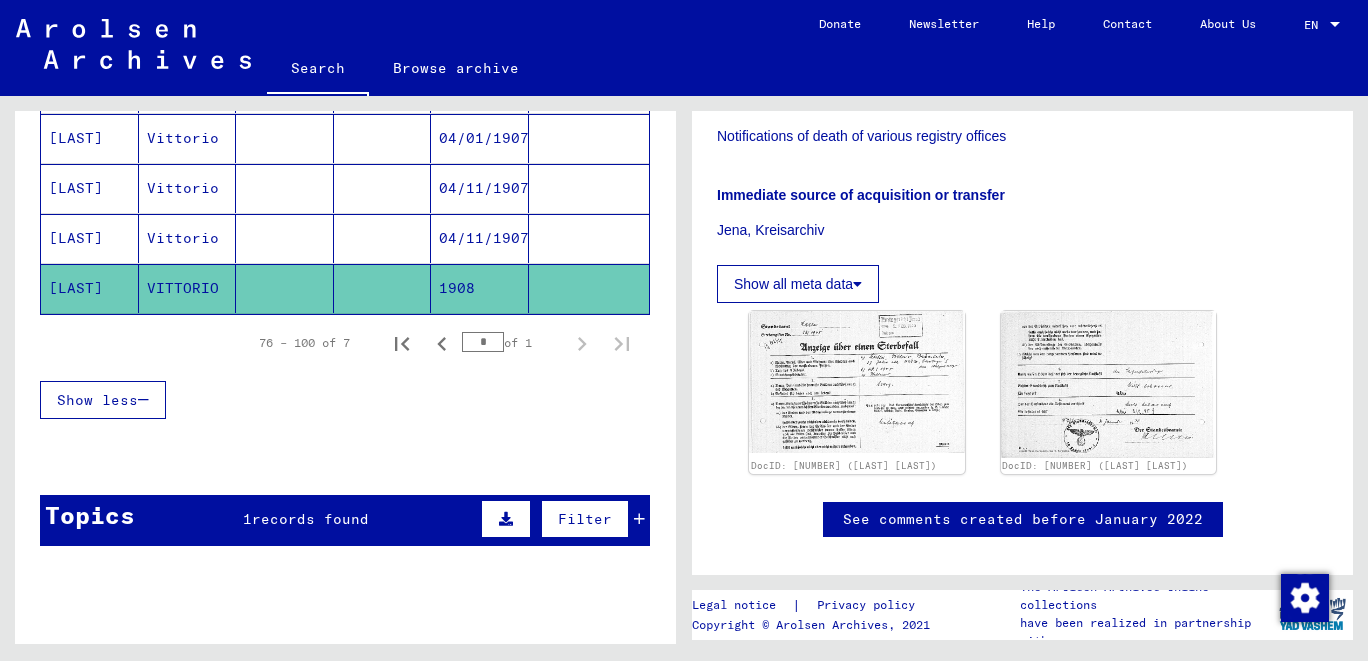 drag, startPoint x: 426, startPoint y: 182, endPoint x: 510, endPoint y: 182, distance: 84 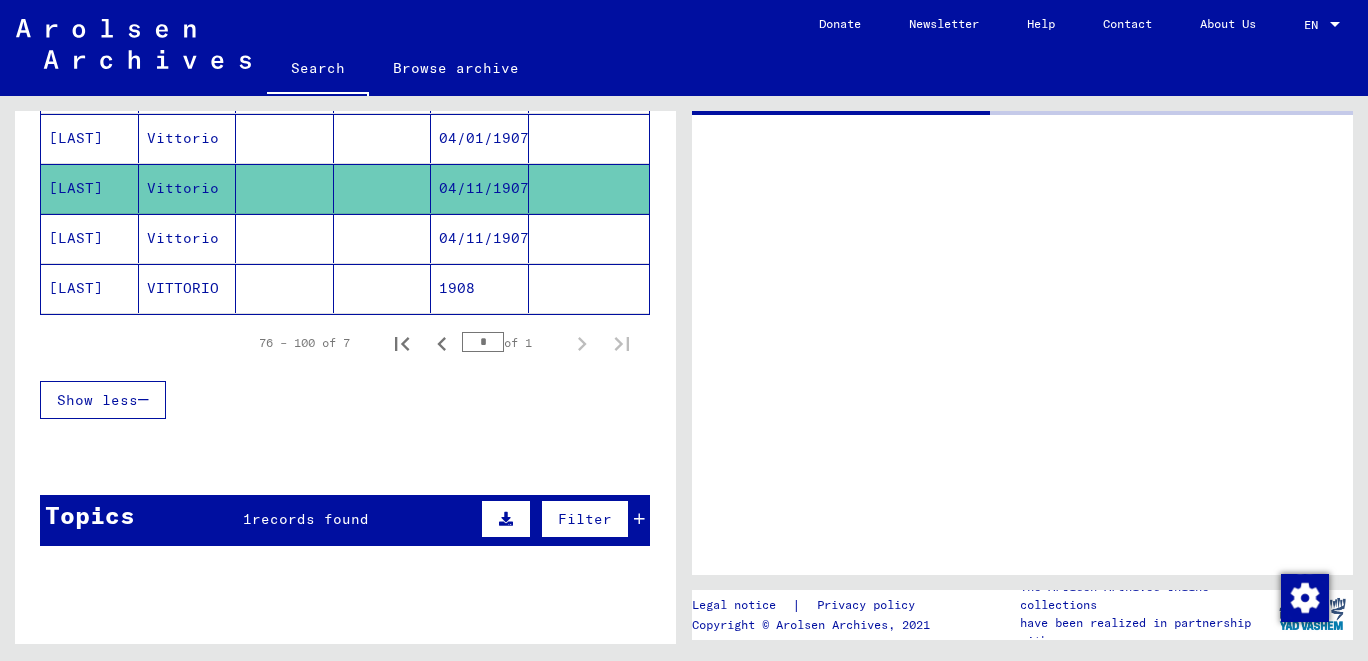 scroll, scrollTop: 0, scrollLeft: 0, axis: both 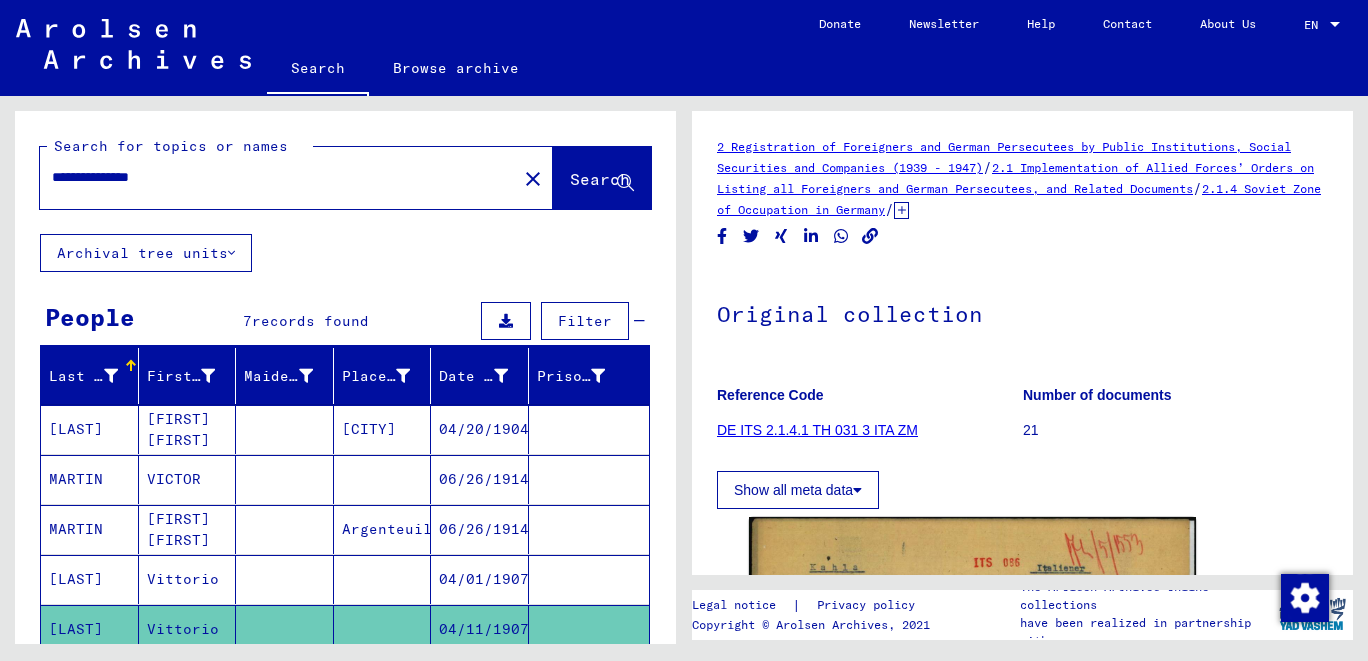 drag, startPoint x: 208, startPoint y: 188, endPoint x: 41, endPoint y: 182, distance: 167.10774 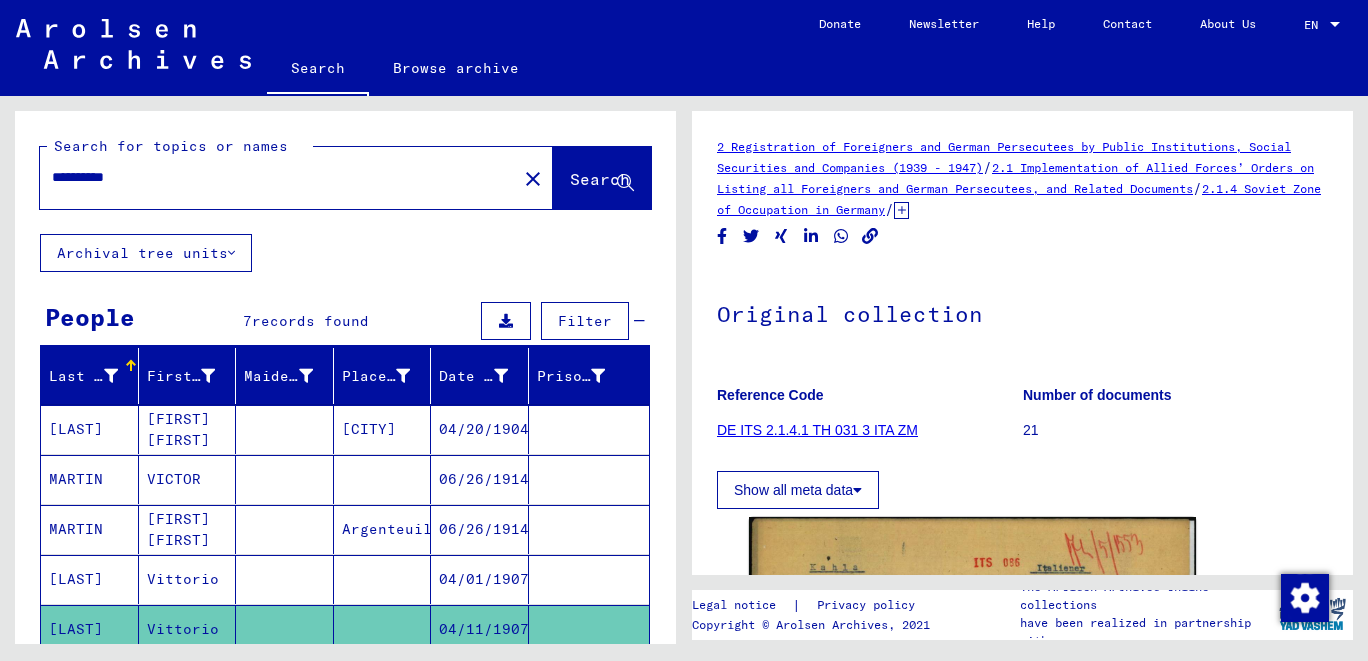 type on "**********" 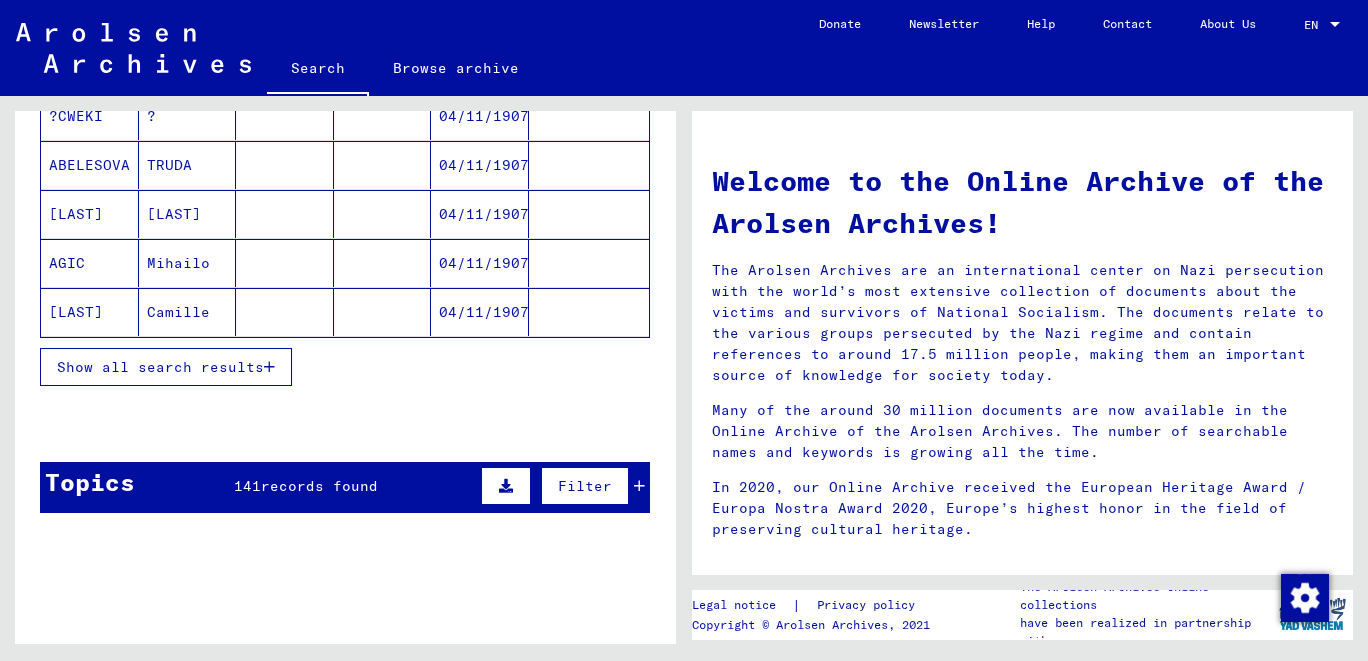 scroll, scrollTop: 441, scrollLeft: 0, axis: vertical 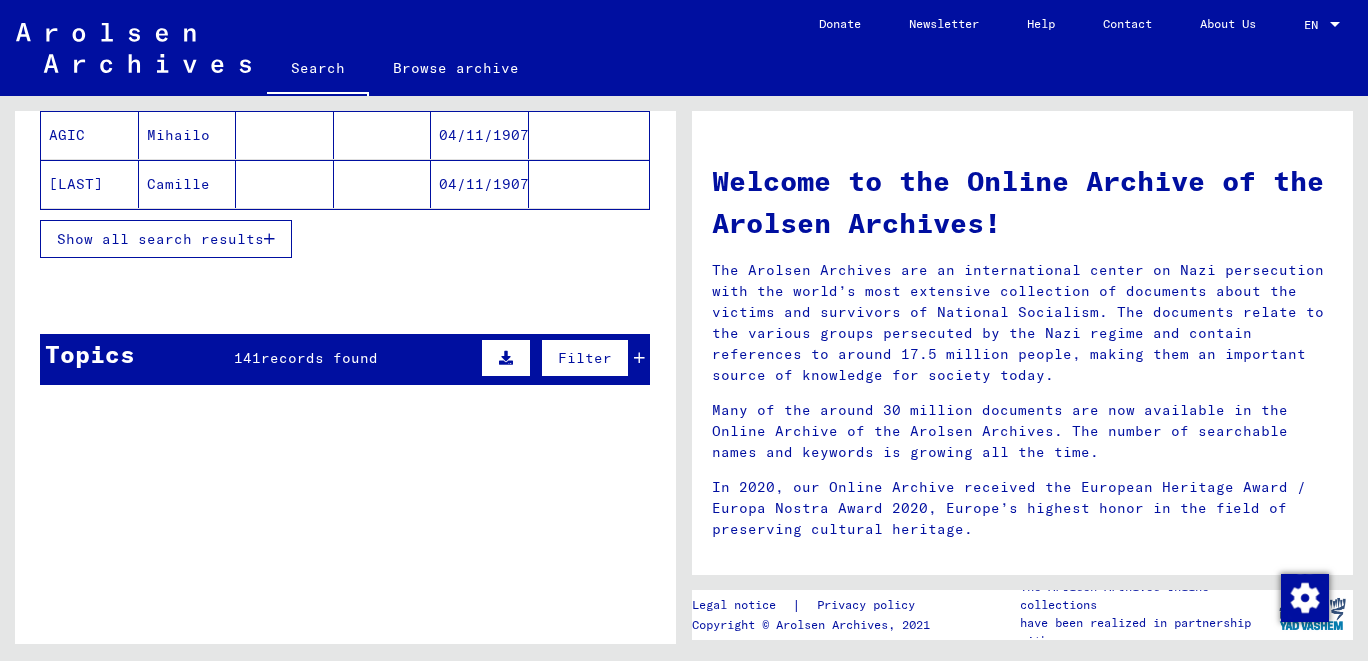 click on "Show all search results" at bounding box center [166, 239] 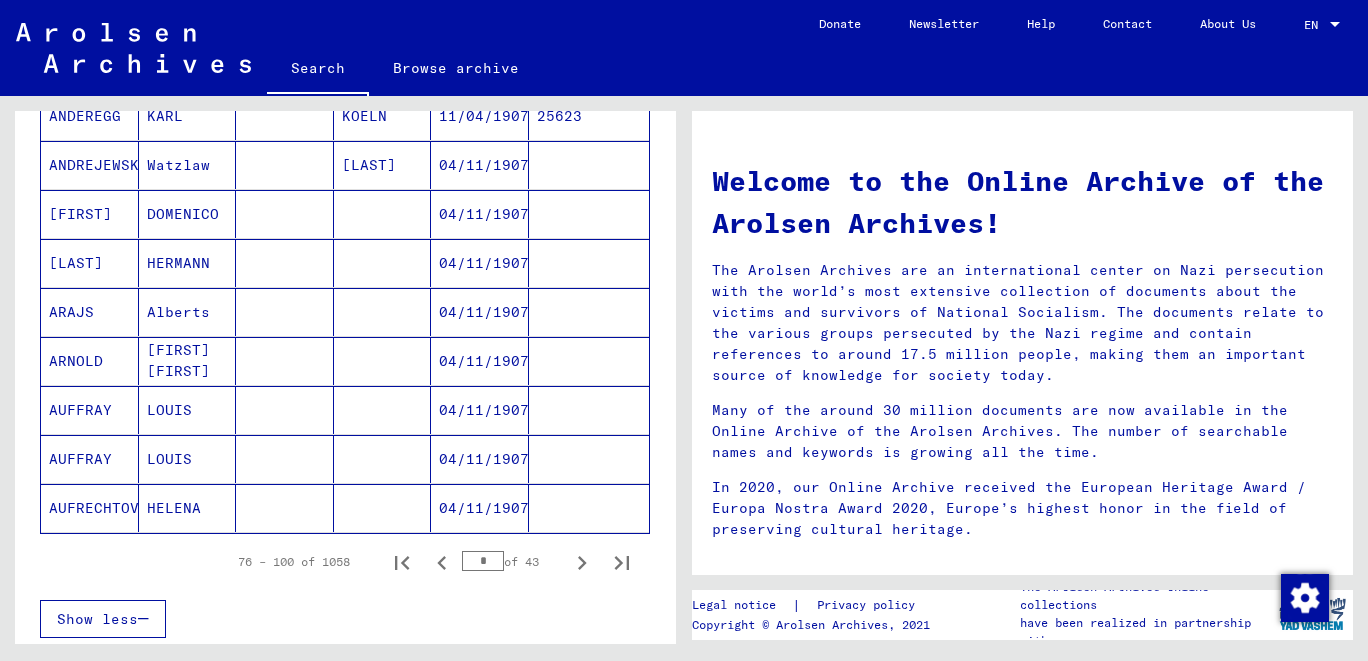 scroll, scrollTop: 1324, scrollLeft: 0, axis: vertical 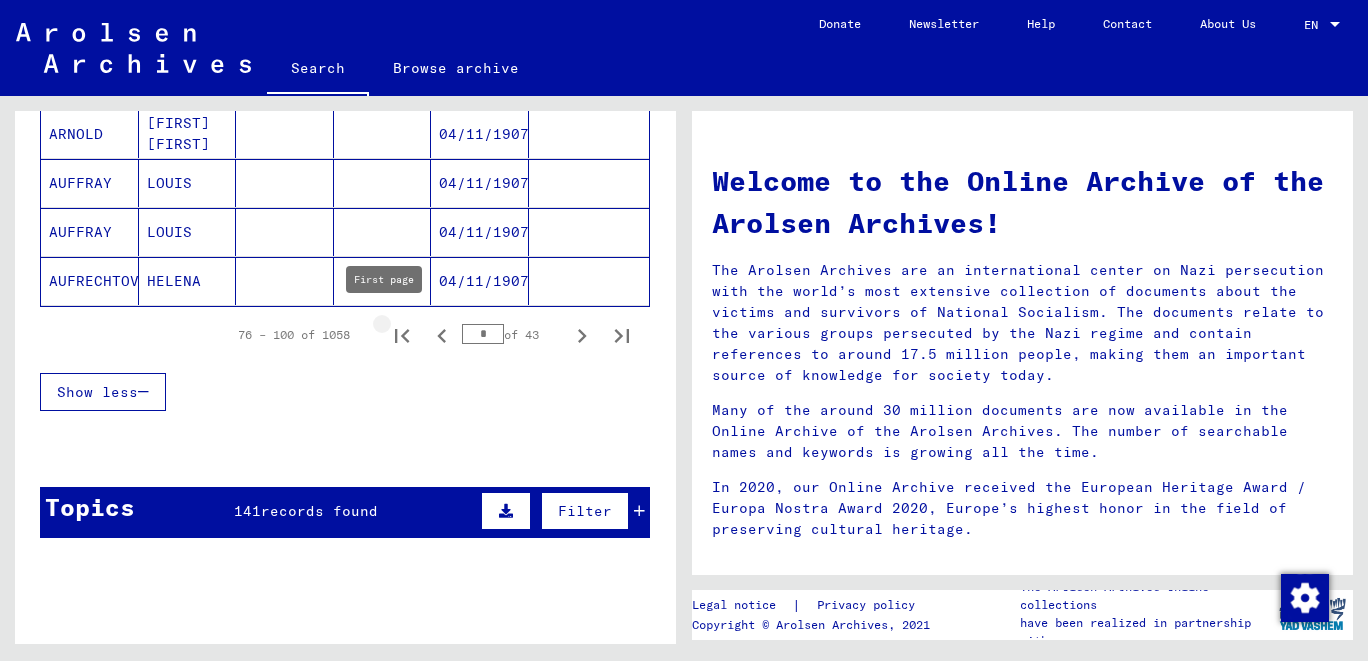 click 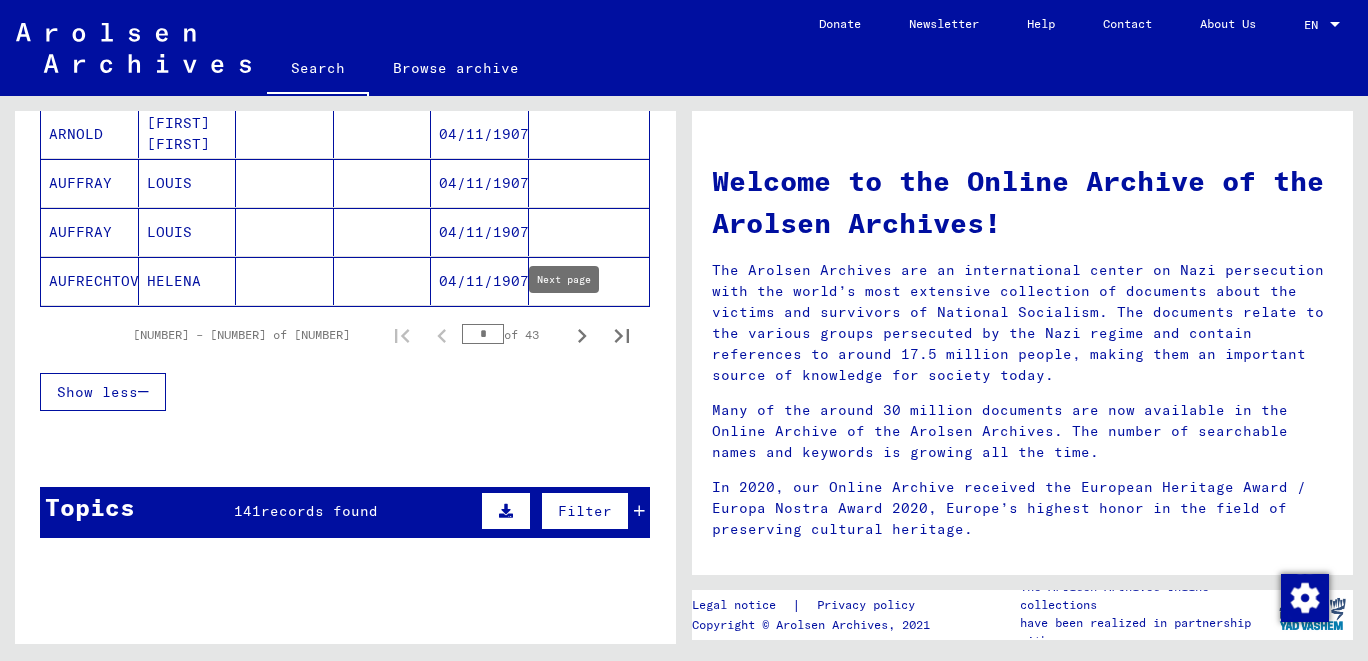 click 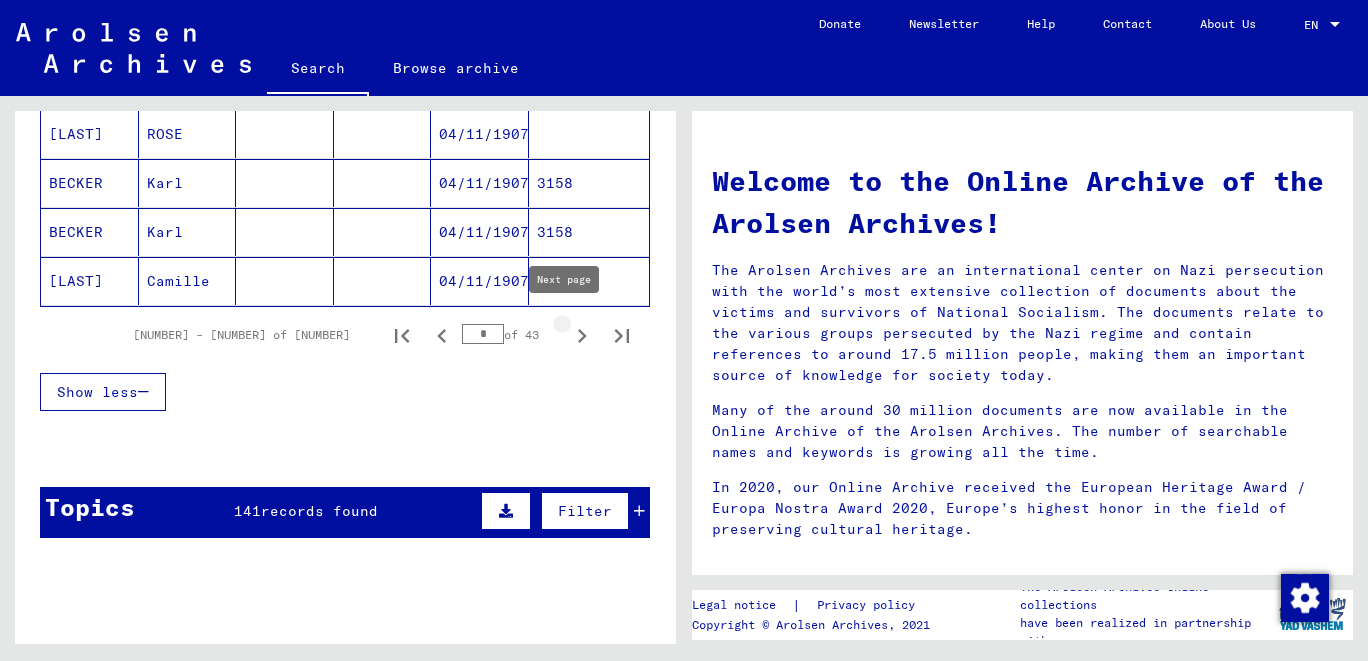 click 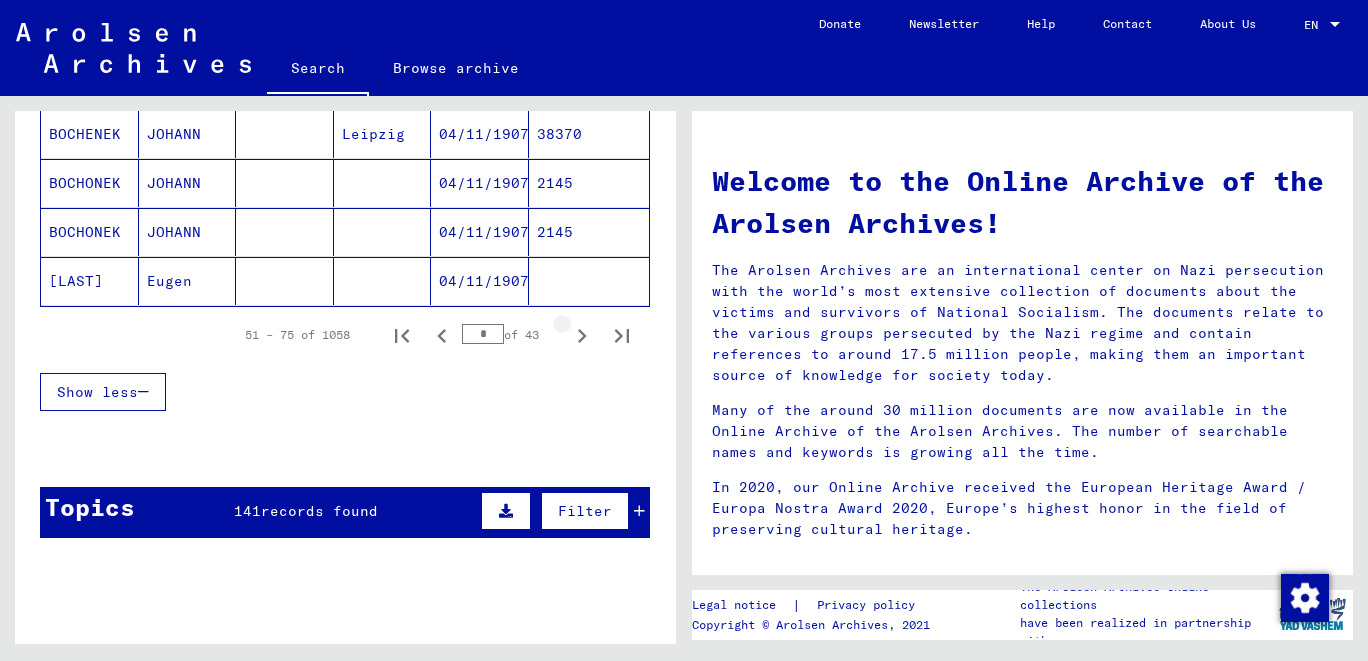 click 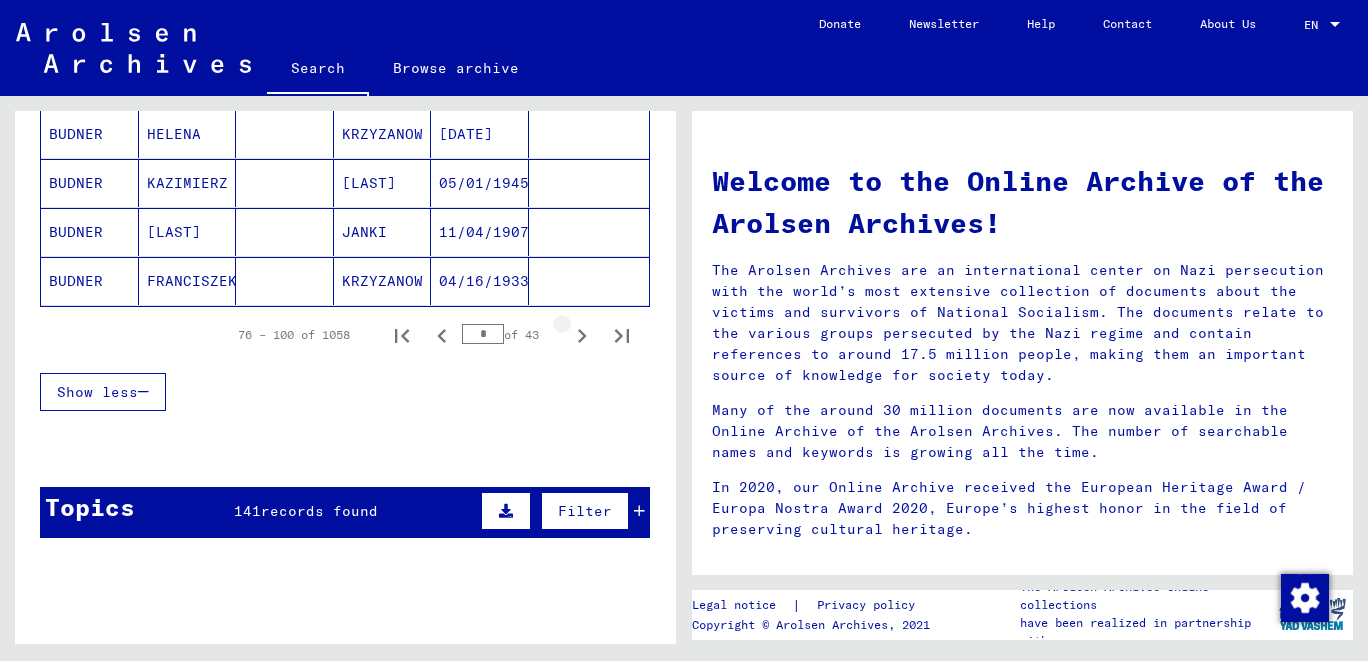 click 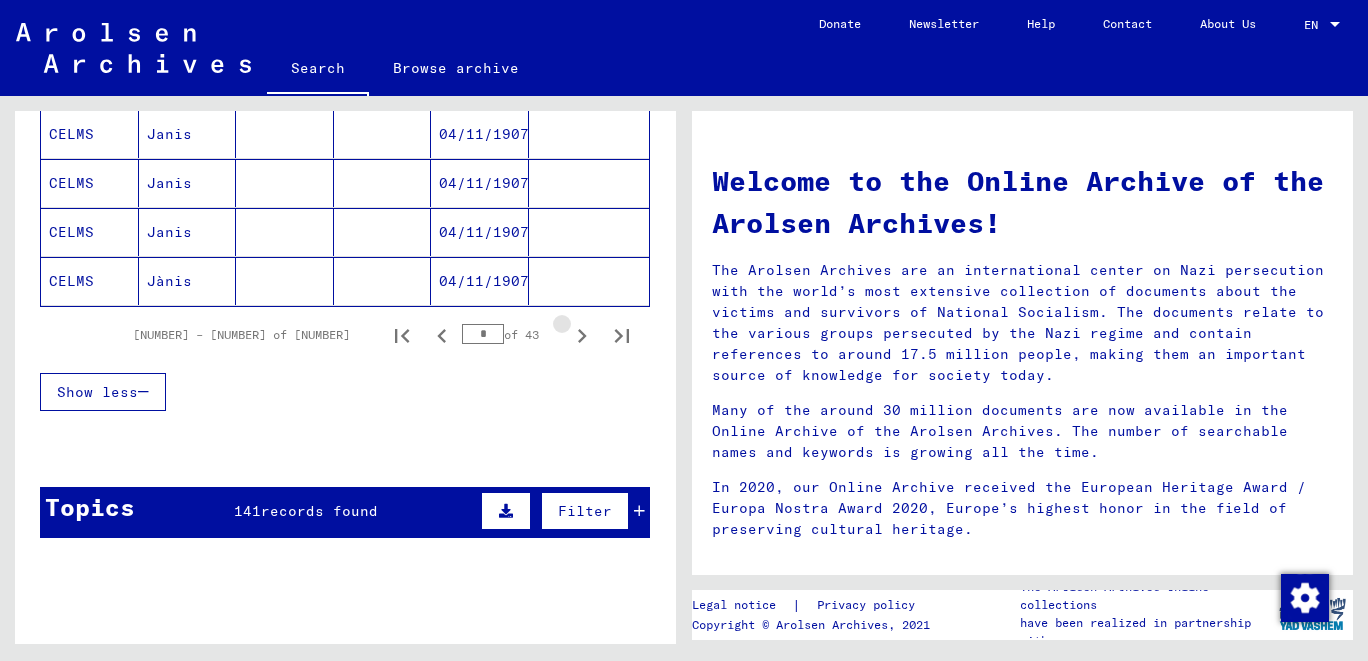 click 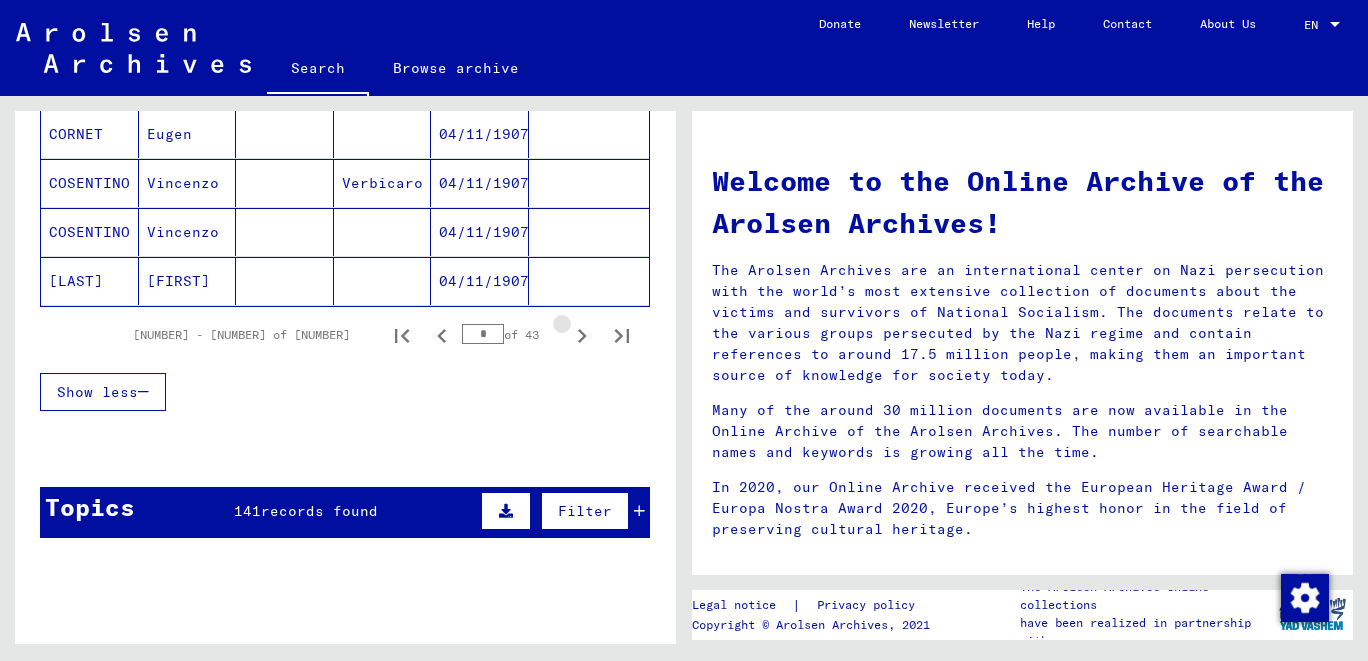 click 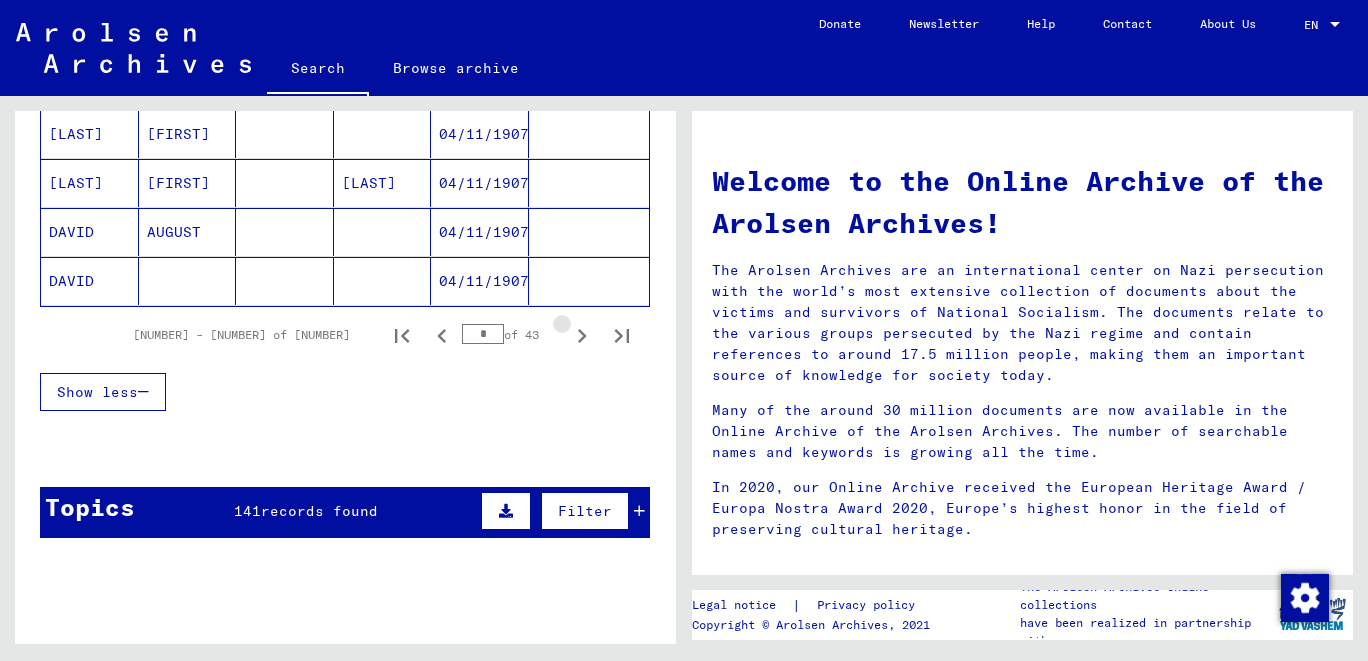 click 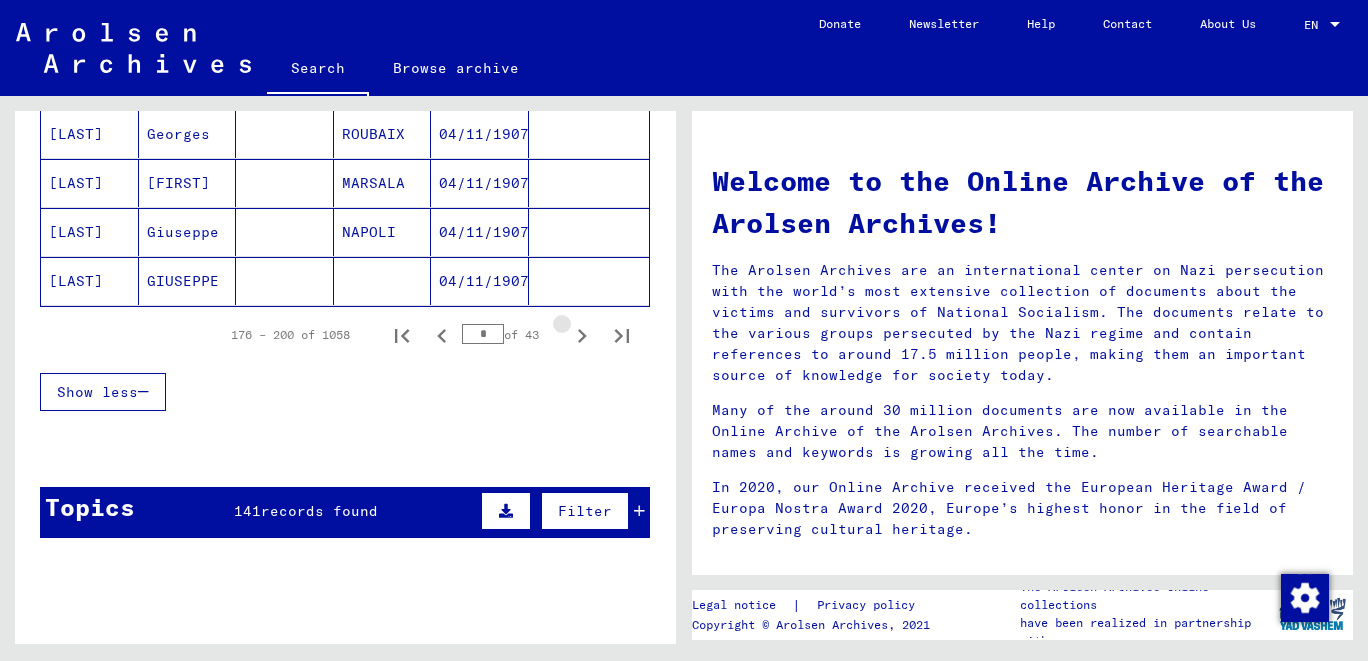 click 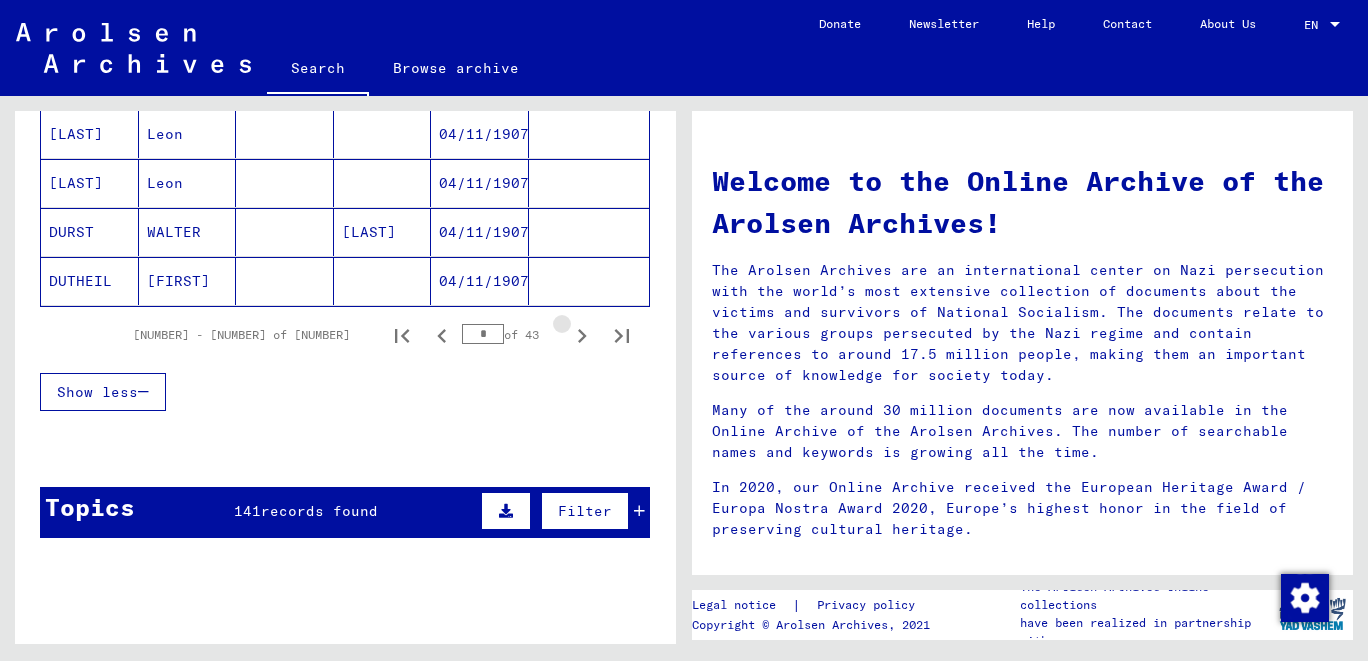 click 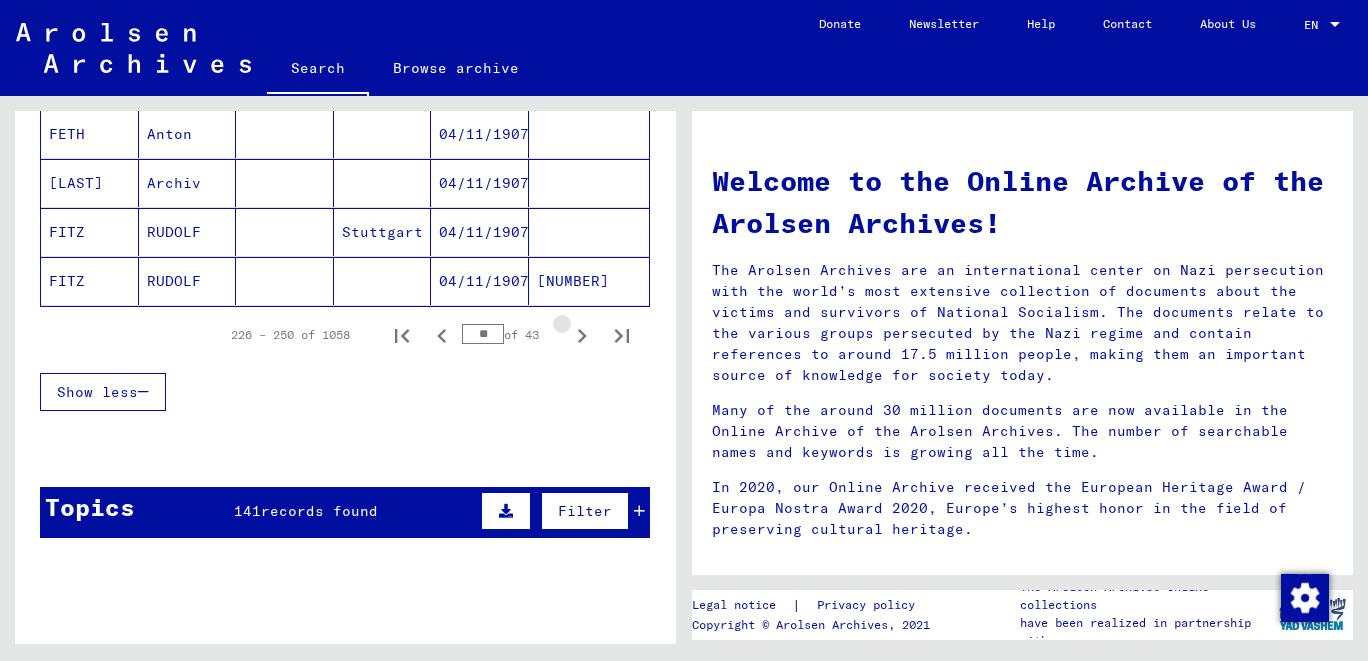 click 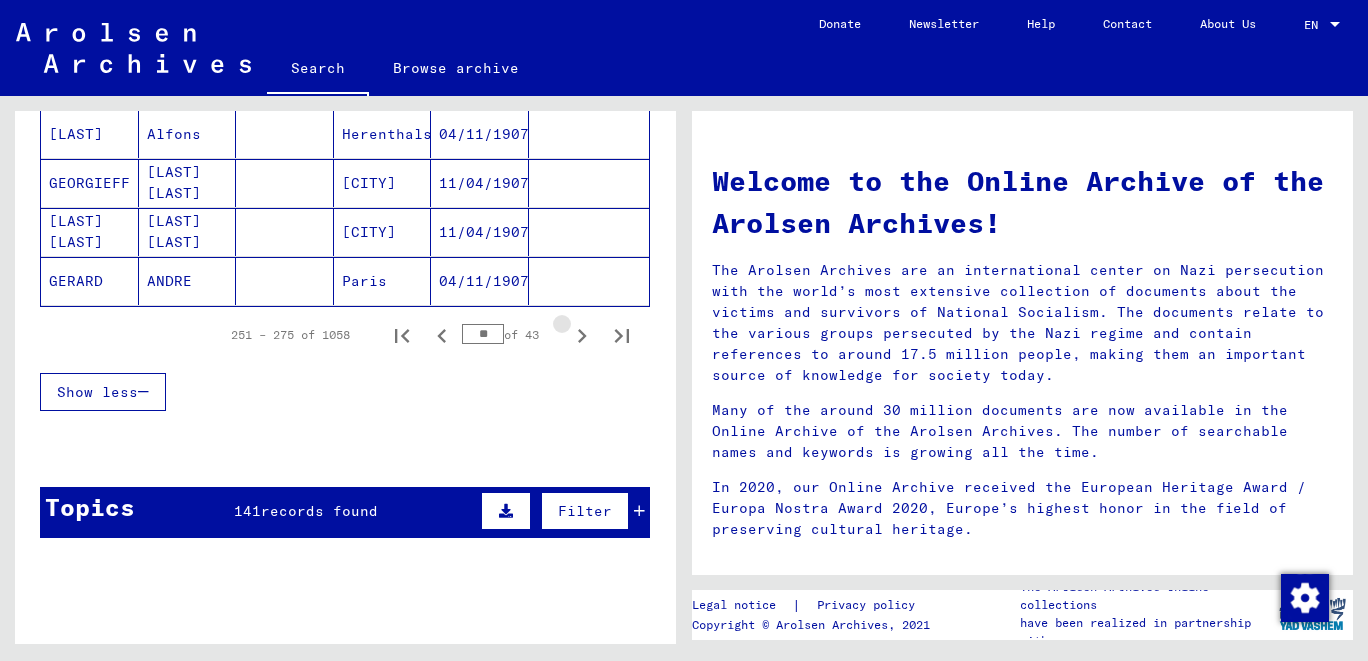 click 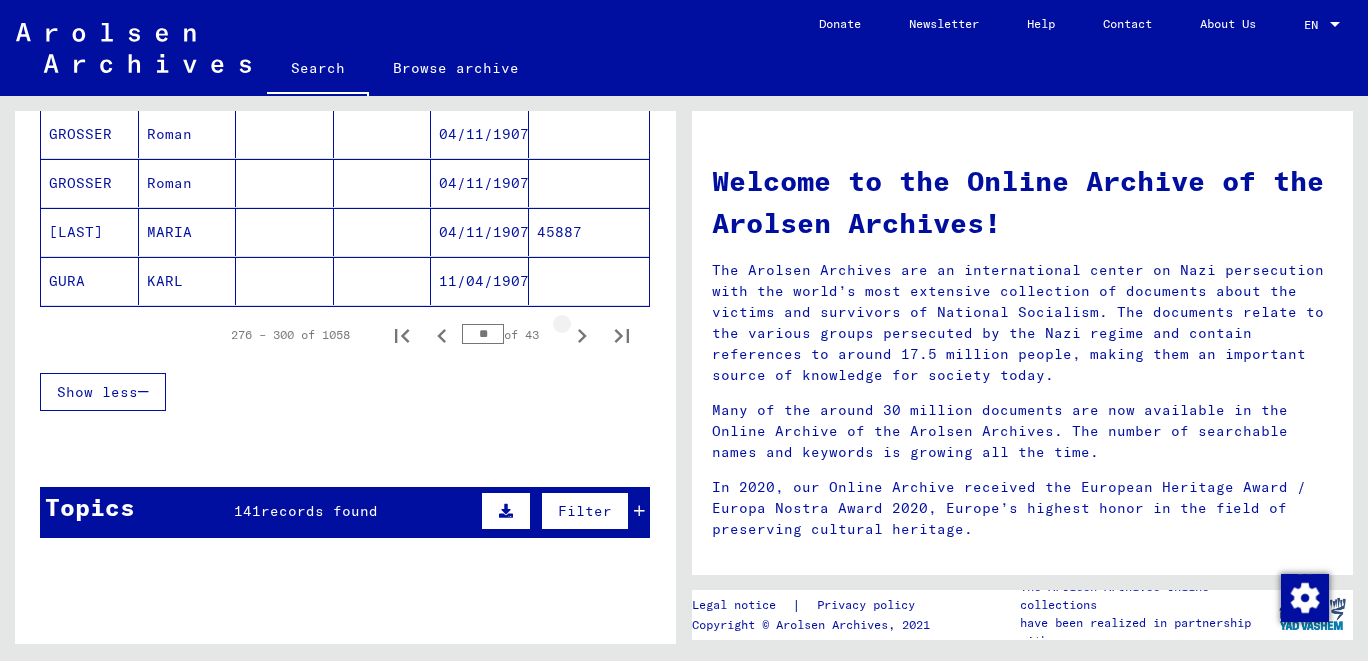click 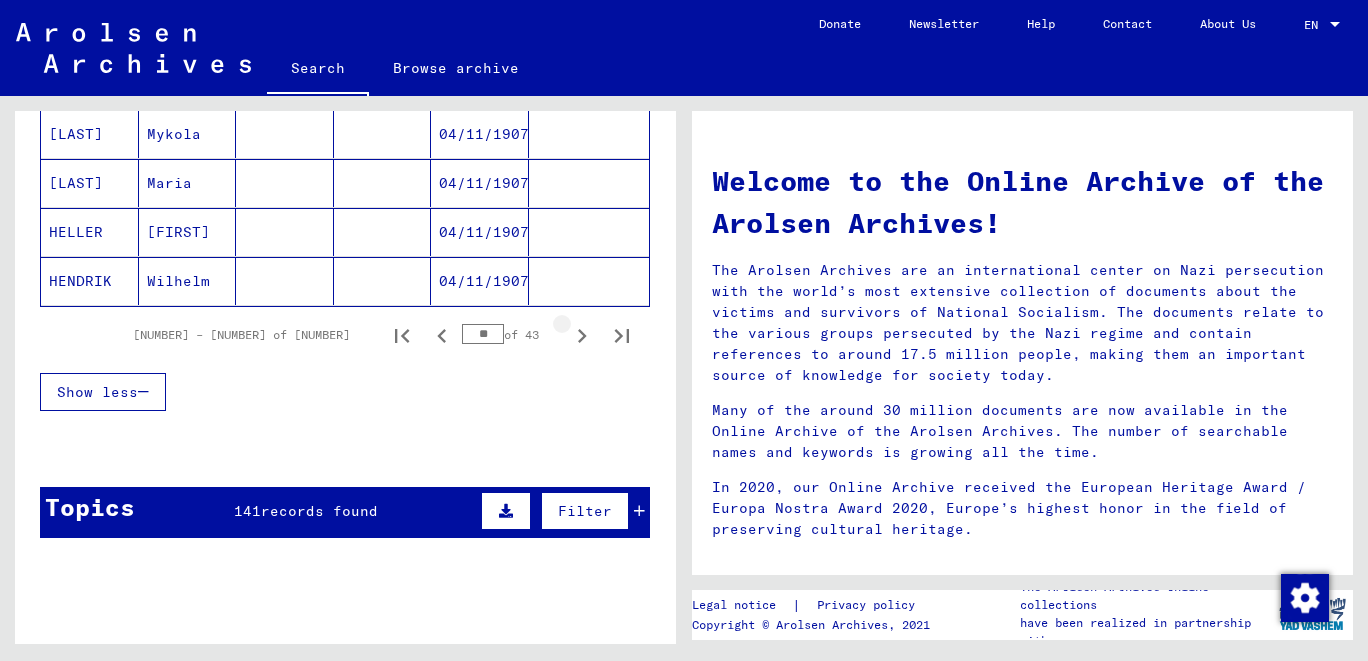 click 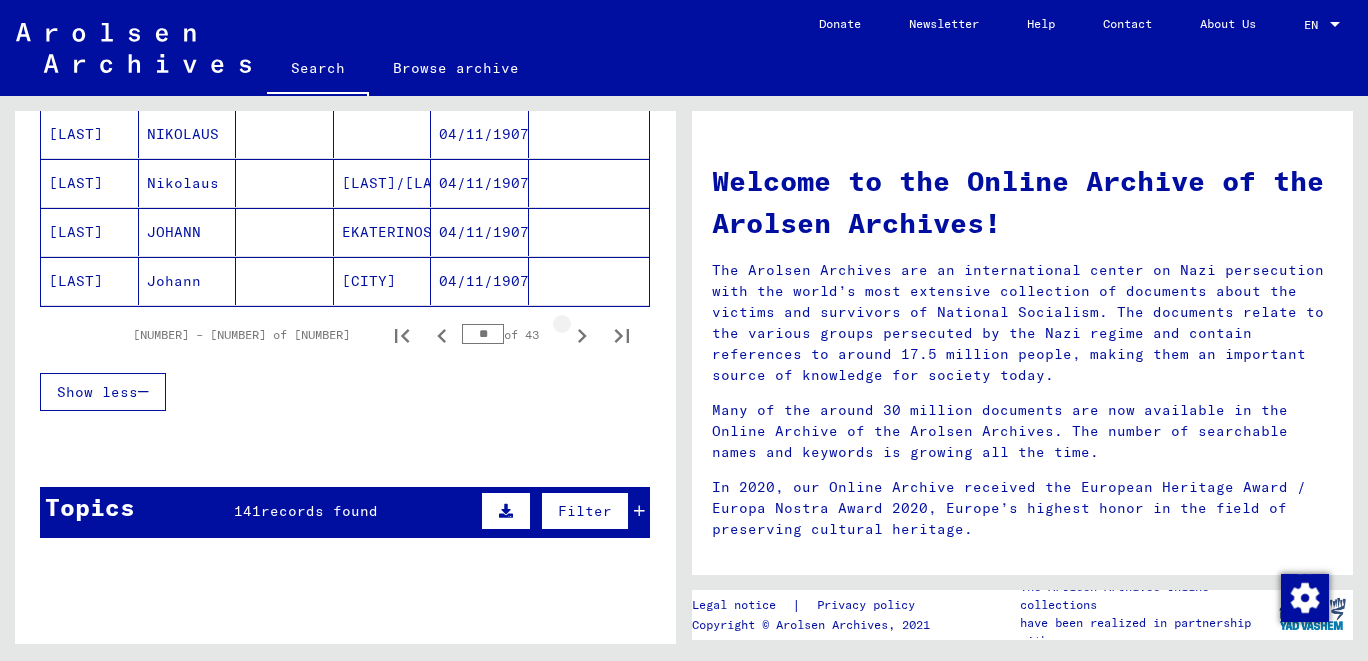click 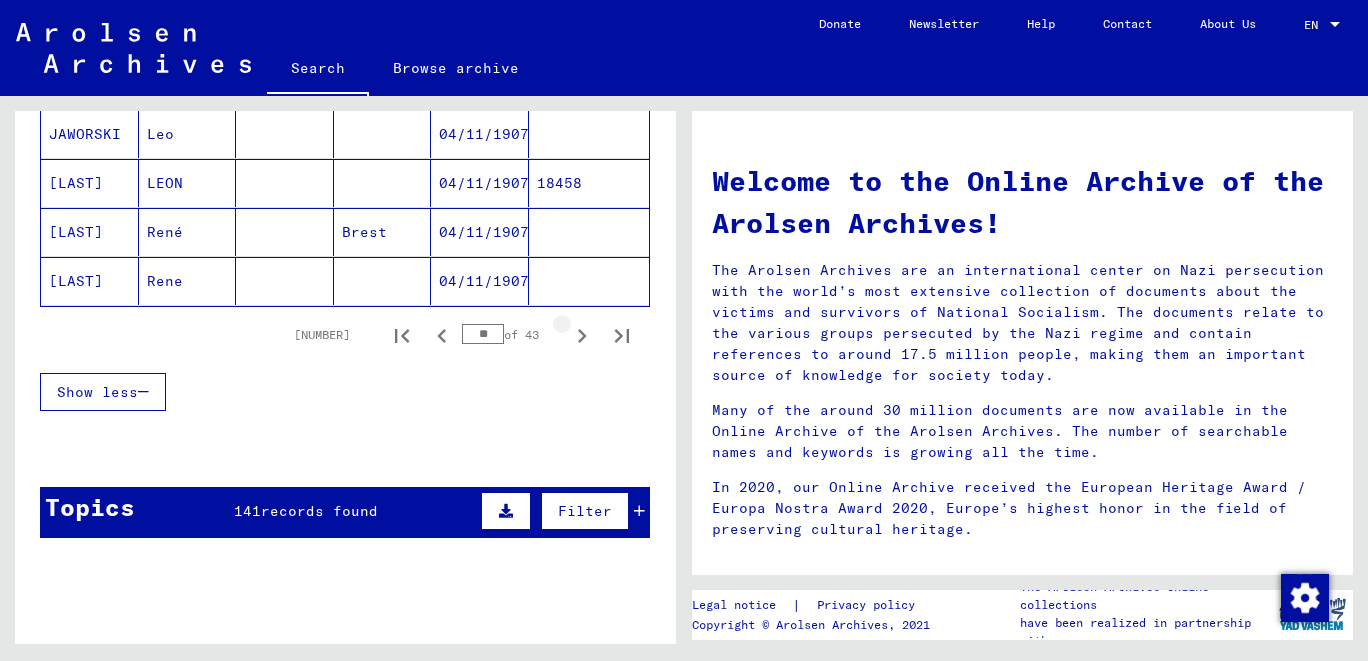 click 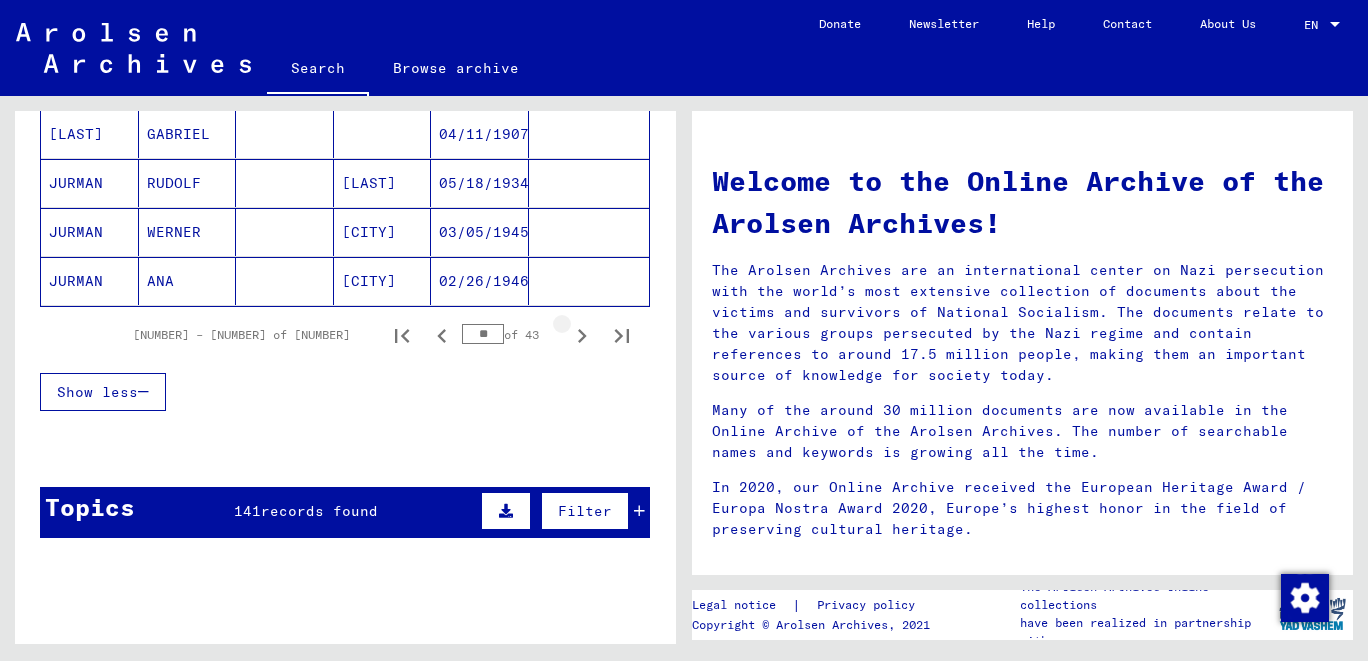 click 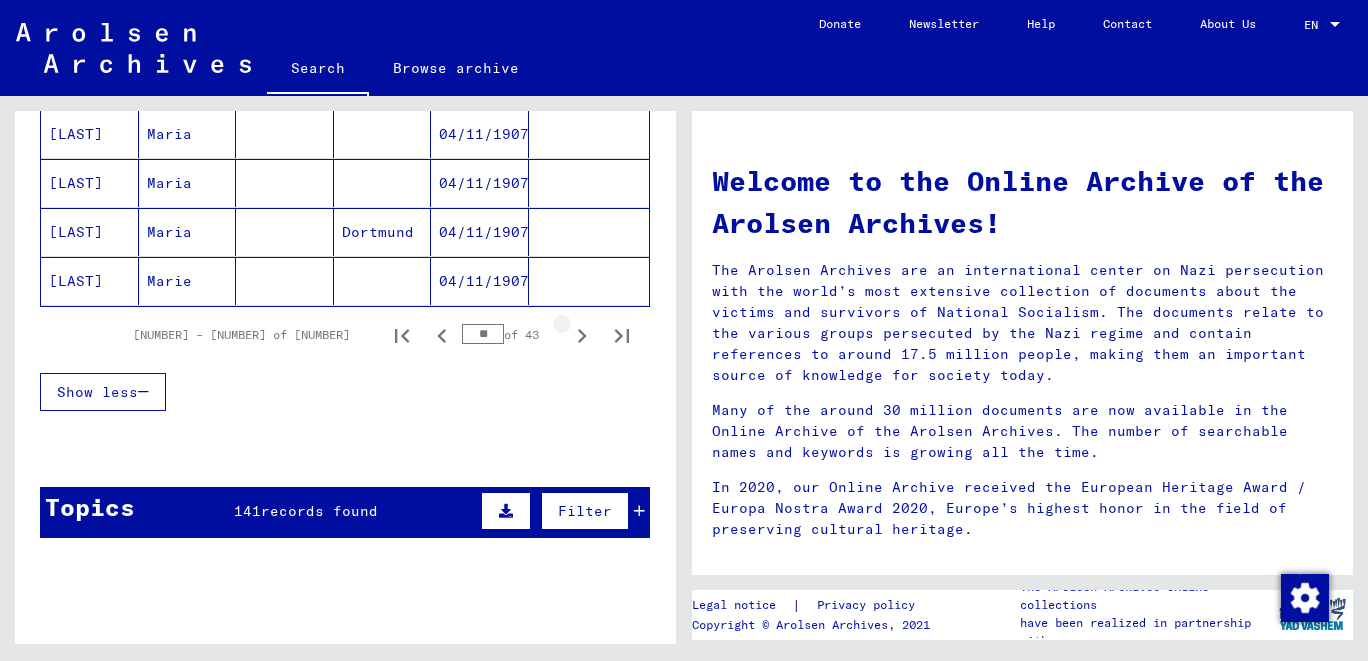 click 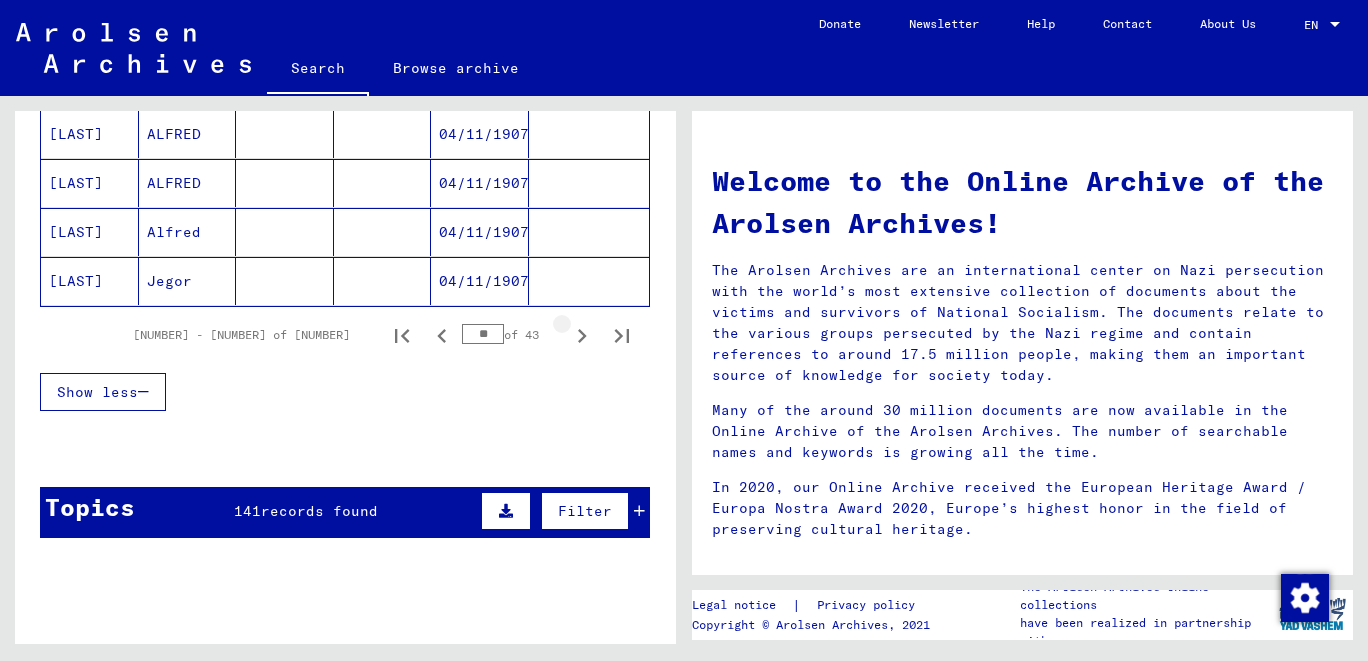 click 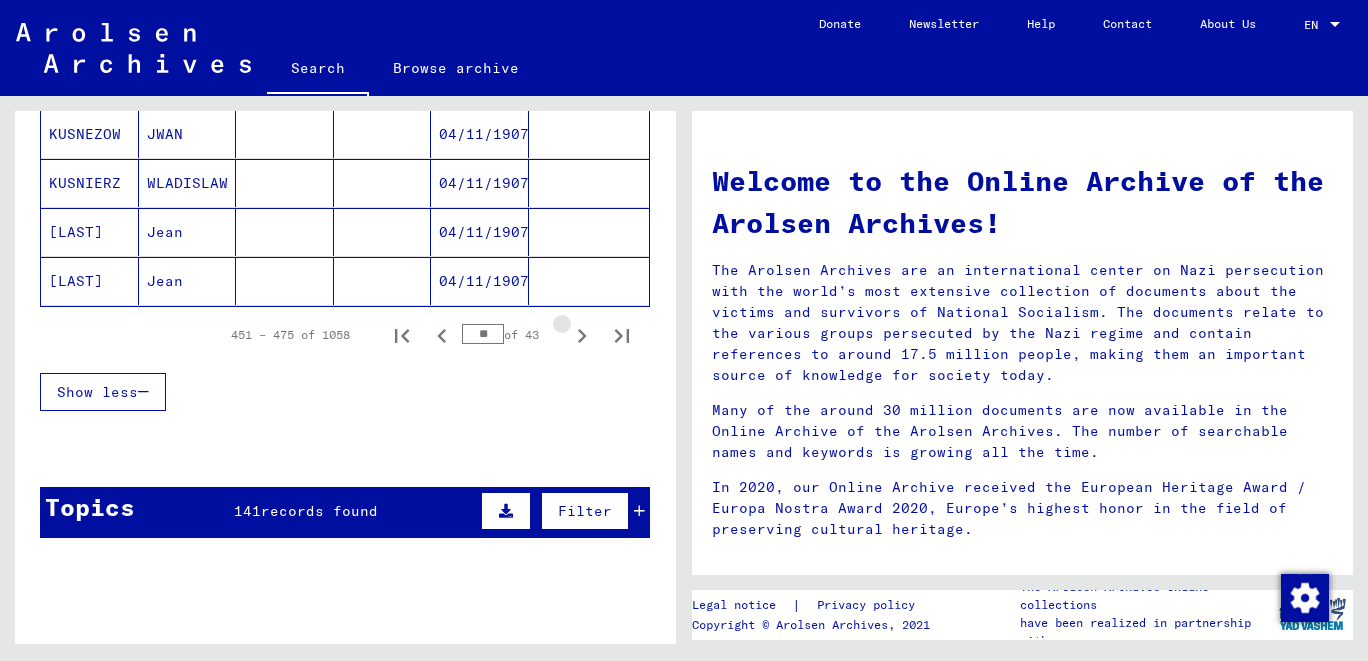 click 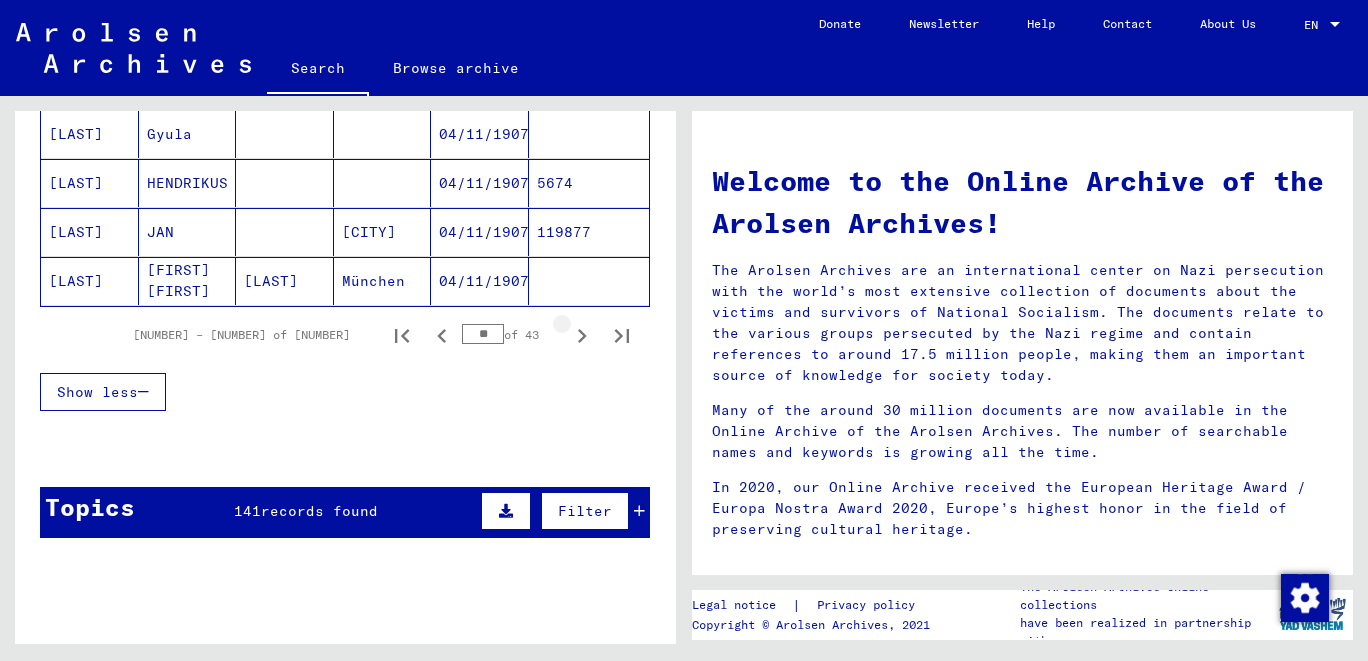 click 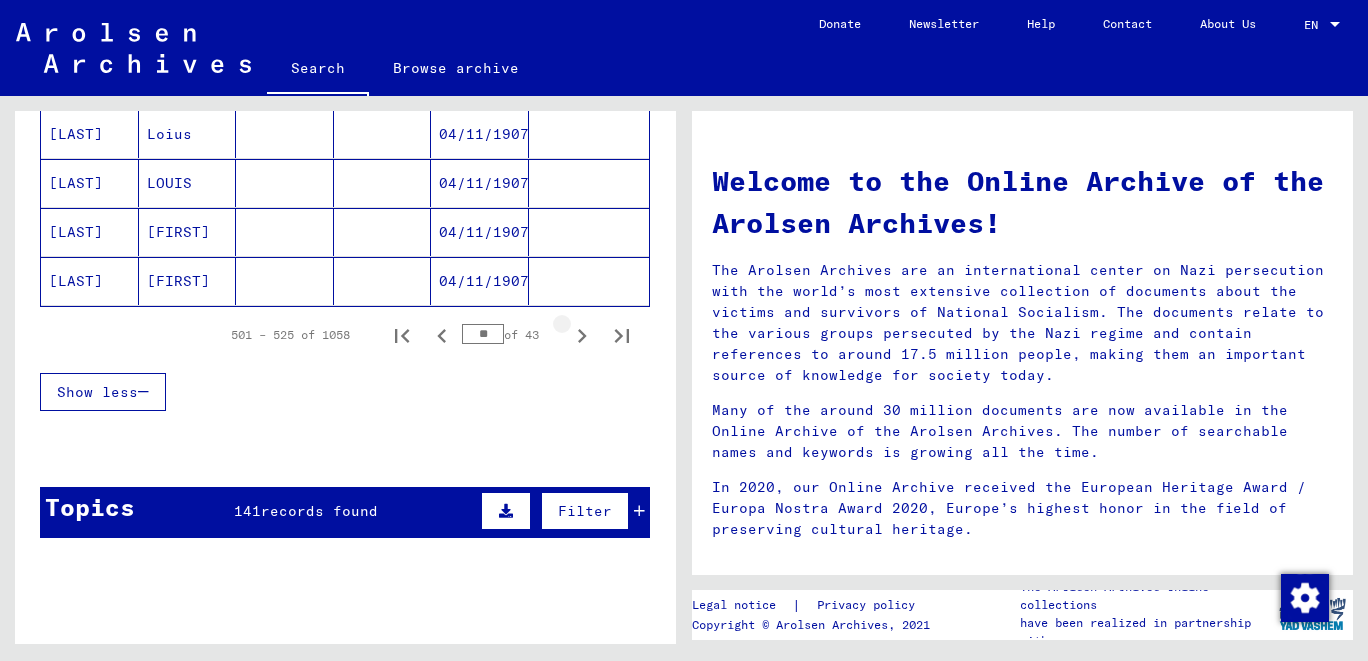 click 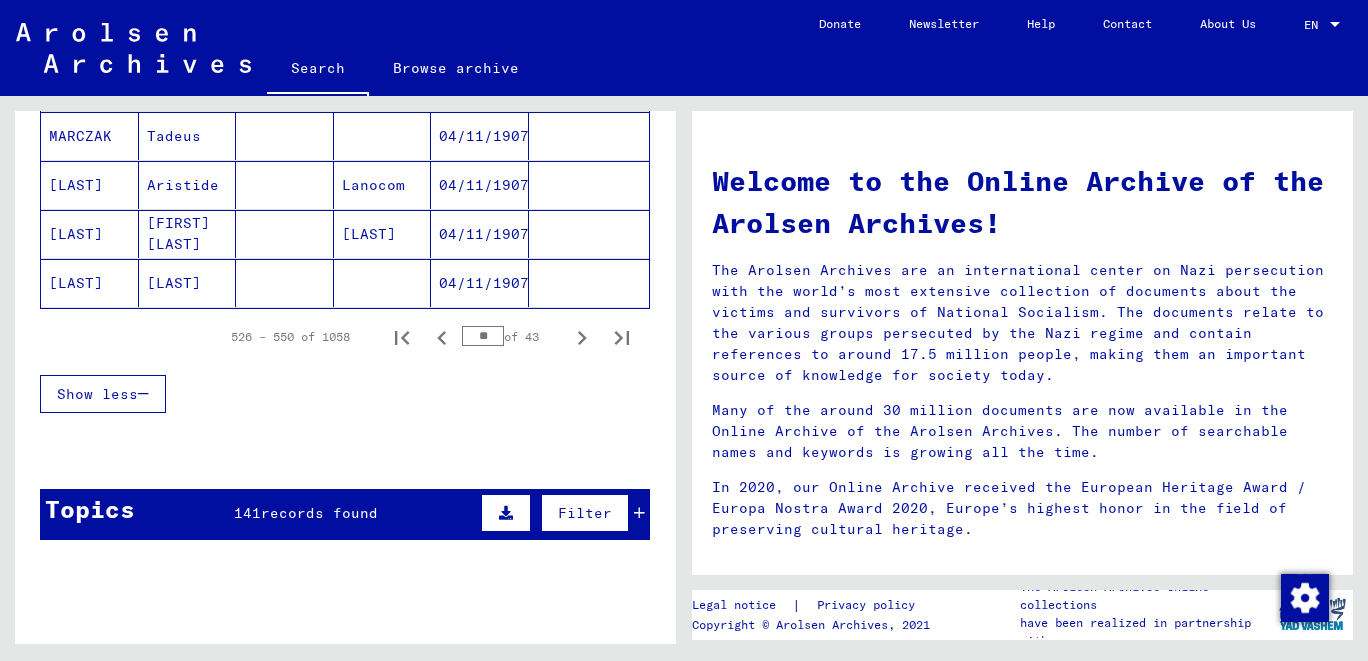 scroll, scrollTop: 1324, scrollLeft: 0, axis: vertical 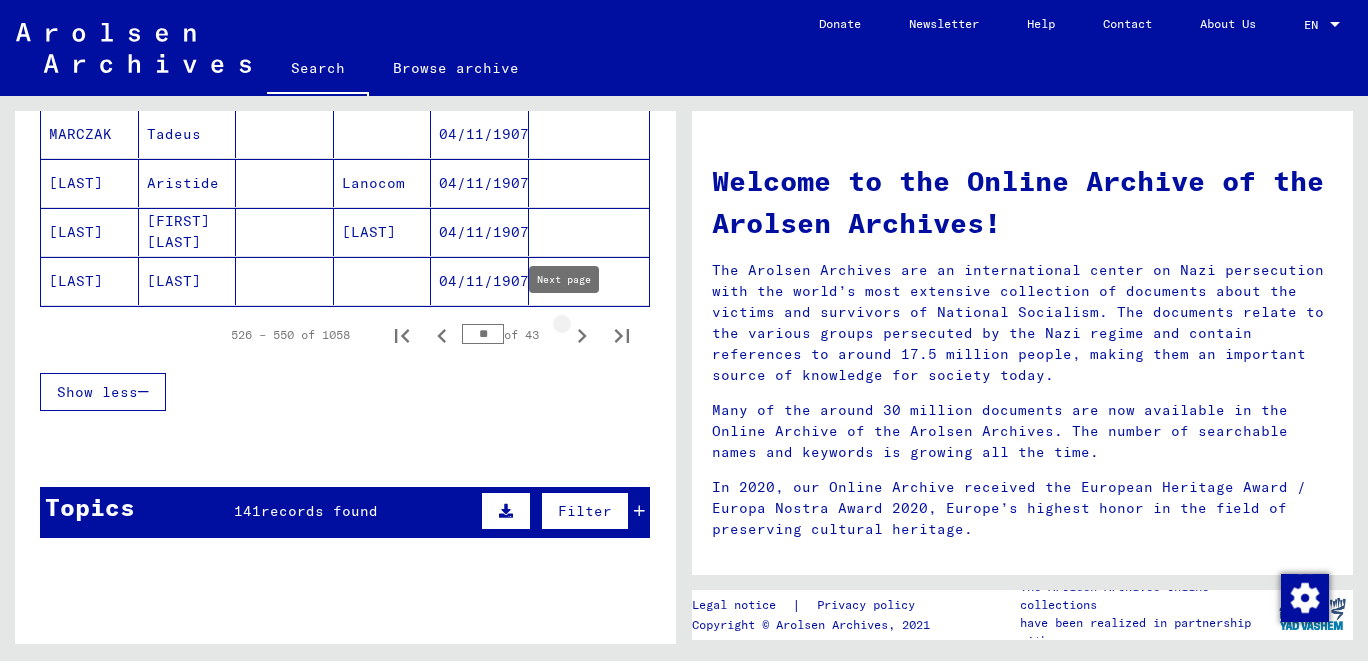click 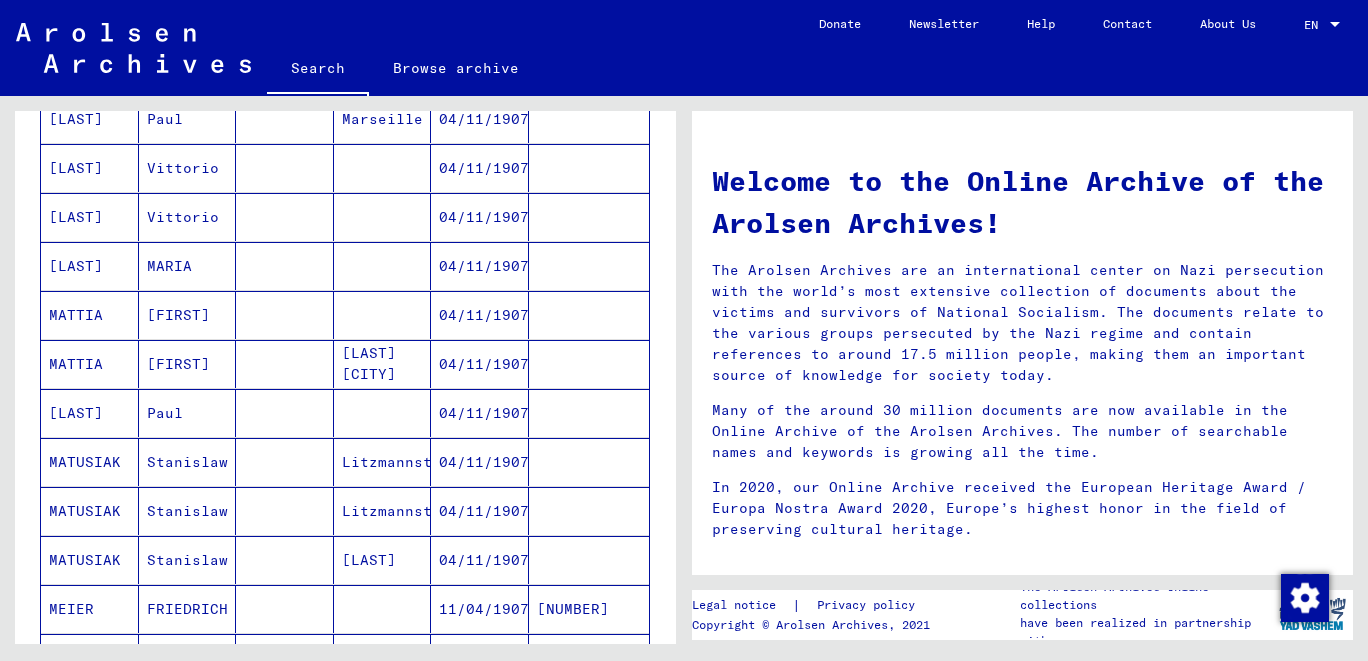 scroll, scrollTop: 441, scrollLeft: 0, axis: vertical 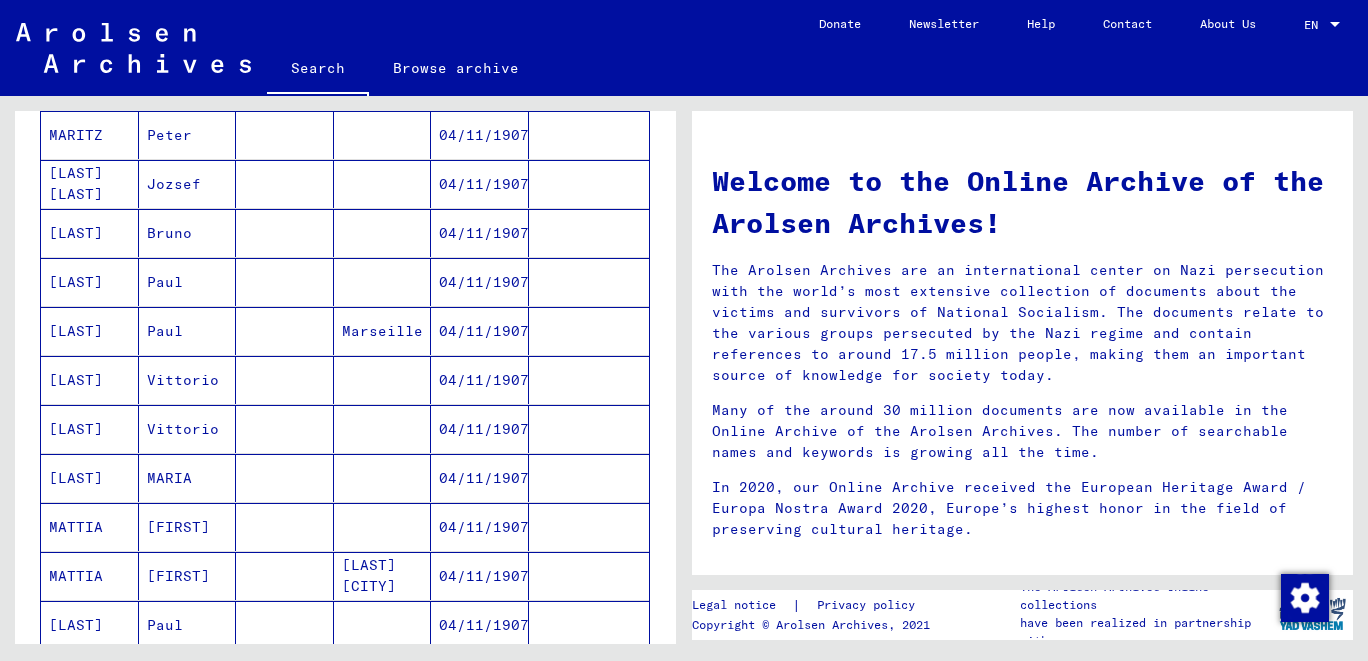 click on "[LAST]" at bounding box center [90, 429] 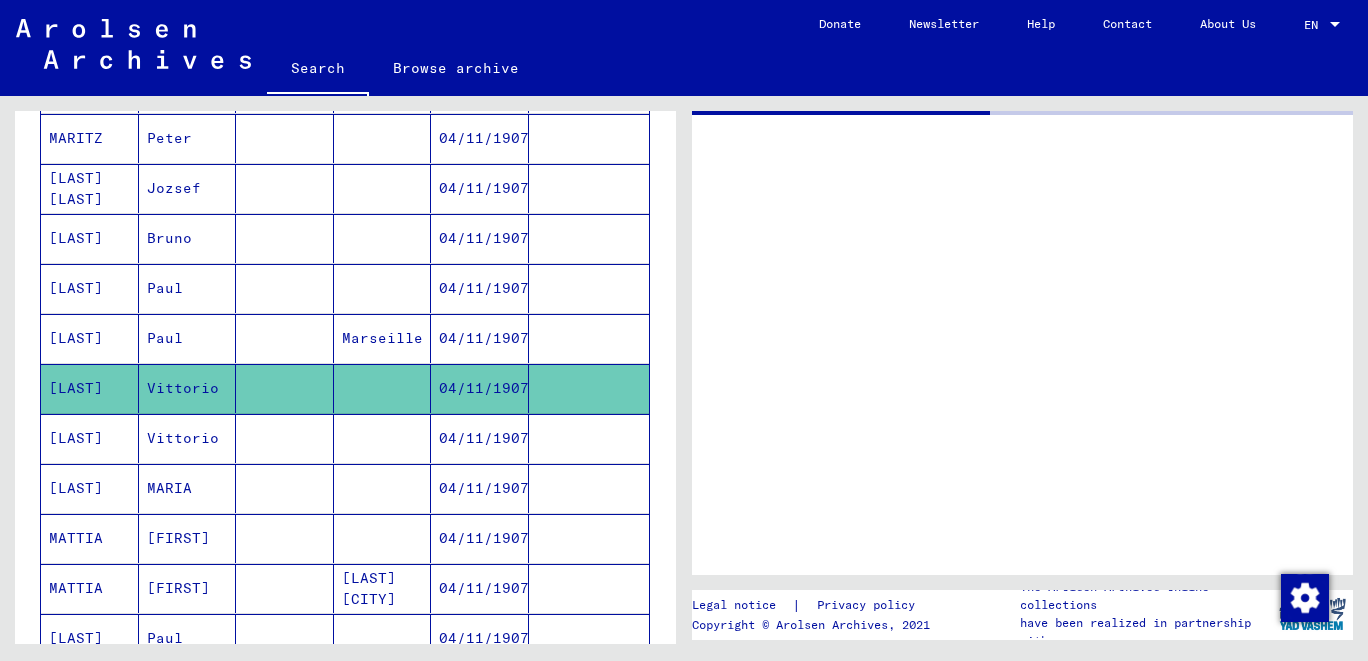scroll, scrollTop: 444, scrollLeft: 0, axis: vertical 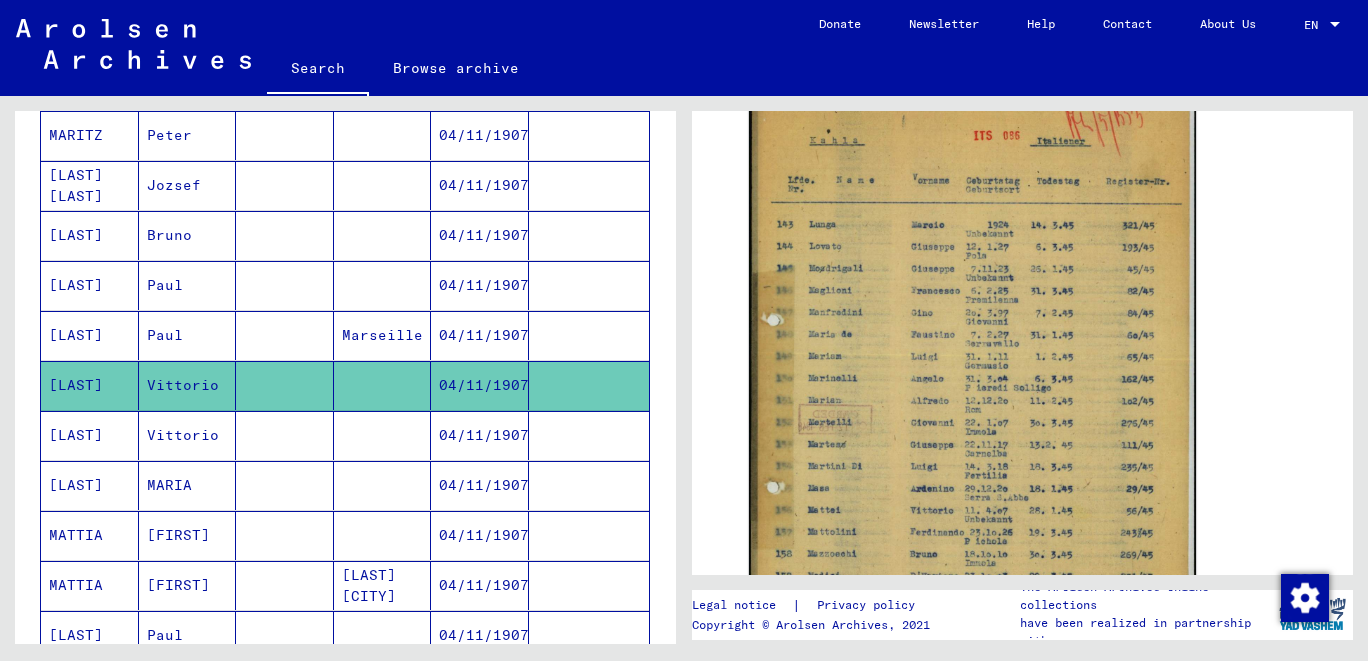 click on "[LAST]" at bounding box center [90, 485] 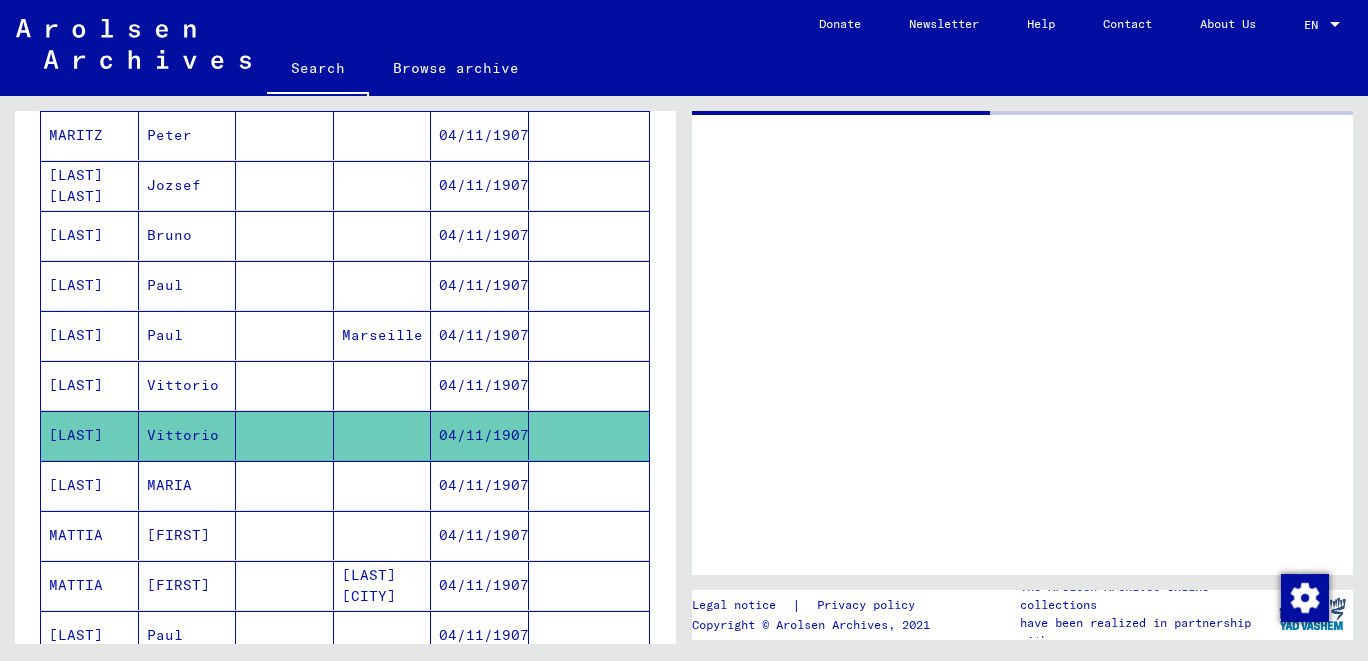 scroll, scrollTop: 0, scrollLeft: 0, axis: both 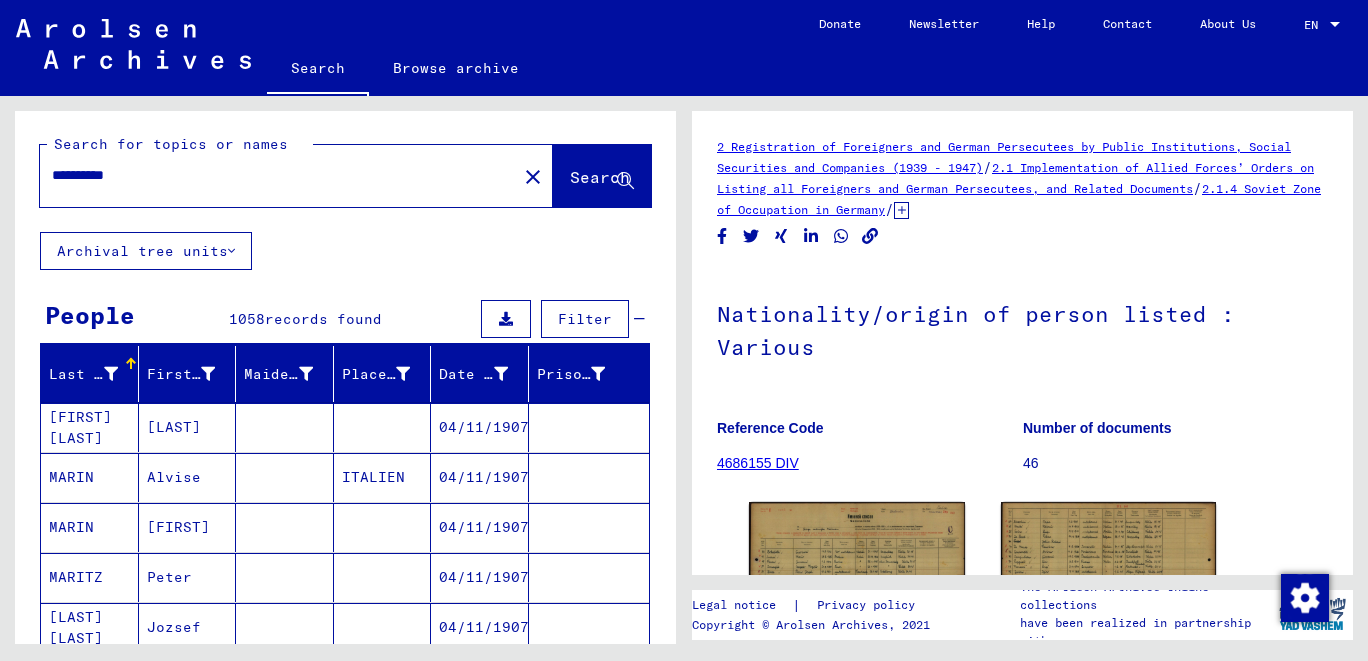 click on "**********" at bounding box center (278, 175) 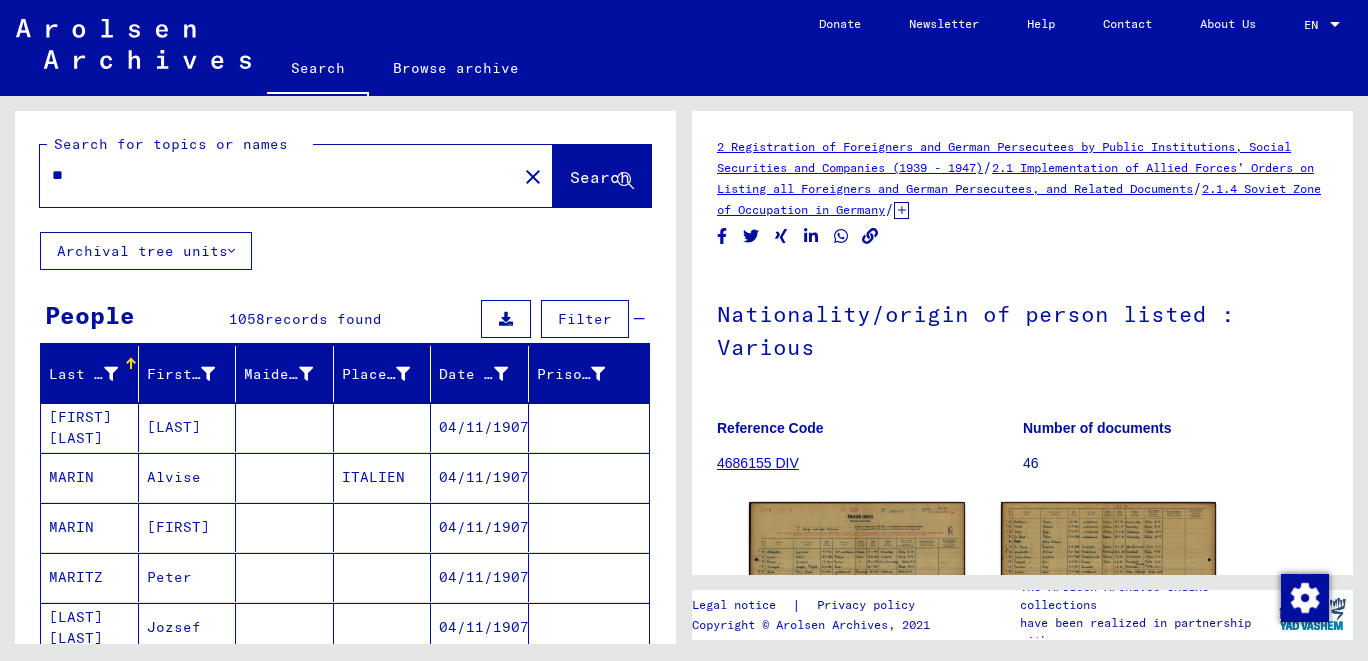 type on "*" 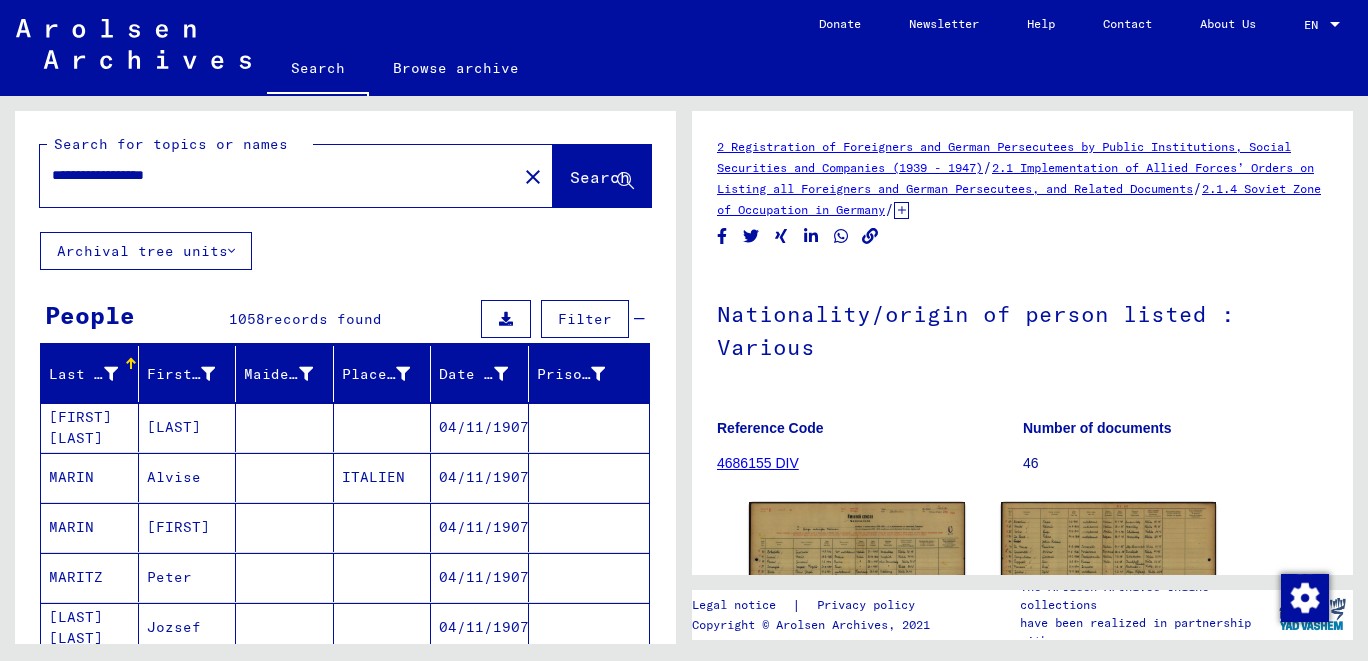 type on "**********" 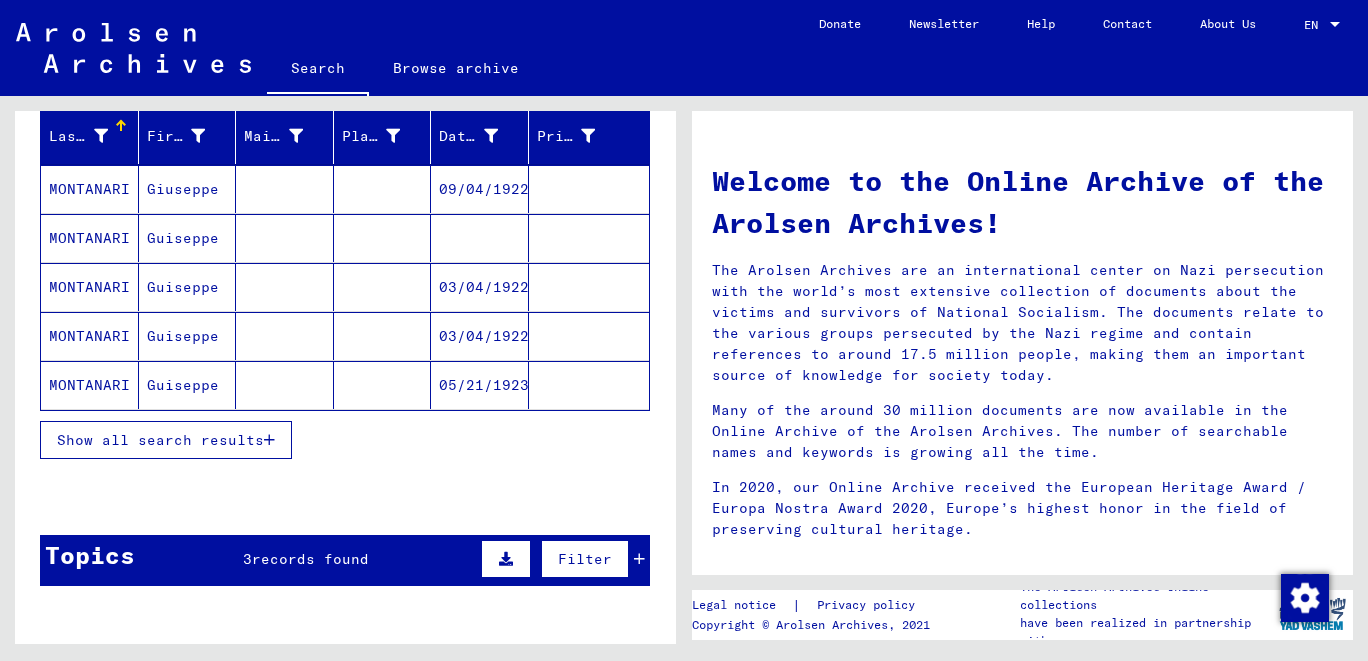 scroll, scrollTop: 441, scrollLeft: 0, axis: vertical 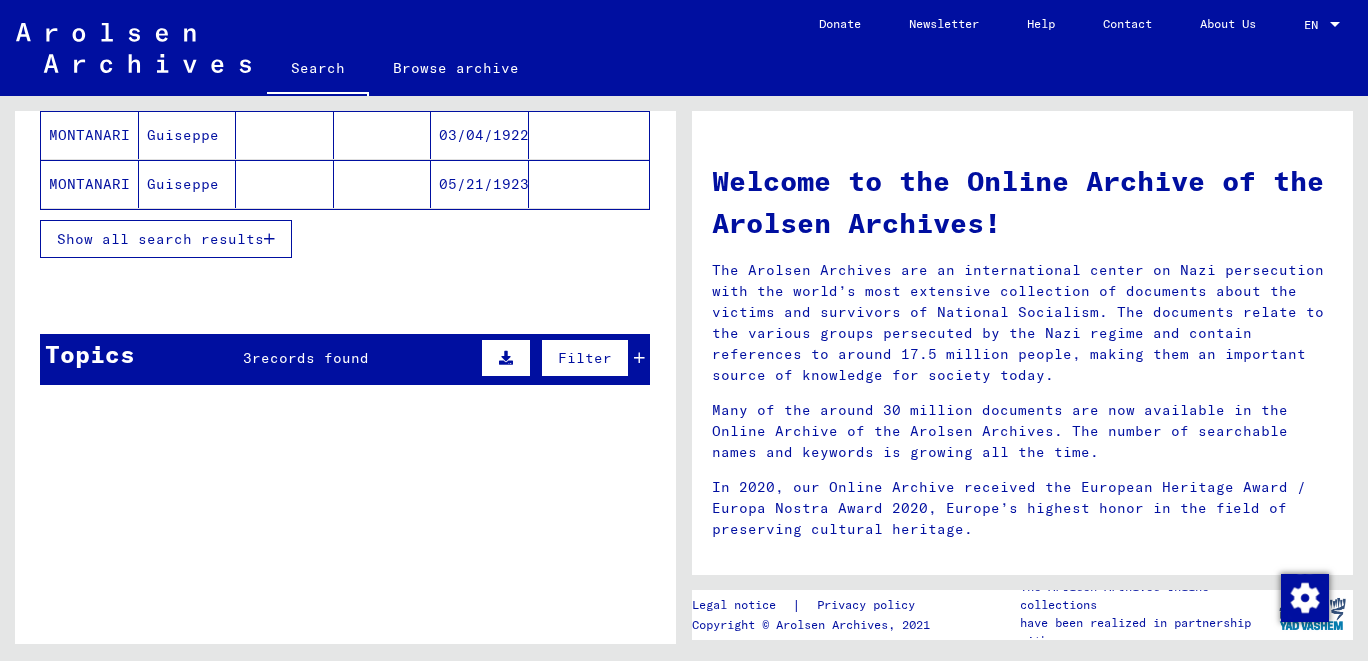 click on "Show all search results" at bounding box center (160, 239) 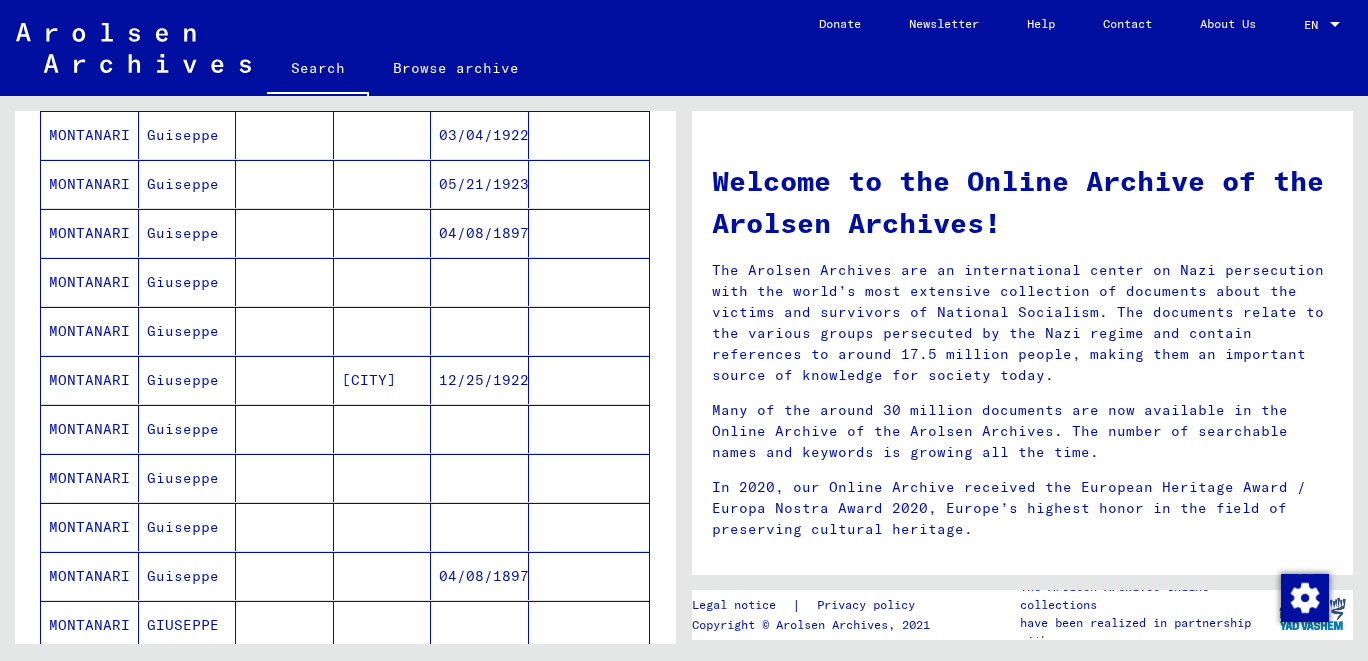 click on "MONTANARI" at bounding box center [90, 429] 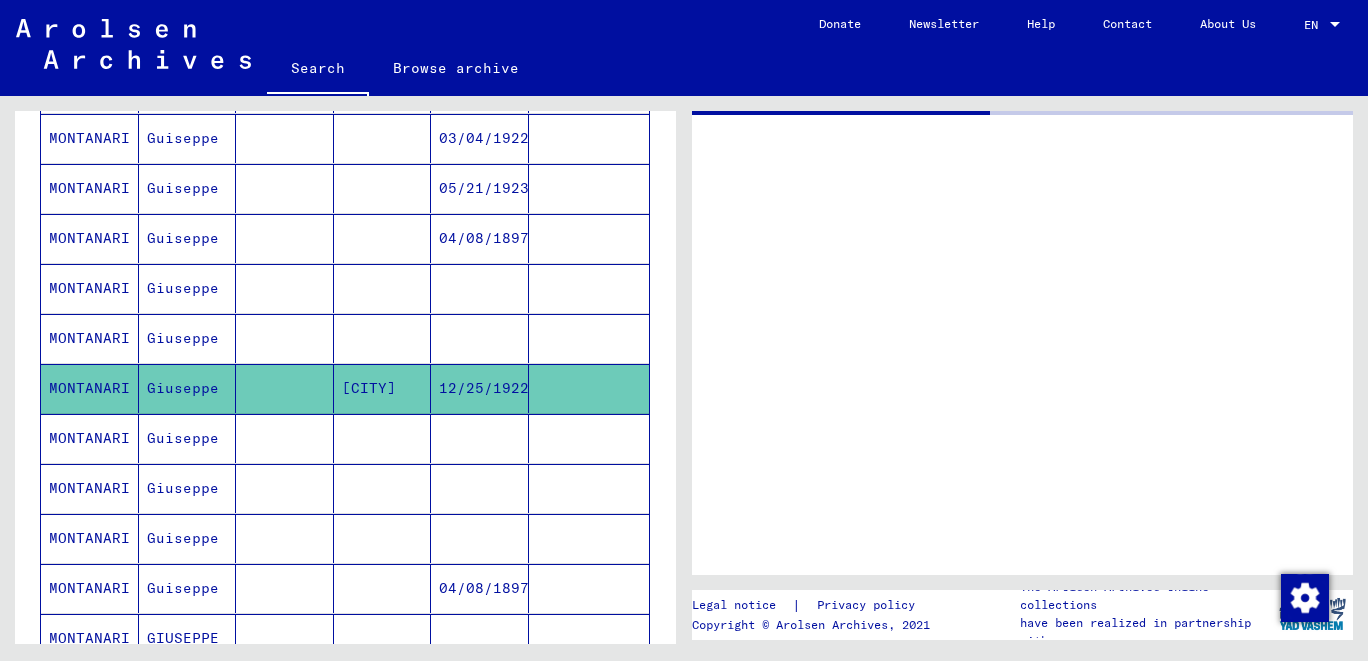 scroll, scrollTop: 444, scrollLeft: 0, axis: vertical 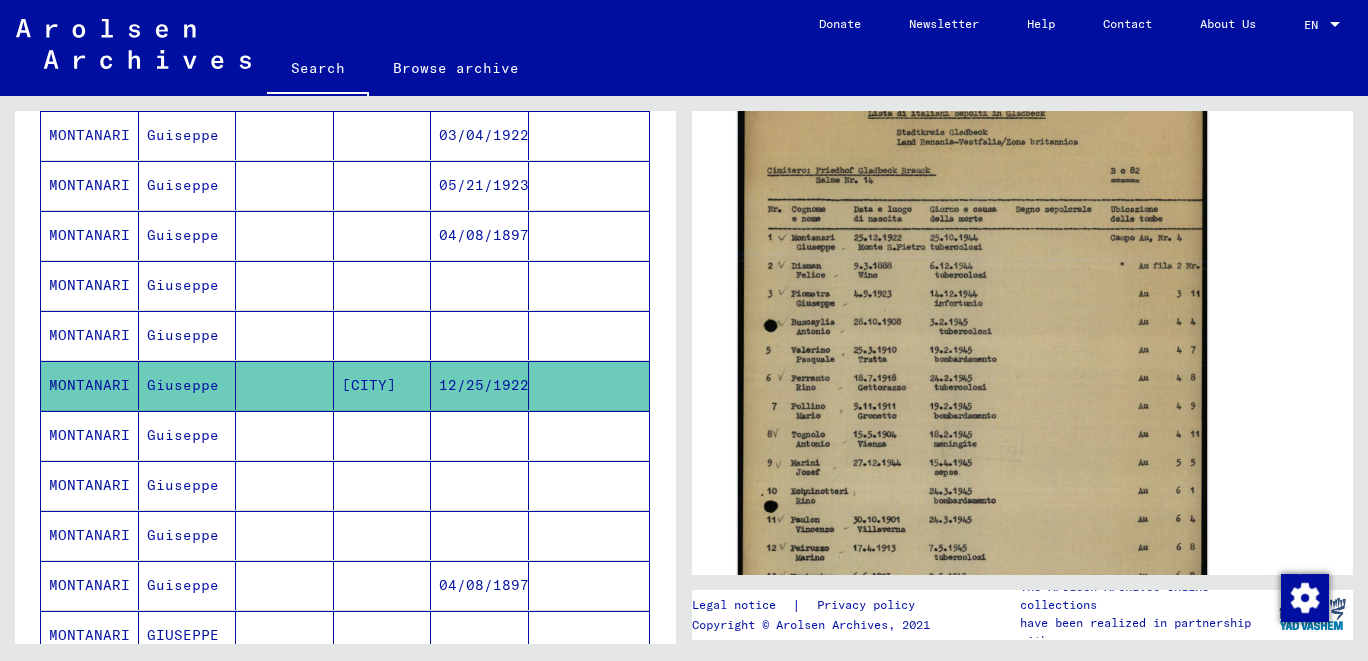 click 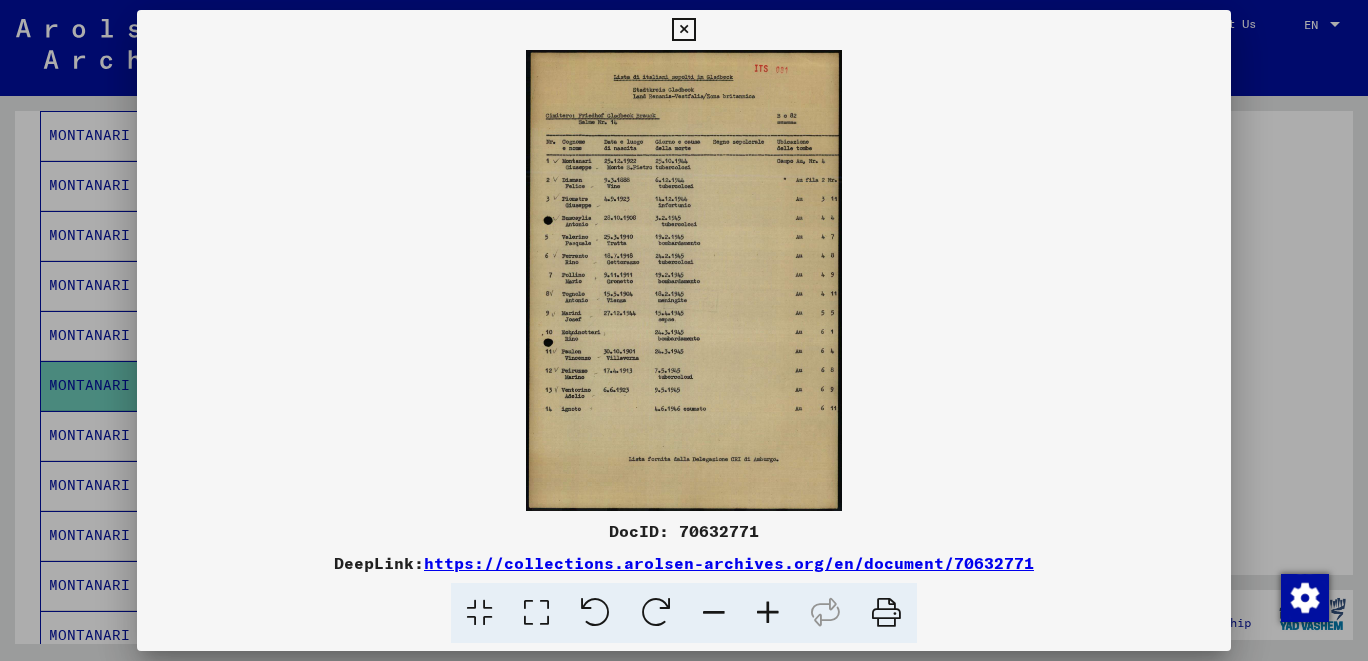 scroll, scrollTop: 426, scrollLeft: 0, axis: vertical 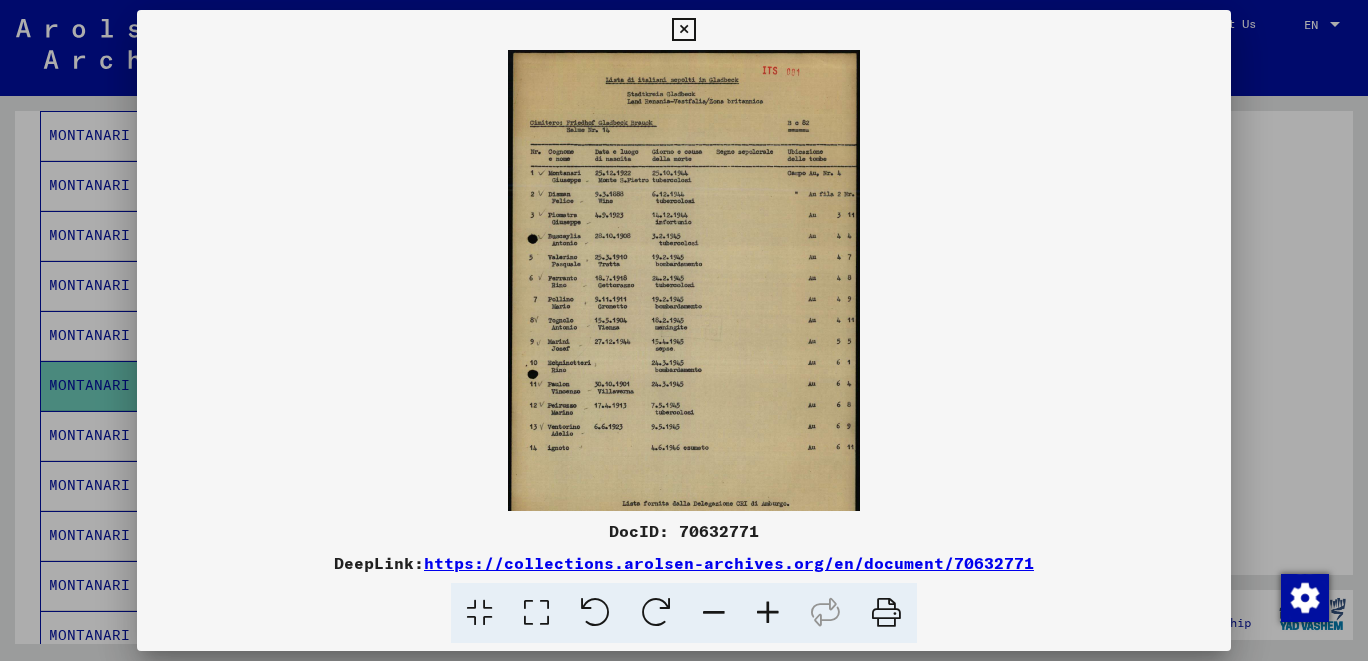 click at bounding box center [768, 613] 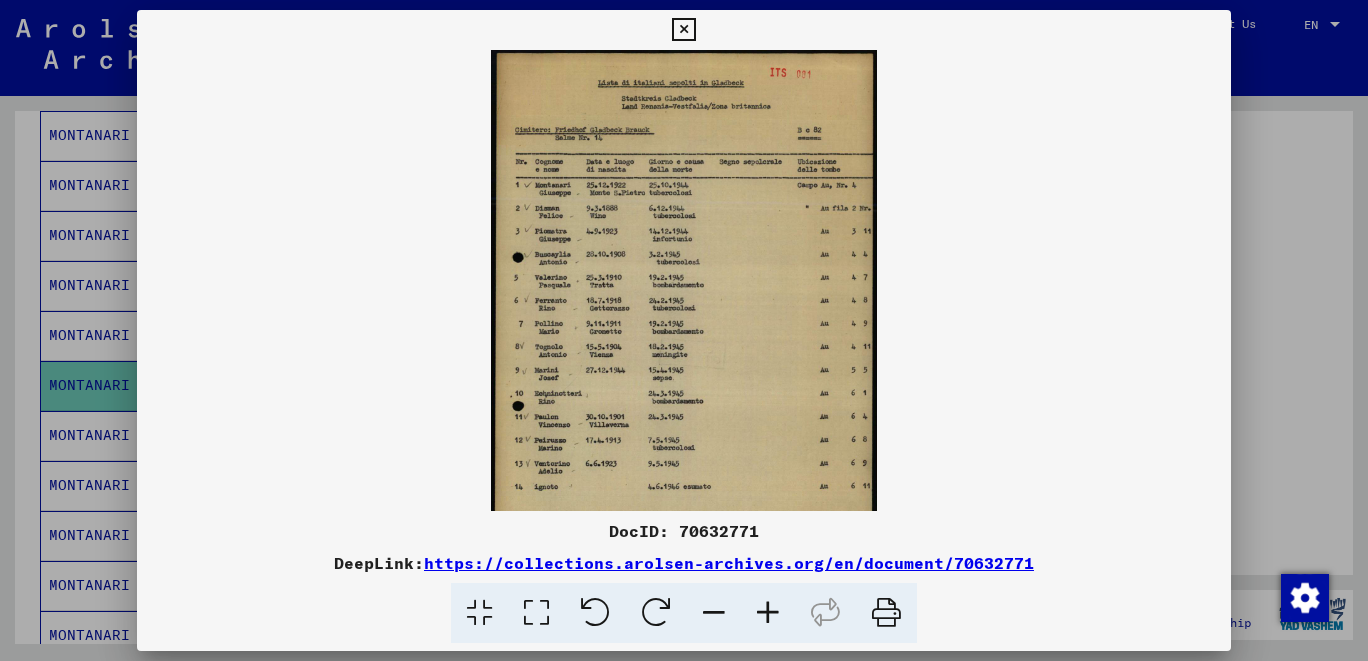 click at bounding box center [768, 613] 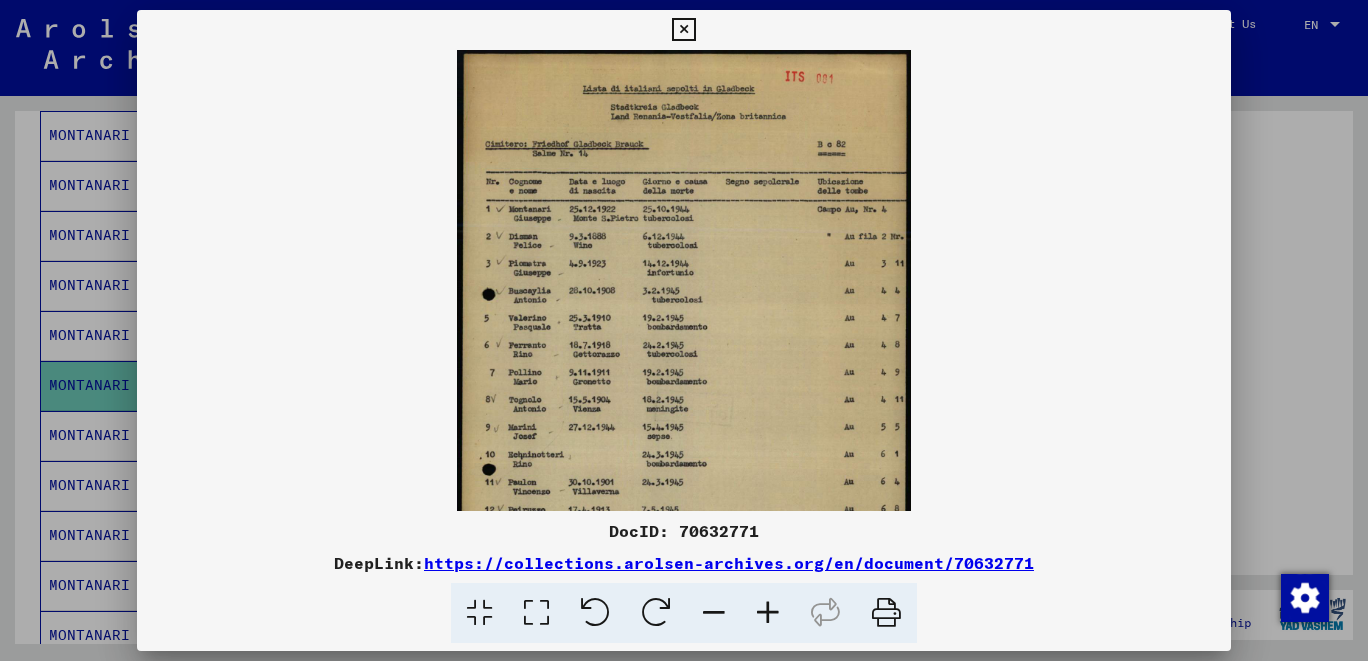 click at bounding box center (768, 613) 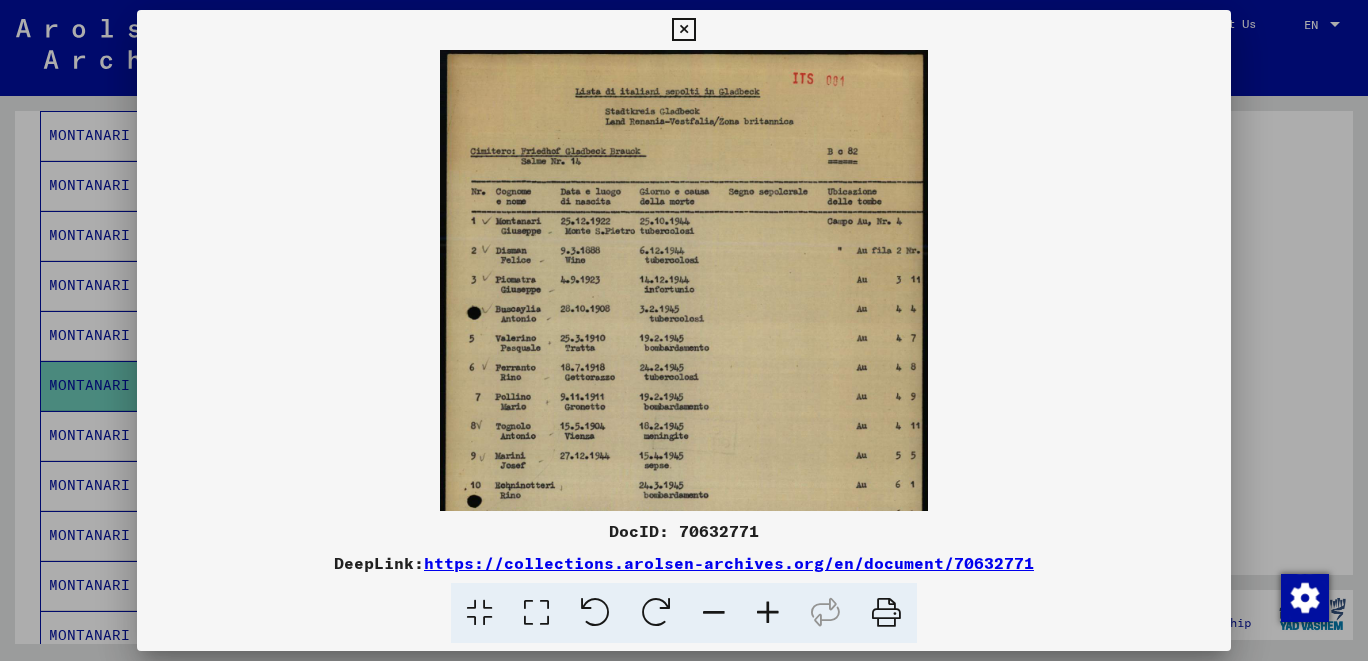 click at bounding box center [768, 613] 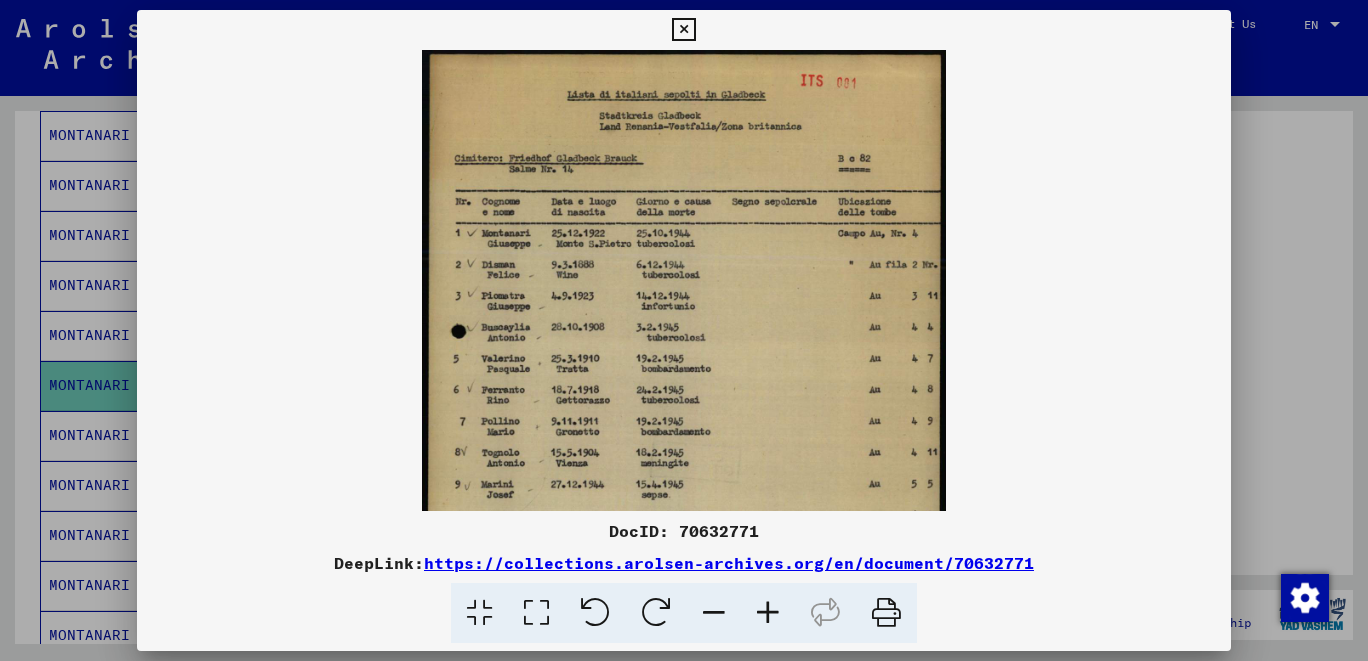 click at bounding box center [768, 613] 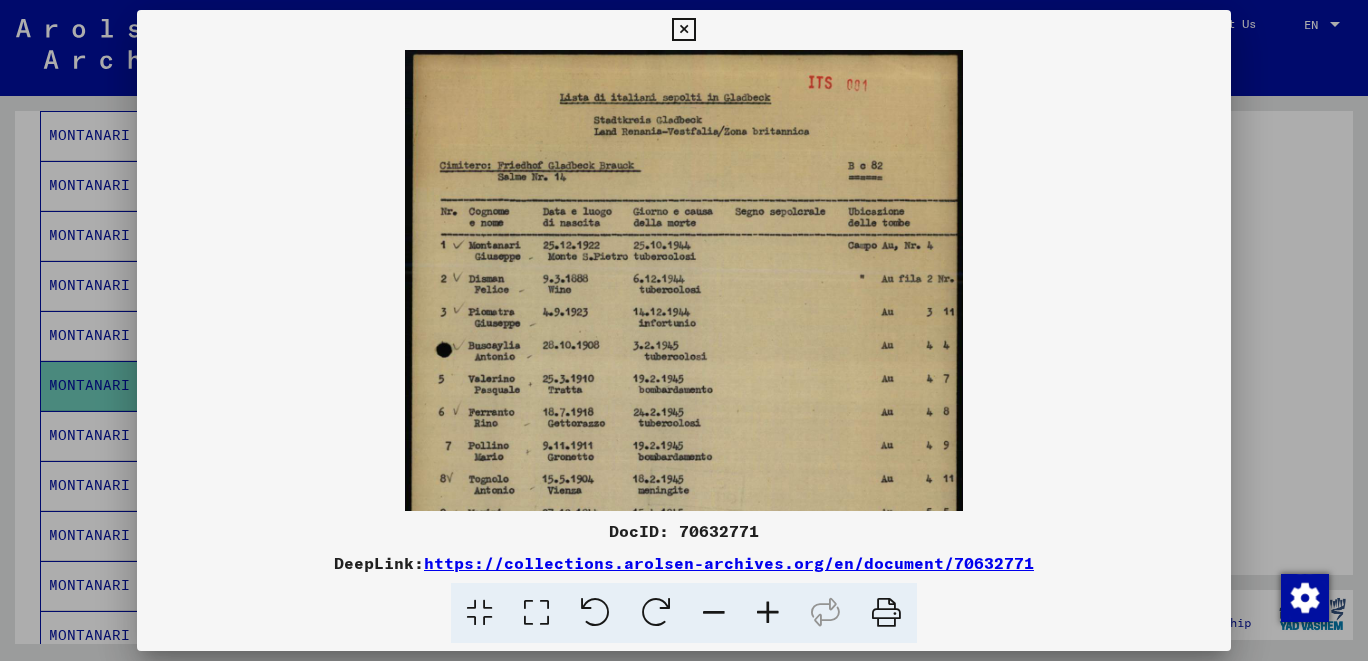 click at bounding box center [768, 613] 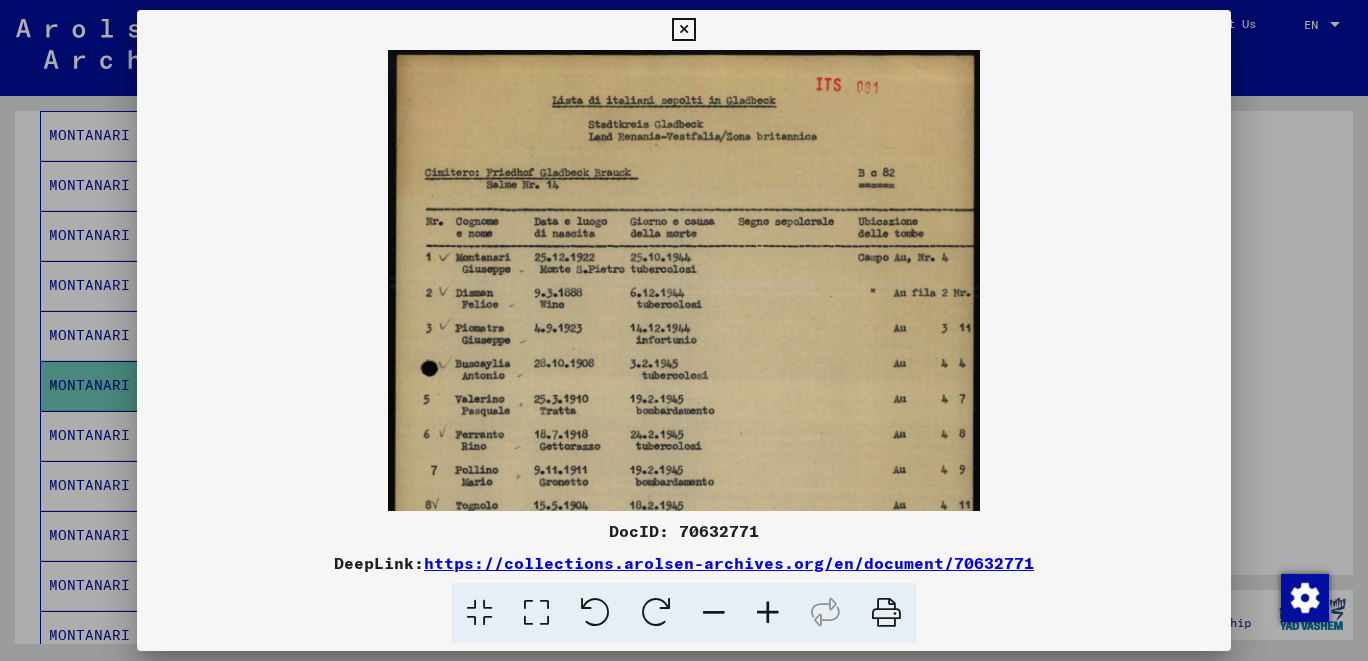 drag, startPoint x: 760, startPoint y: 598, endPoint x: 756, endPoint y: 567, distance: 31.257 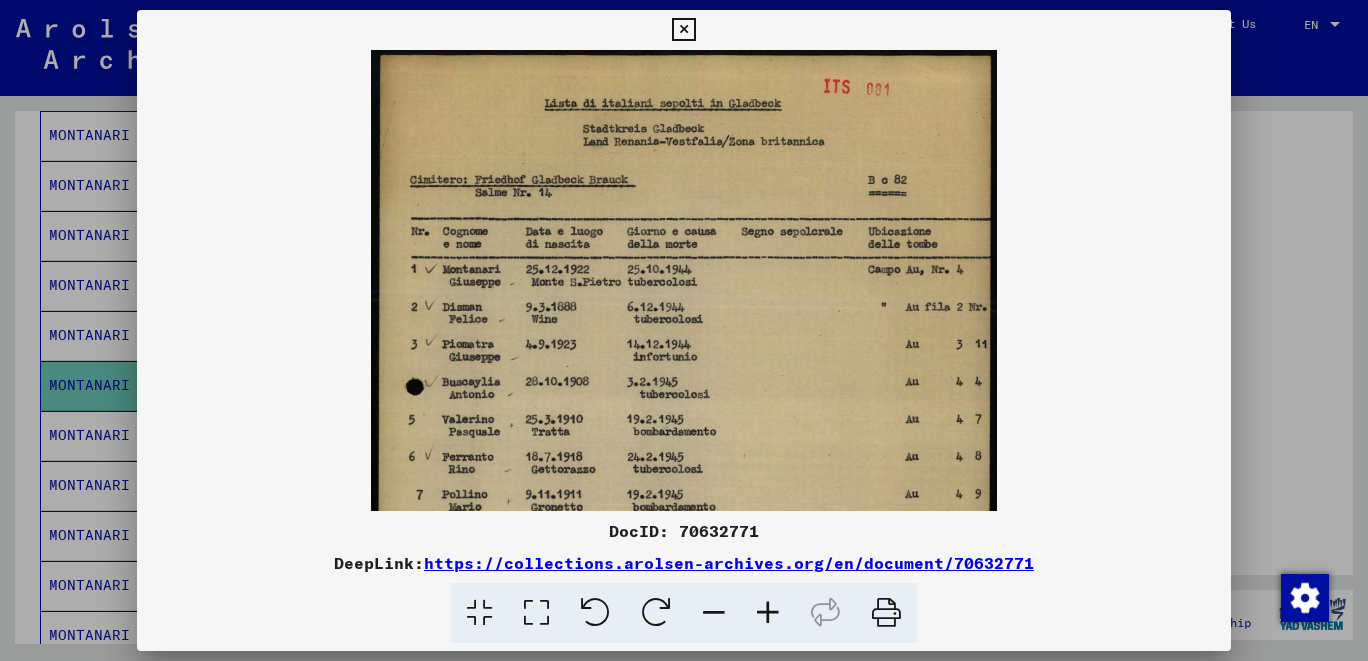 scroll, scrollTop: 1, scrollLeft: 0, axis: vertical 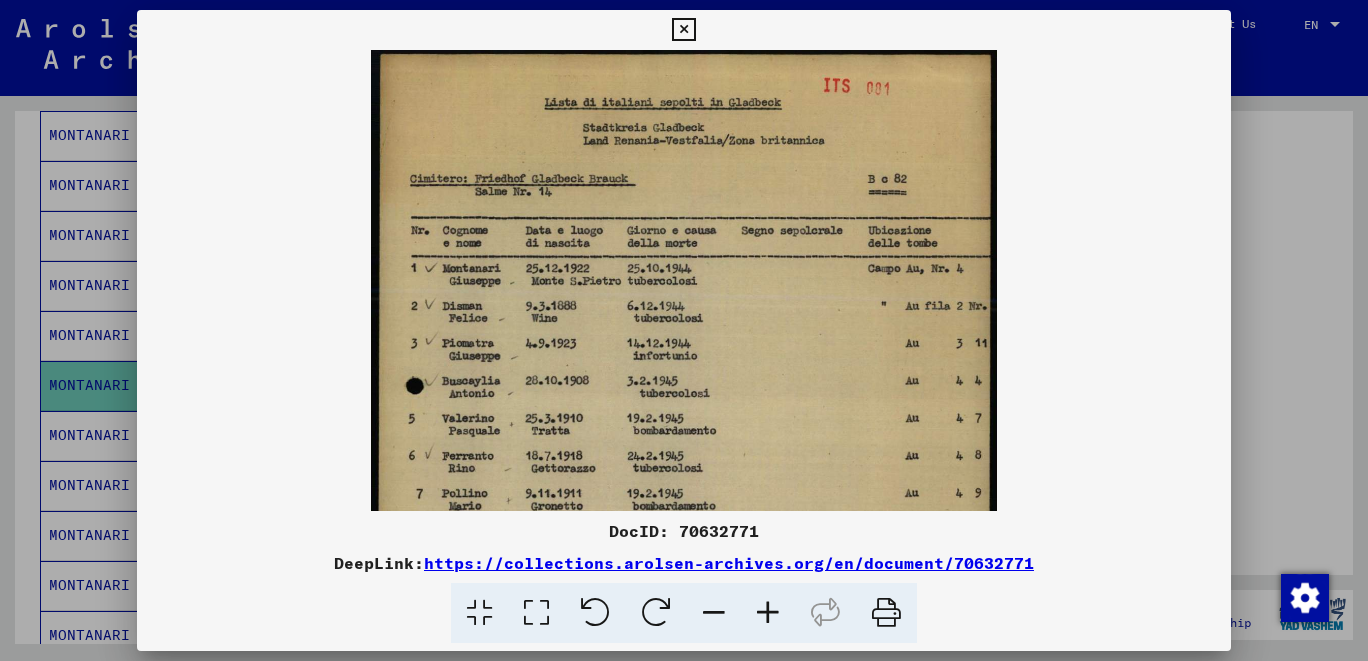 click at bounding box center (684, 504) 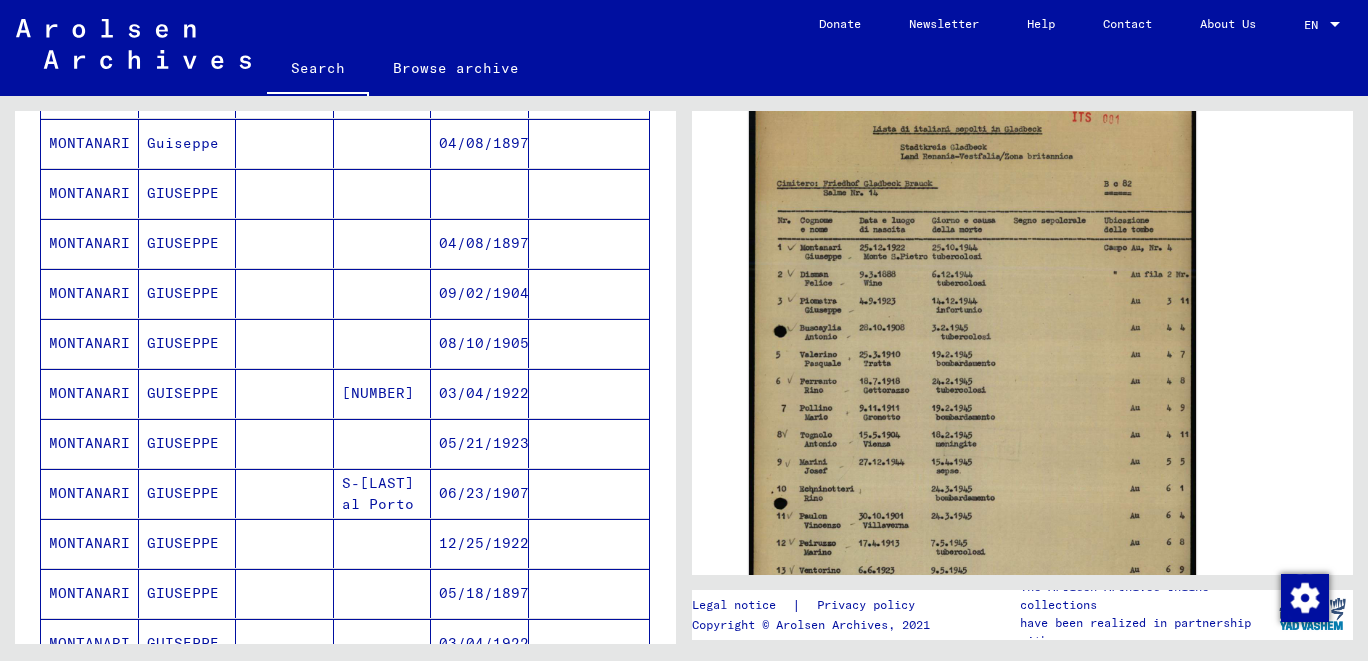 scroll, scrollTop: 1327, scrollLeft: 0, axis: vertical 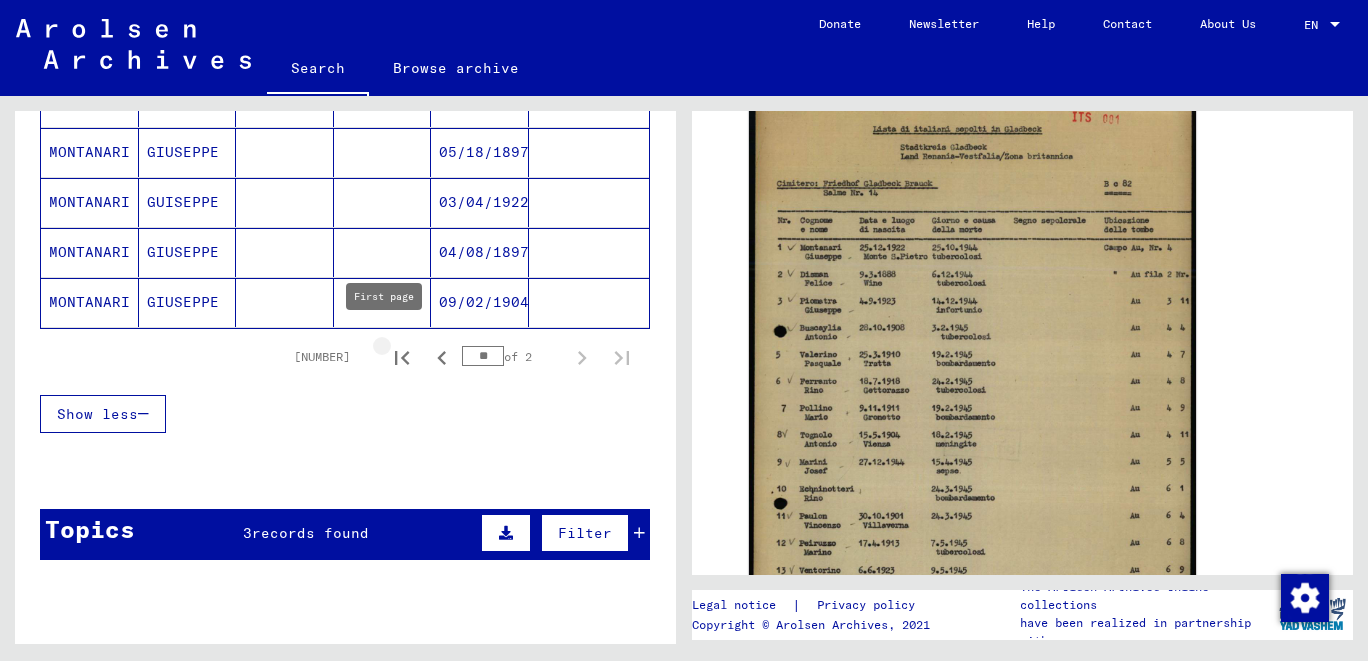 click 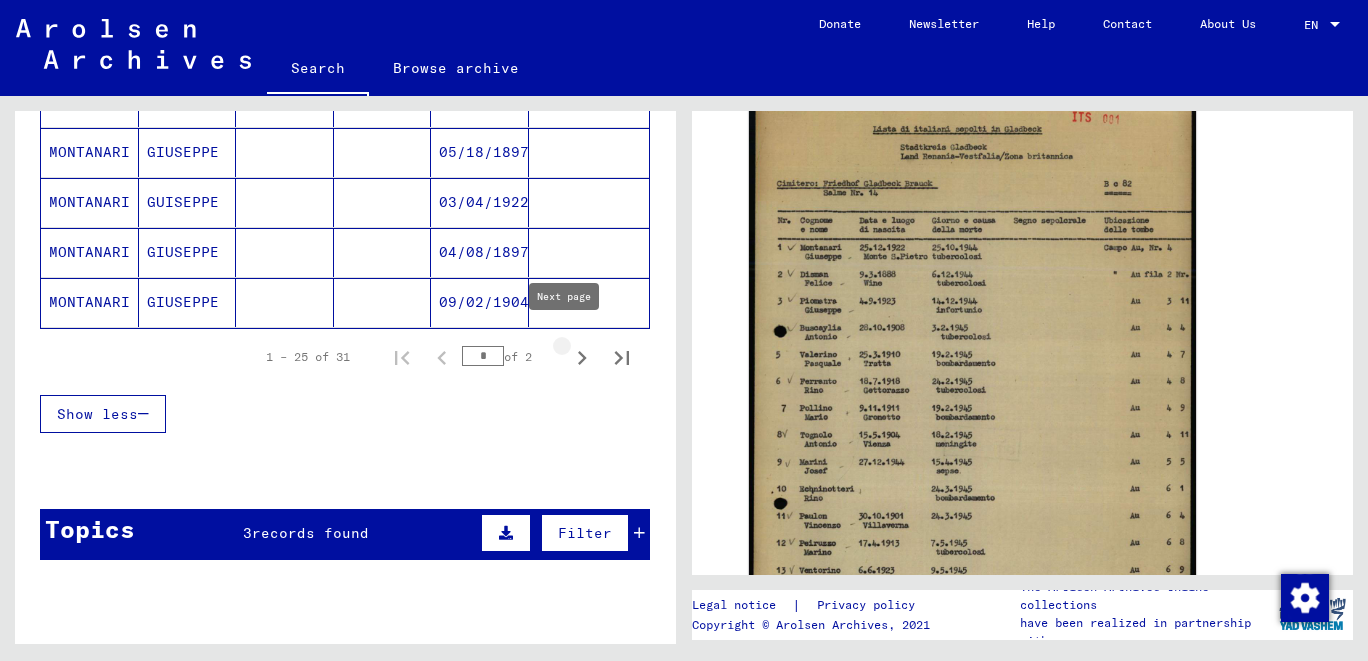 click 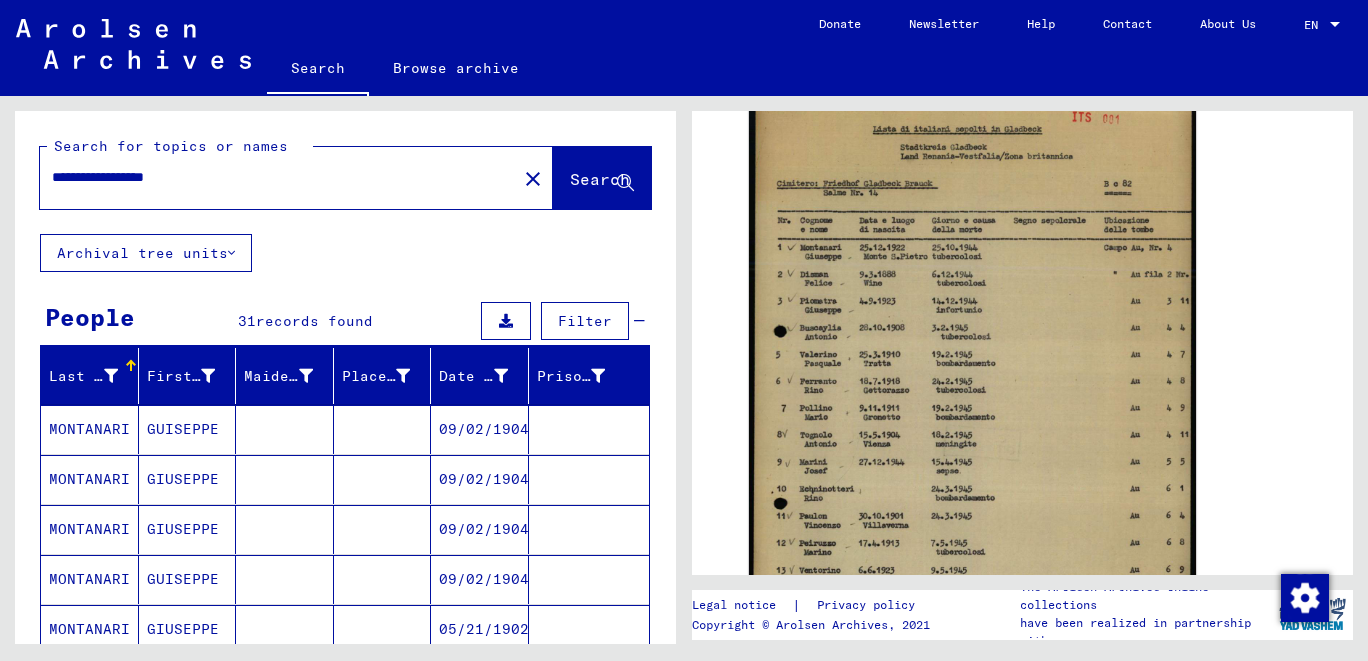 scroll, scrollTop: 441, scrollLeft: 0, axis: vertical 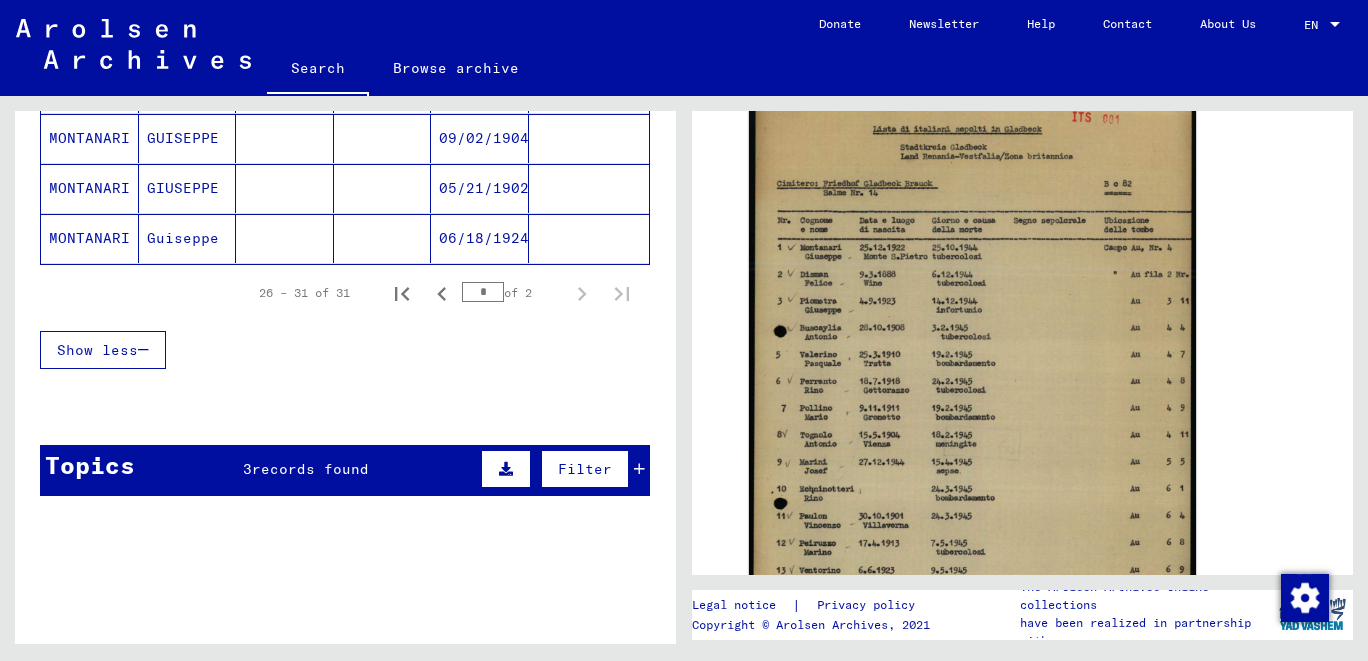 click on "records found" at bounding box center [310, 469] 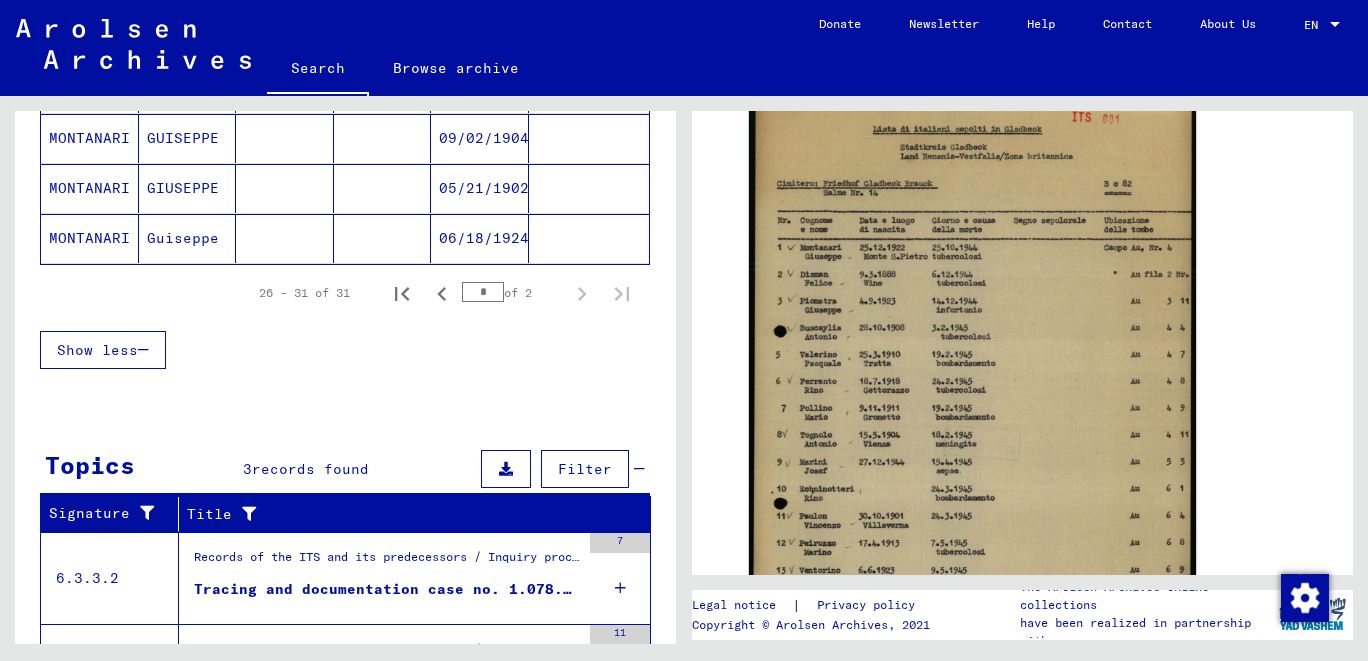 scroll, scrollTop: 657, scrollLeft: 0, axis: vertical 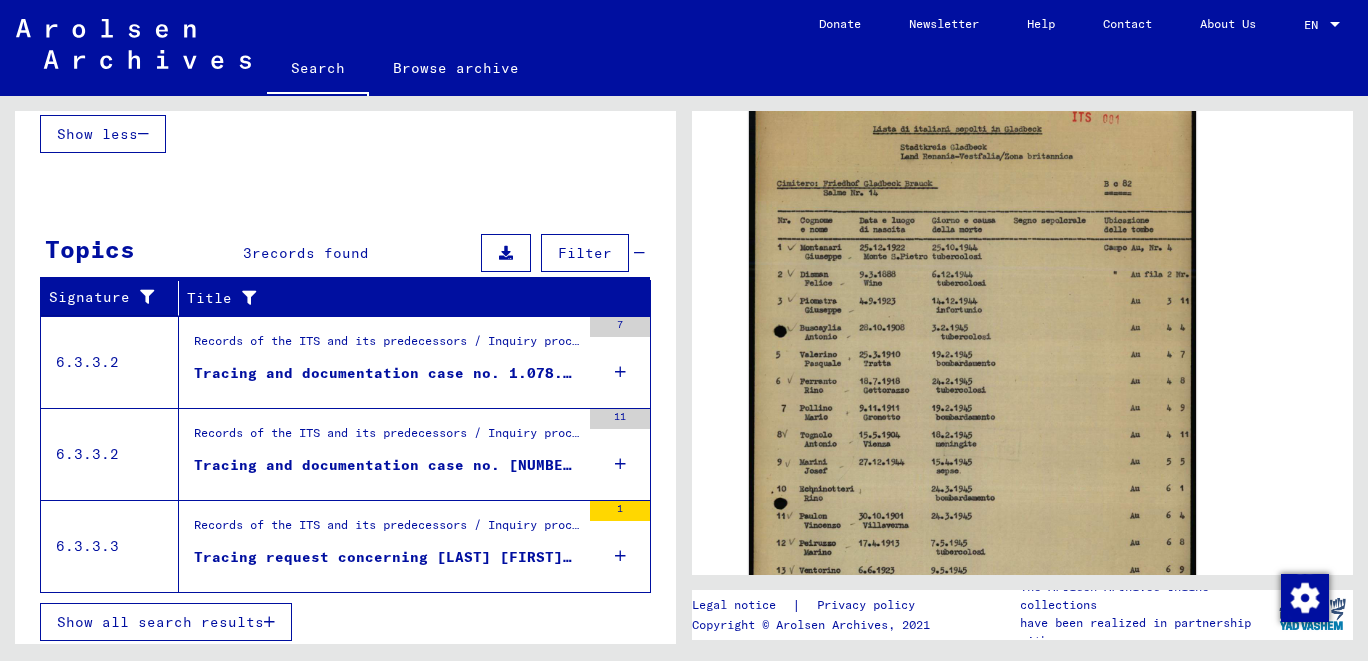 click on "Tracing request concerning [LAST] [FIRST] [DATE]" at bounding box center (387, 557) 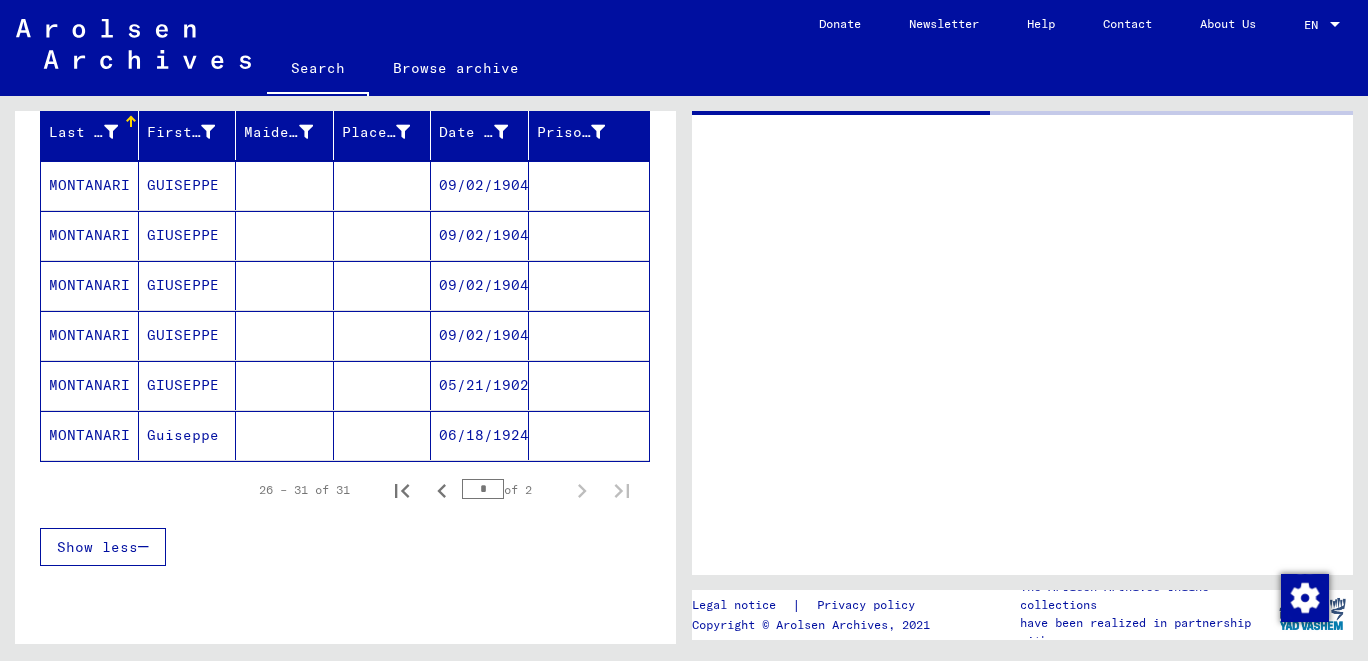 scroll, scrollTop: 244, scrollLeft: 0, axis: vertical 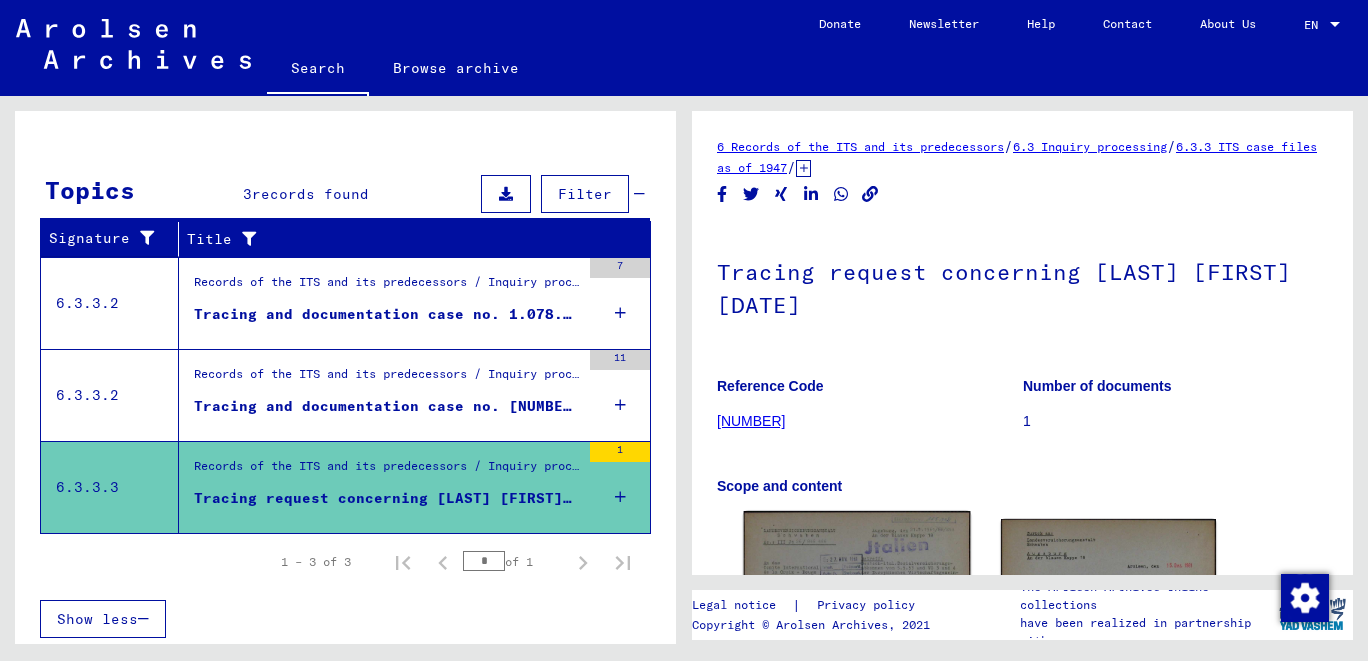 click 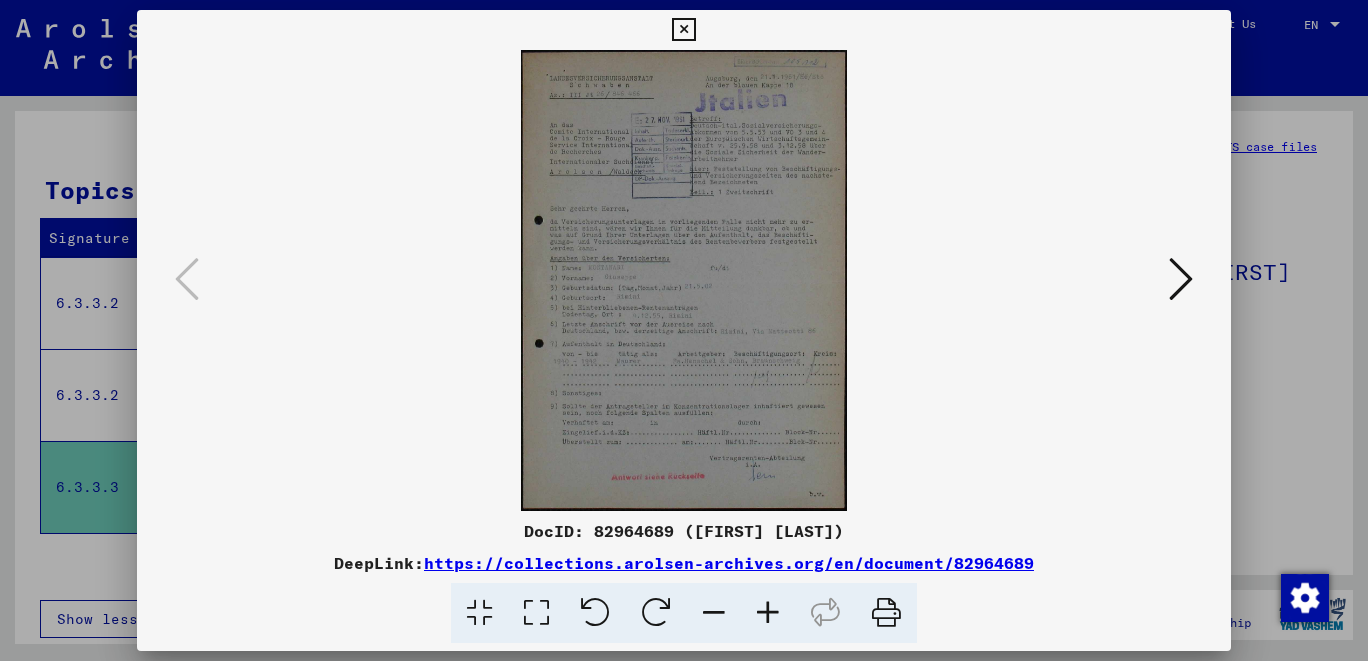 click at bounding box center (768, 613) 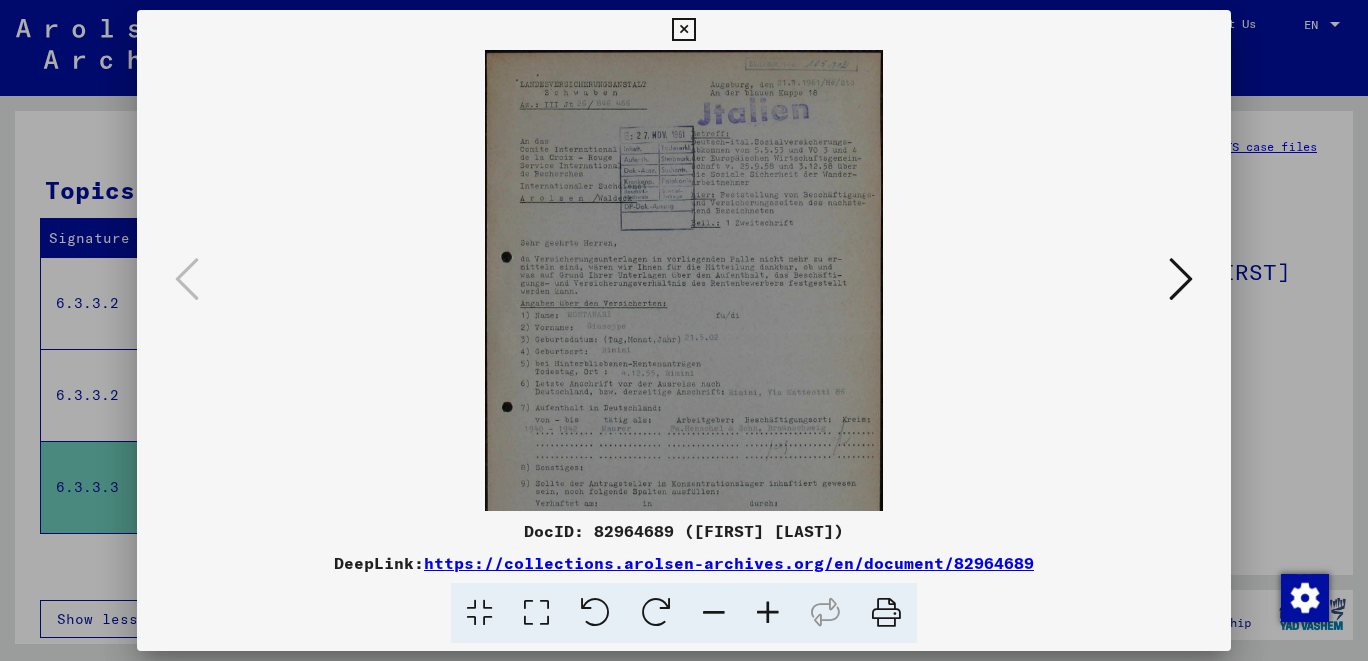 click at bounding box center [768, 613] 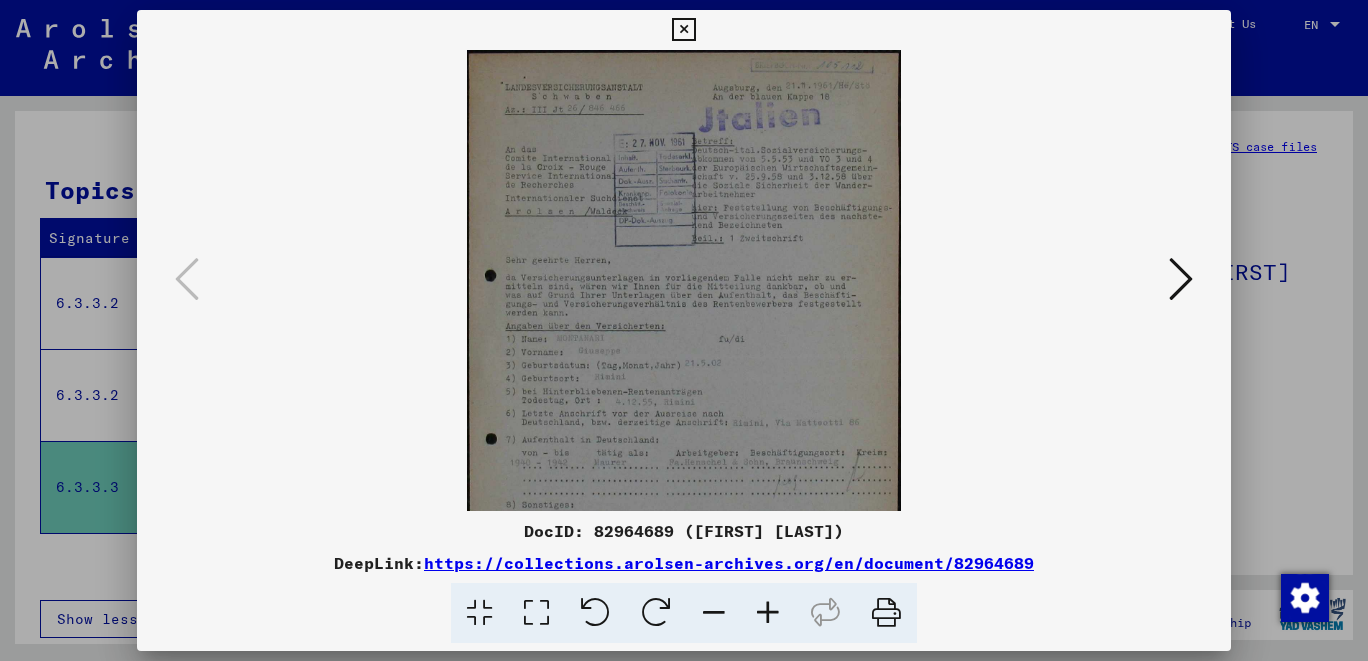 click at bounding box center (768, 613) 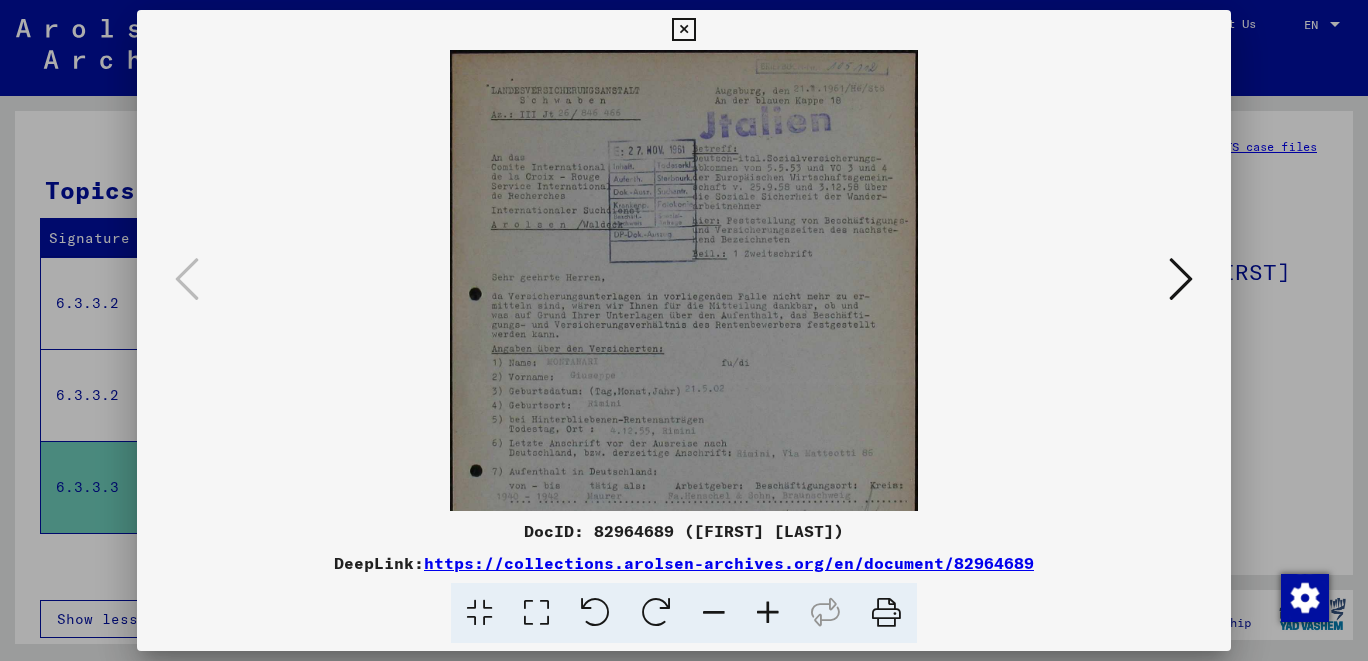 click at bounding box center (768, 613) 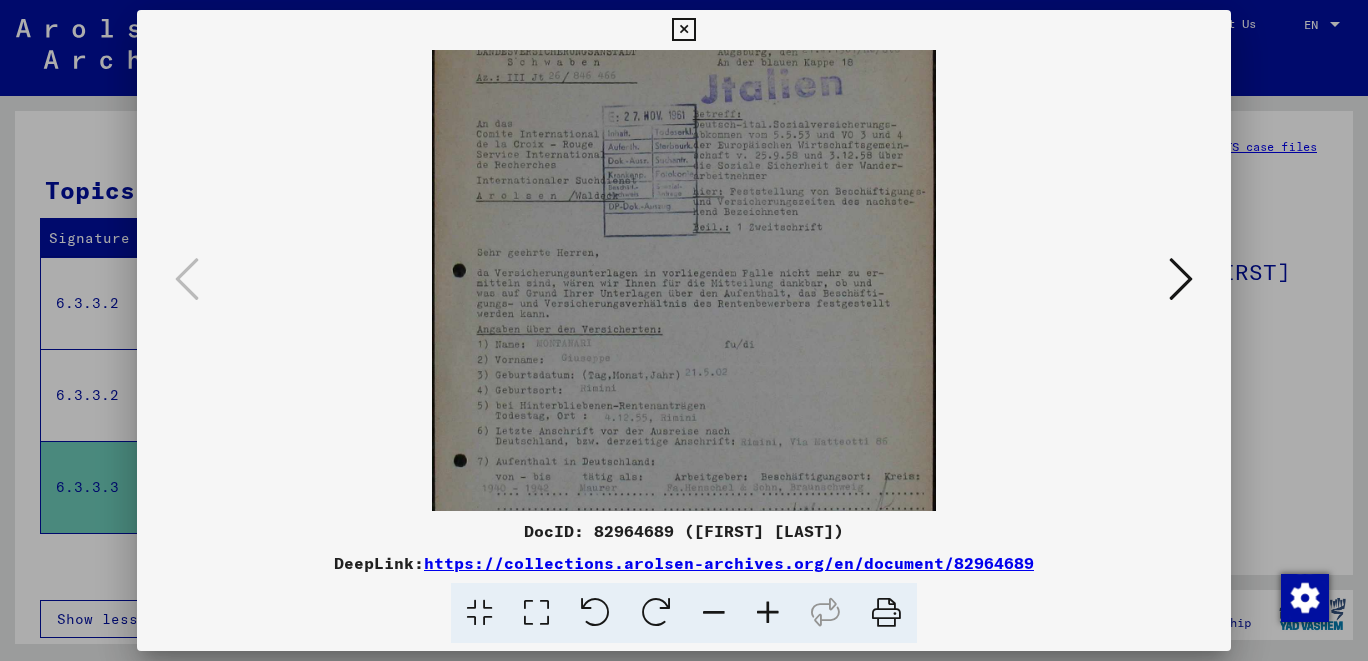 scroll, scrollTop: 46, scrollLeft: 0, axis: vertical 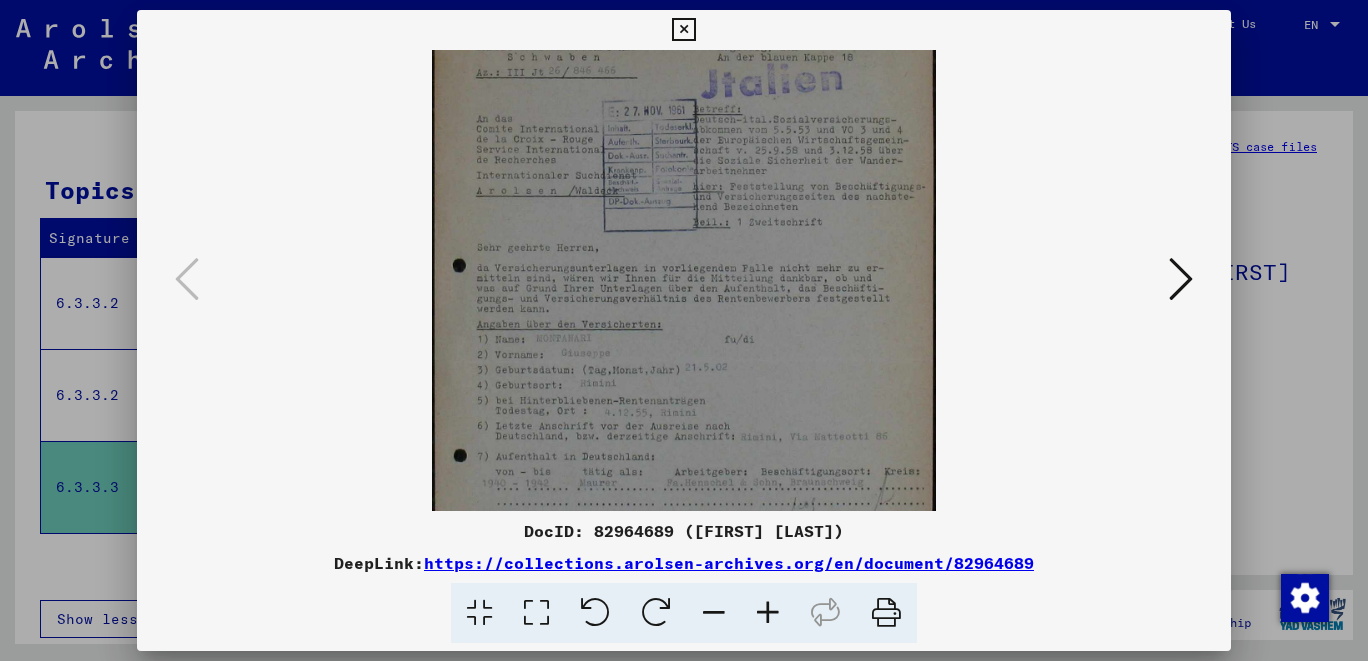 drag, startPoint x: 797, startPoint y: 458, endPoint x: 876, endPoint y: 361, distance: 125.09996 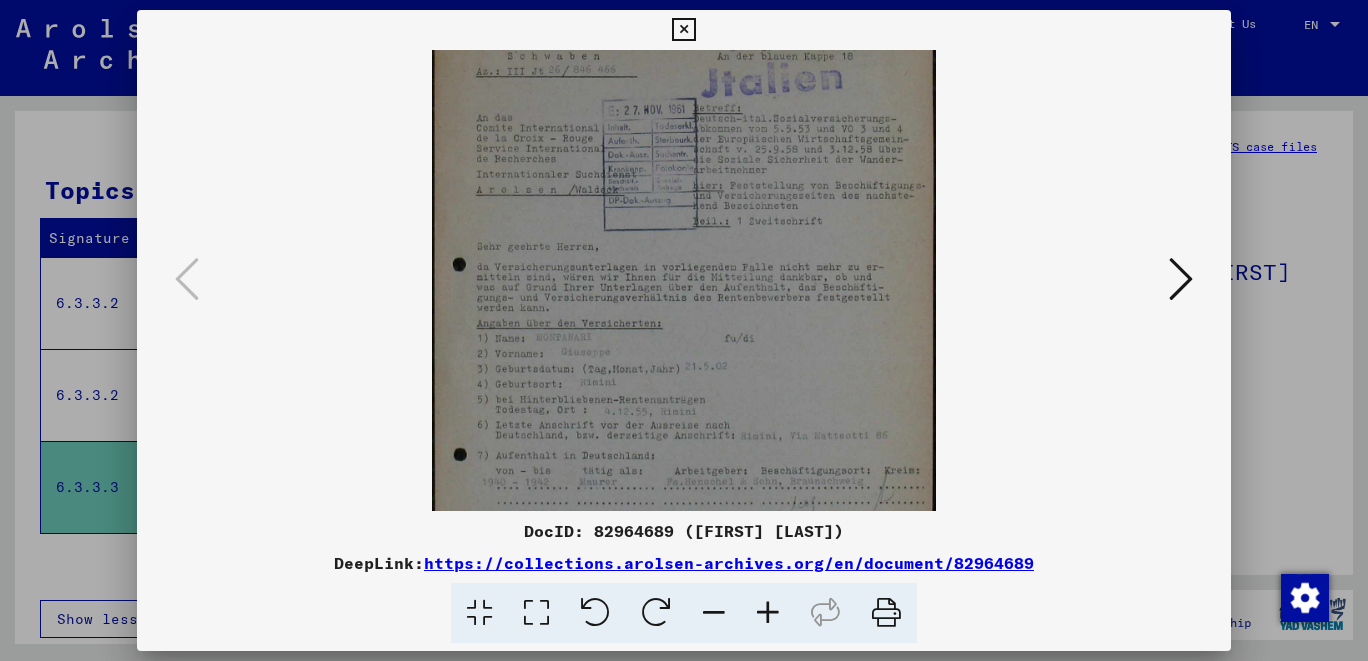 click at bounding box center [683, 30] 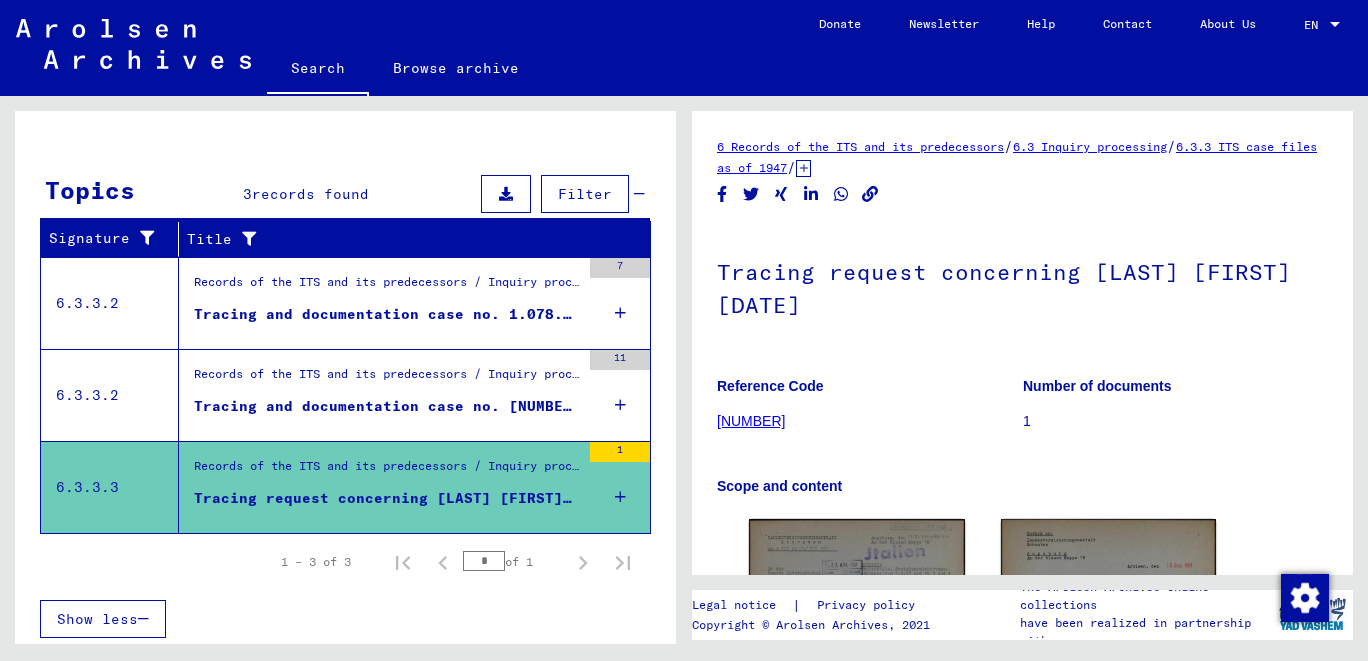 click on "Tracing and documentation case no. [NUMBER] for [LAST], [LAST] born [DATE]" at bounding box center (387, 406) 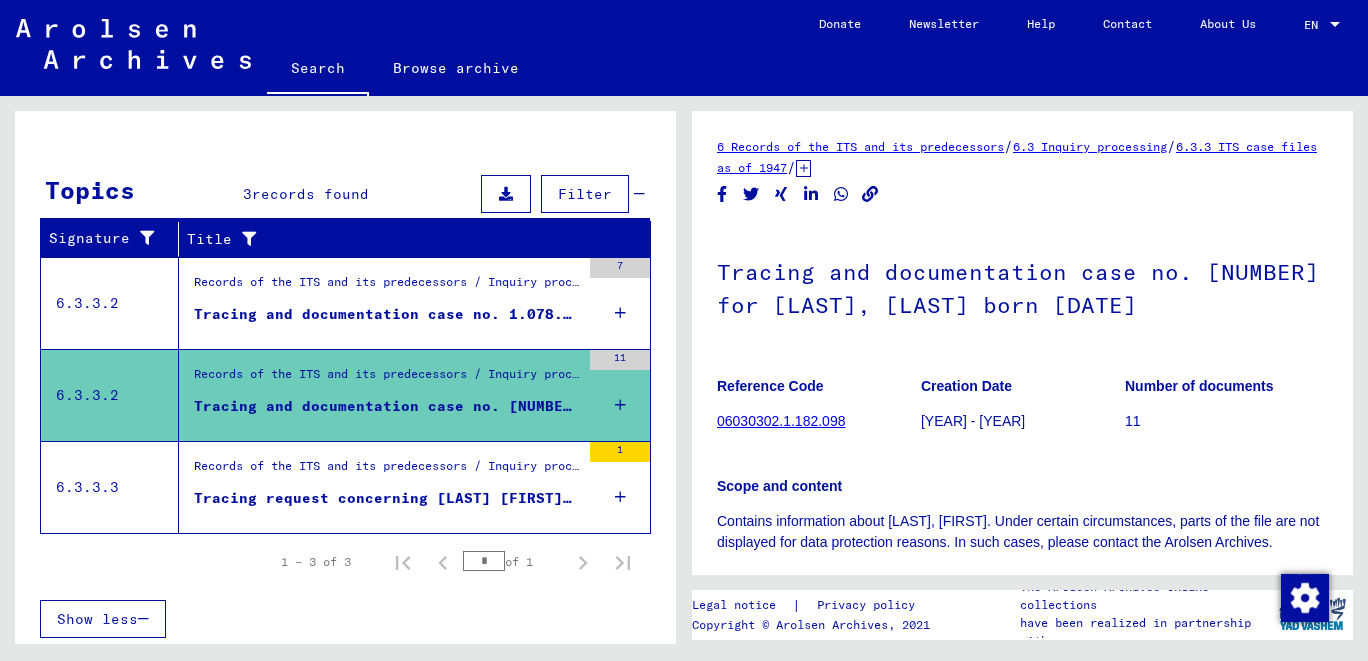 click on "Tracing and documentation case no. 1.078.828 for [LAST], [FIRST] born [DATE]" at bounding box center [387, 314] 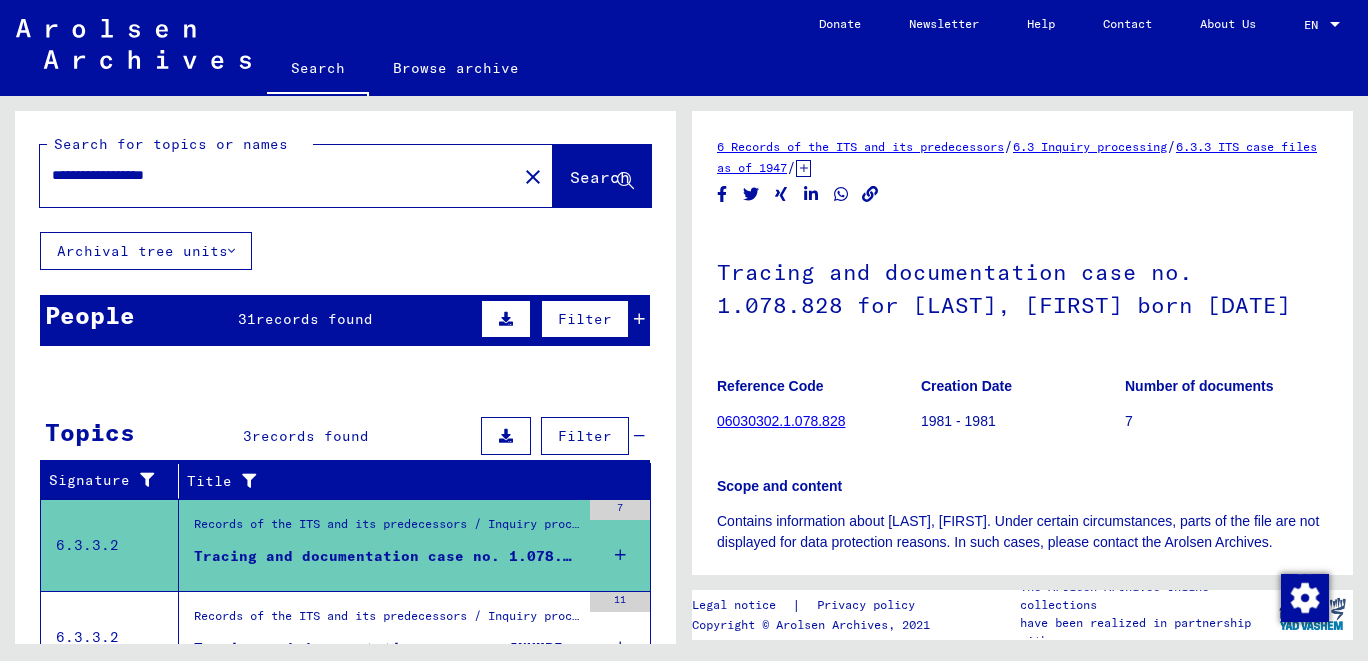 scroll, scrollTop: 0, scrollLeft: 0, axis: both 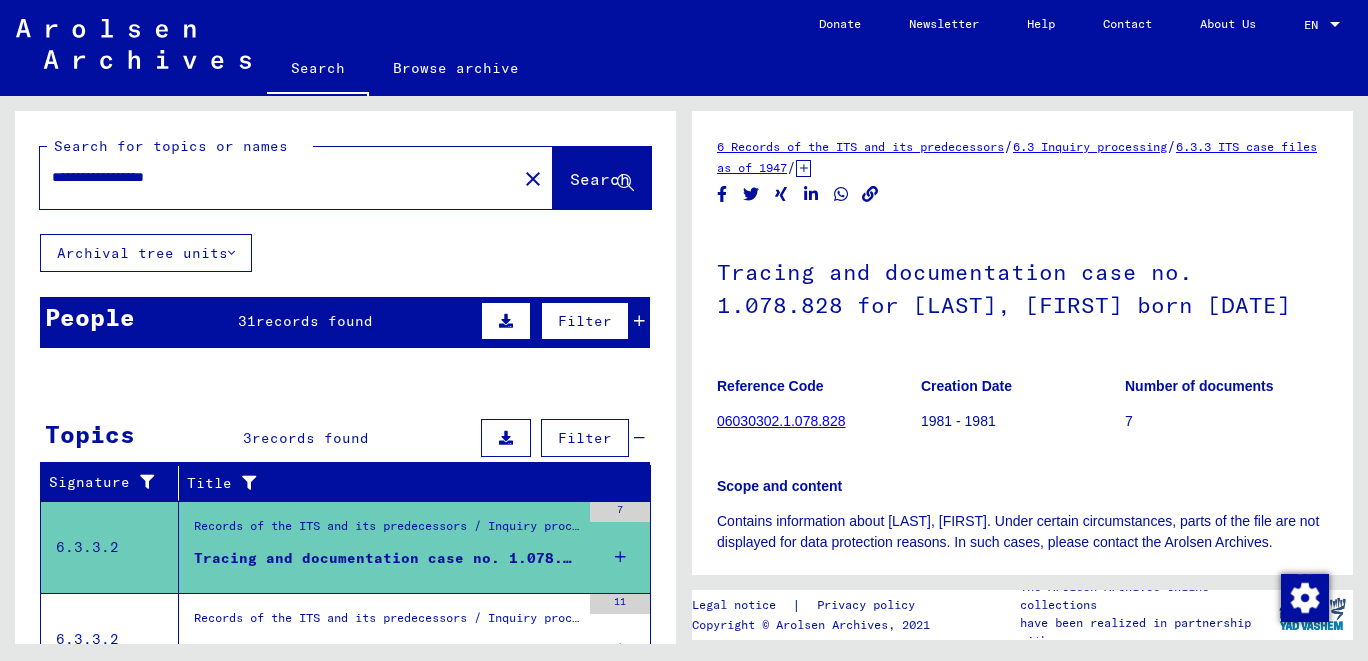 click on "**********" 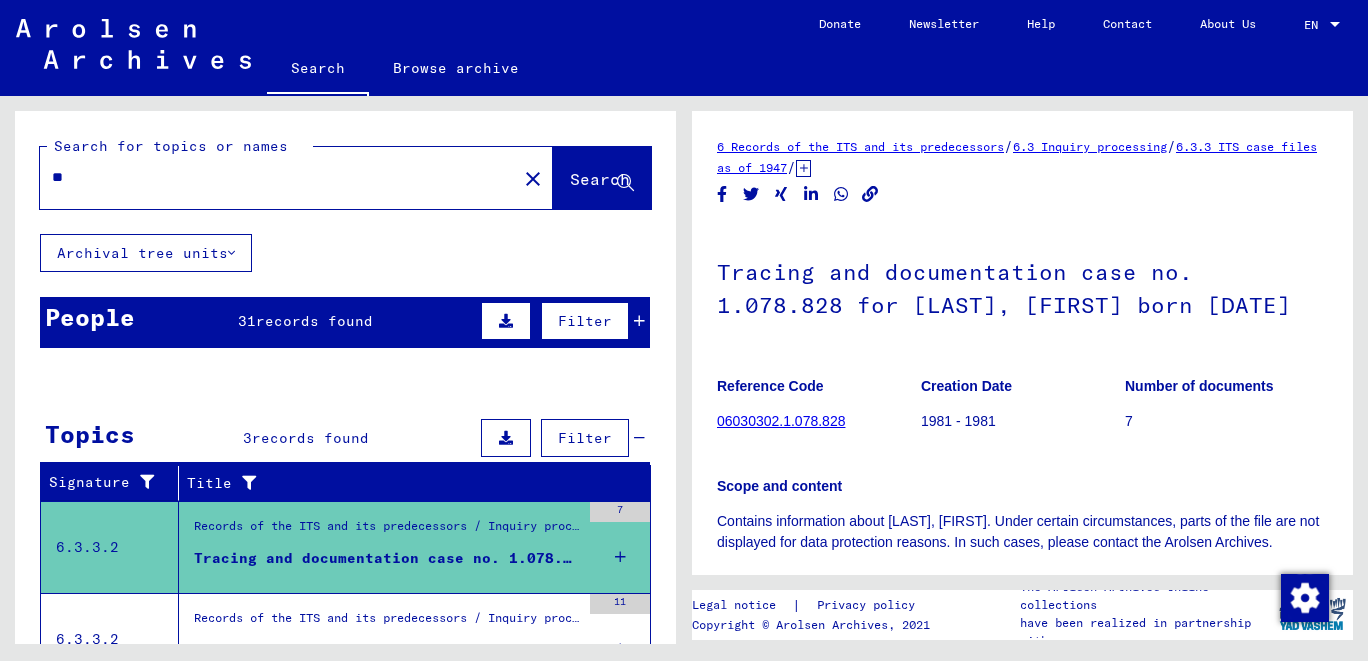 type on "*" 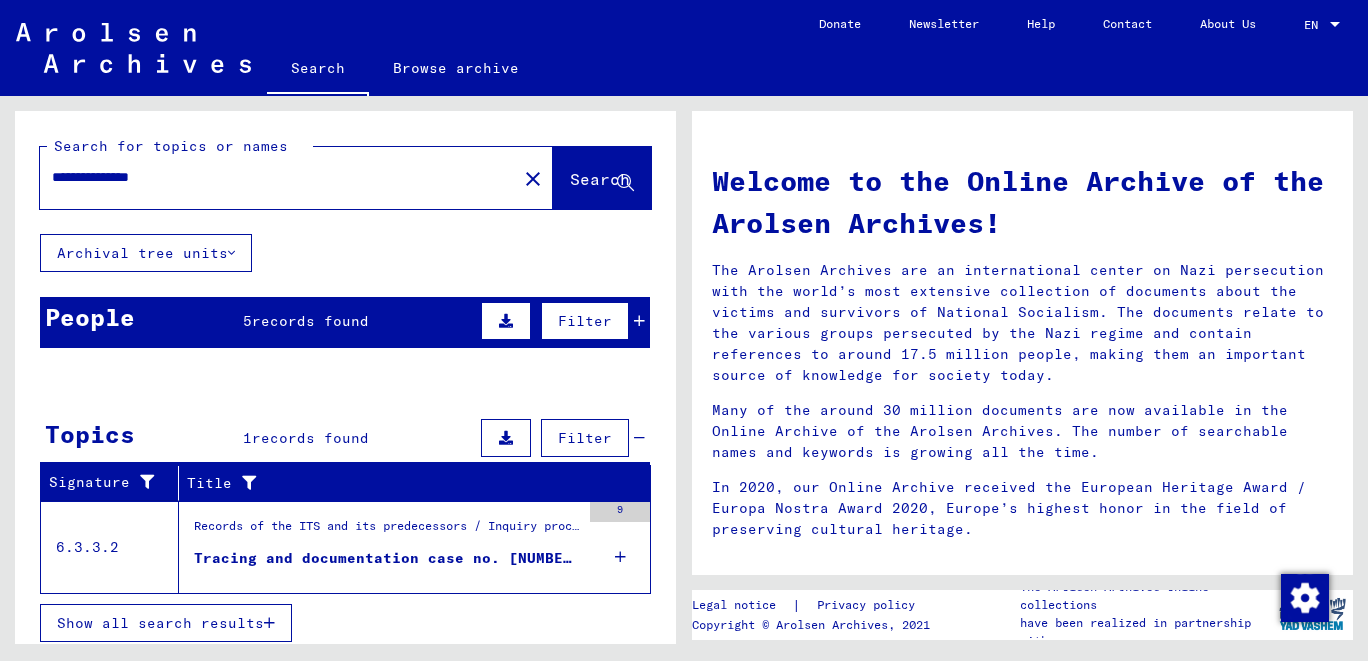 click on "People 5  records found  Filter" at bounding box center [345, 322] 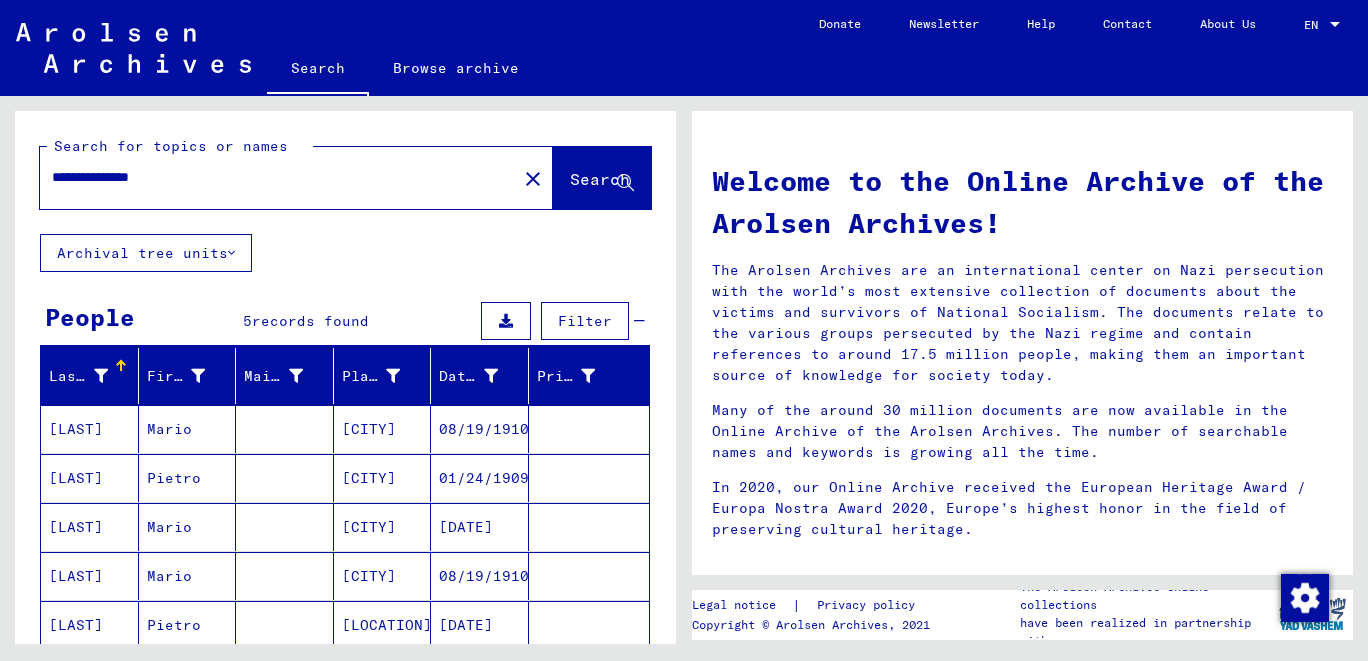 click on "[LAST]" at bounding box center [90, 527] 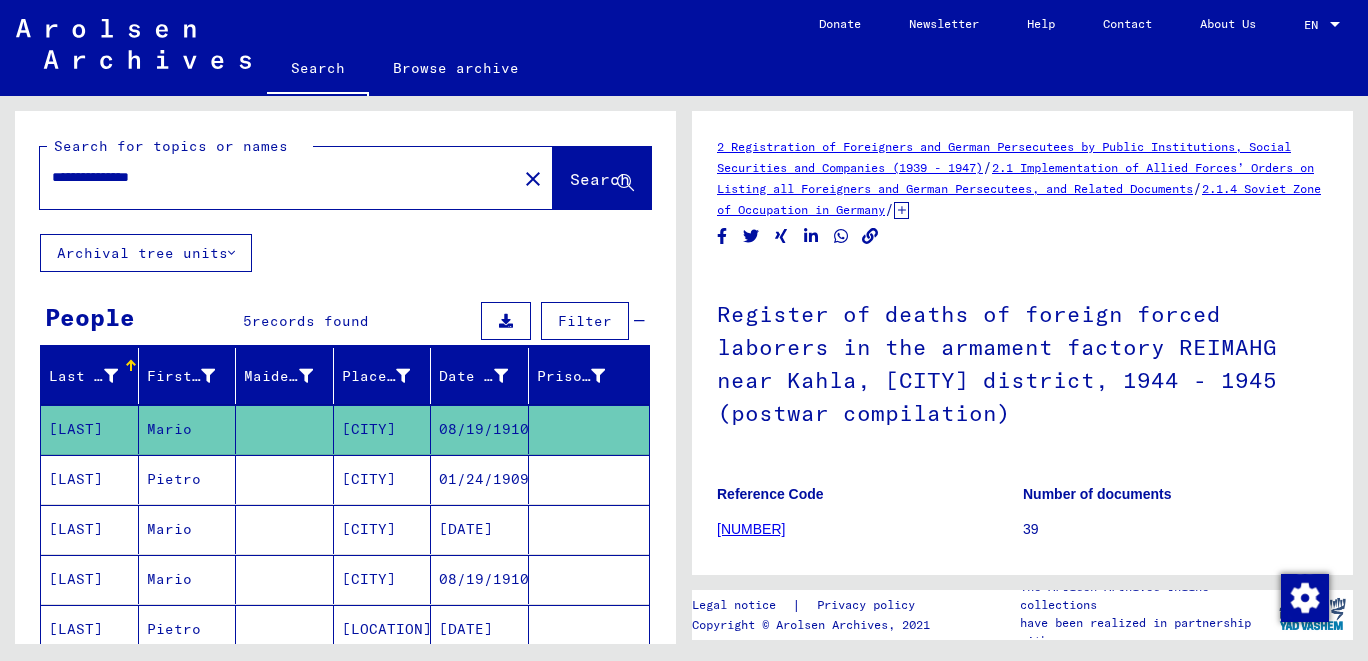 click on "**********" at bounding box center [278, 177] 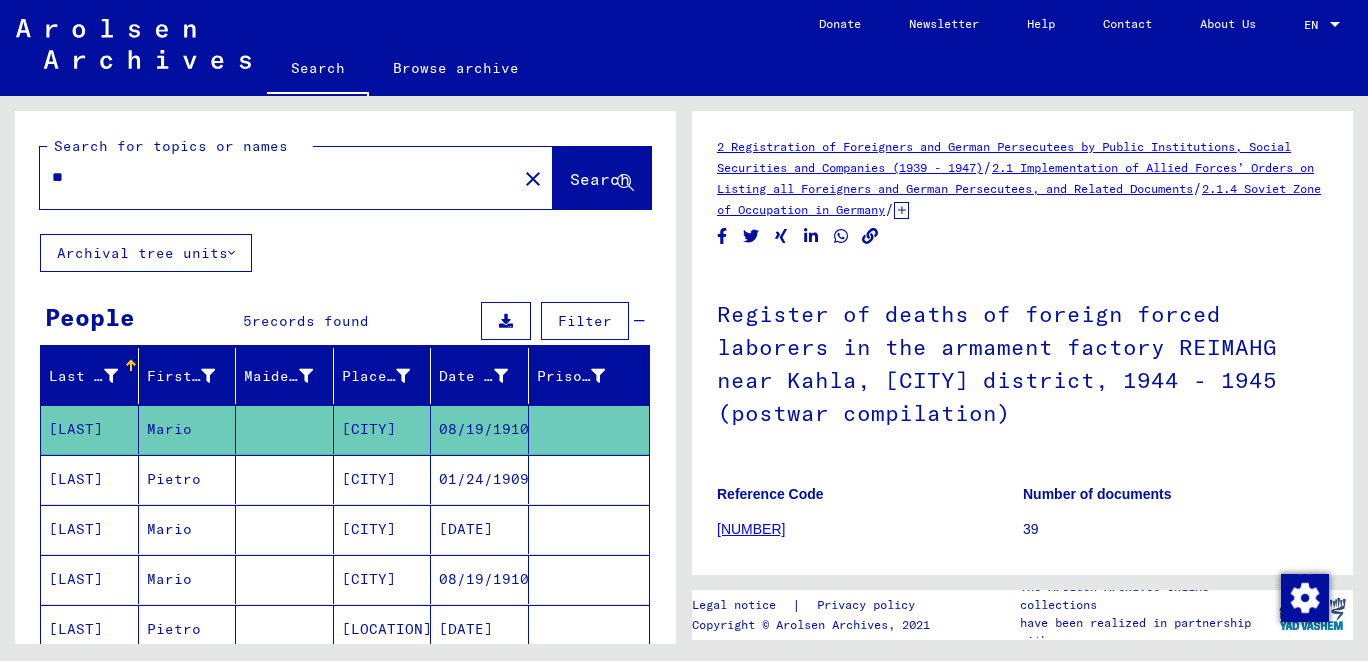 type on "*" 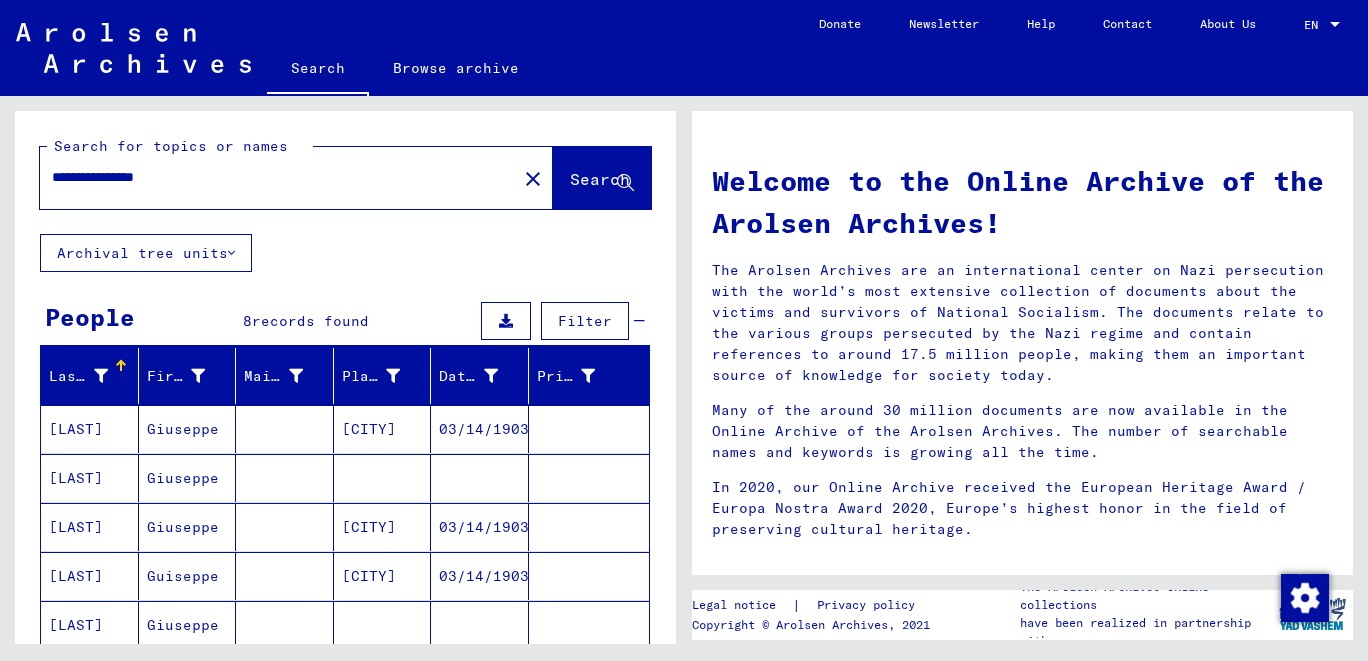 click on "**********" at bounding box center (272, 177) 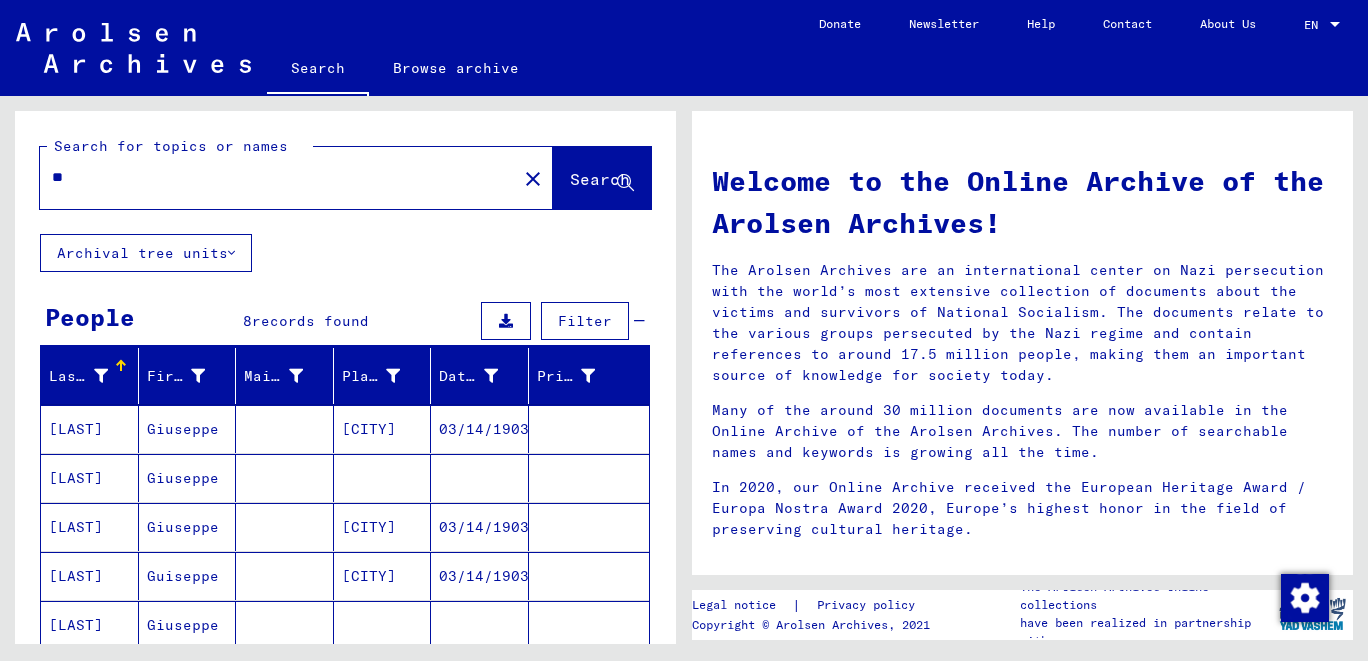 type on "*" 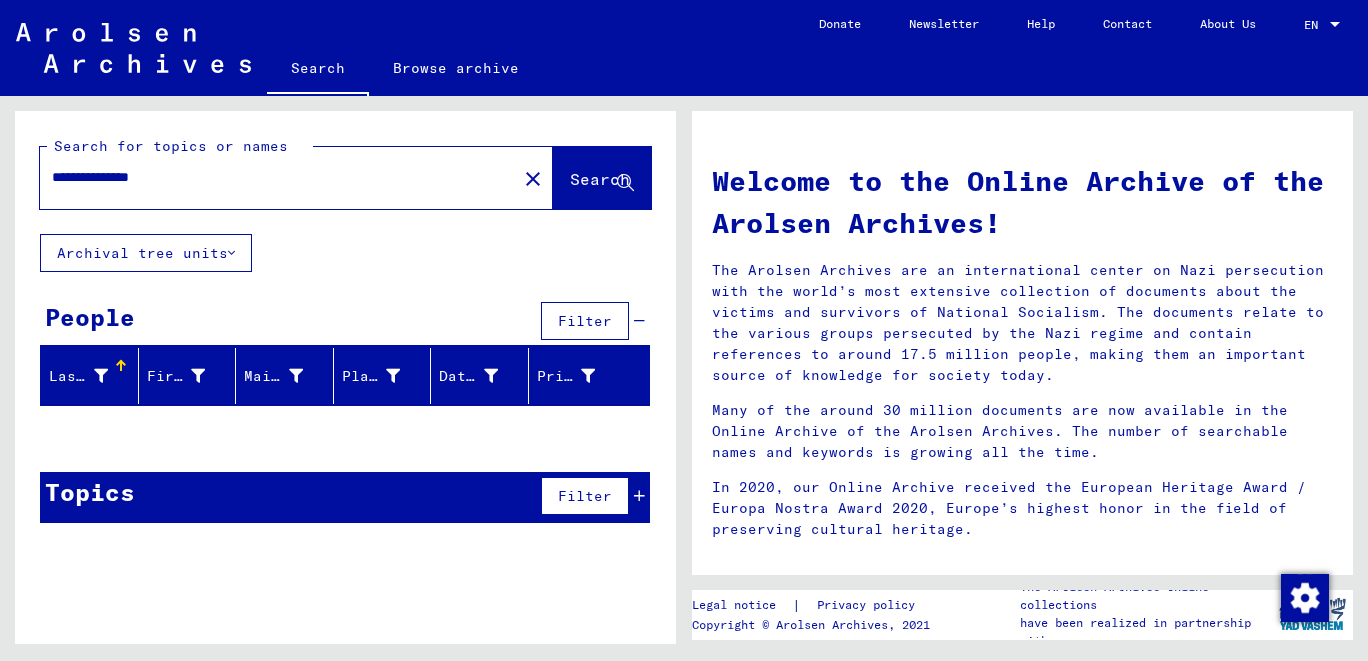 click on "**********" at bounding box center [272, 177] 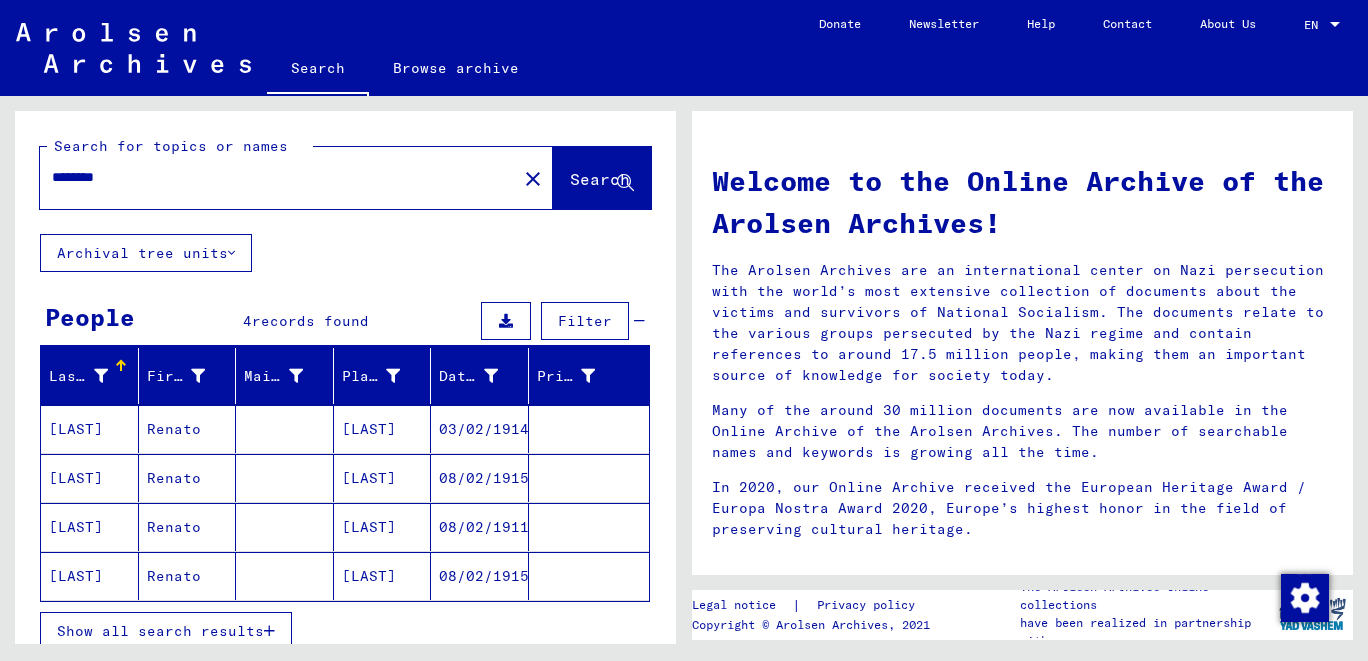 click on "Show all search results" at bounding box center [160, 631] 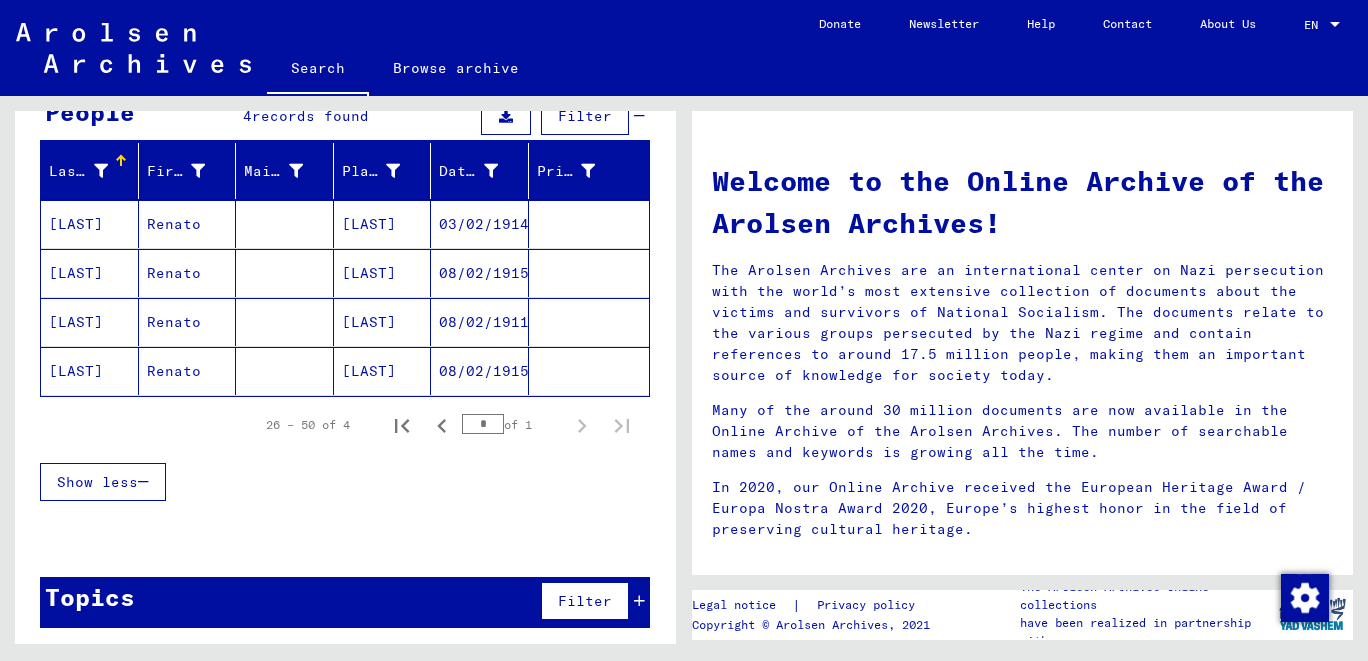 scroll, scrollTop: 0, scrollLeft: 0, axis: both 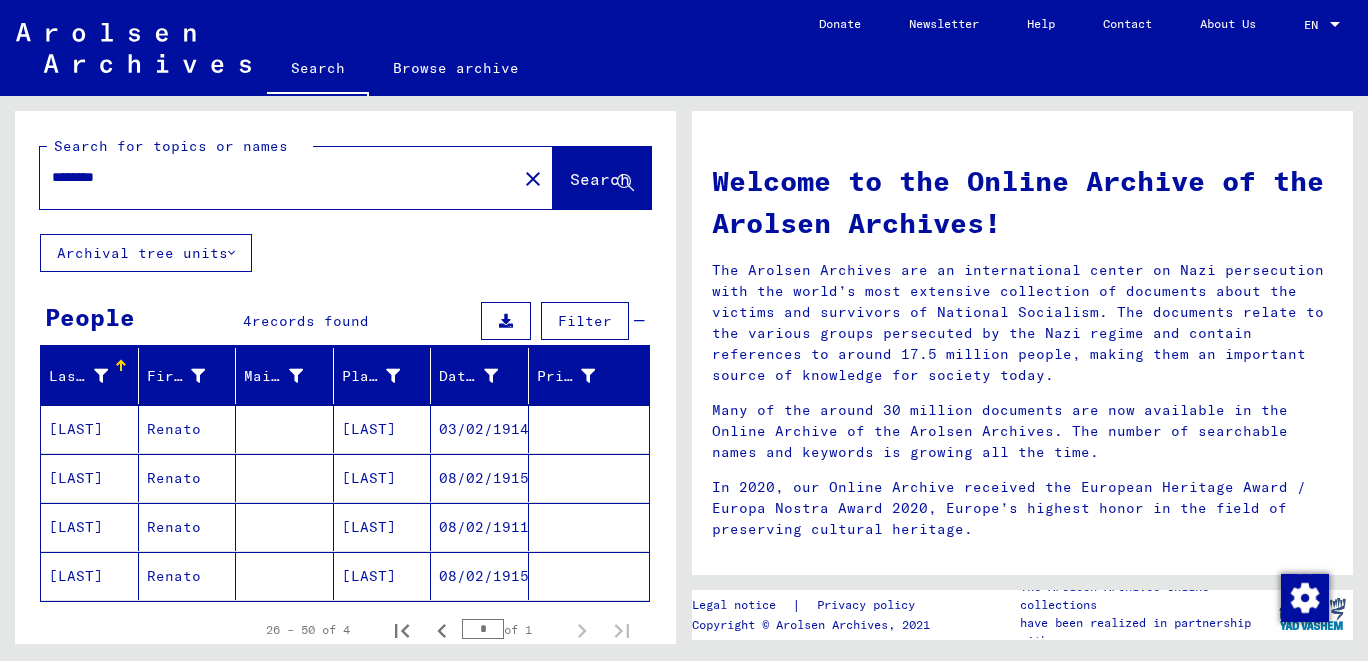 click on "Search" 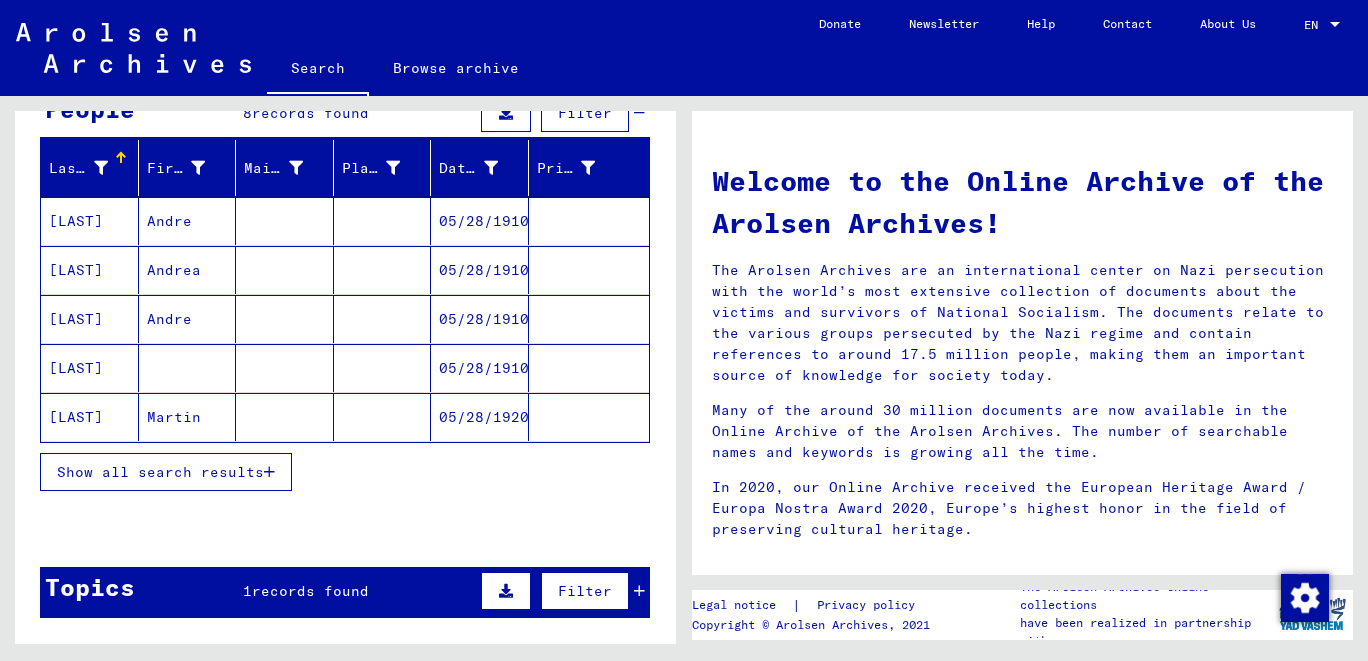scroll, scrollTop: 348, scrollLeft: 0, axis: vertical 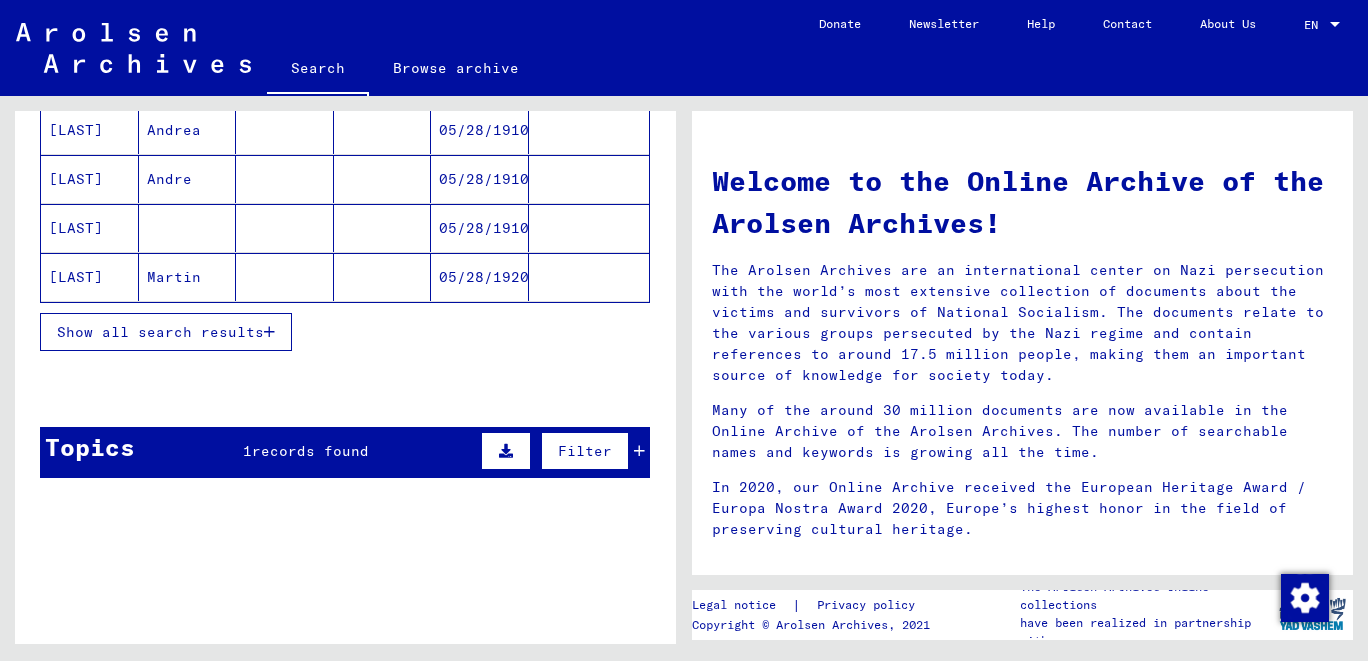 click on "Show all search results" at bounding box center [166, 332] 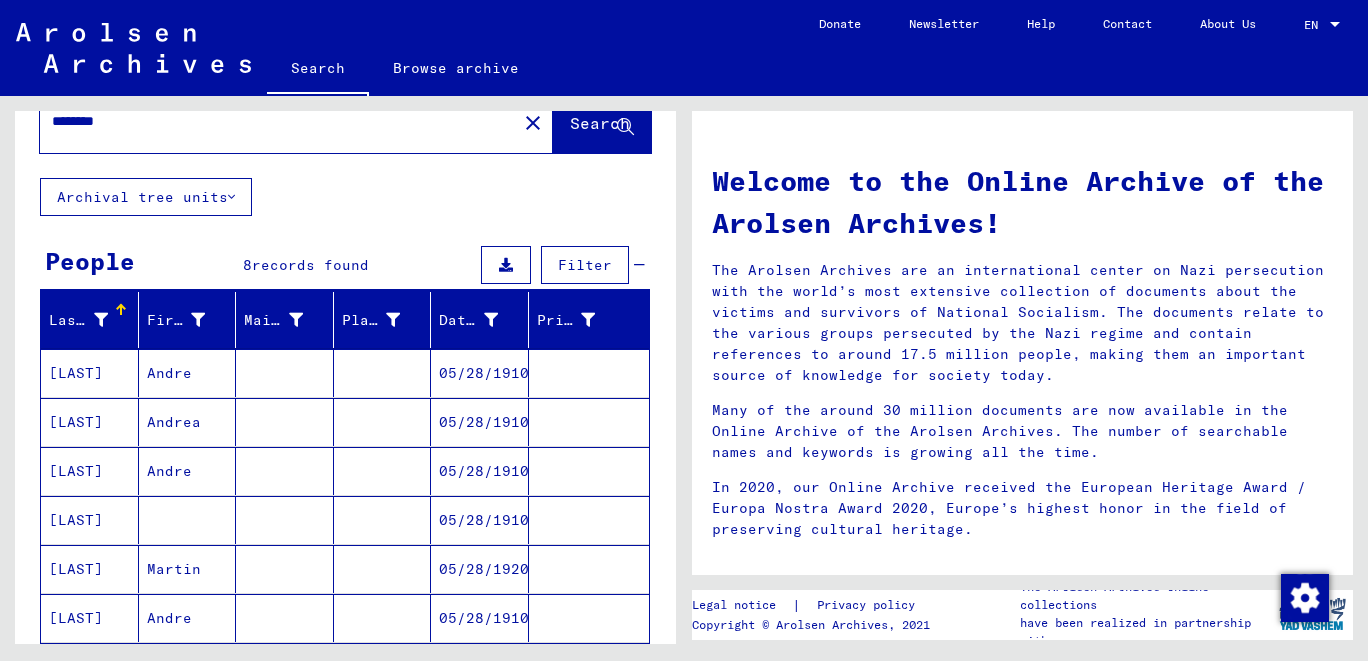 scroll, scrollTop: 0, scrollLeft: 0, axis: both 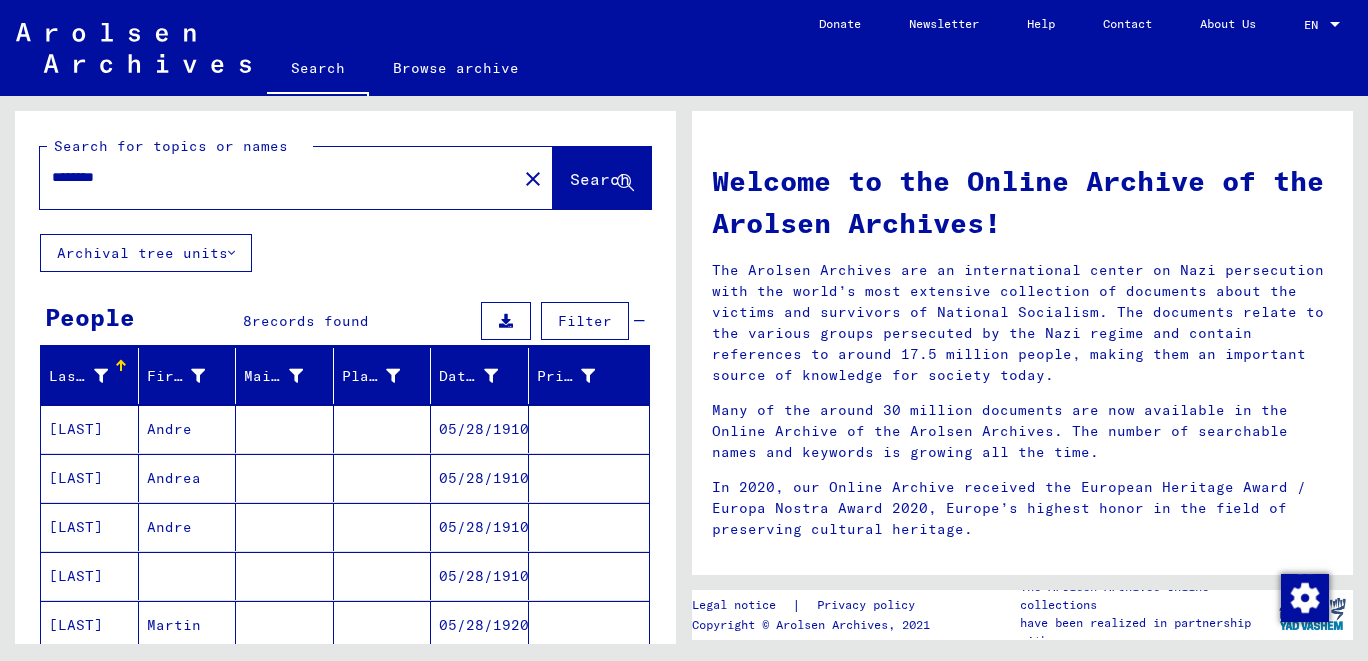click on "*******" at bounding box center (272, 177) 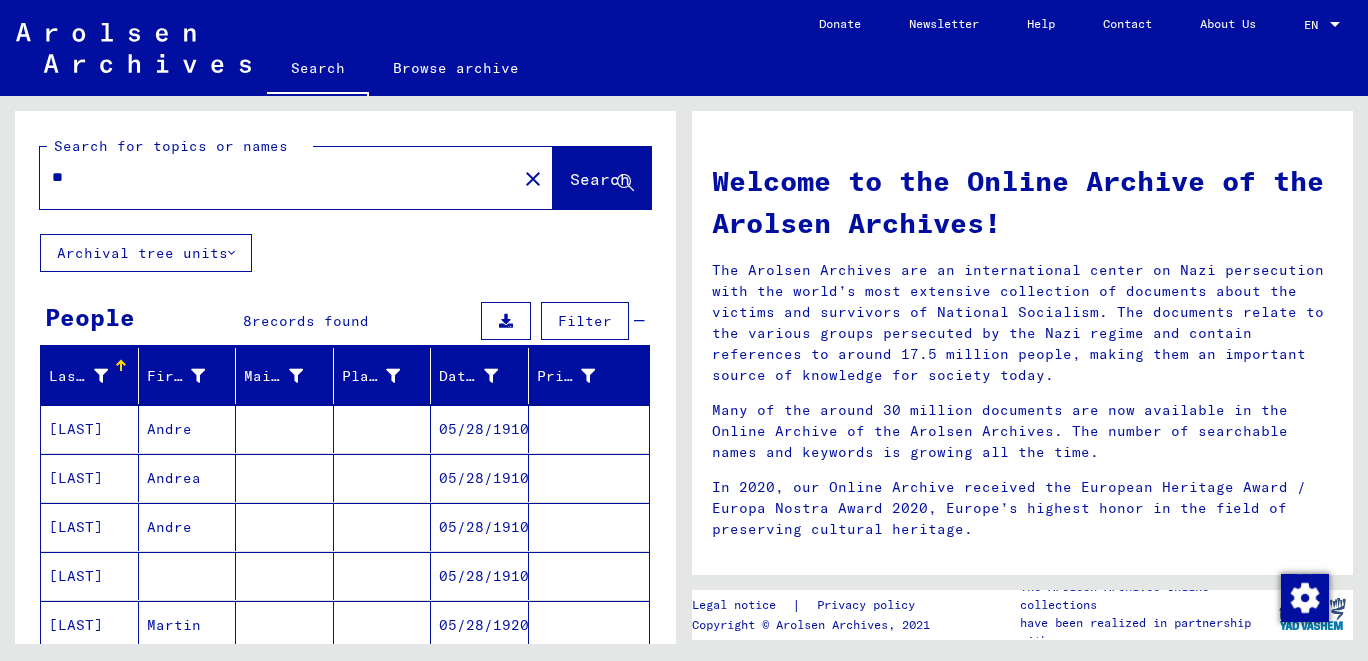 type on "*" 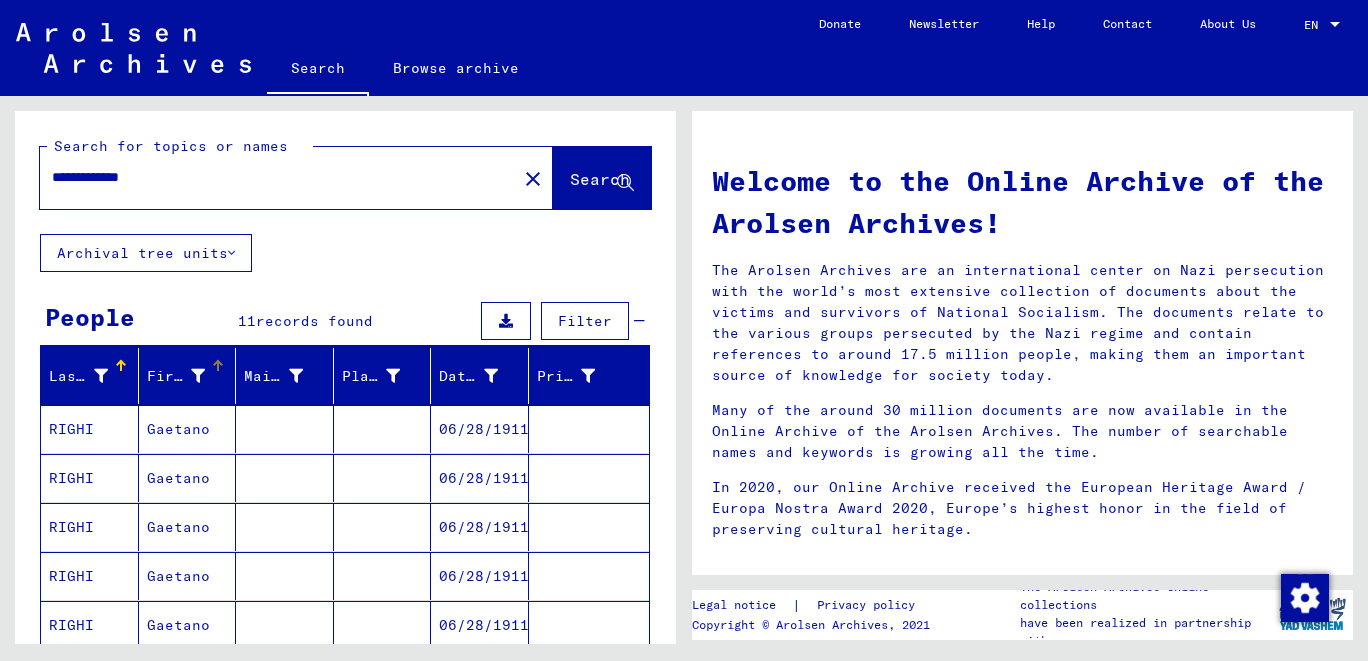 scroll, scrollTop: 198, scrollLeft: 0, axis: vertical 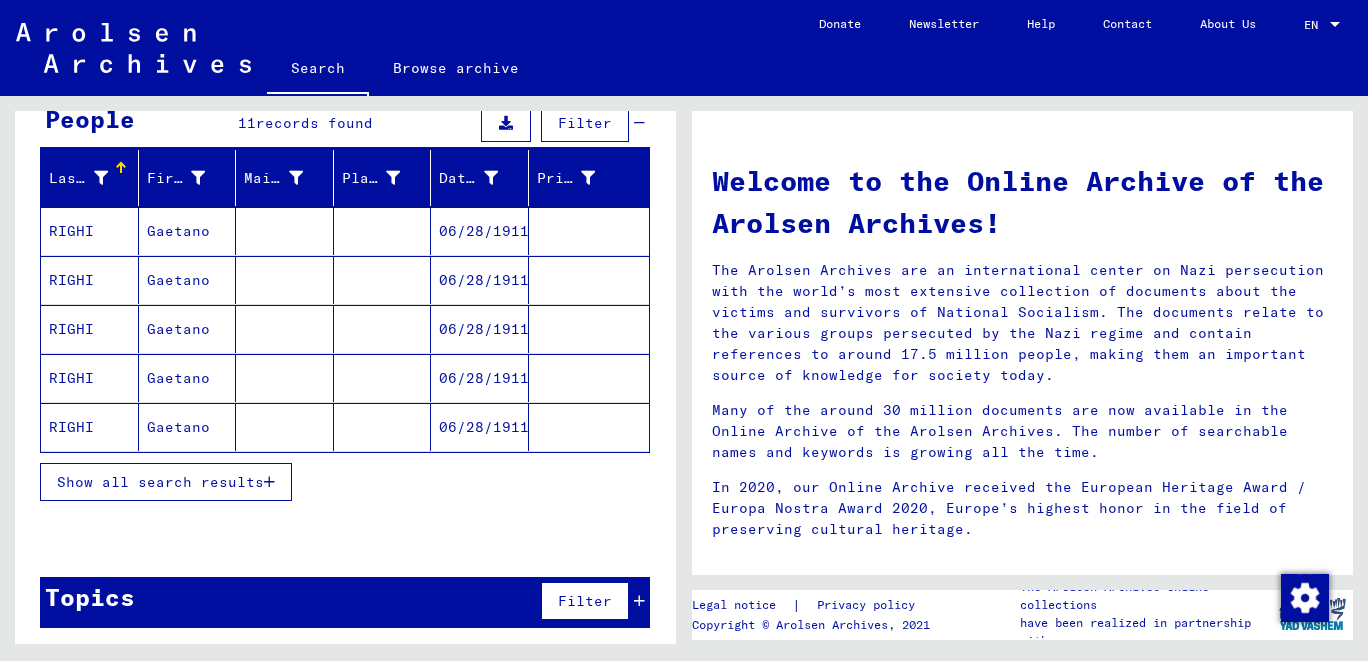 click on "Show all search results" at bounding box center [160, 482] 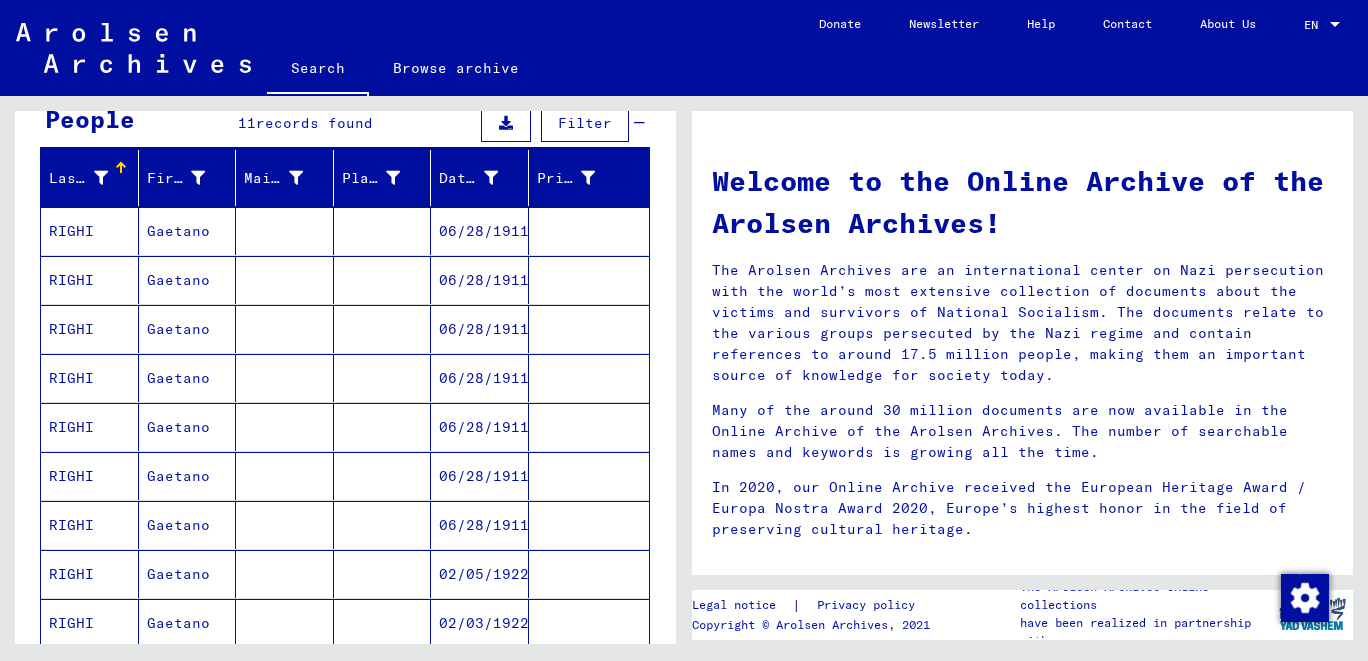 scroll, scrollTop: 547, scrollLeft: 0, axis: vertical 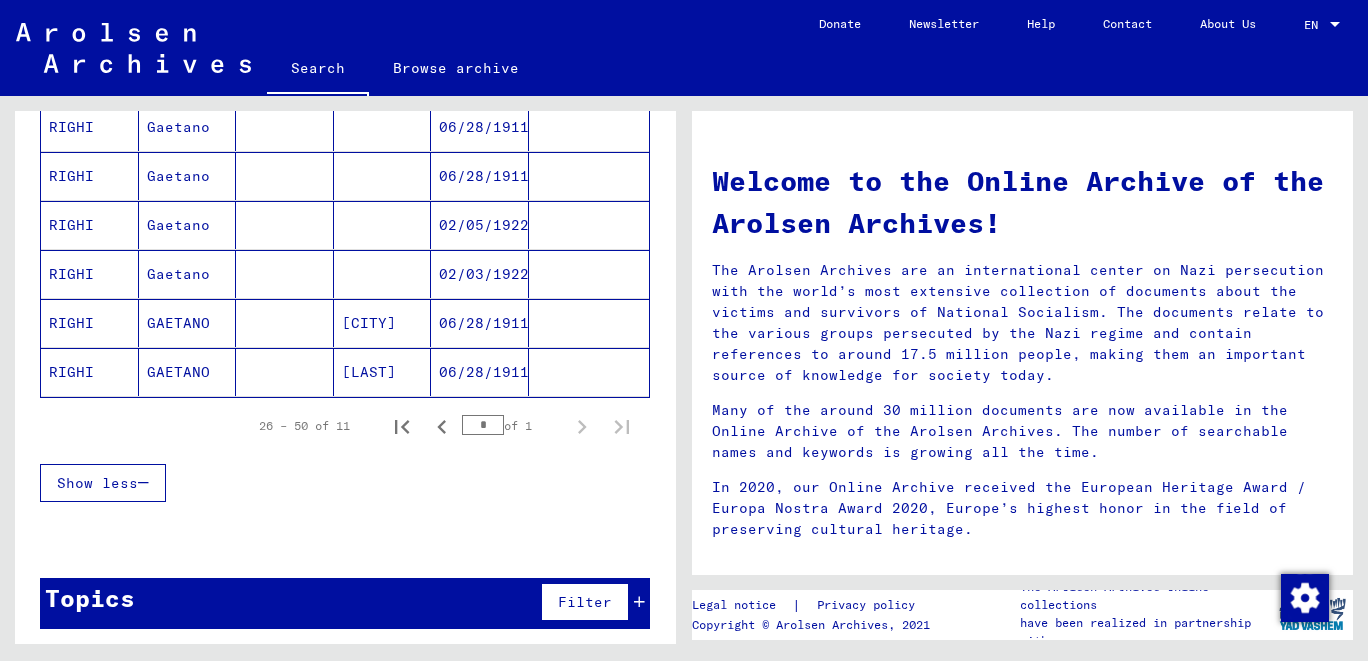 click on "RIGHI" at bounding box center [90, 274] 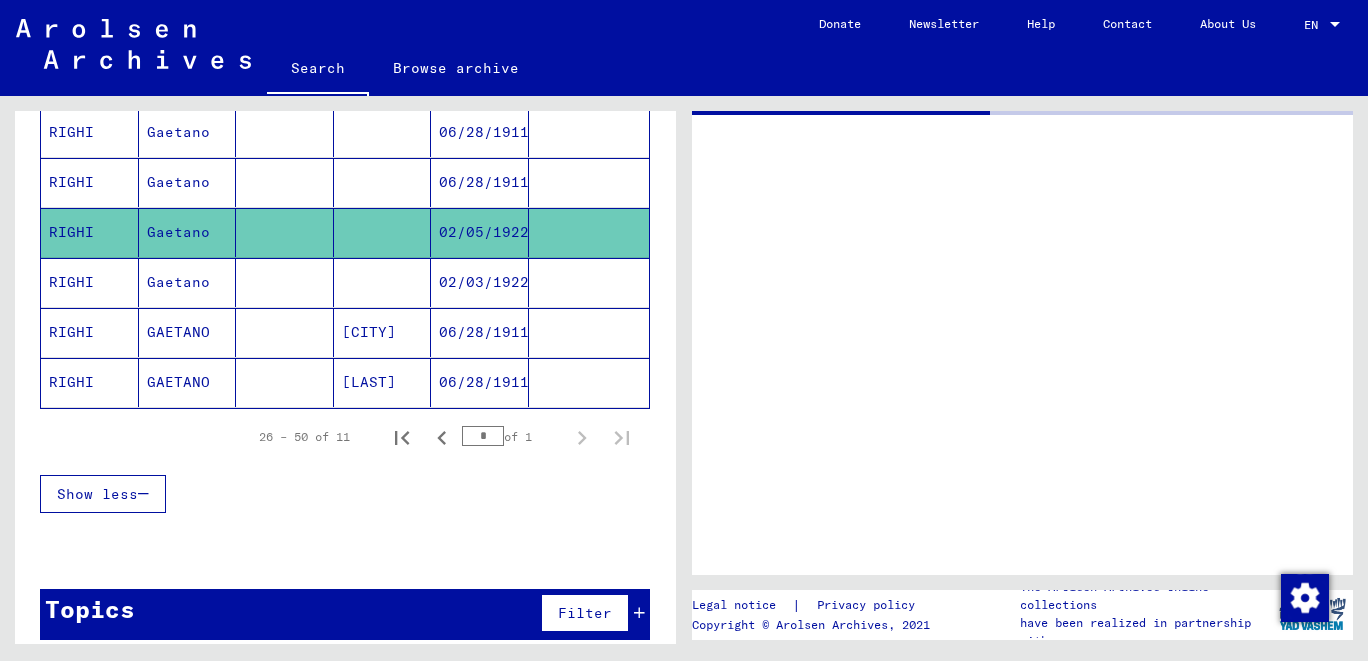 scroll, scrollTop: 551, scrollLeft: 0, axis: vertical 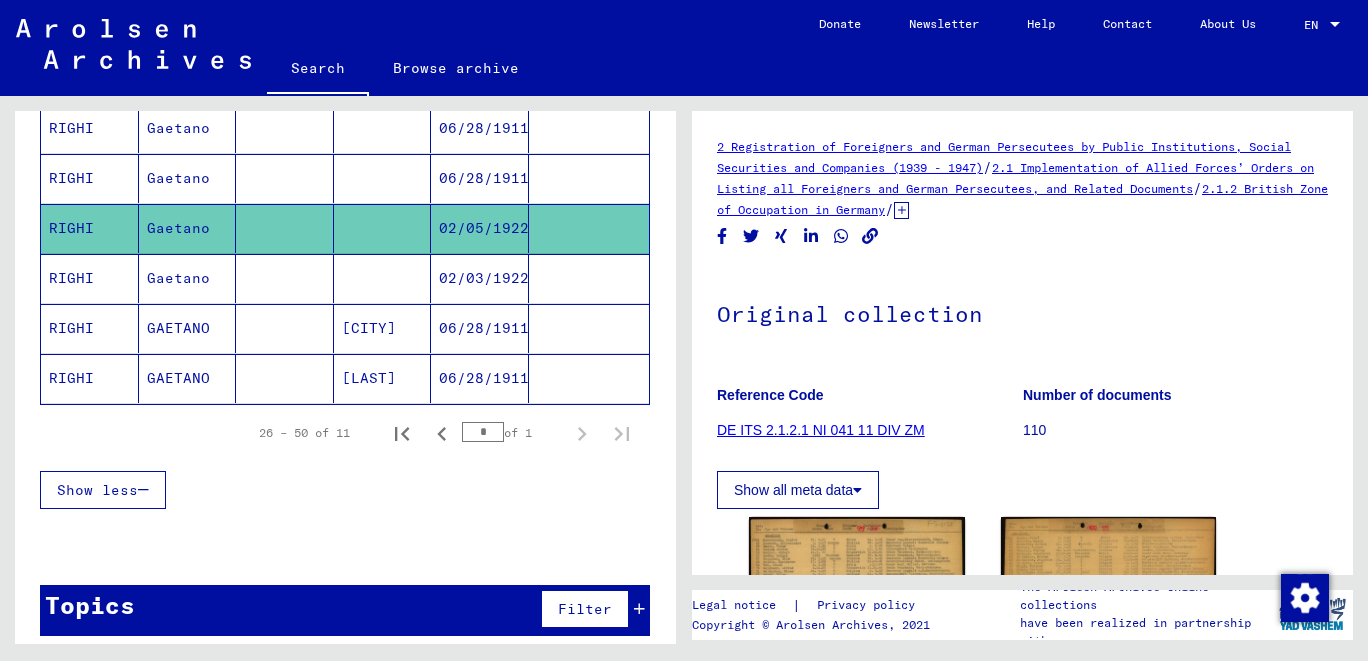 click on "RIGHI" at bounding box center [90, 328] 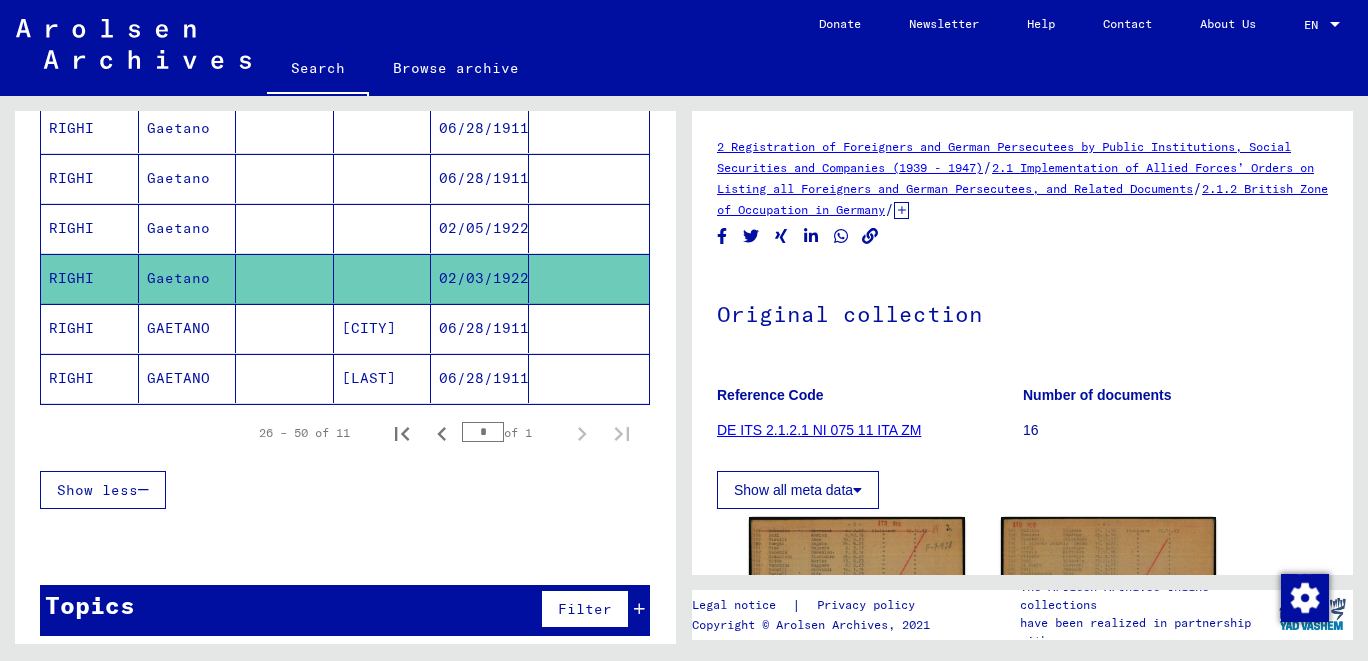 scroll, scrollTop: 110, scrollLeft: 0, axis: vertical 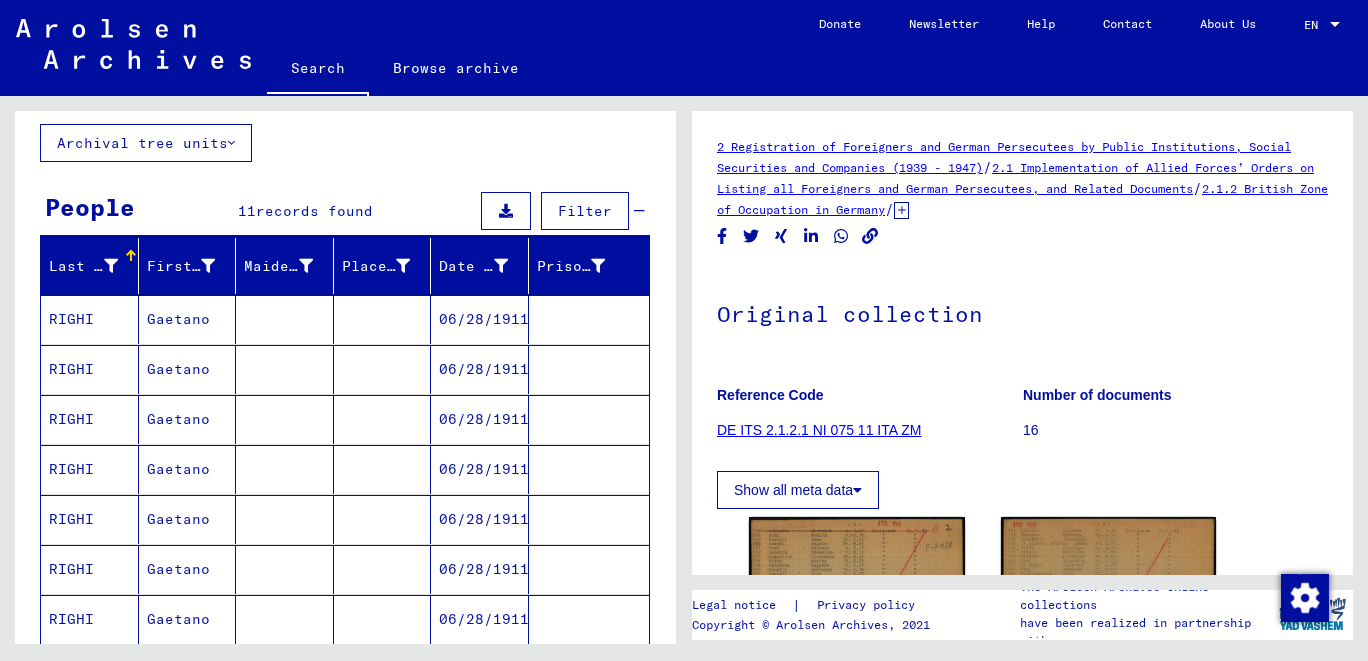 click on "RIGHI" at bounding box center [90, 369] 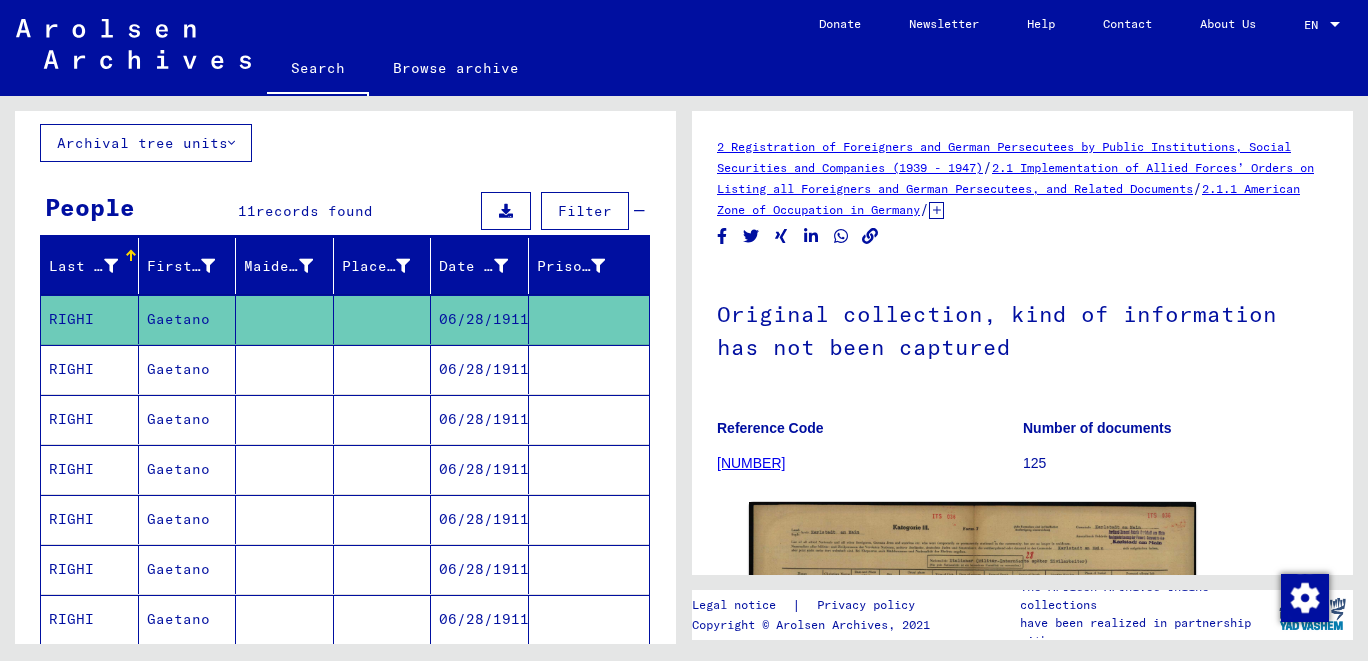 click on "RIGHI" at bounding box center (90, 419) 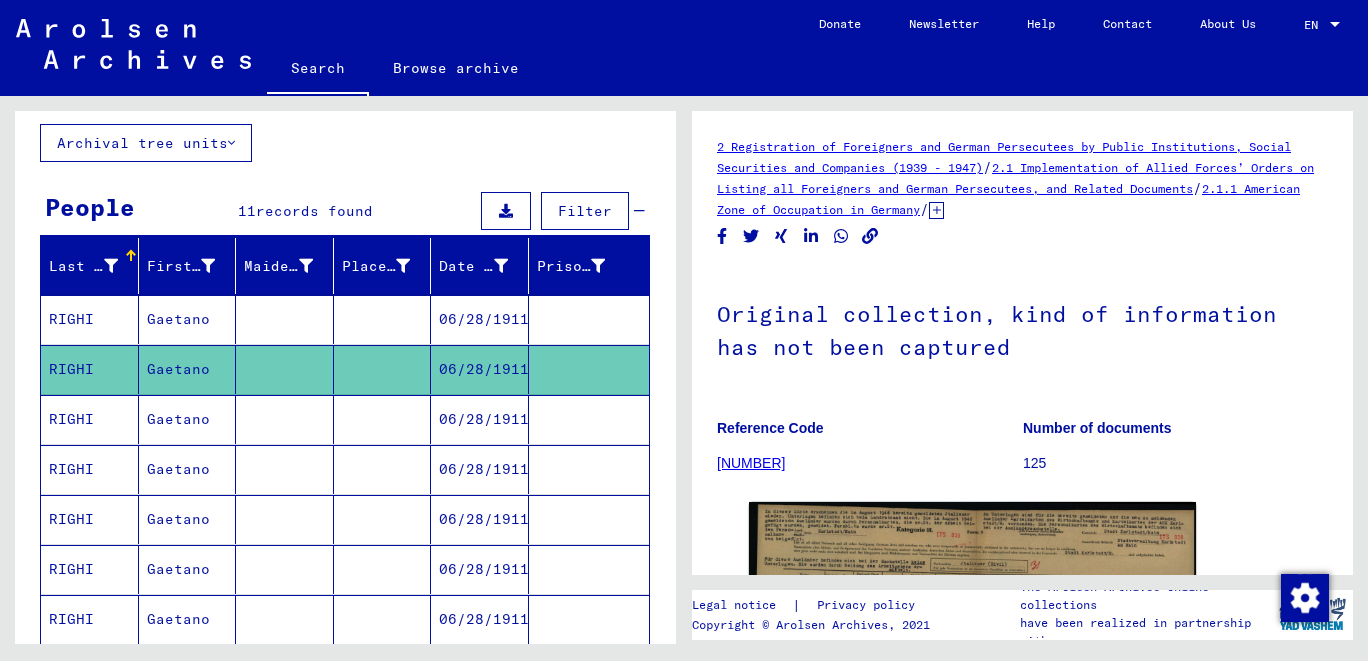 scroll, scrollTop: 413, scrollLeft: 0, axis: vertical 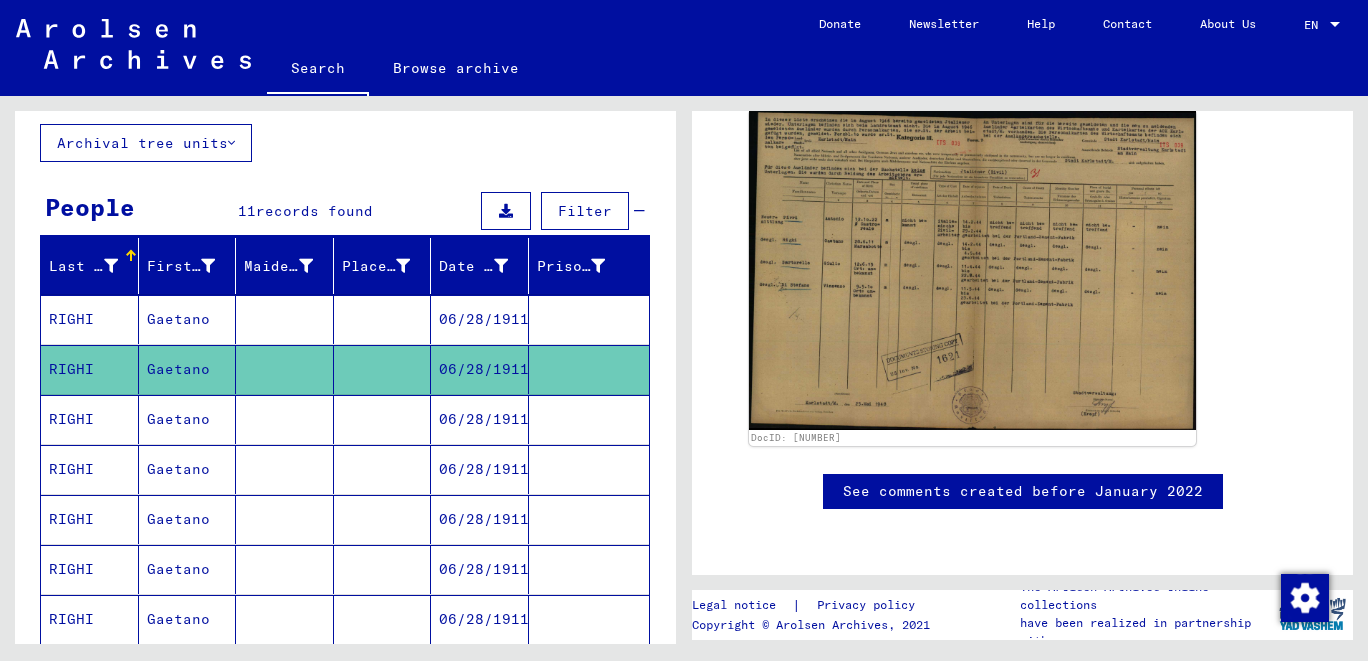 click on "RIGHI" at bounding box center (90, 469) 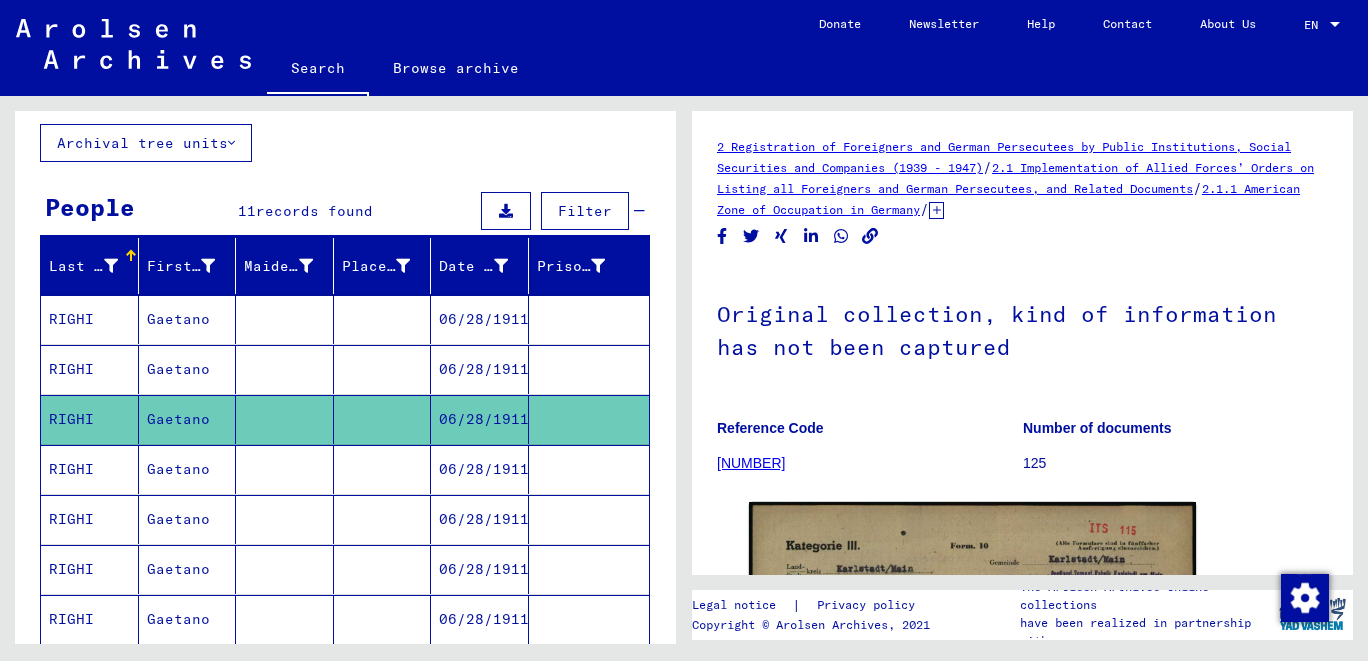 click on "RIGHI" at bounding box center [90, 519] 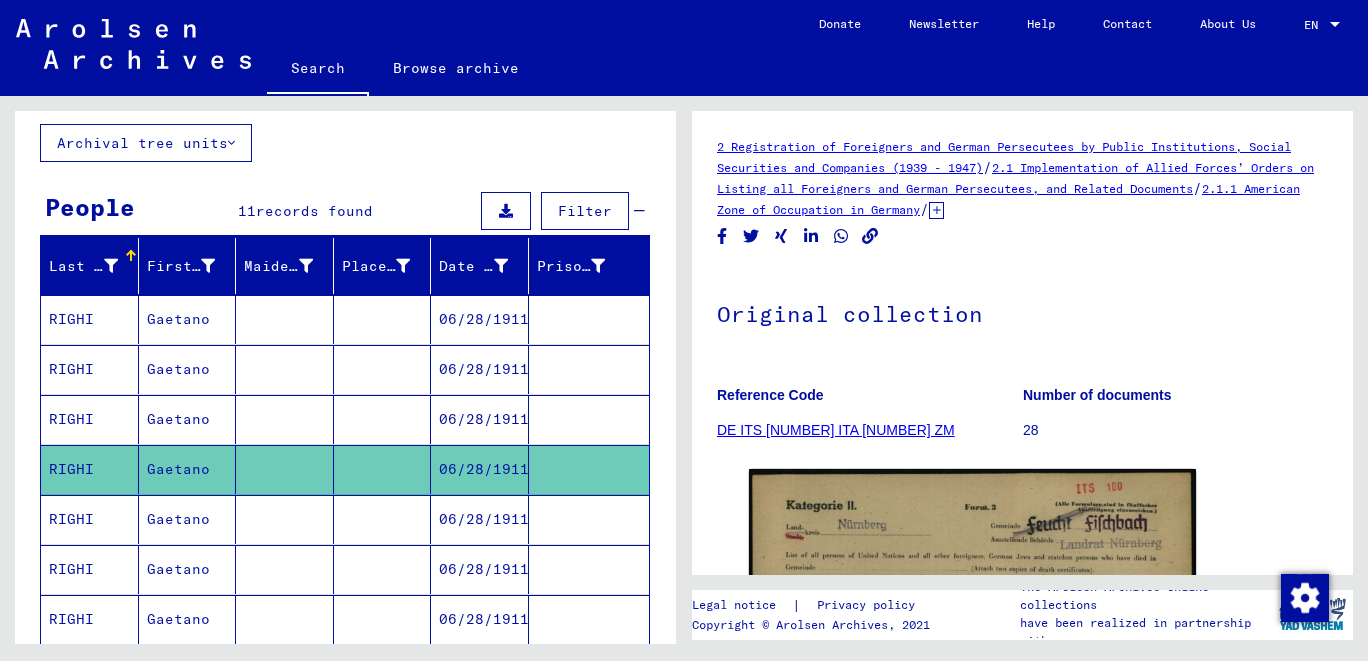 scroll, scrollTop: 427, scrollLeft: 0, axis: vertical 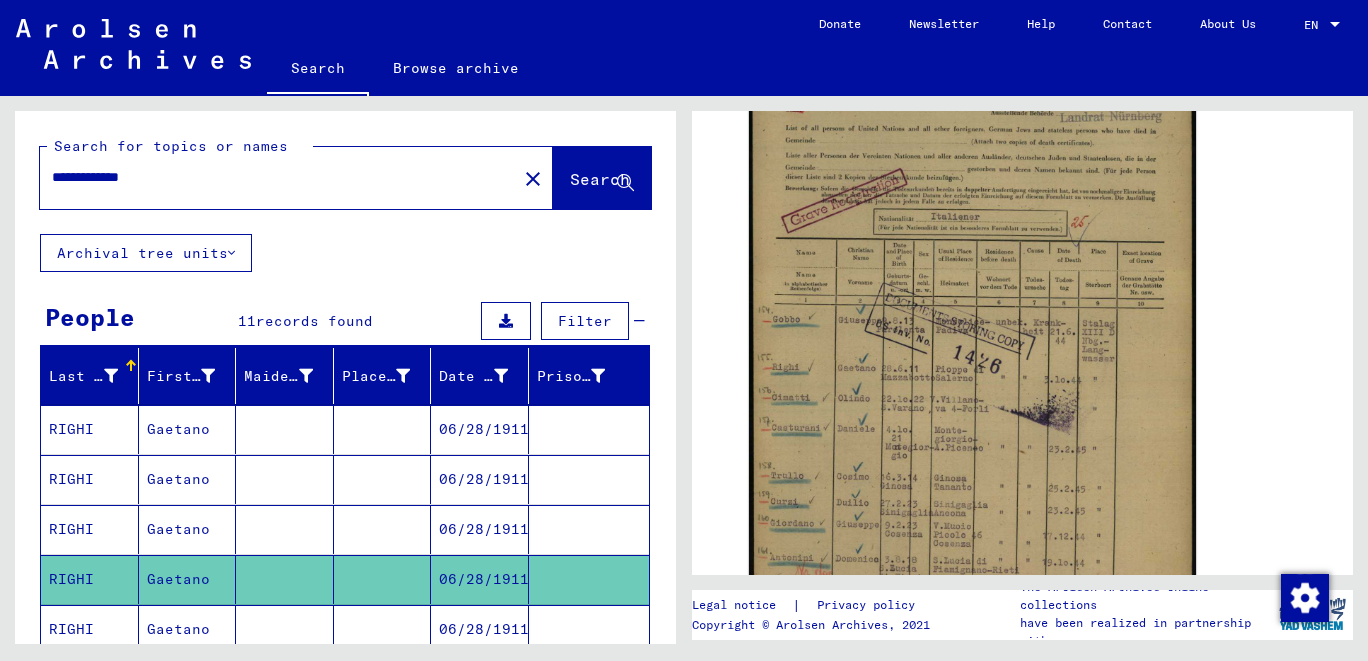 click on "**********" at bounding box center (278, 177) 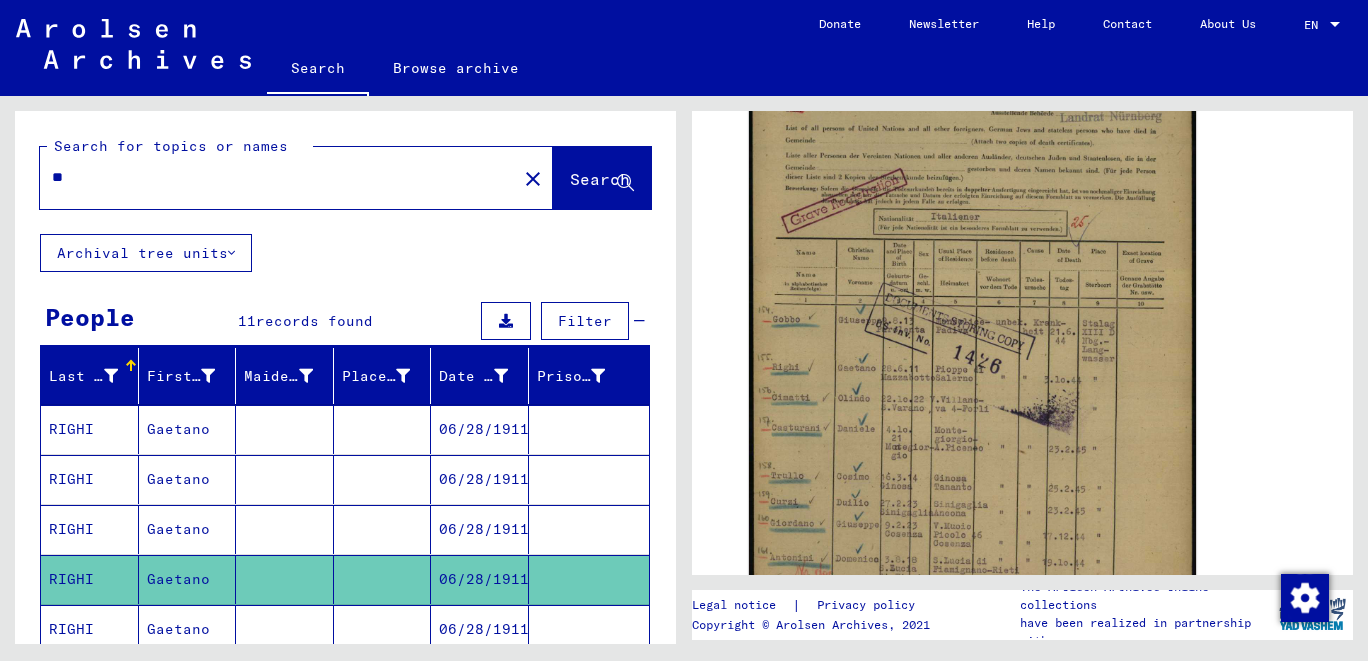 type on "*" 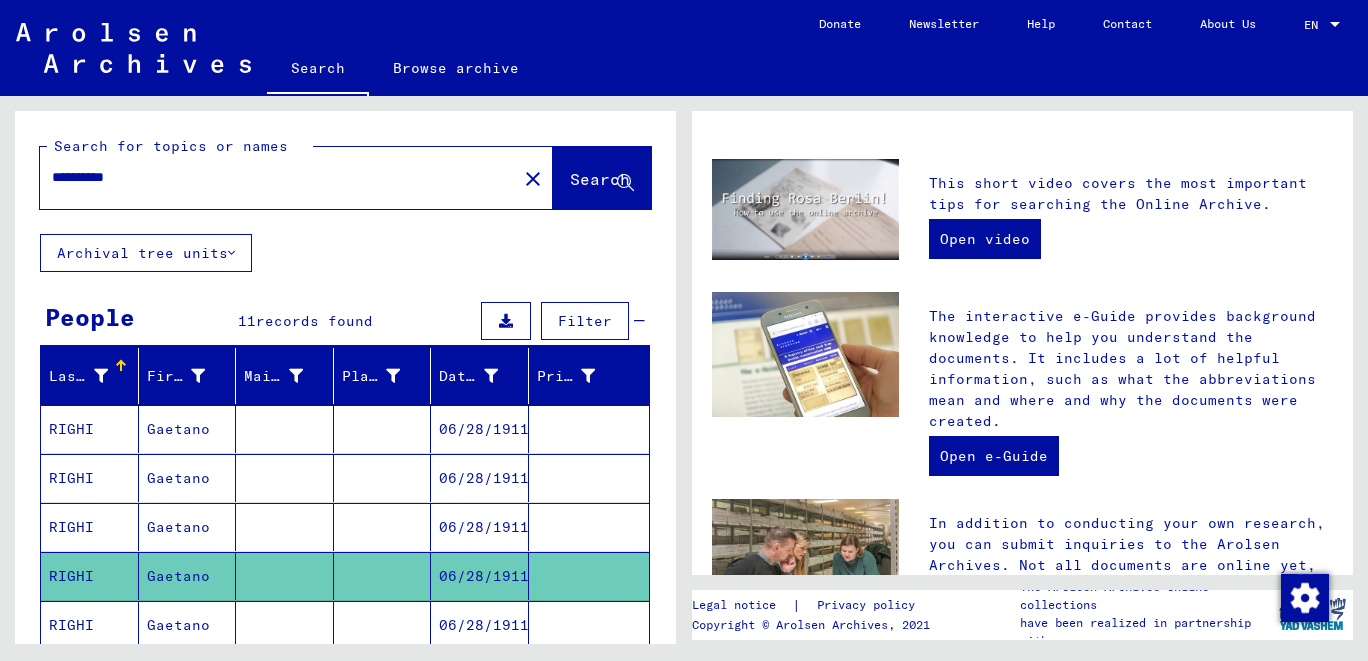 scroll, scrollTop: 0, scrollLeft: 0, axis: both 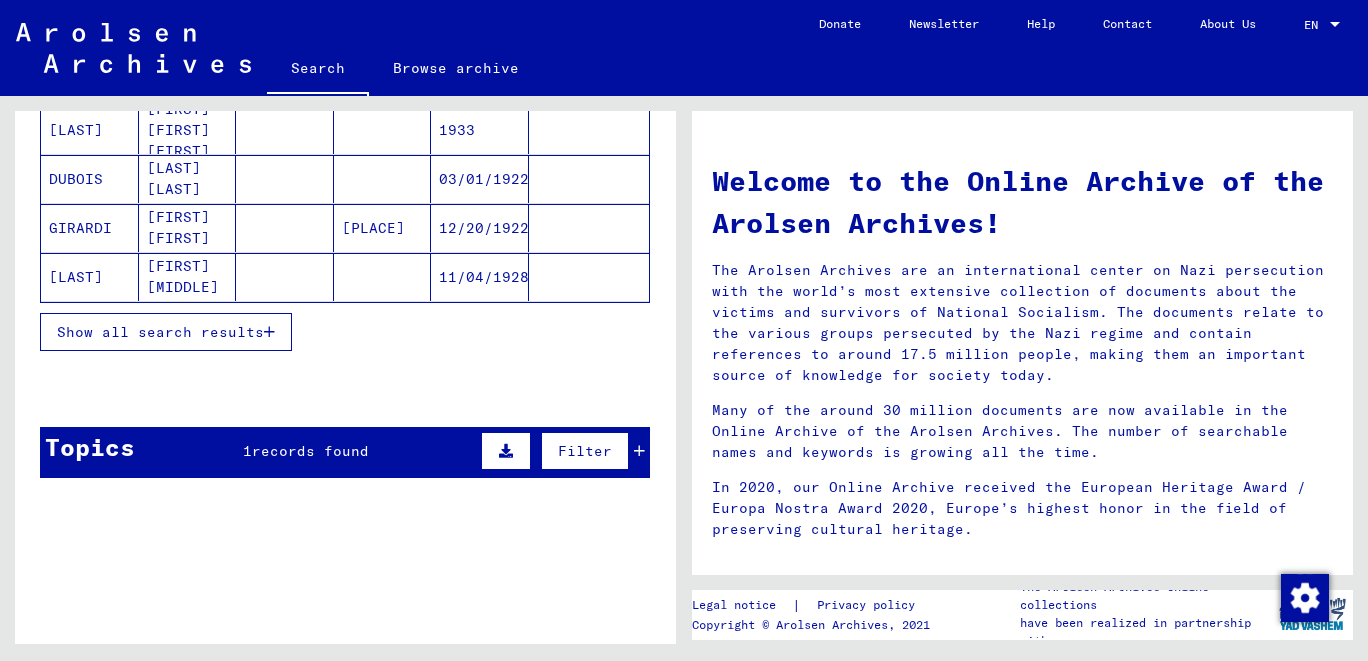 click on "Show all search results" at bounding box center [160, 332] 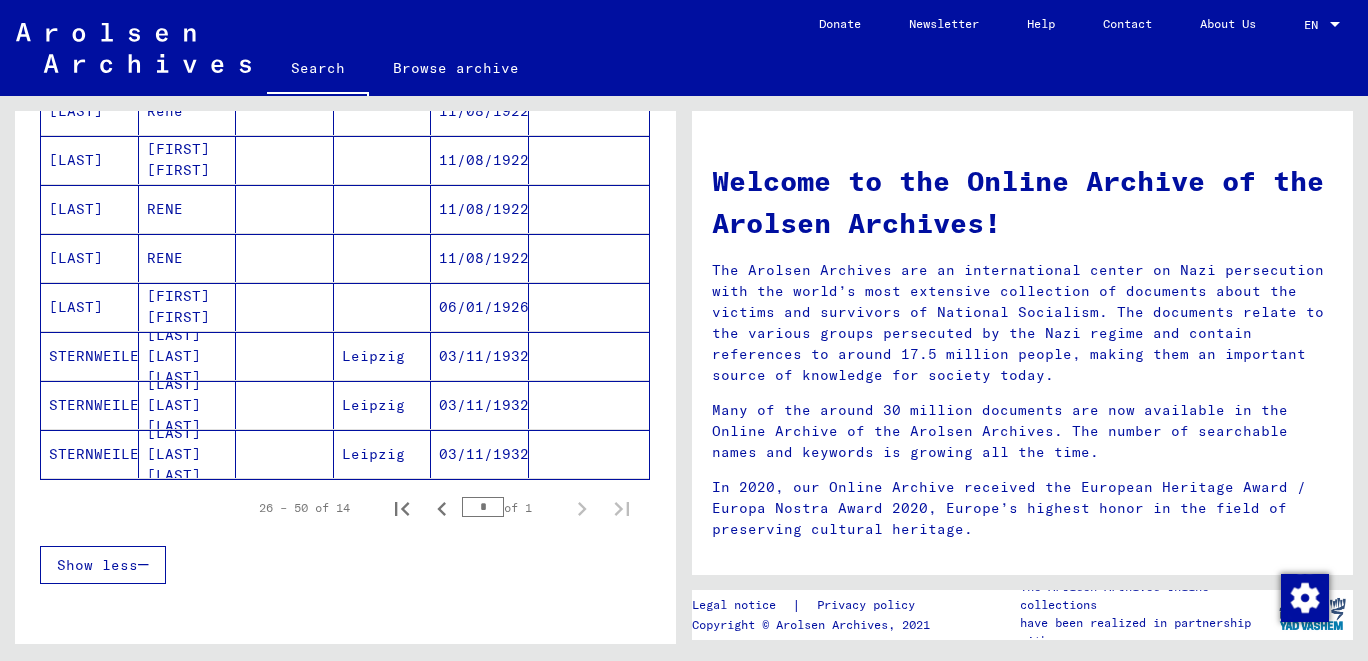scroll, scrollTop: 789, scrollLeft: 0, axis: vertical 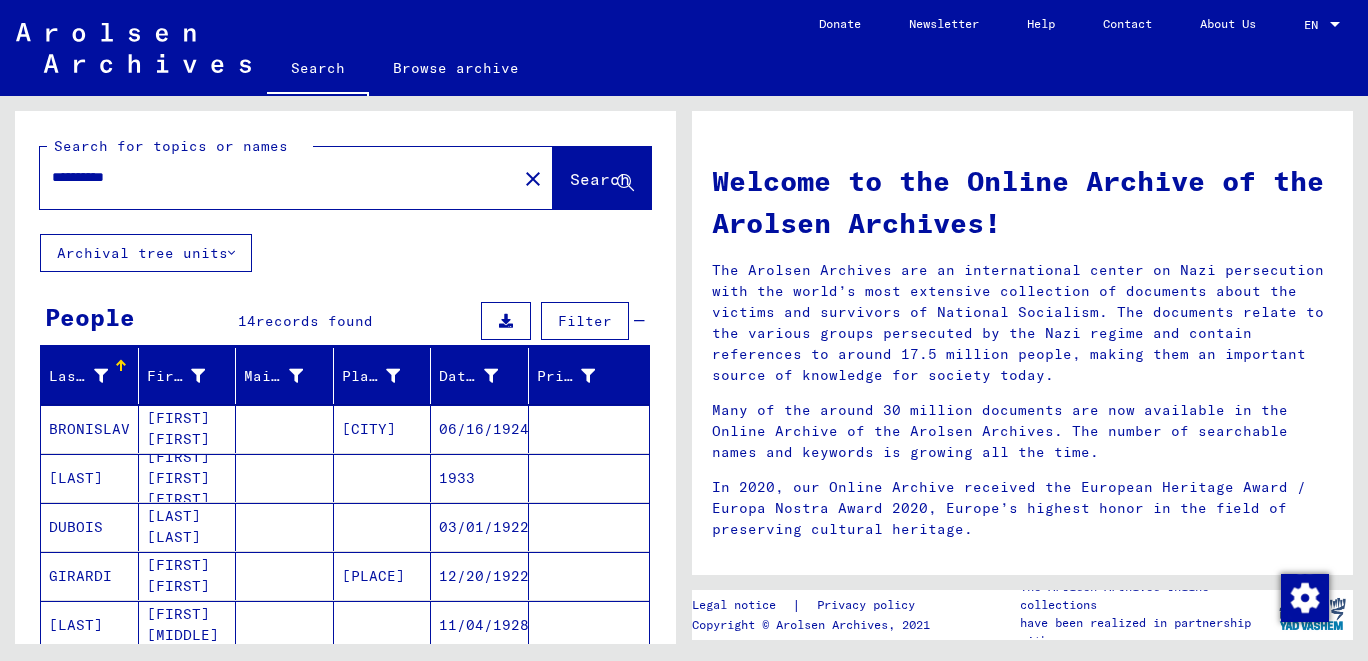 click on "**********" at bounding box center (272, 177) 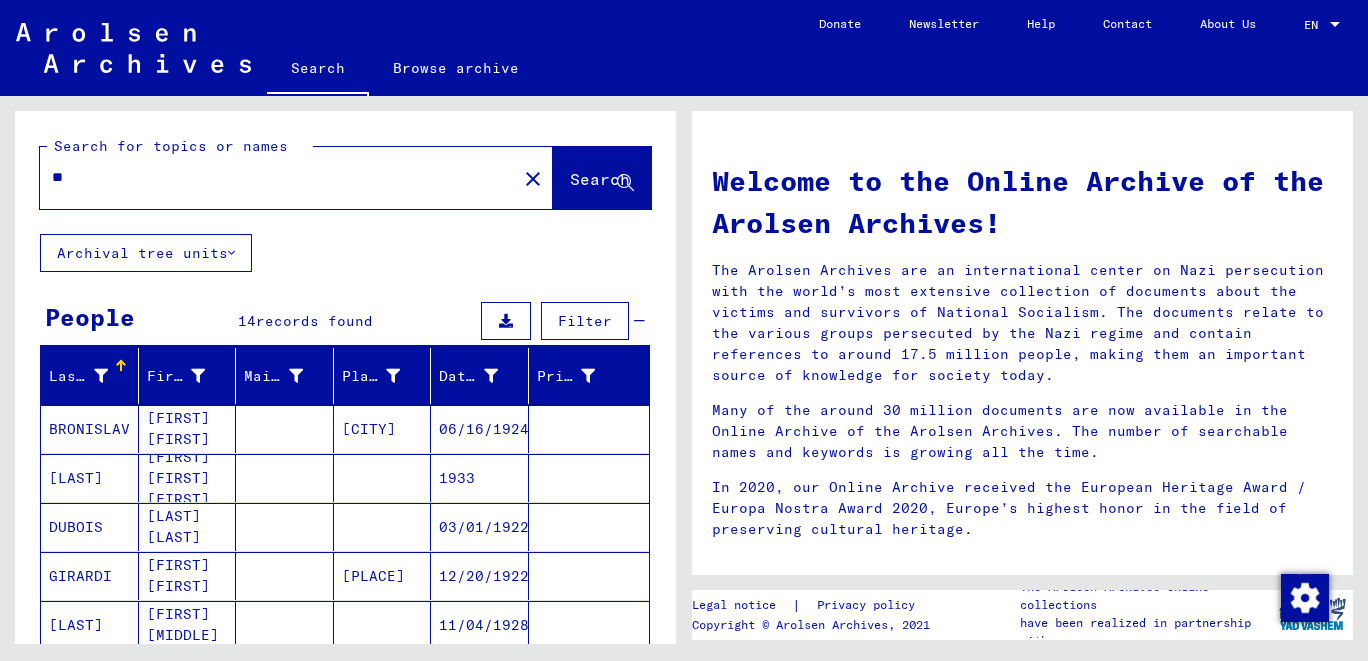 type on "*" 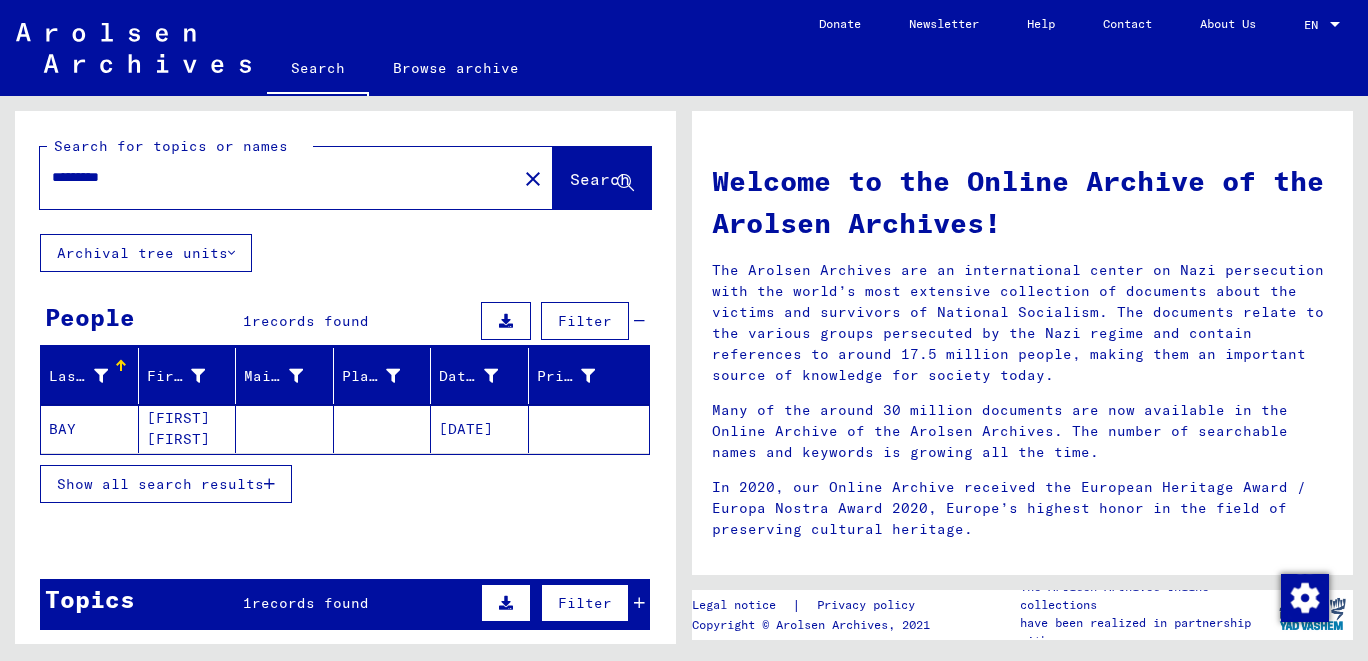 click on "BAY" 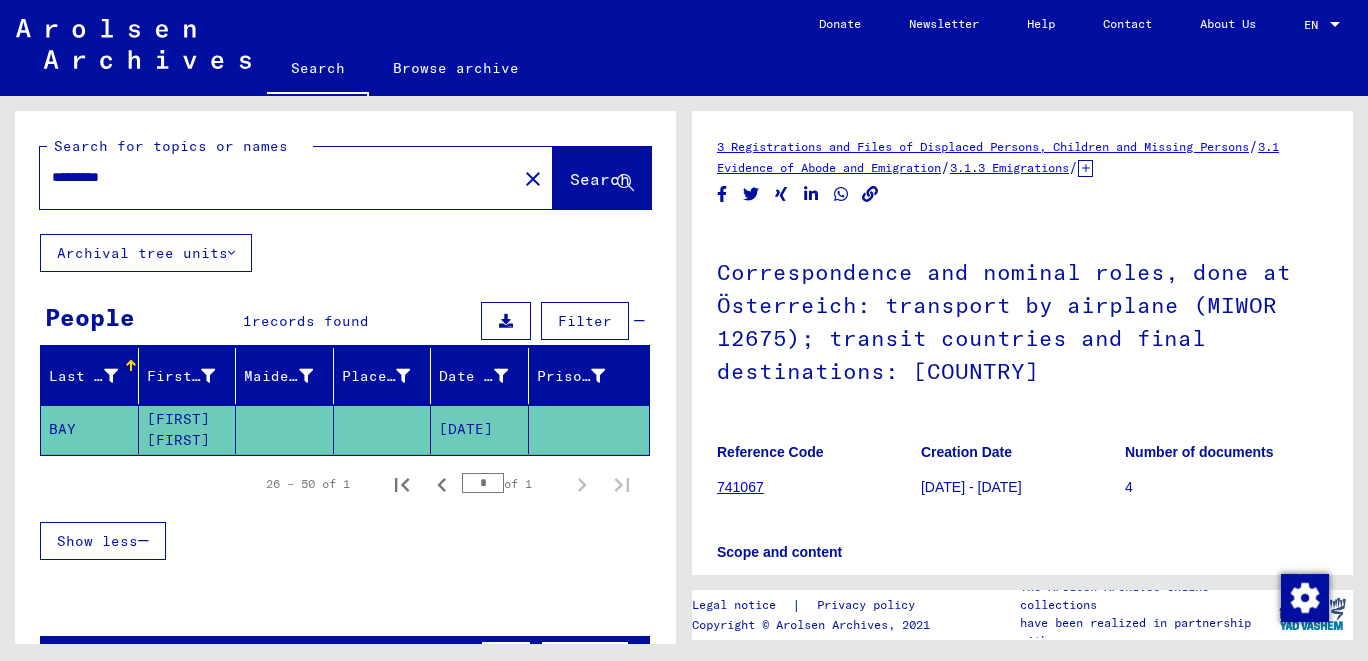 click on "*********" at bounding box center (278, 177) 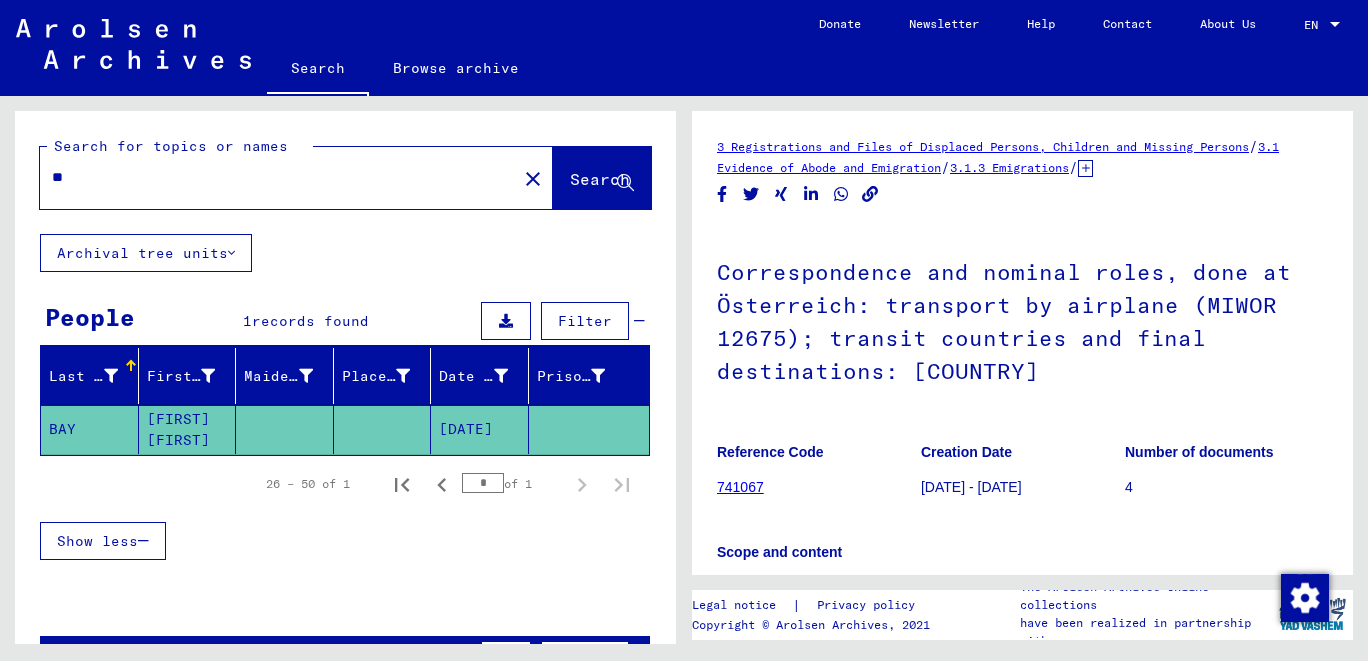 type on "*" 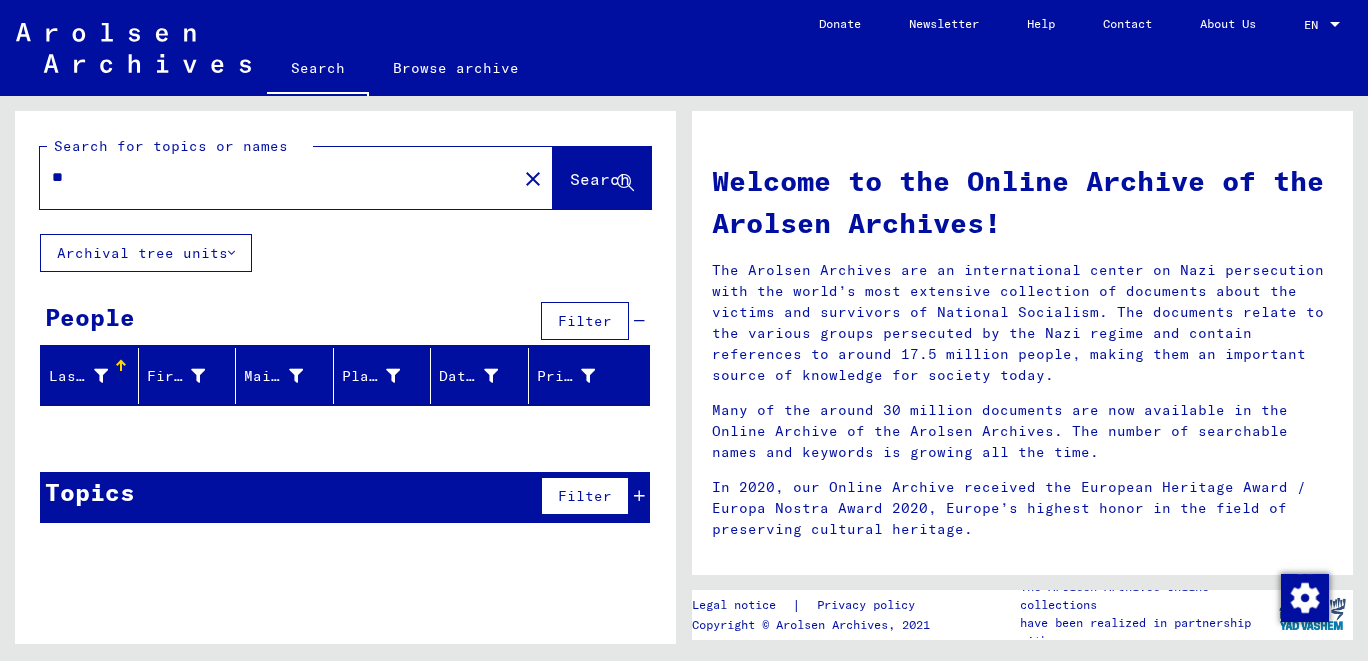 type on "*" 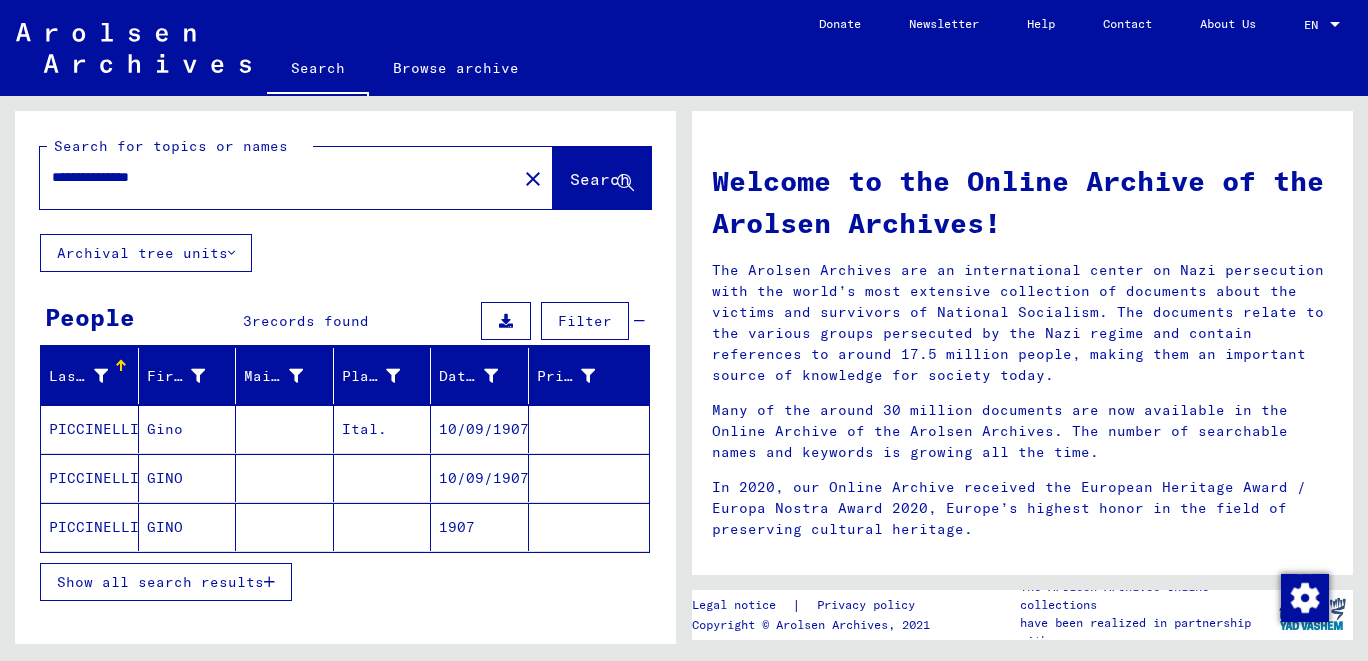 click on "PICCINELLI" at bounding box center [90, 478] 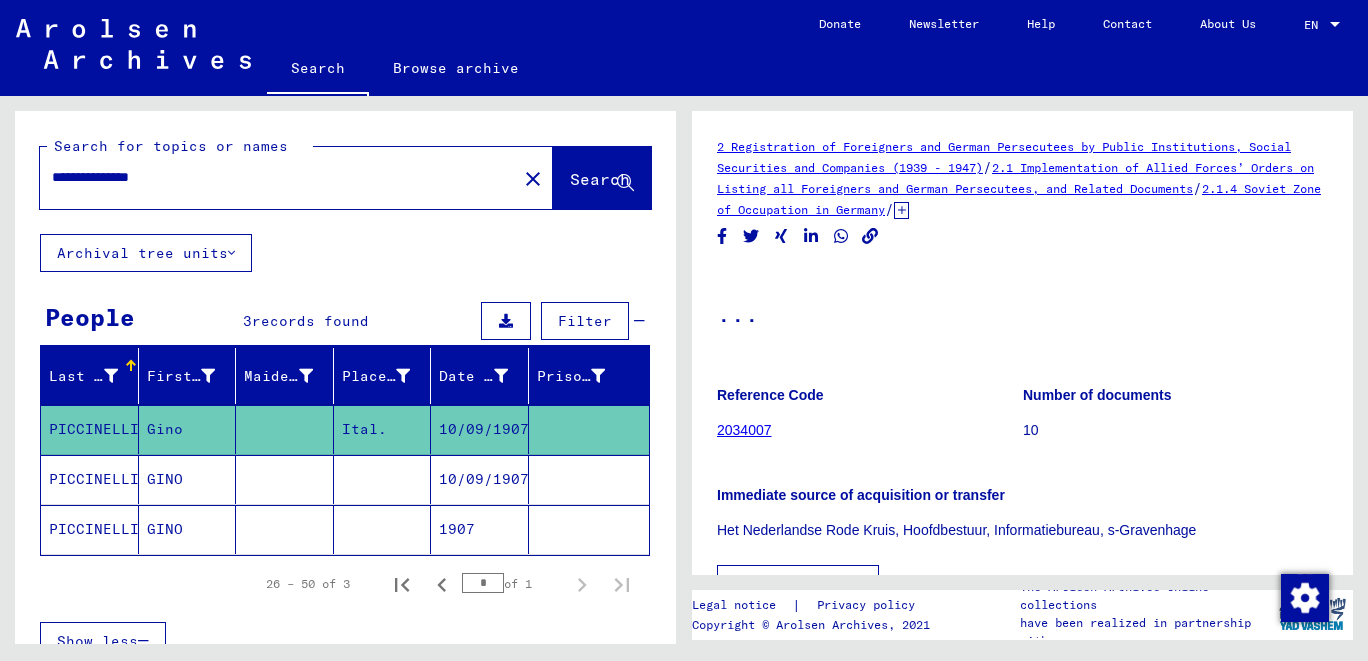 click 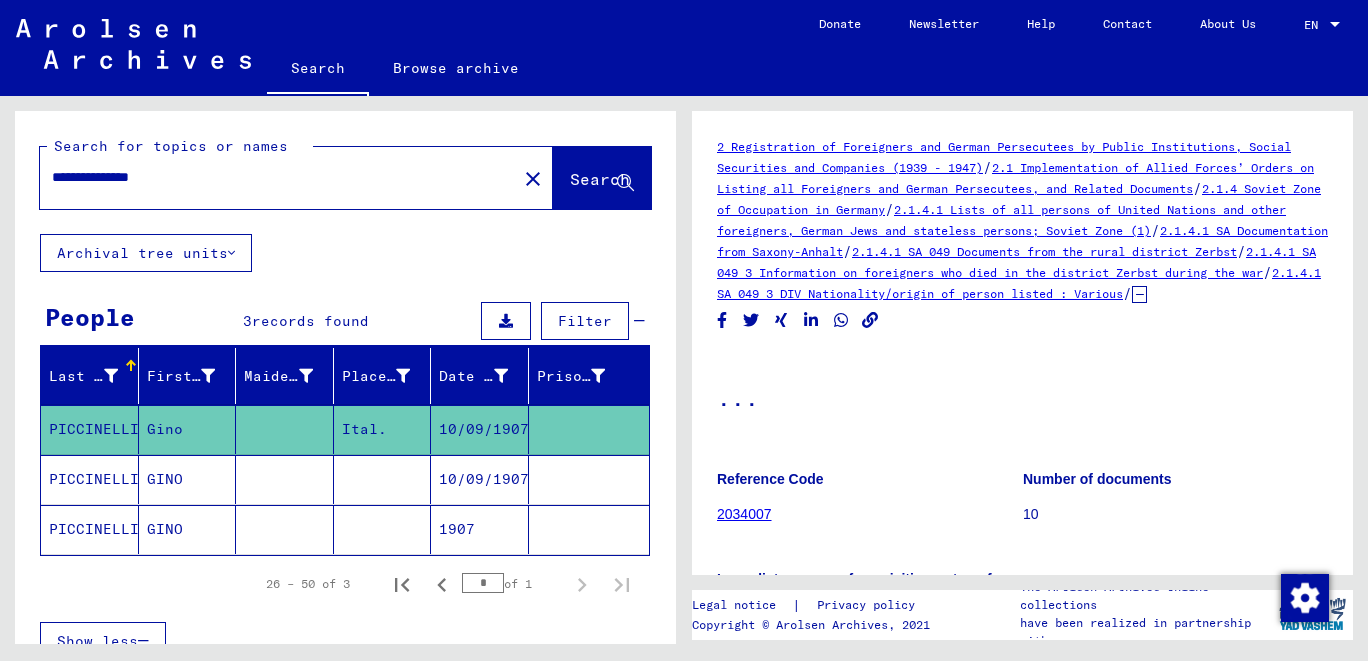 scroll, scrollTop: 427, scrollLeft: 0, axis: vertical 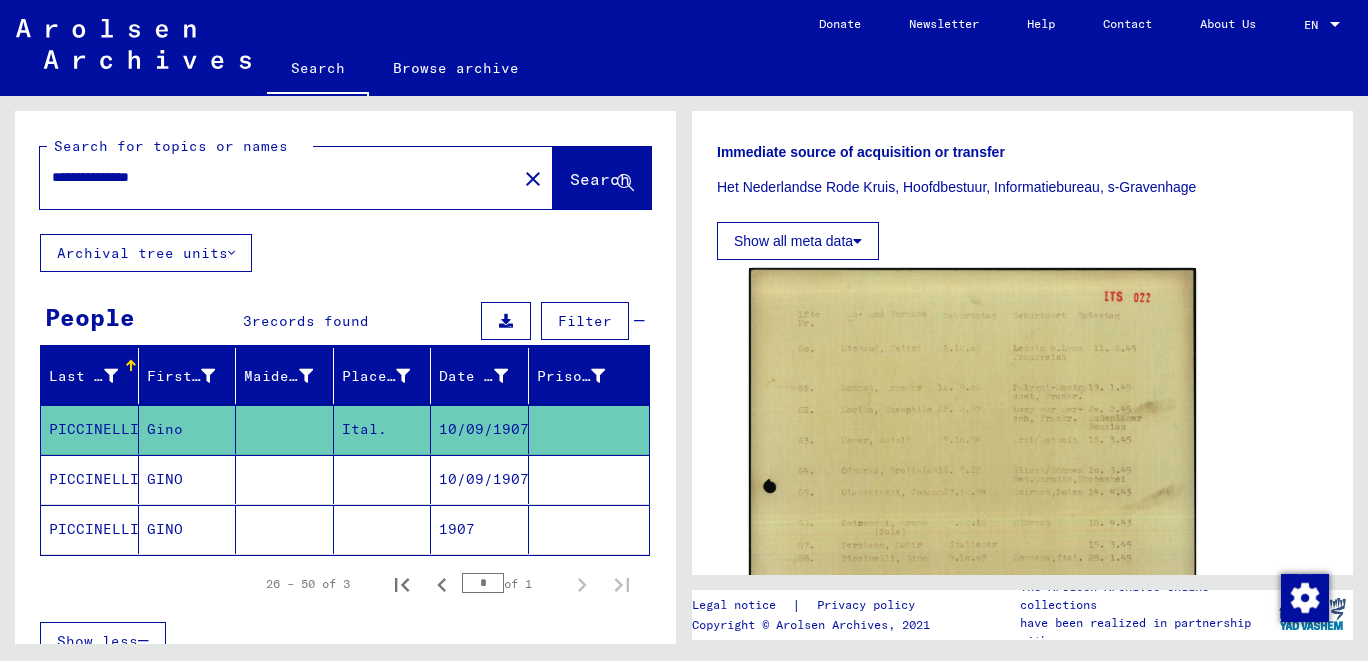 click at bounding box center (285, 529) 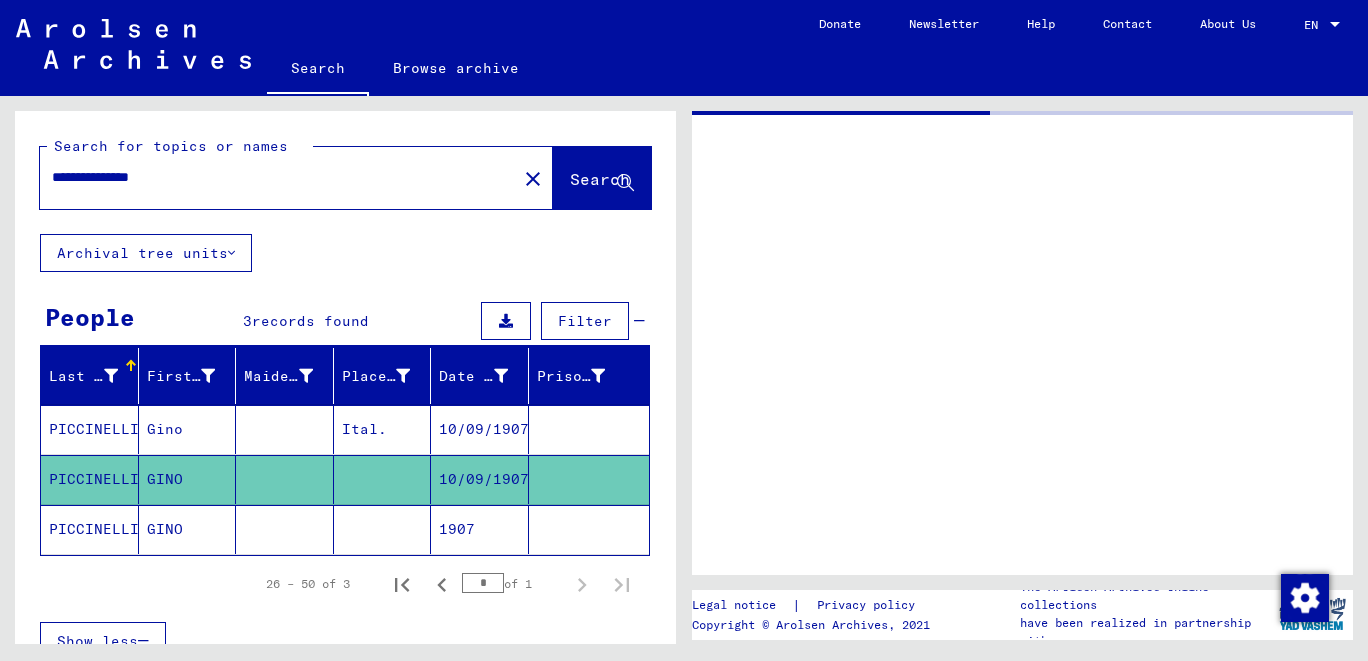 scroll, scrollTop: 0, scrollLeft: 0, axis: both 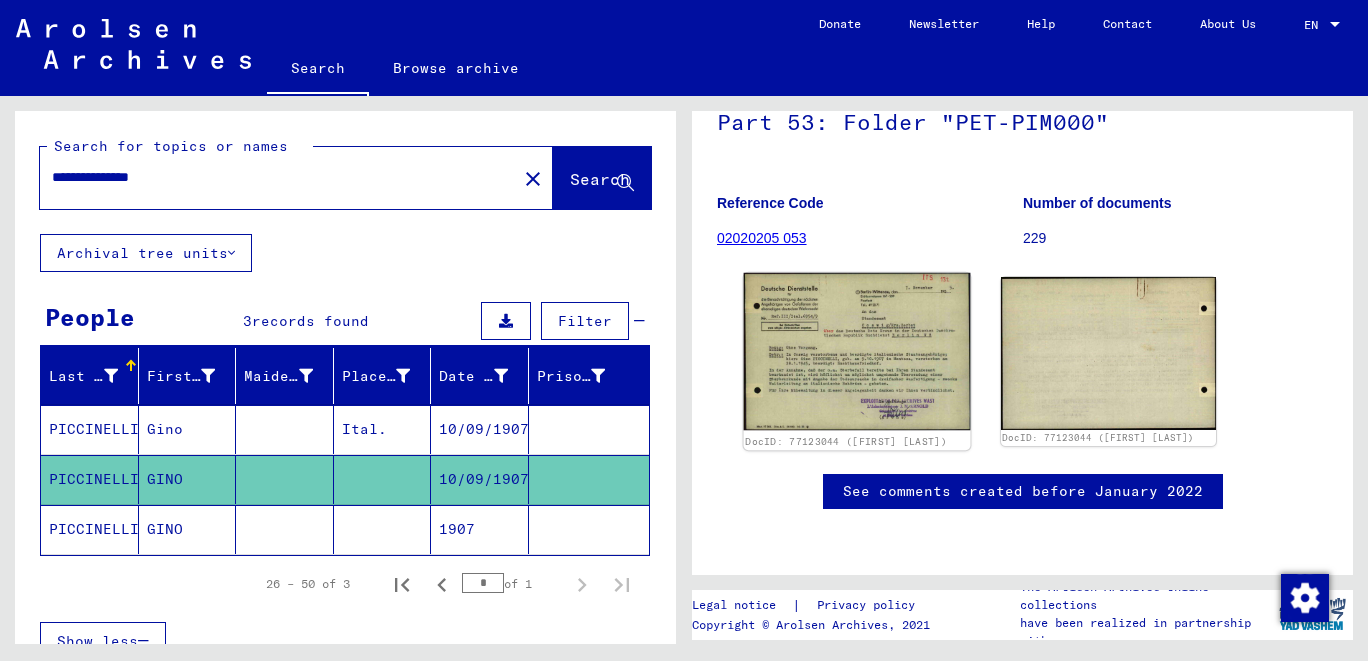 click 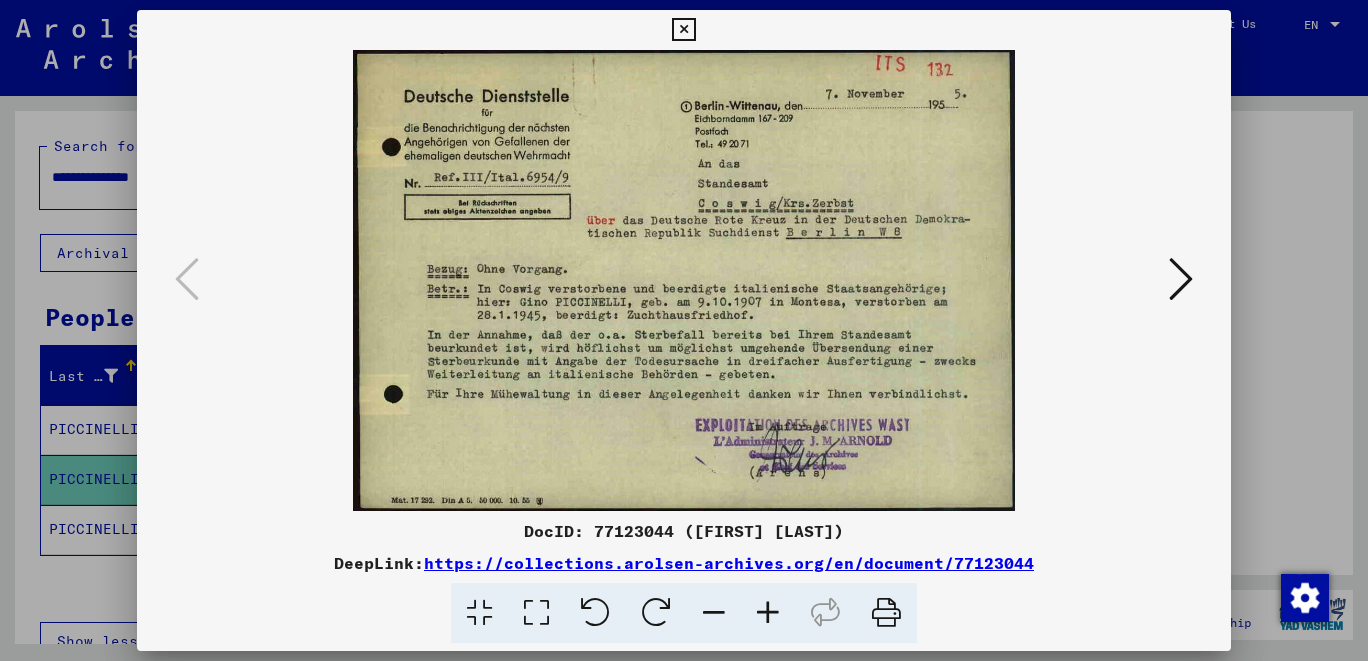 scroll, scrollTop: 236, scrollLeft: 0, axis: vertical 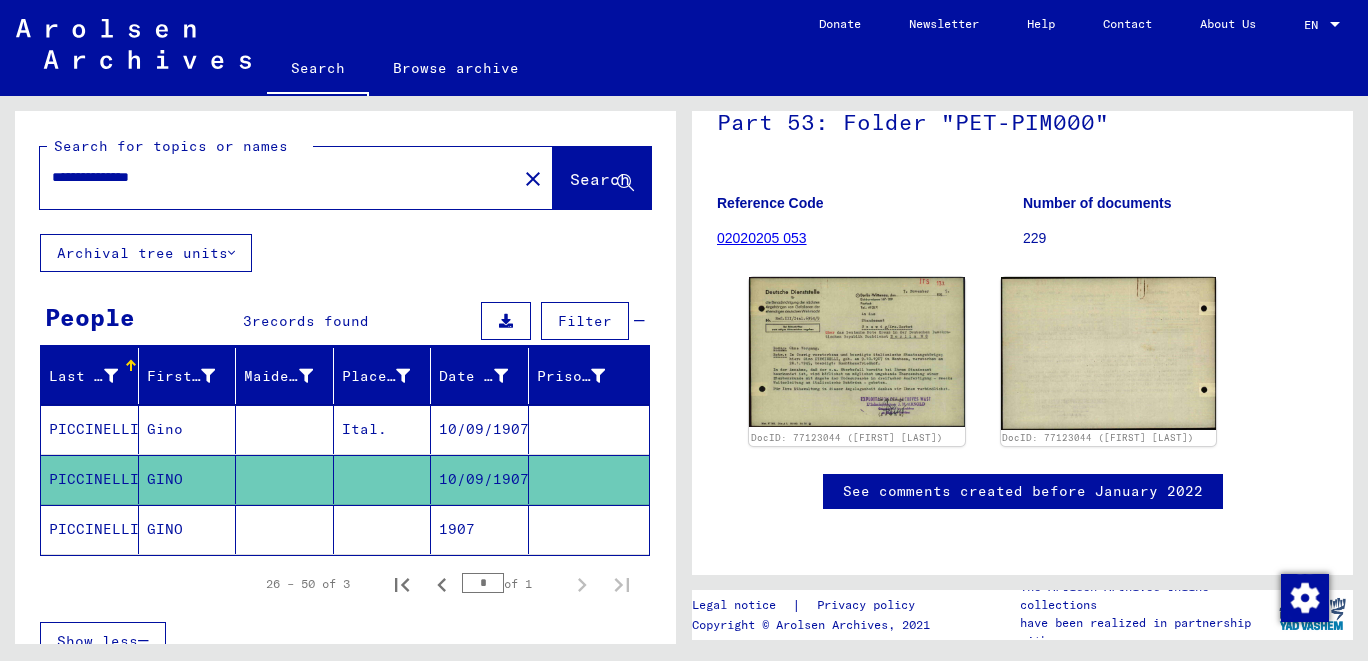 click on "**********" at bounding box center (278, 177) 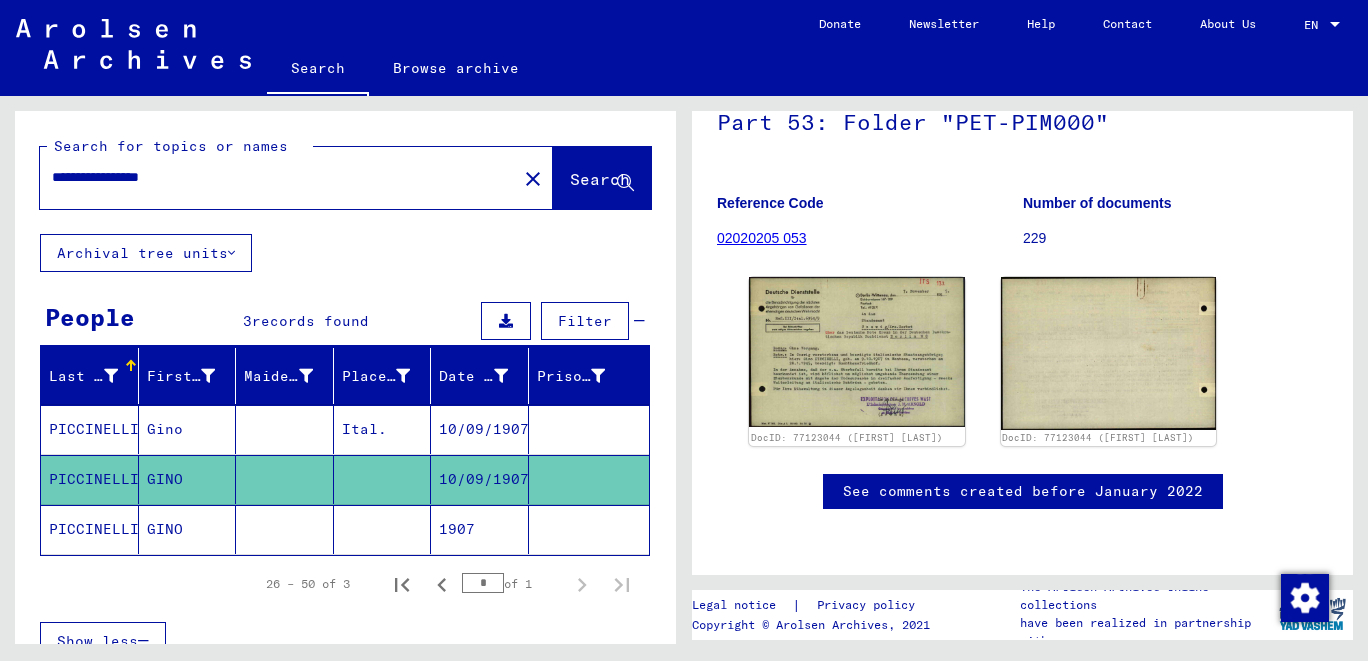 scroll, scrollTop: 0, scrollLeft: 0, axis: both 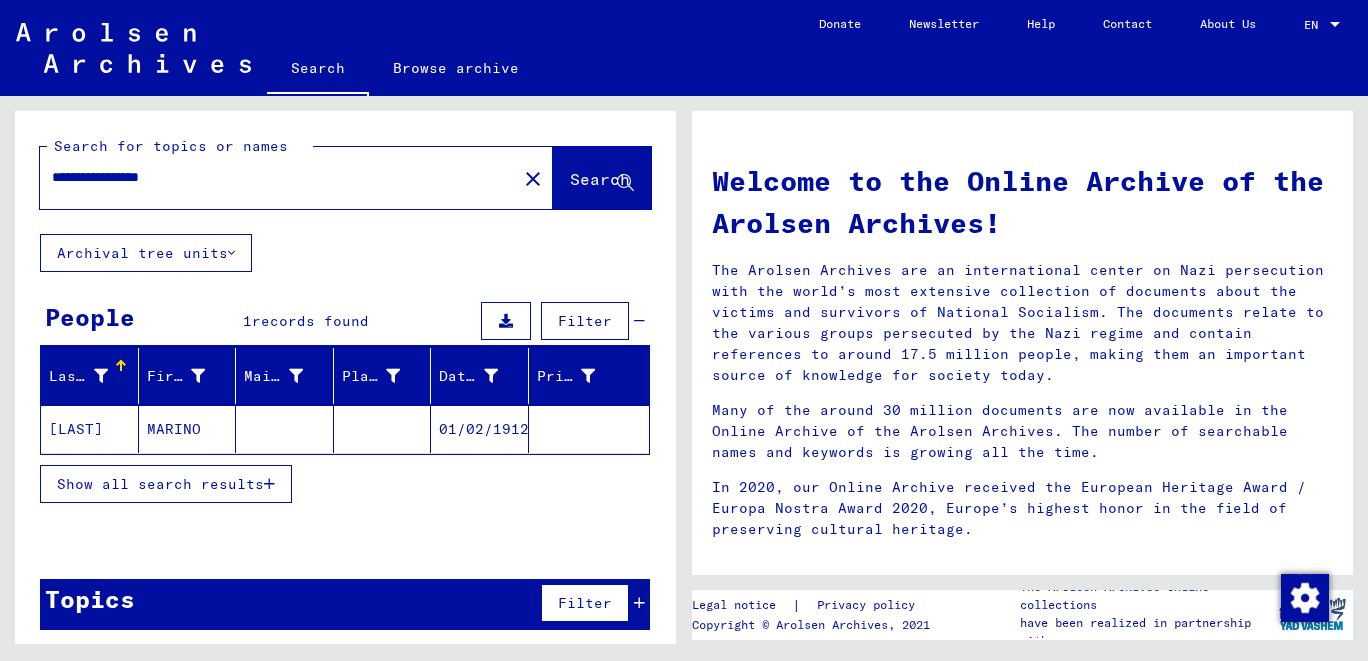 click on "[LAST]" 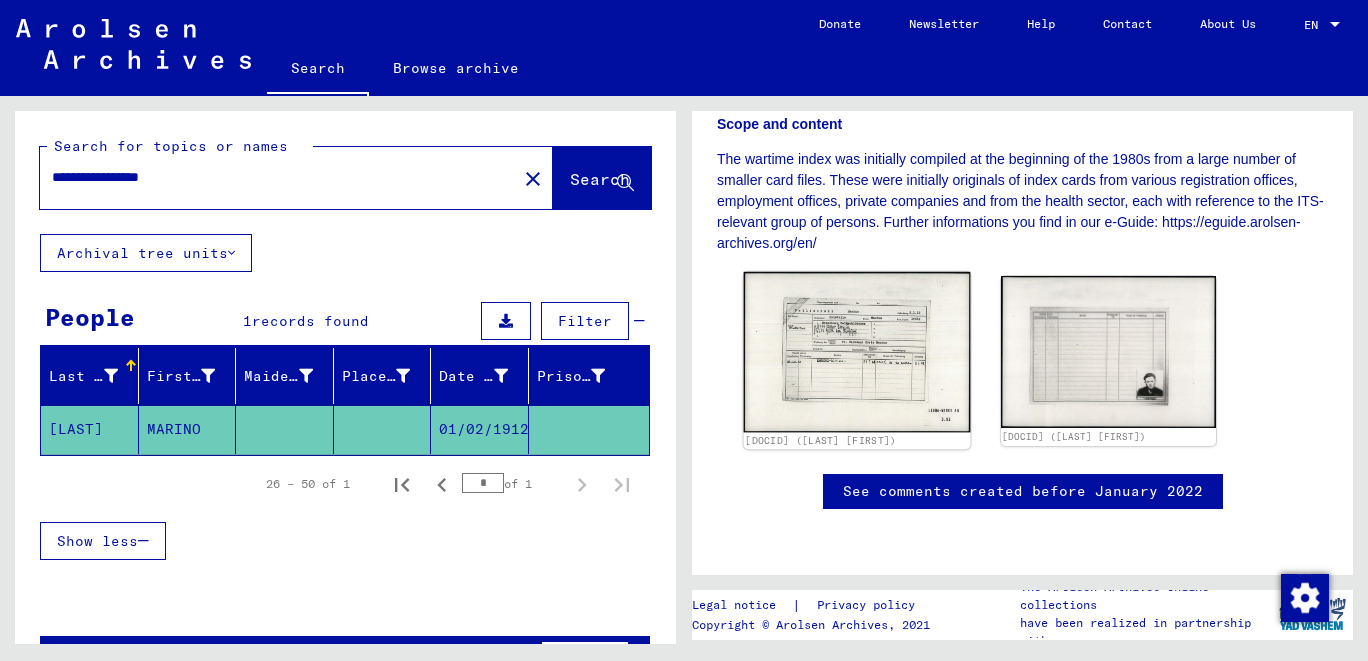 scroll, scrollTop: 484, scrollLeft: 0, axis: vertical 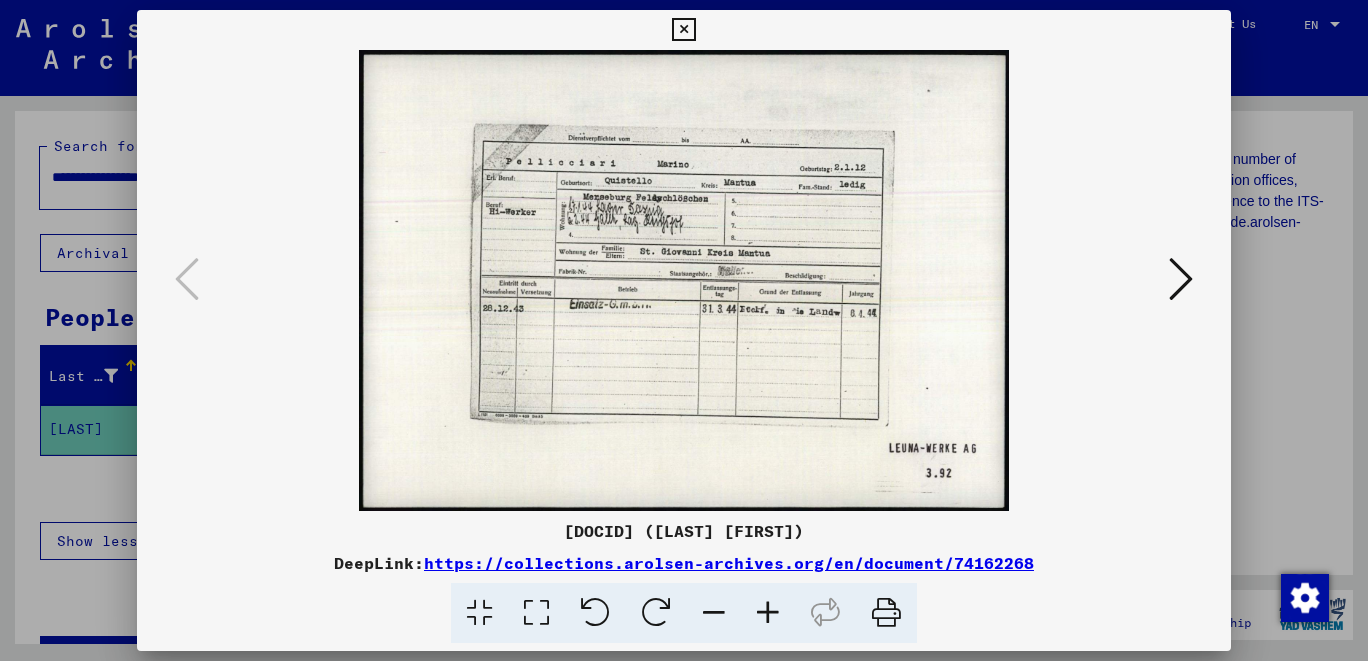 click at bounding box center [683, 30] 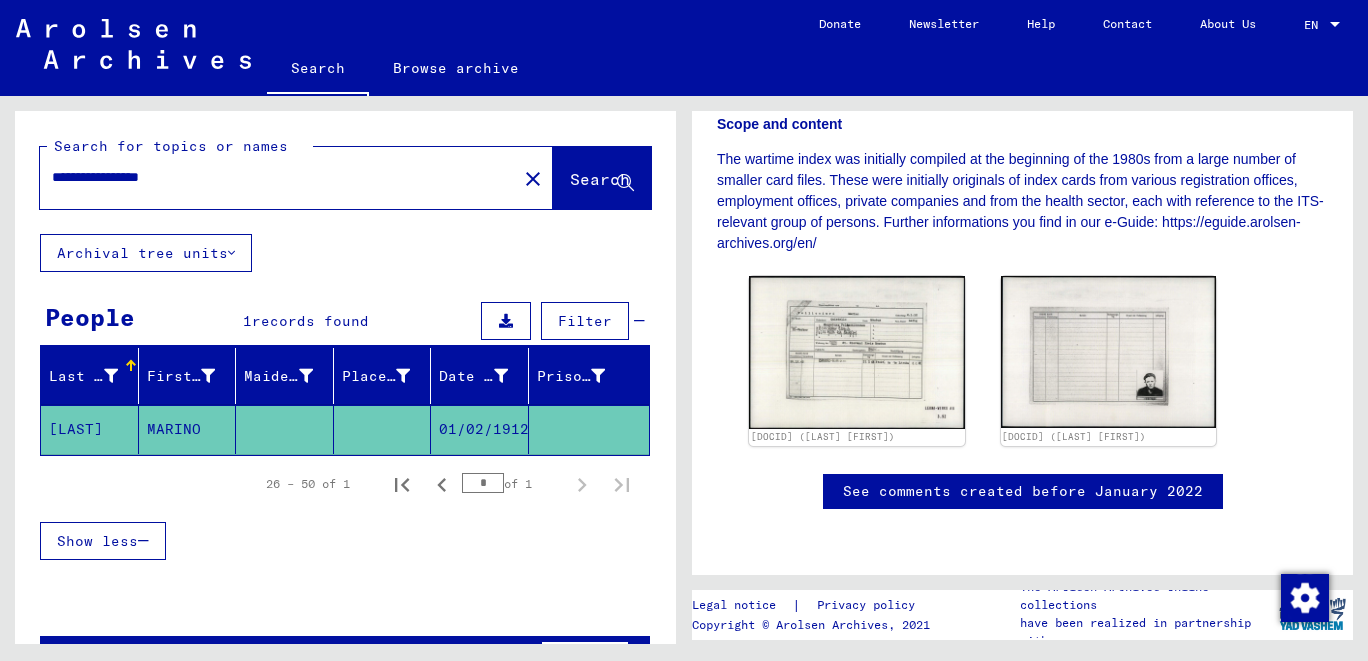click on "**********" at bounding box center [278, 177] 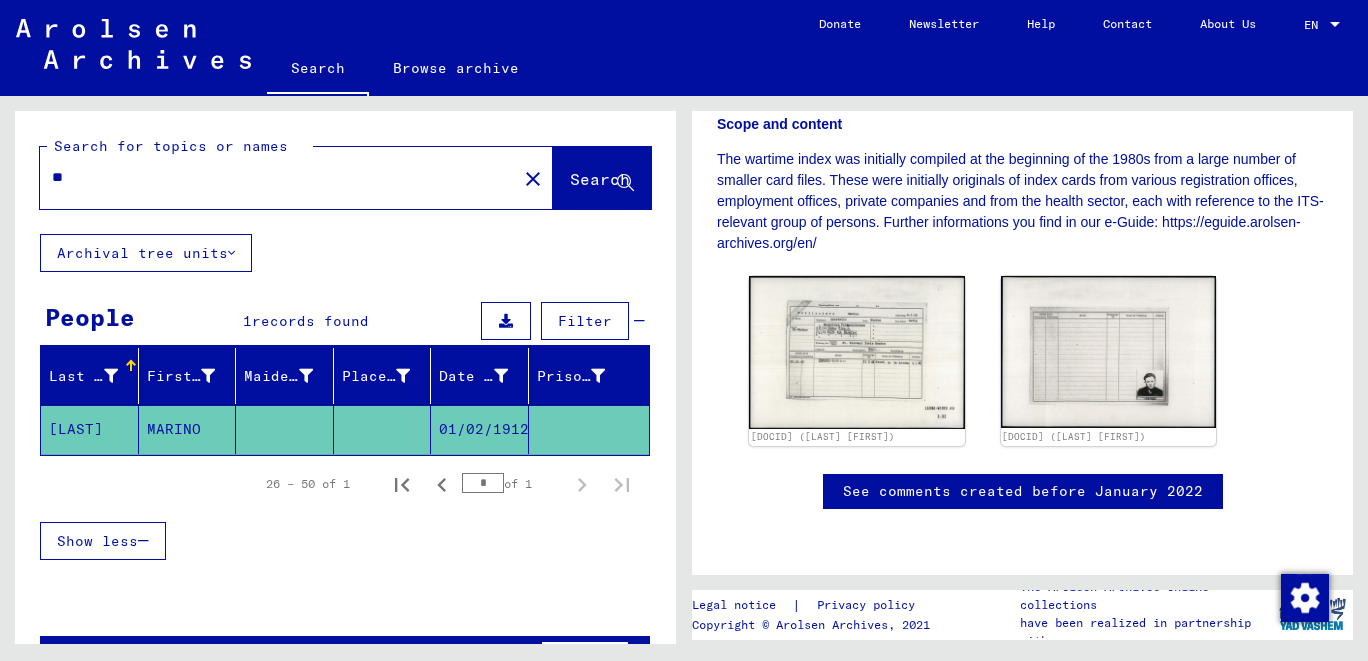 type on "*" 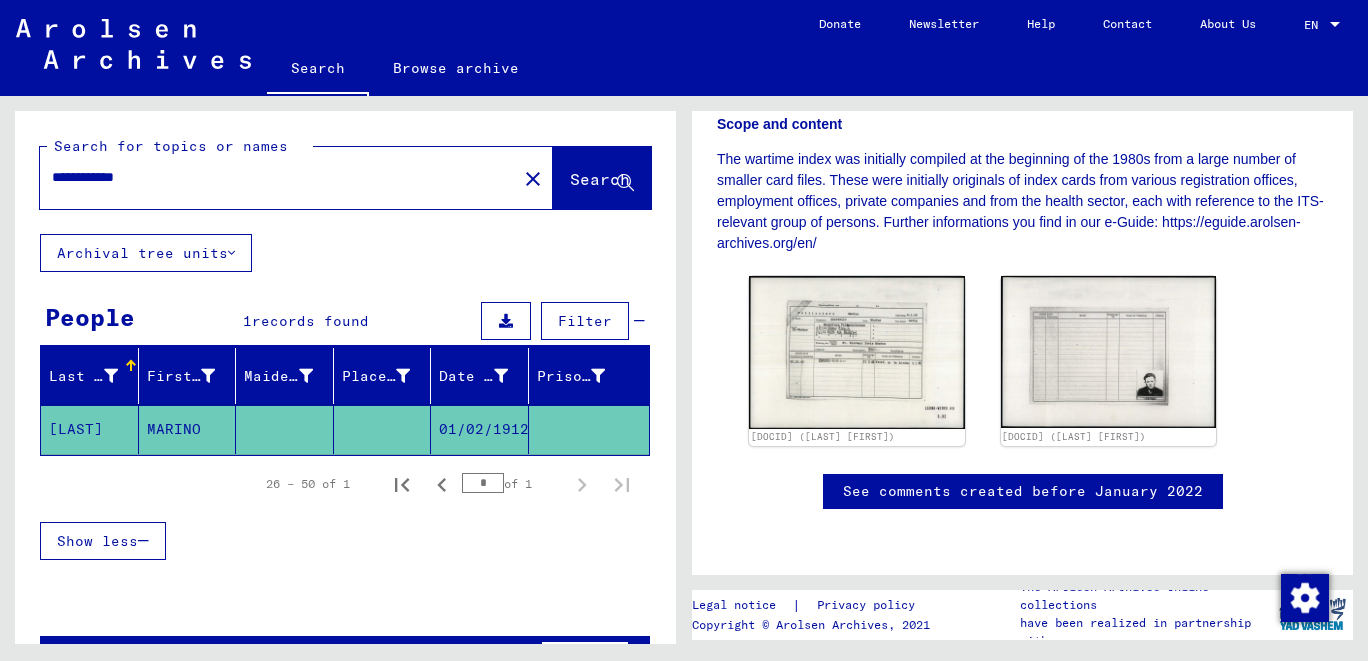 scroll, scrollTop: 0, scrollLeft: 0, axis: both 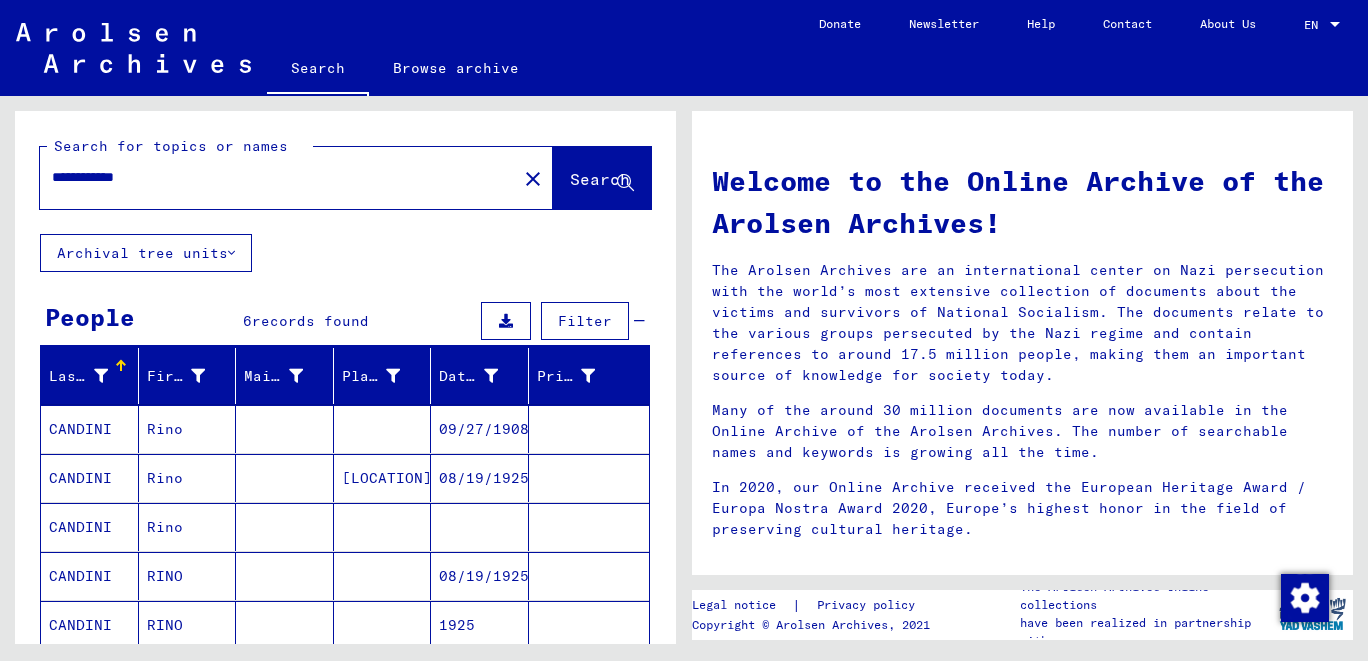 click on "CANDINI" at bounding box center (90, 527) 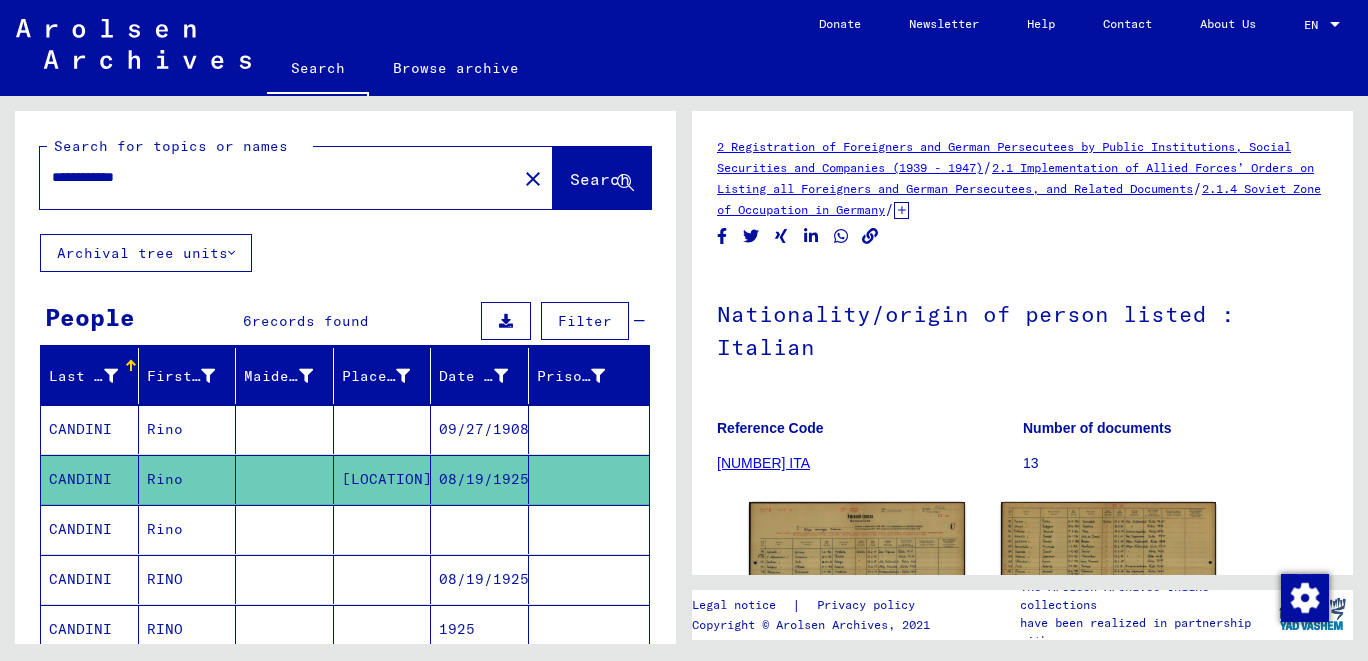 click at bounding box center (285, 629) 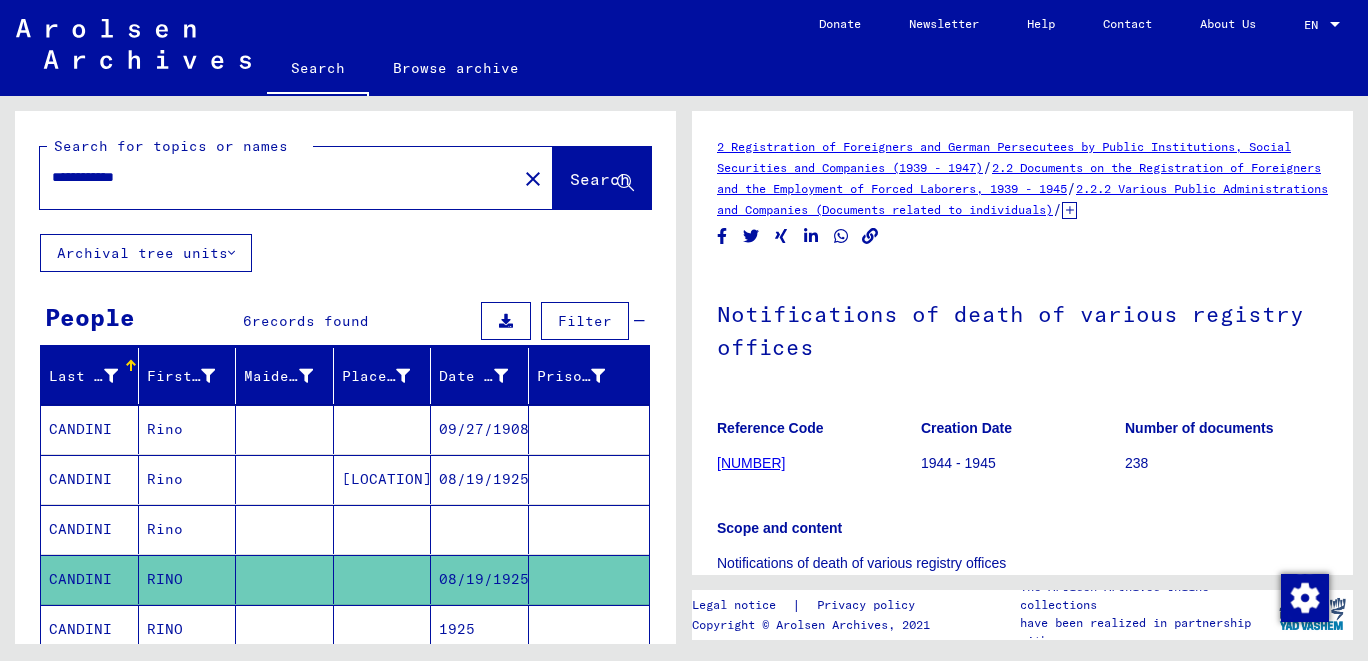 scroll, scrollTop: 427, scrollLeft: 0, axis: vertical 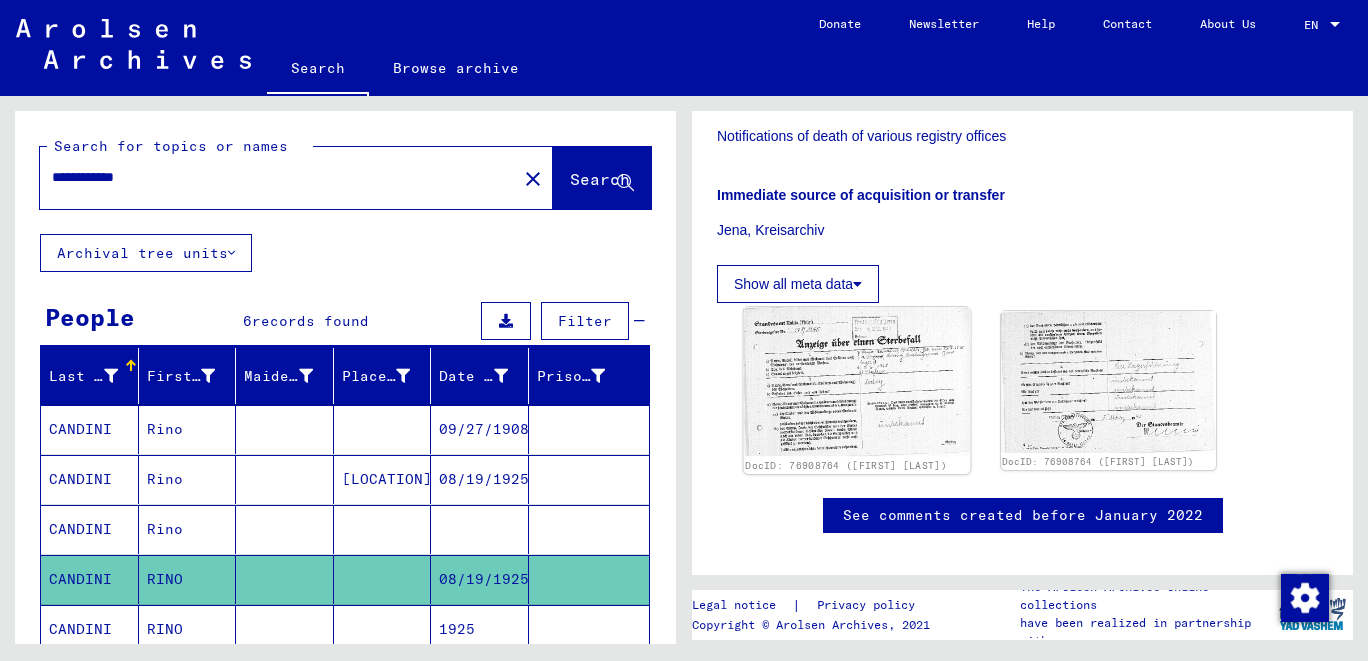 click 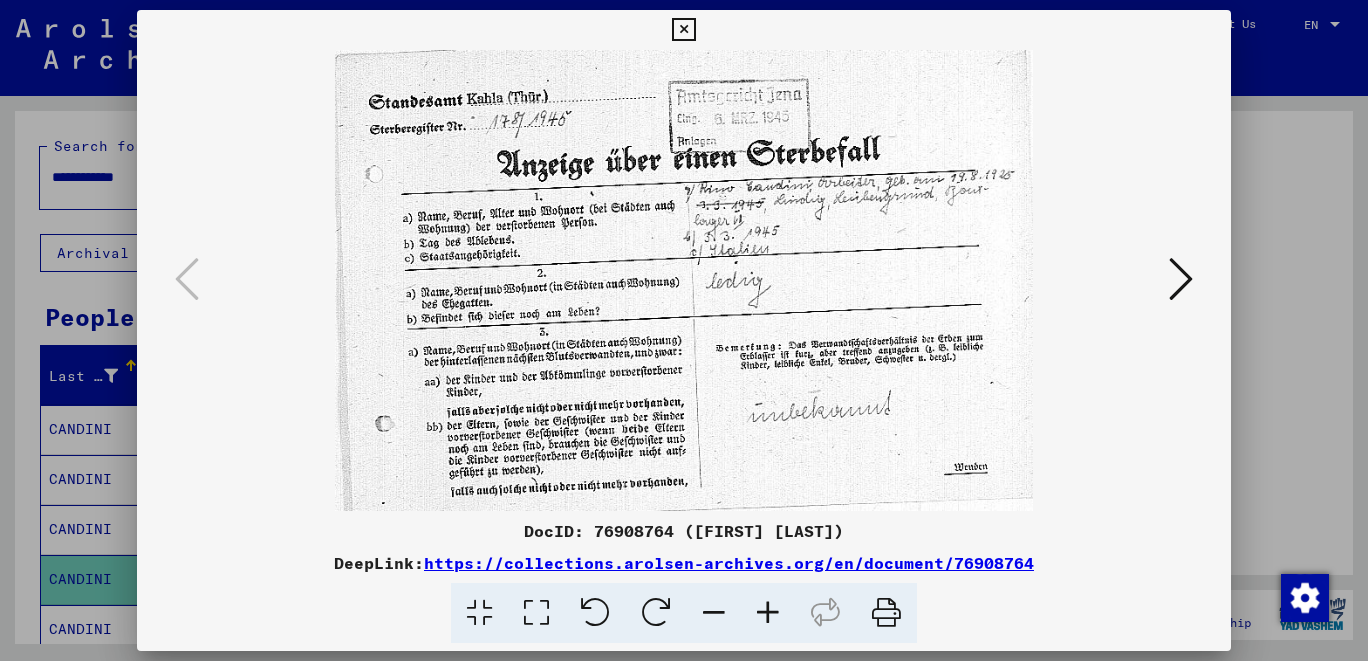 click at bounding box center (683, 30) 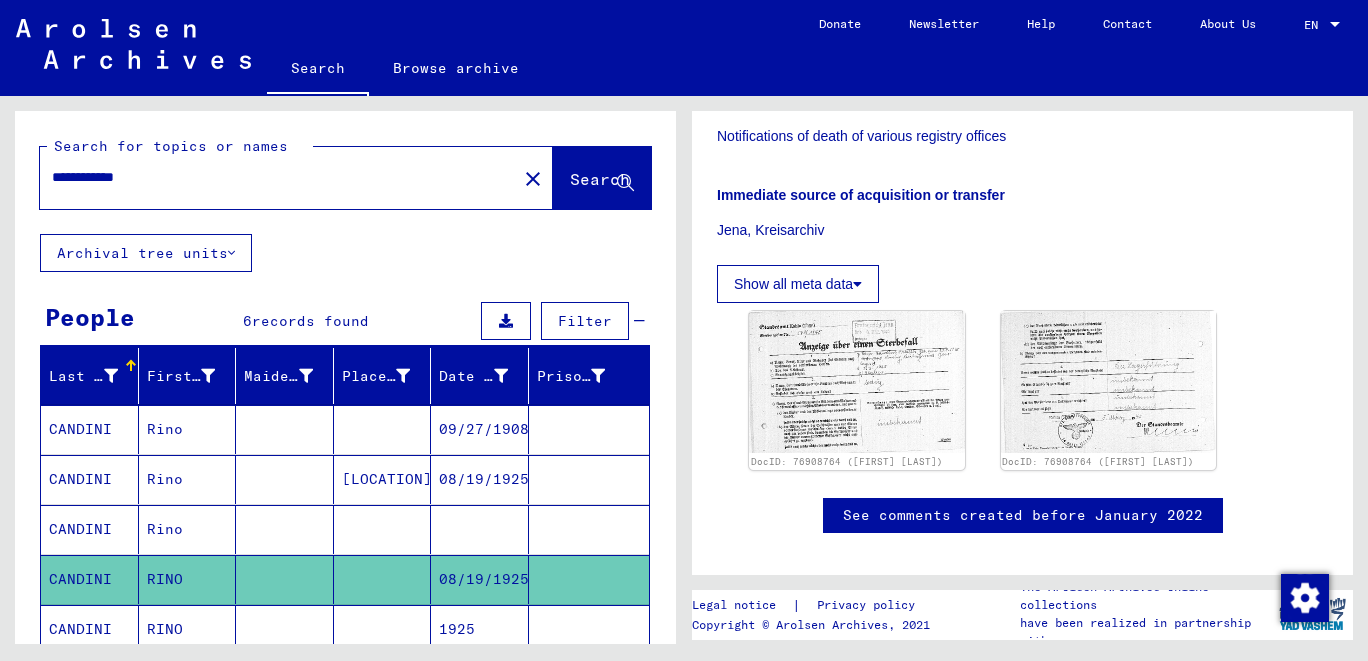 scroll, scrollTop: 308, scrollLeft: 0, axis: vertical 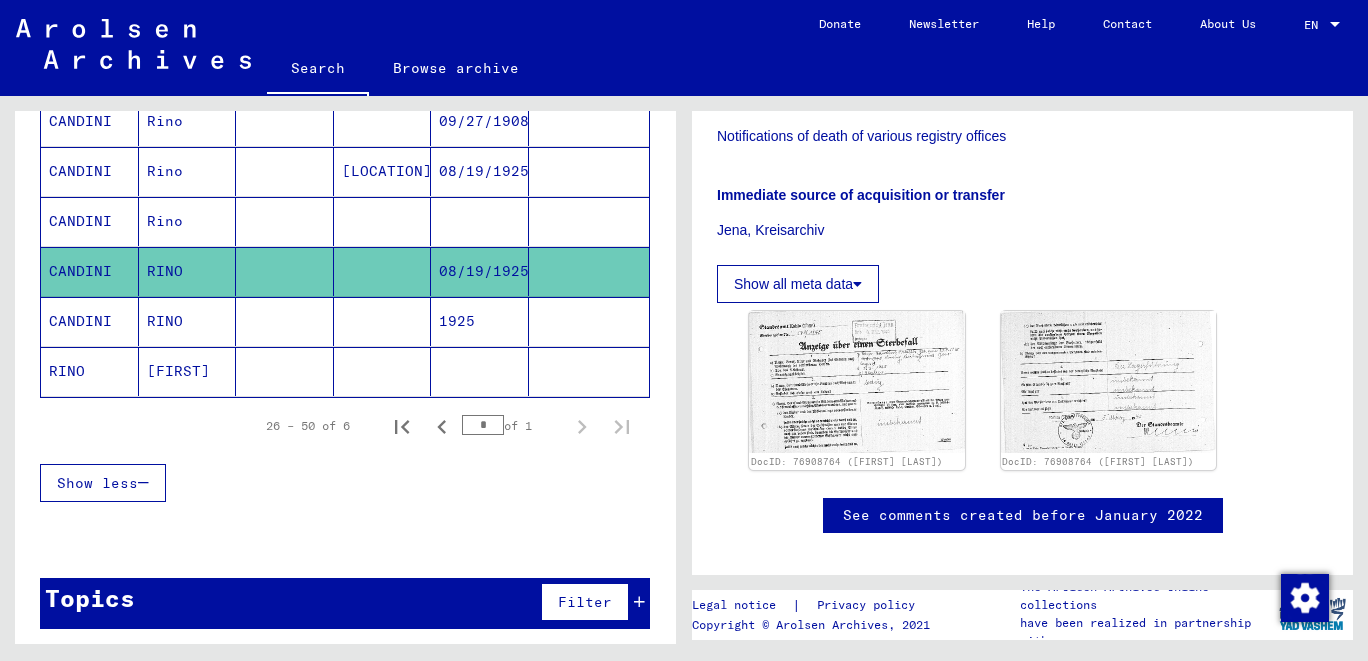 click on "CANDINI" at bounding box center [90, 371] 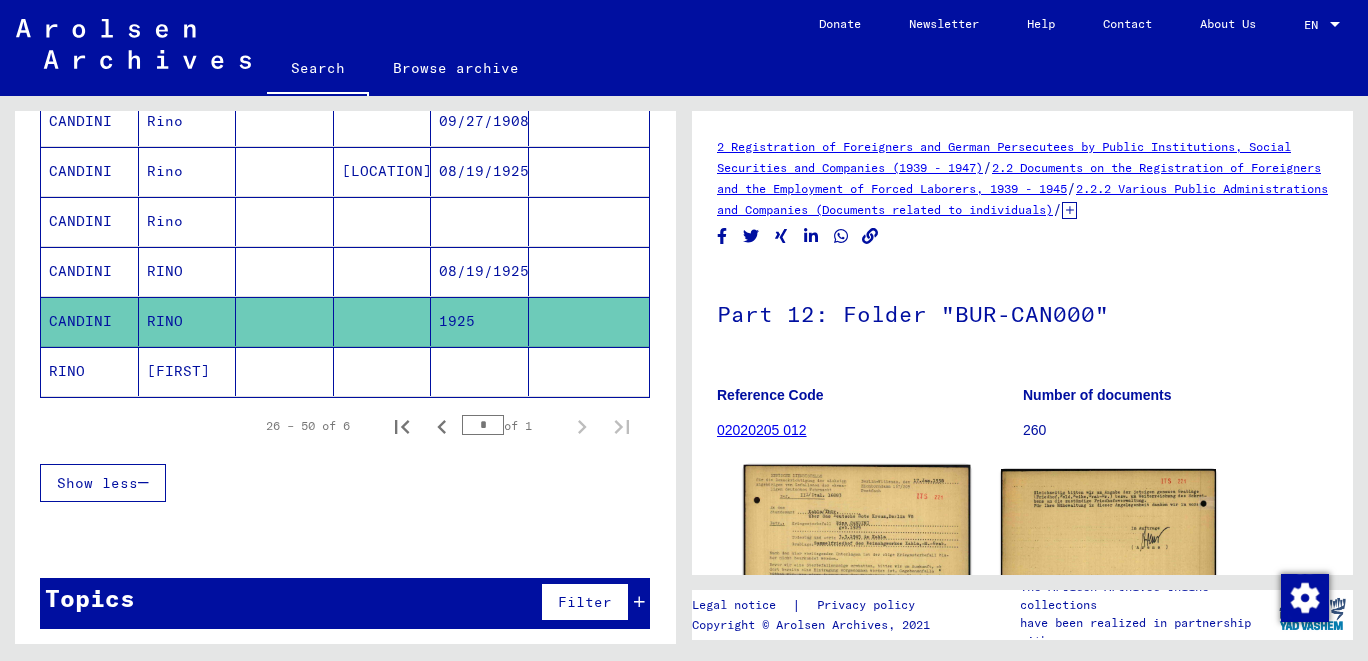 click 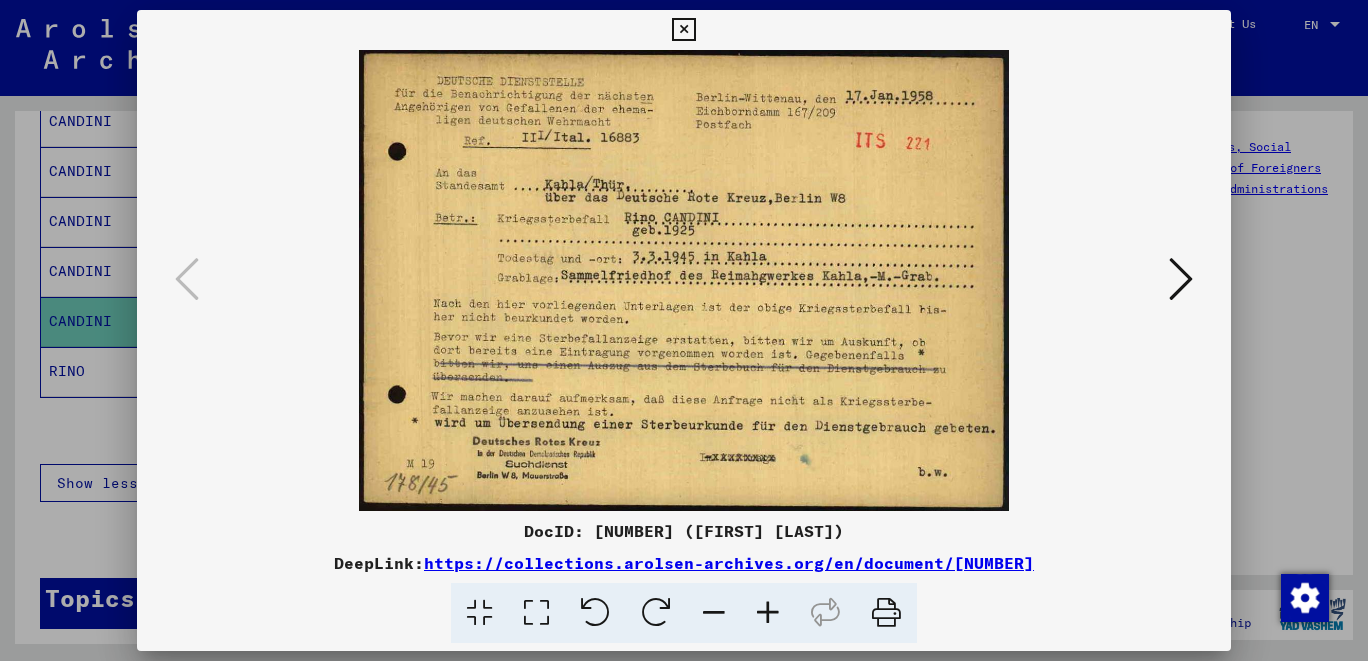 click at bounding box center [683, 30] 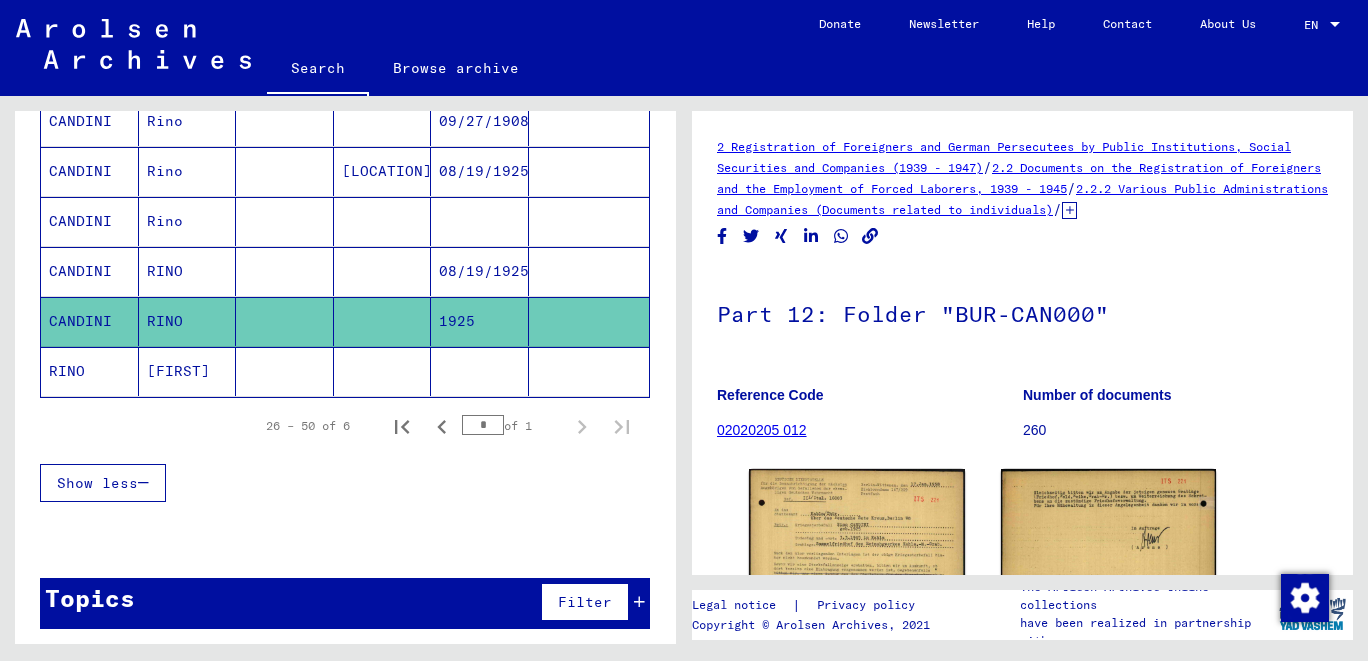click on "RINO" 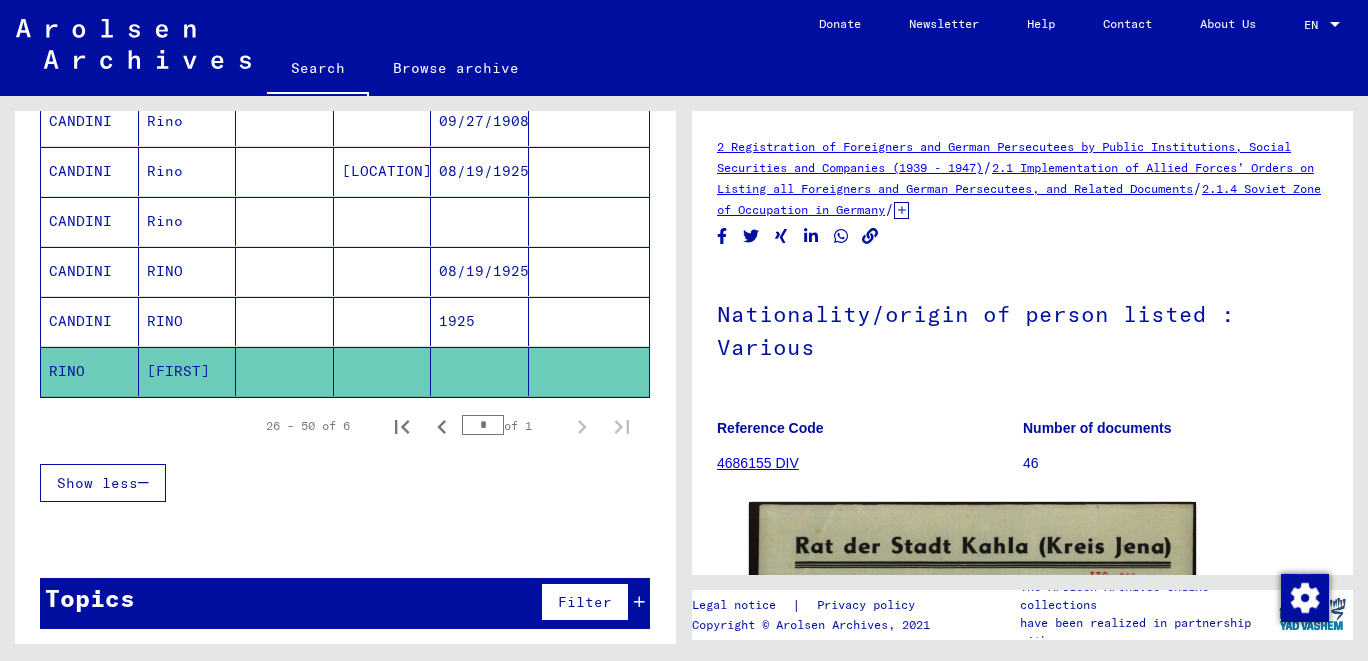 scroll, scrollTop: 427, scrollLeft: 0, axis: vertical 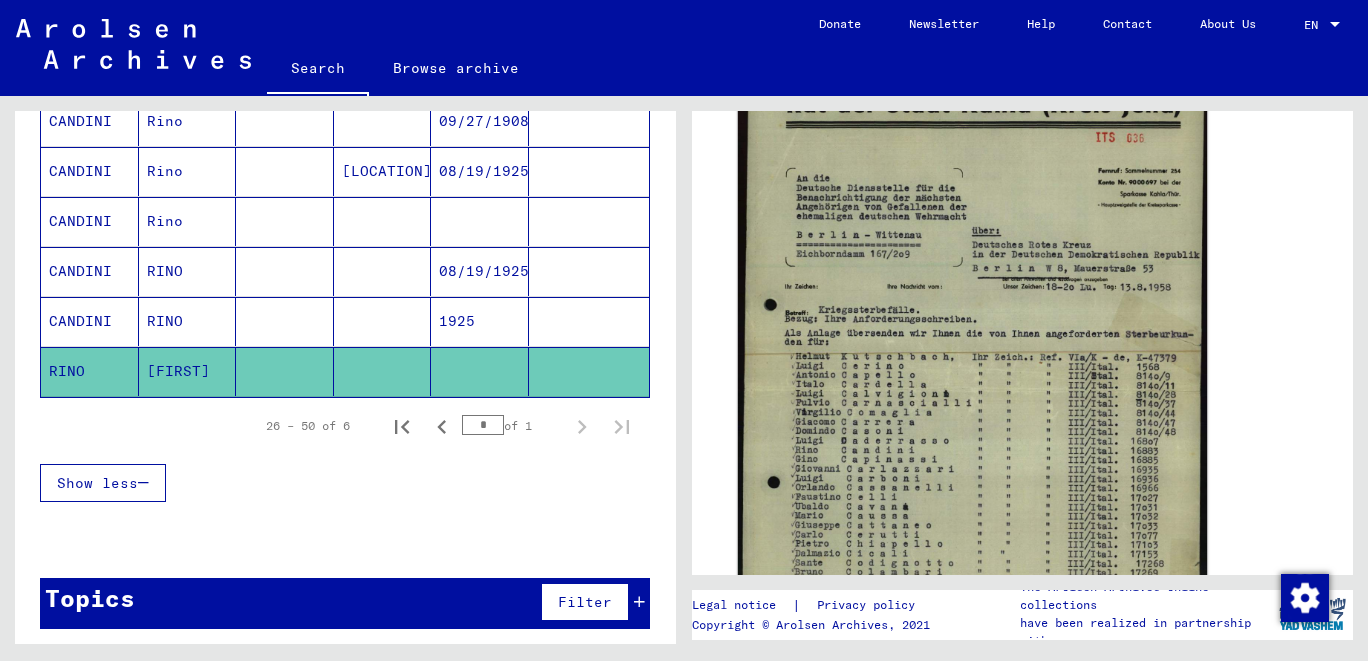 click 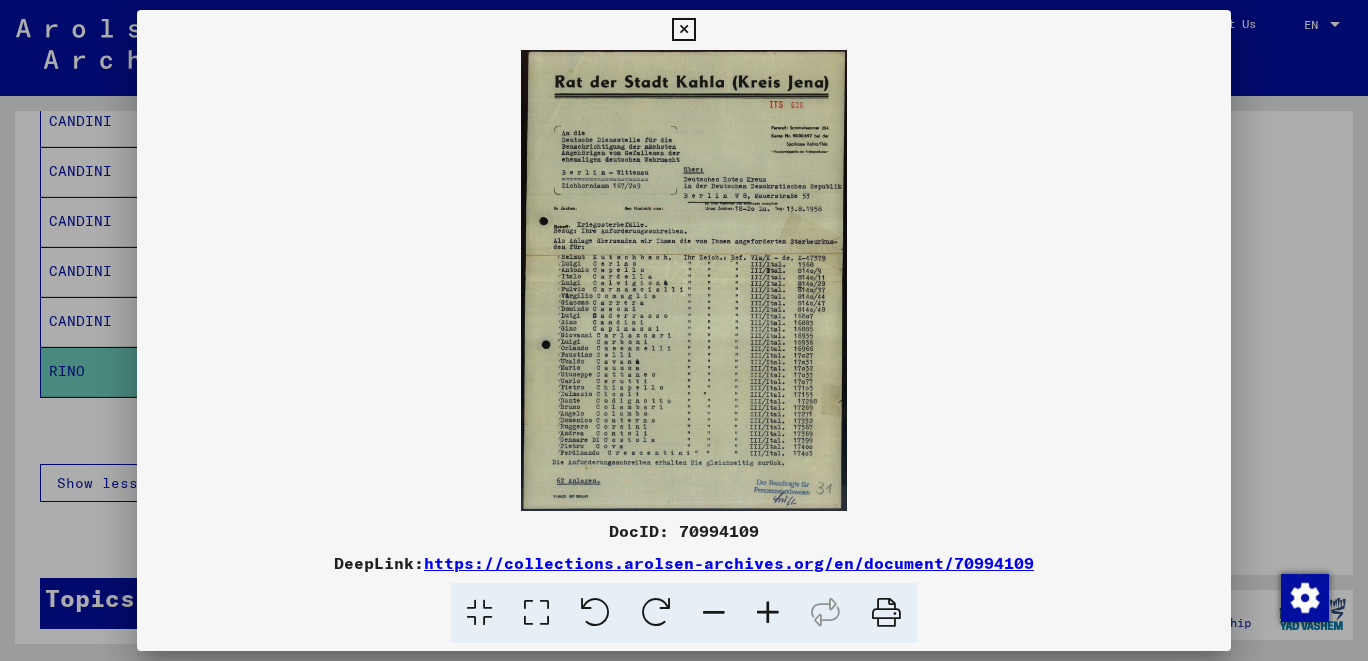 click at bounding box center (768, 613) 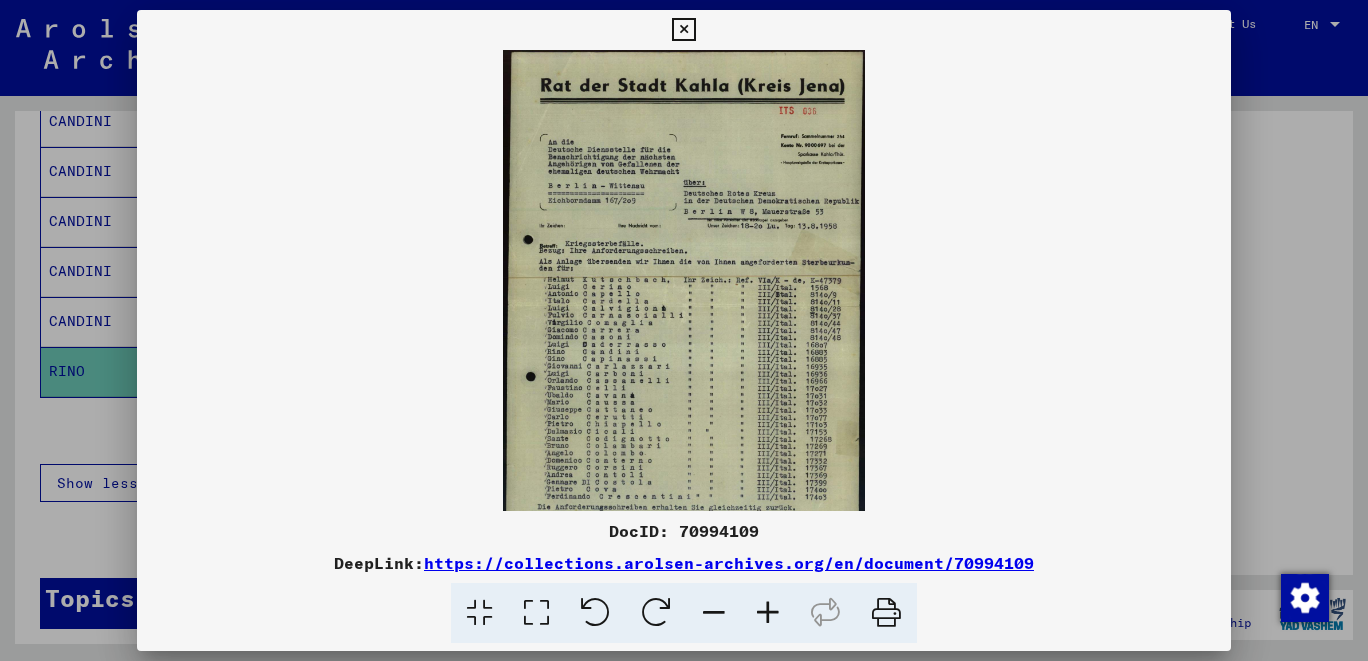 click at bounding box center (768, 613) 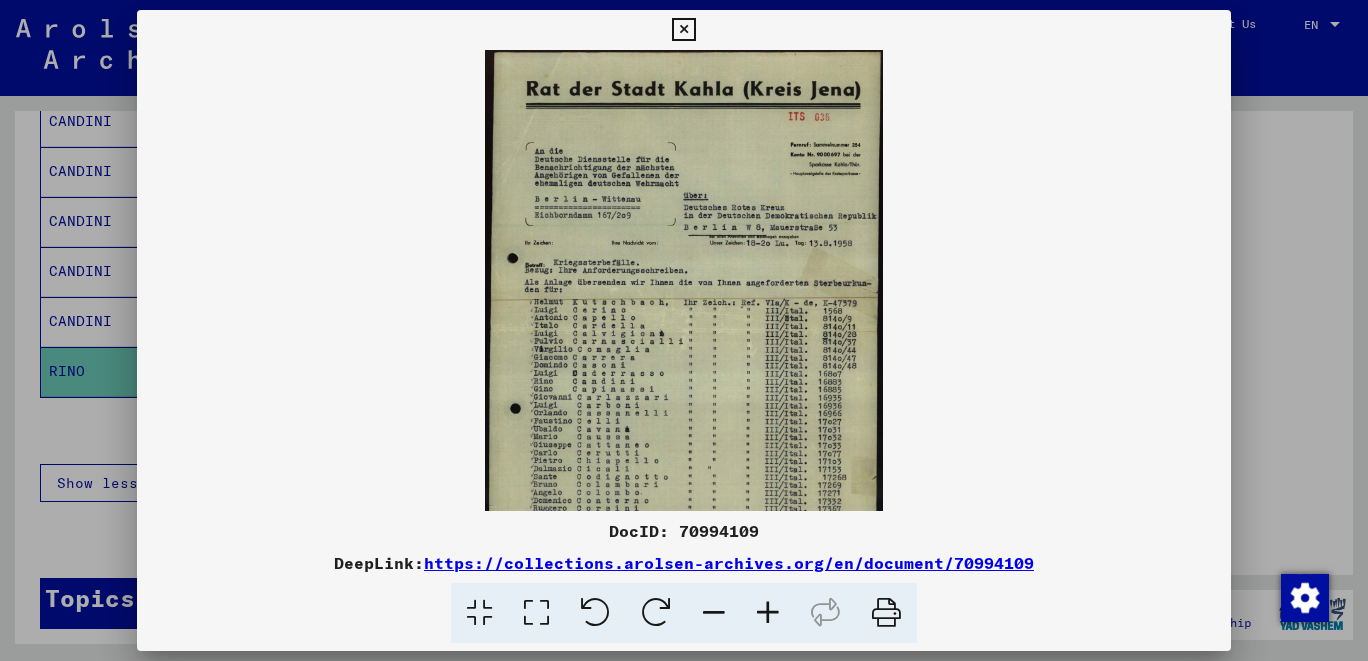 click at bounding box center (768, 613) 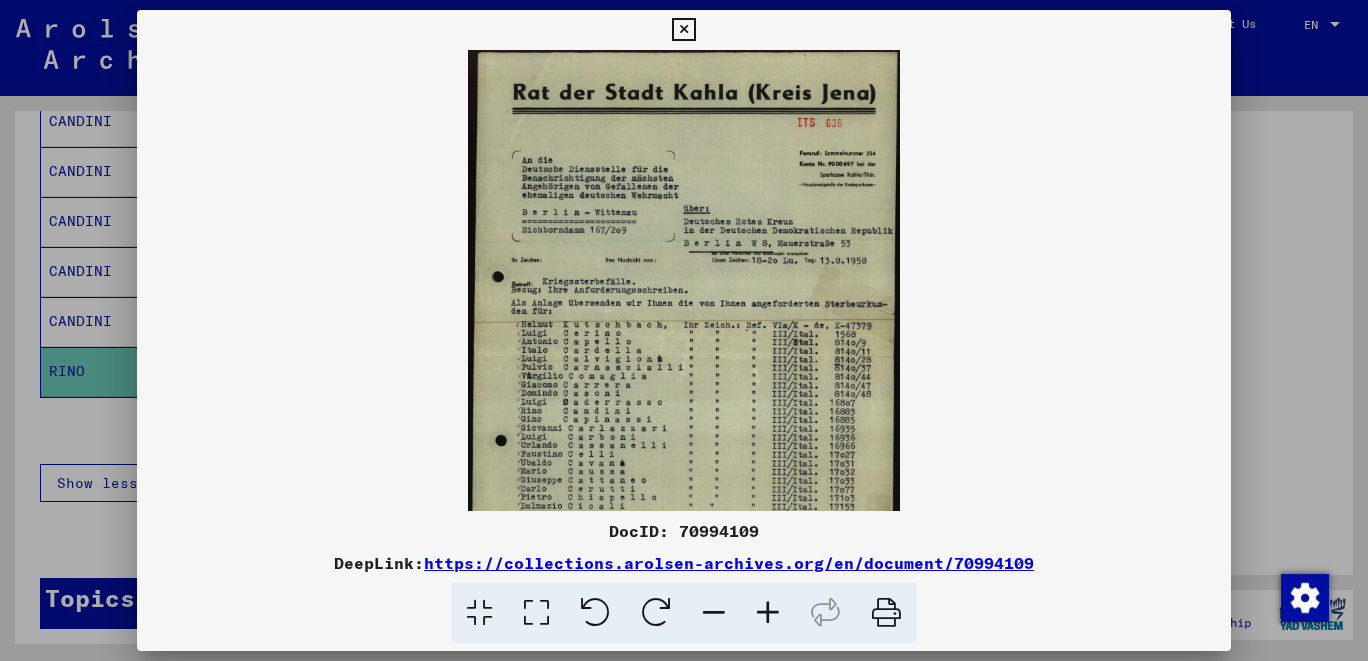 click at bounding box center (768, 613) 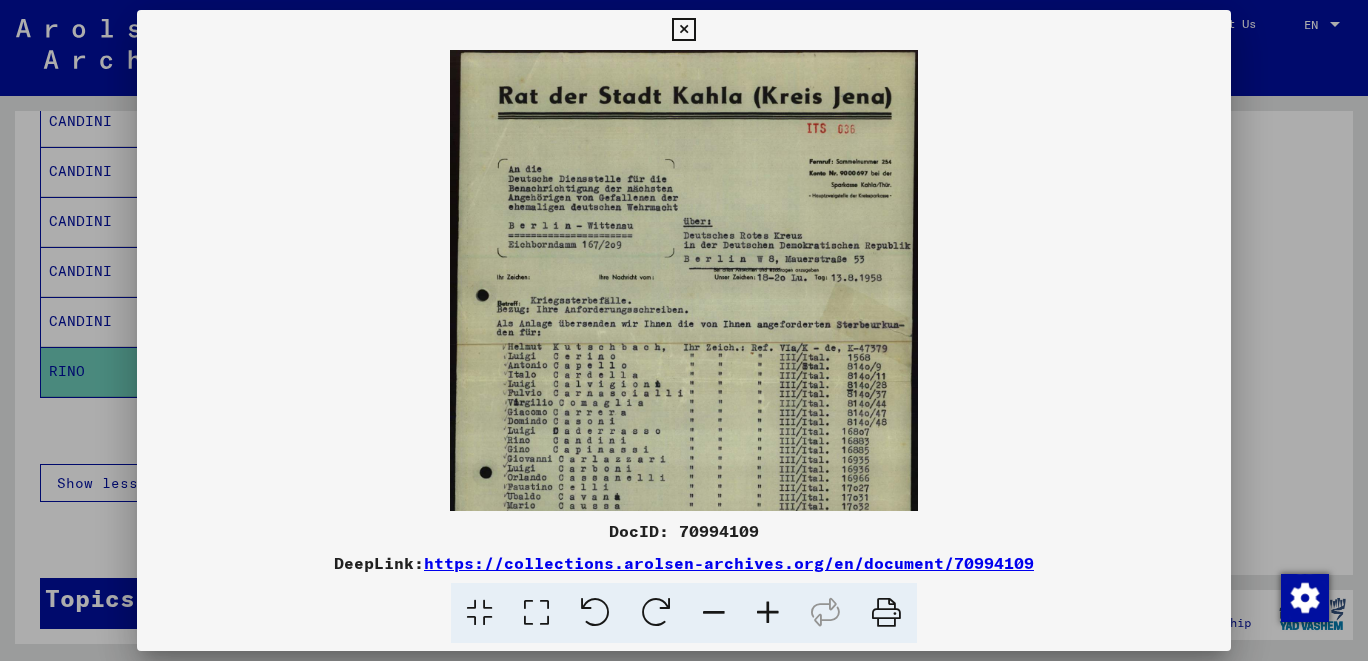 click at bounding box center (768, 613) 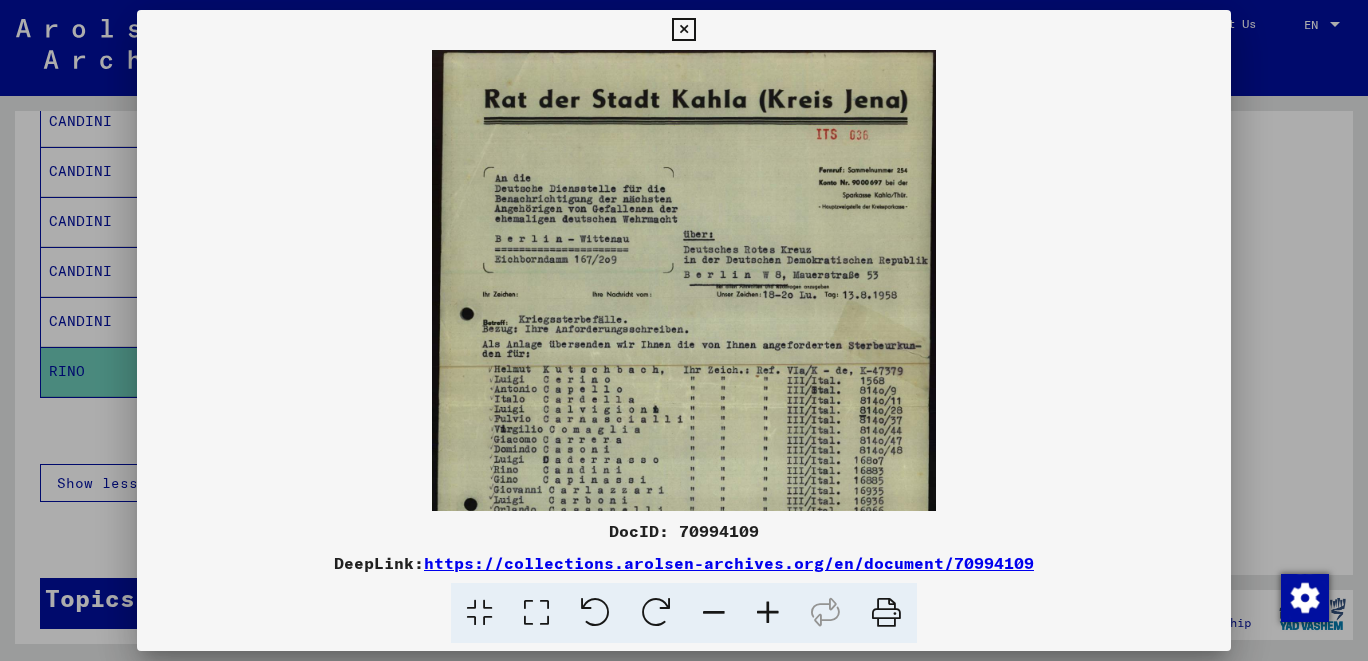 click at bounding box center [768, 613] 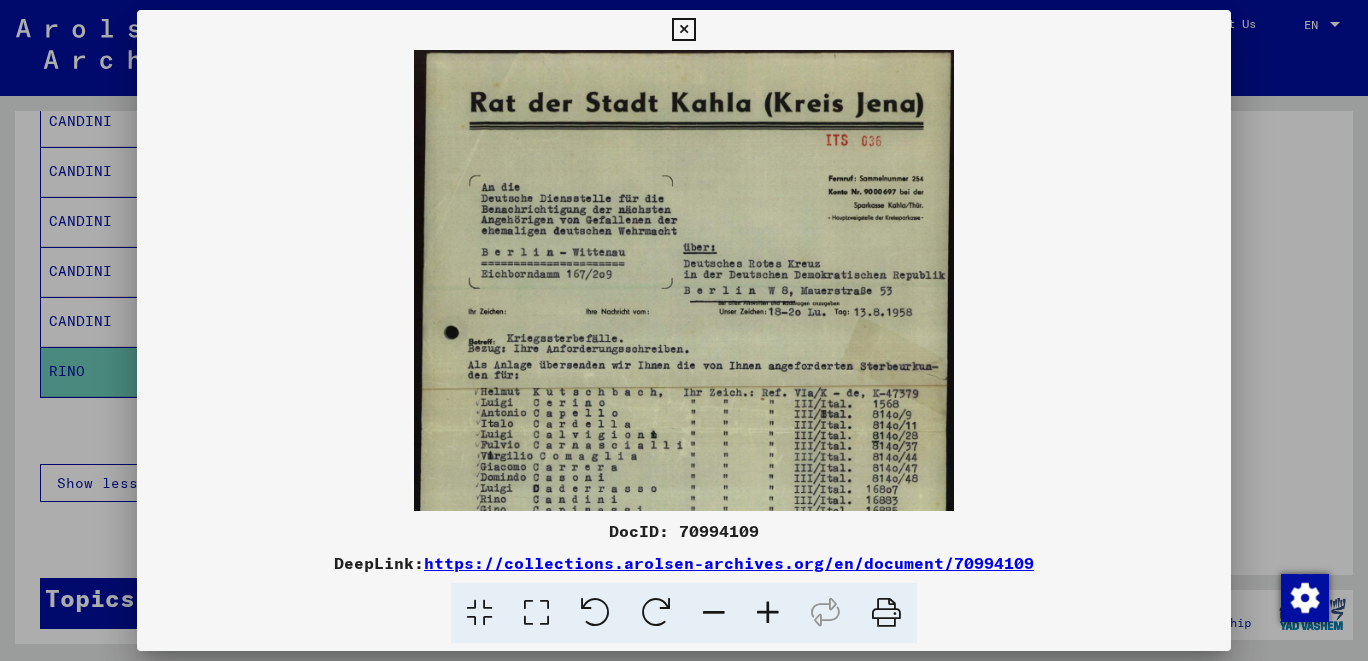 click at bounding box center (768, 613) 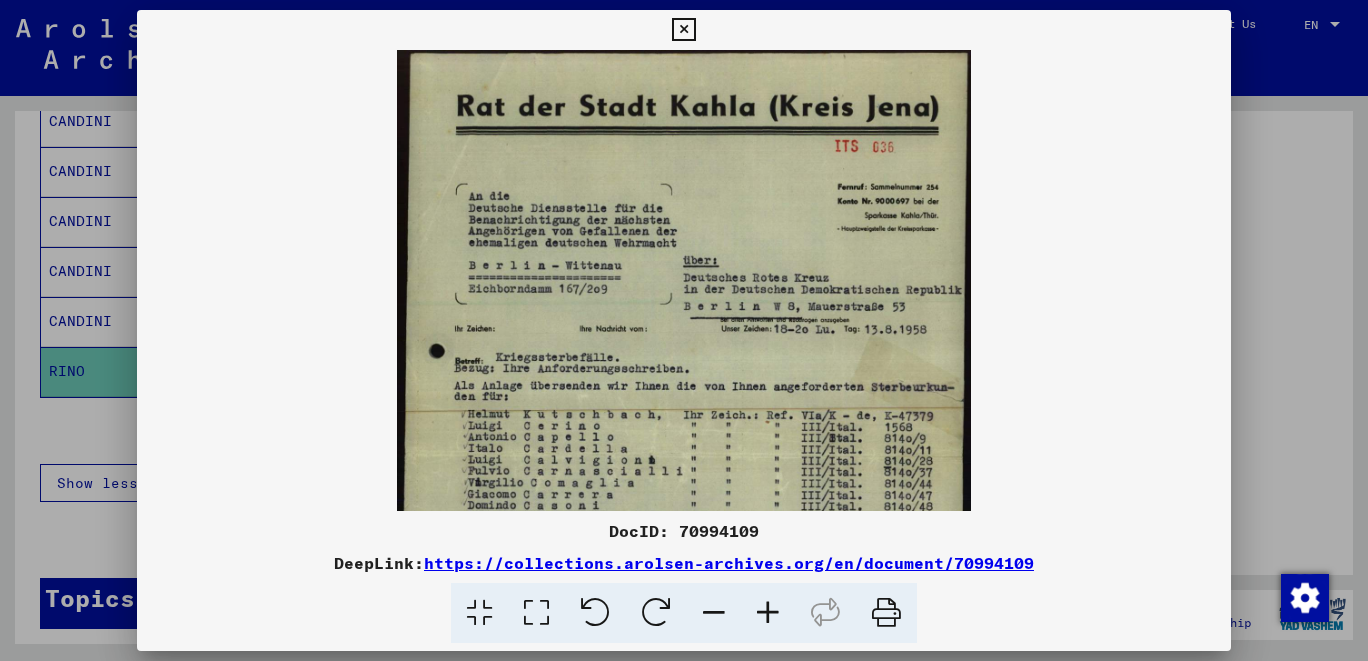 click at bounding box center (768, 613) 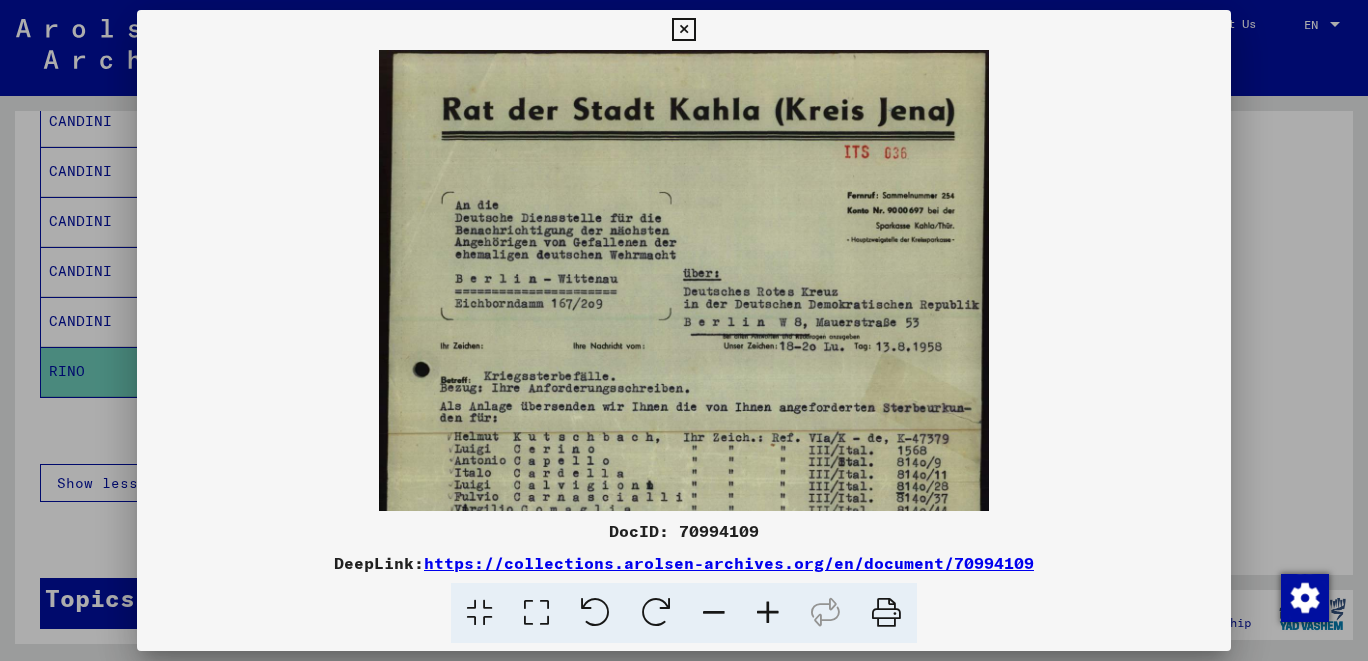 click at bounding box center [768, 613] 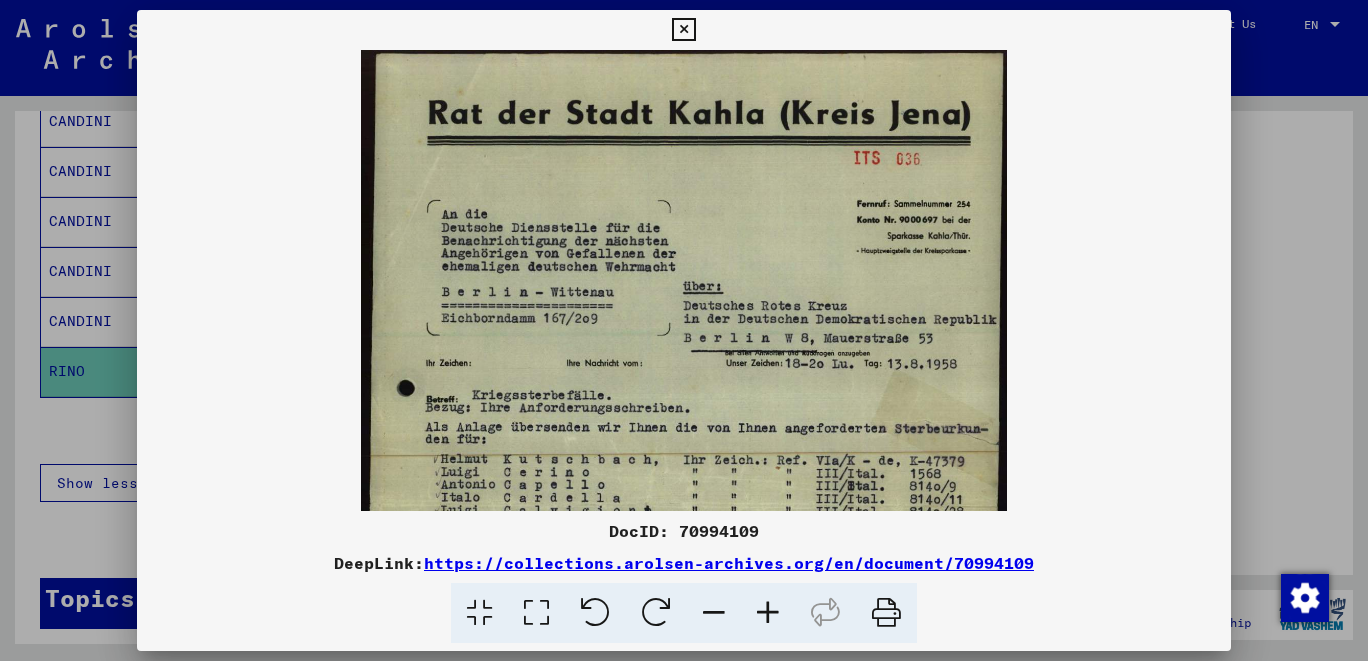 click at bounding box center [768, 613] 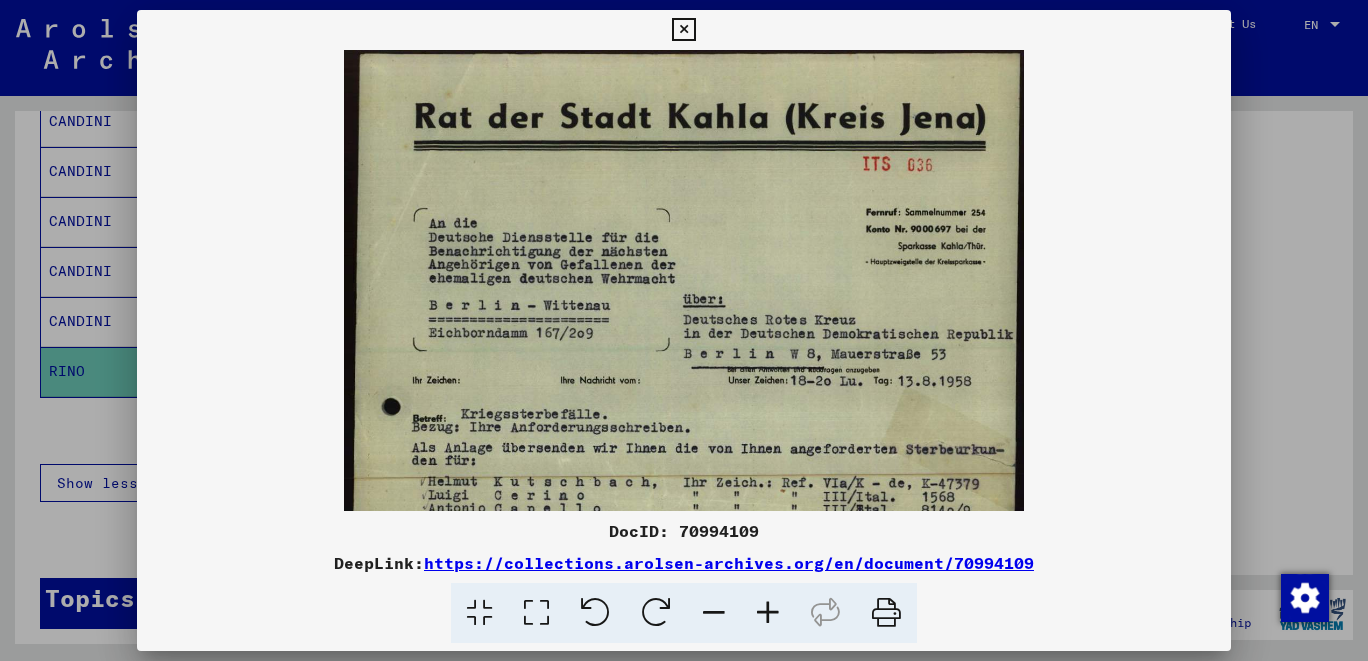 click at bounding box center [768, 613] 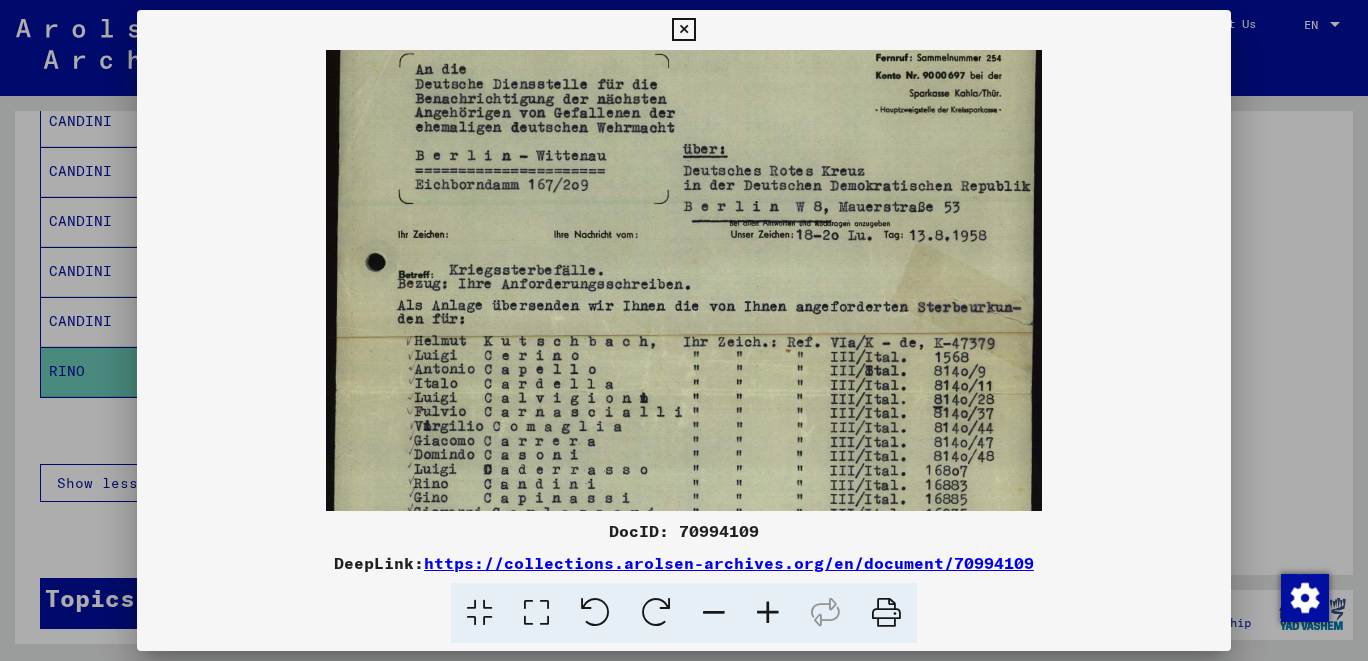 drag, startPoint x: 781, startPoint y: 430, endPoint x: 774, endPoint y: 273, distance: 157.15598 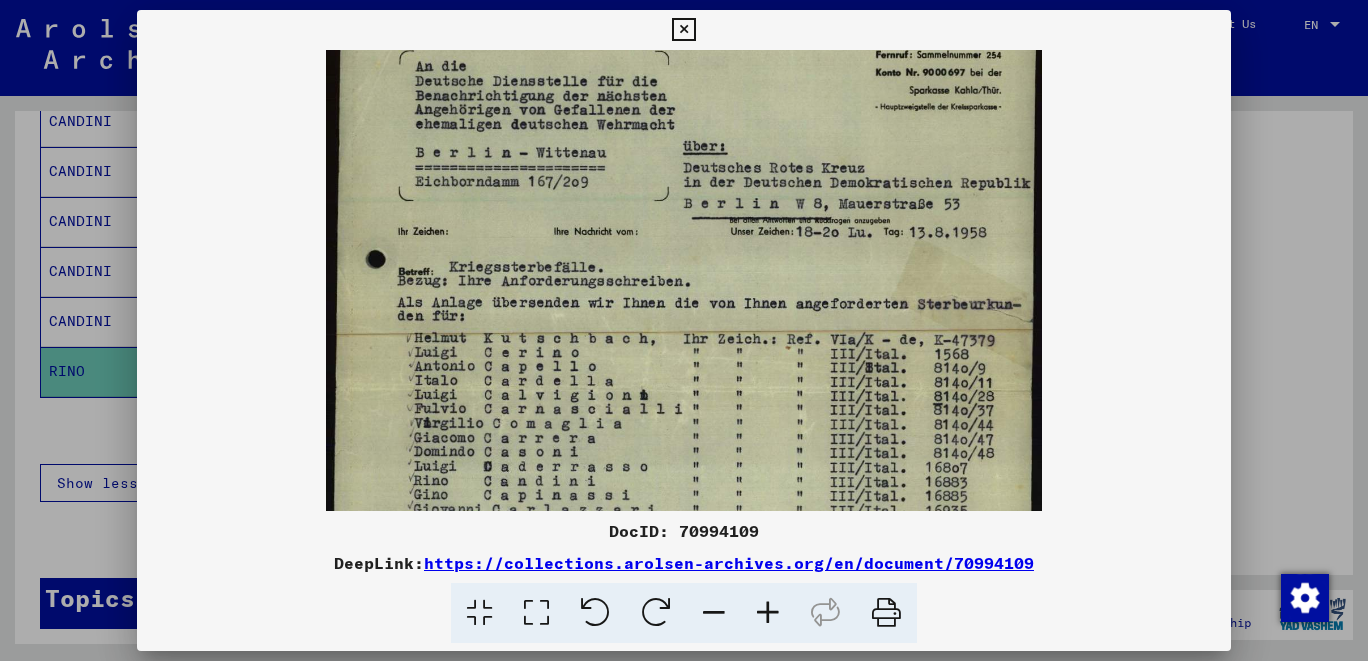 scroll, scrollTop: 176, scrollLeft: 0, axis: vertical 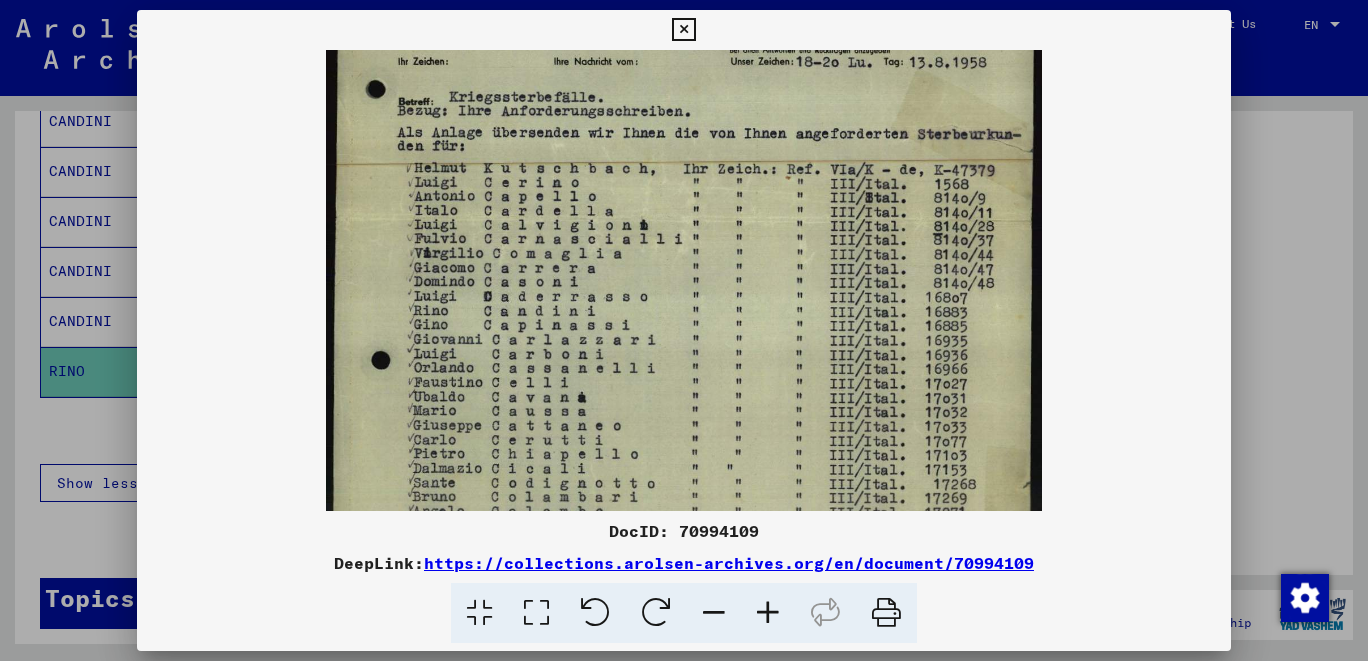 drag, startPoint x: 750, startPoint y: 478, endPoint x: 707, endPoint y: 330, distance: 154.12009 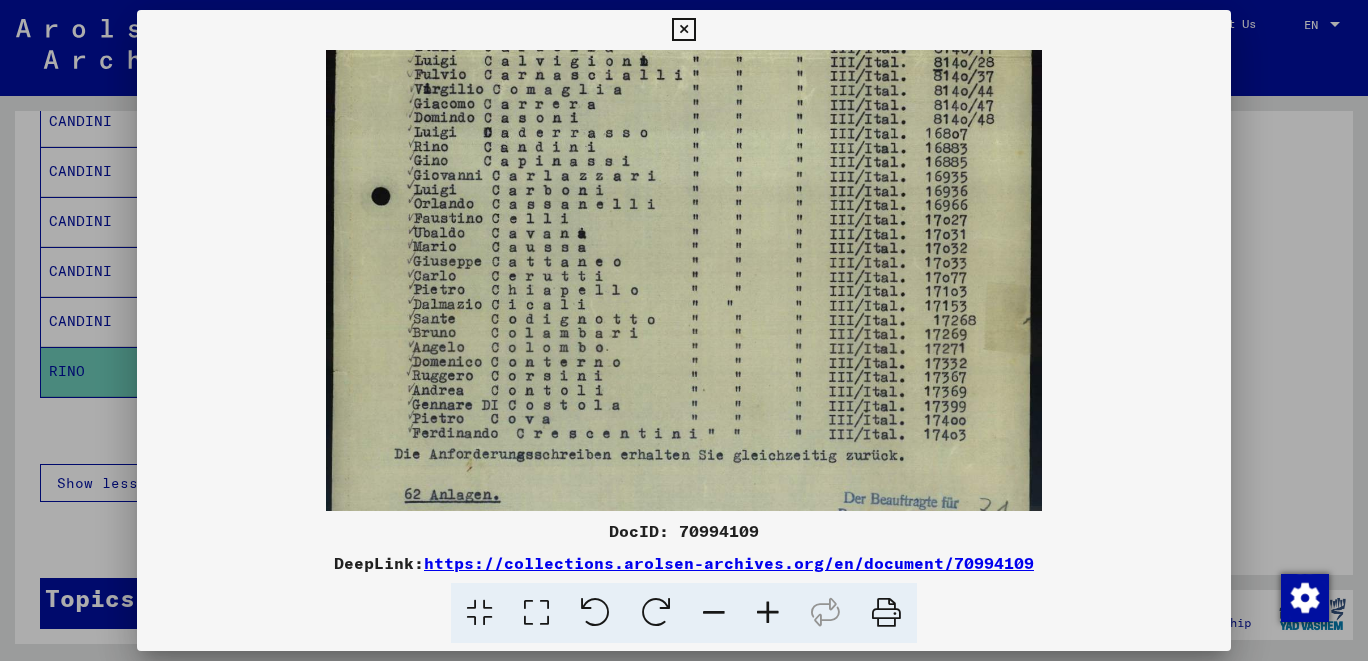 scroll, scrollTop: 550, scrollLeft: 0, axis: vertical 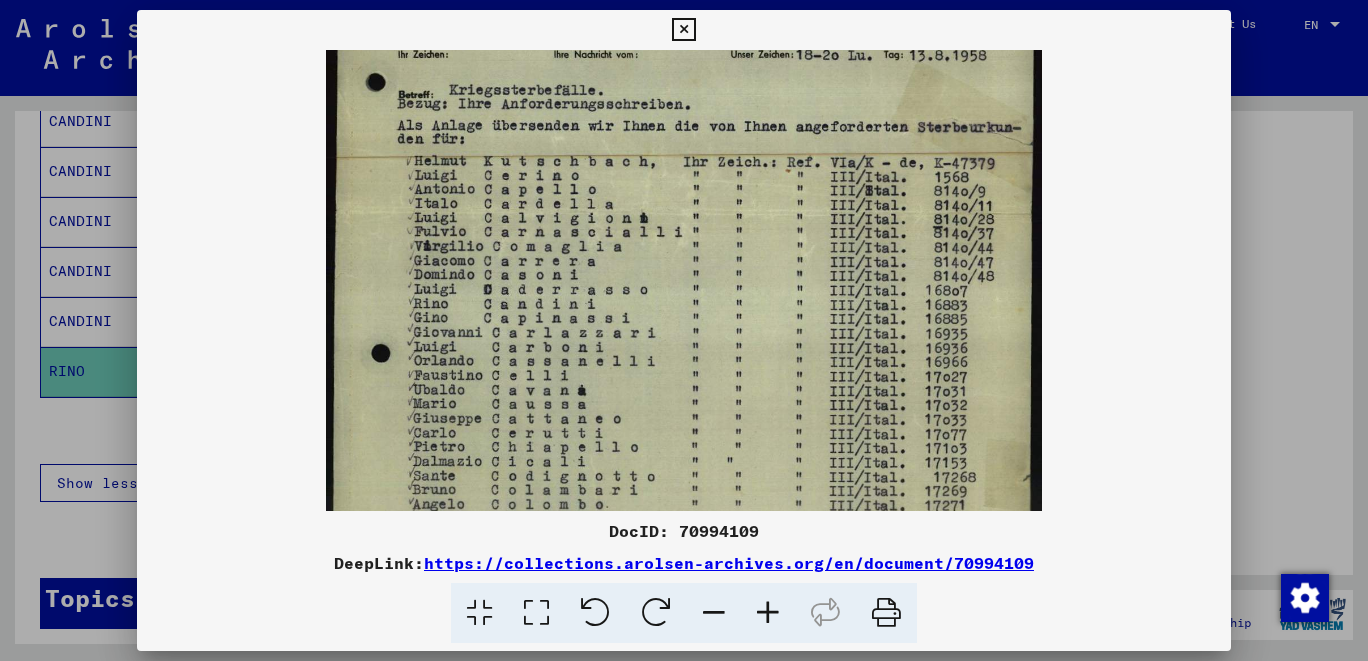 drag, startPoint x: 747, startPoint y: 459, endPoint x: 809, endPoint y: 410, distance: 79.025314 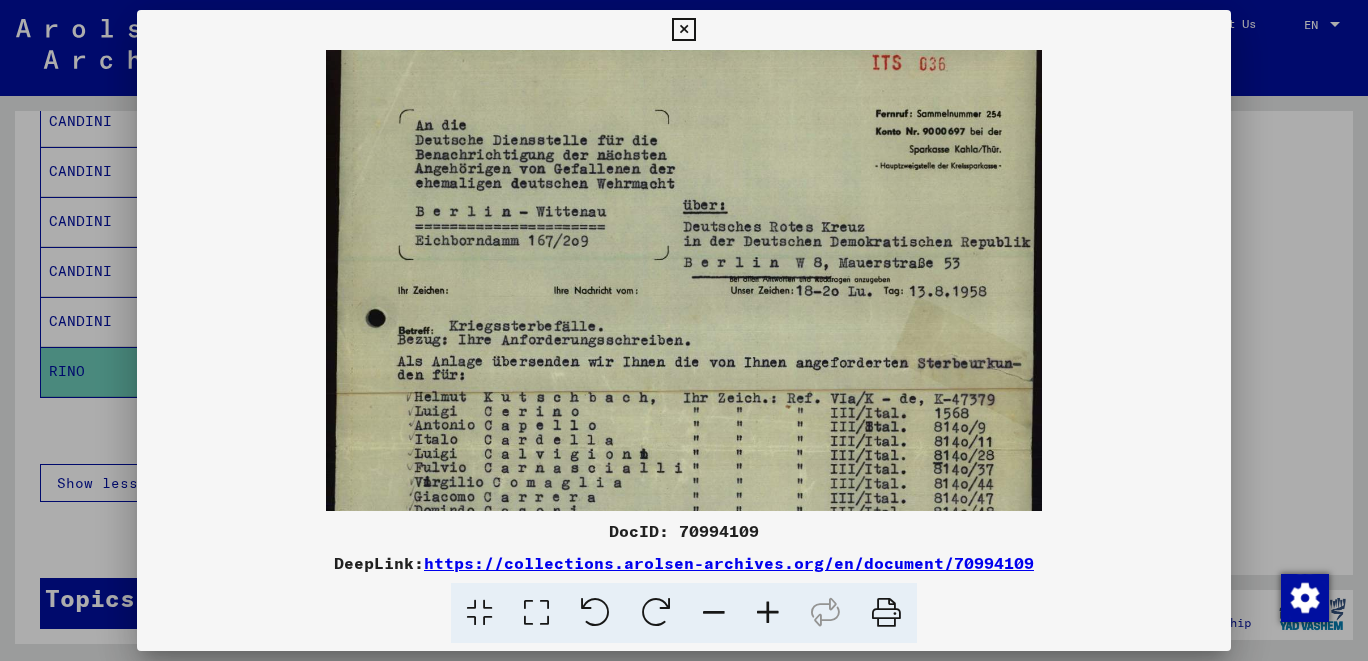 scroll, scrollTop: 194, scrollLeft: 0, axis: vertical 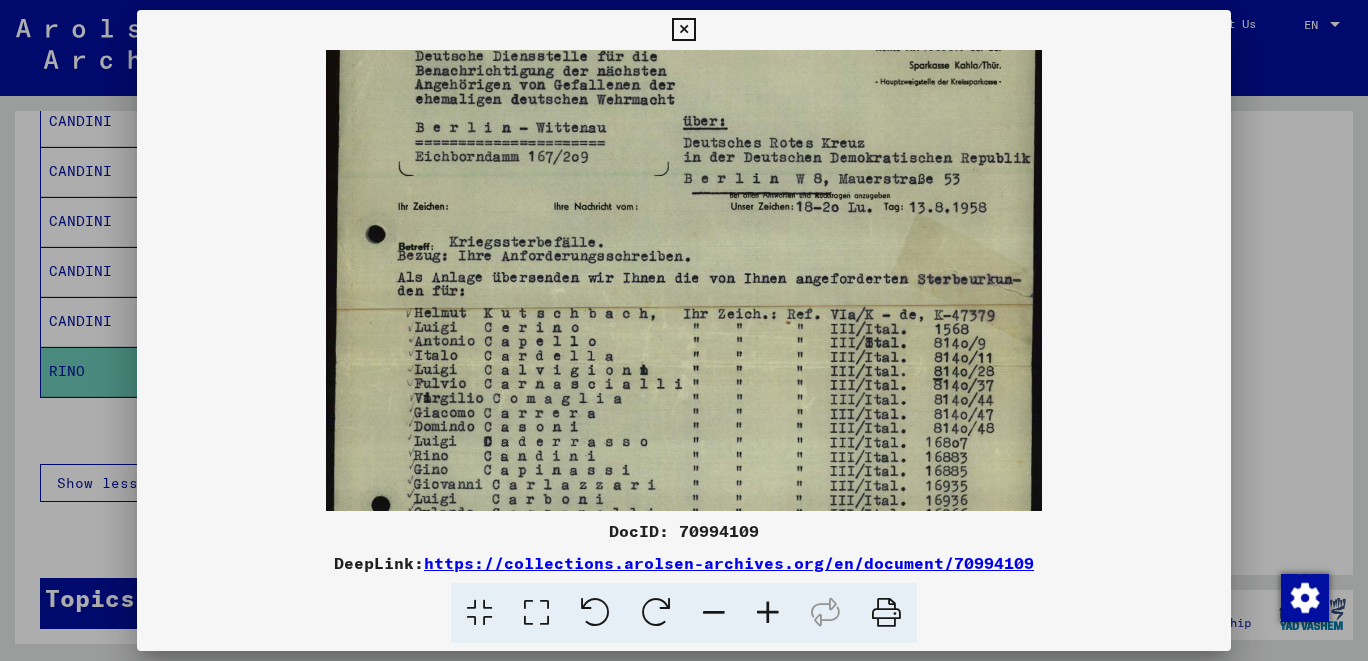 drag, startPoint x: 781, startPoint y: 165, endPoint x: 851, endPoint y: 276, distance: 131.2288 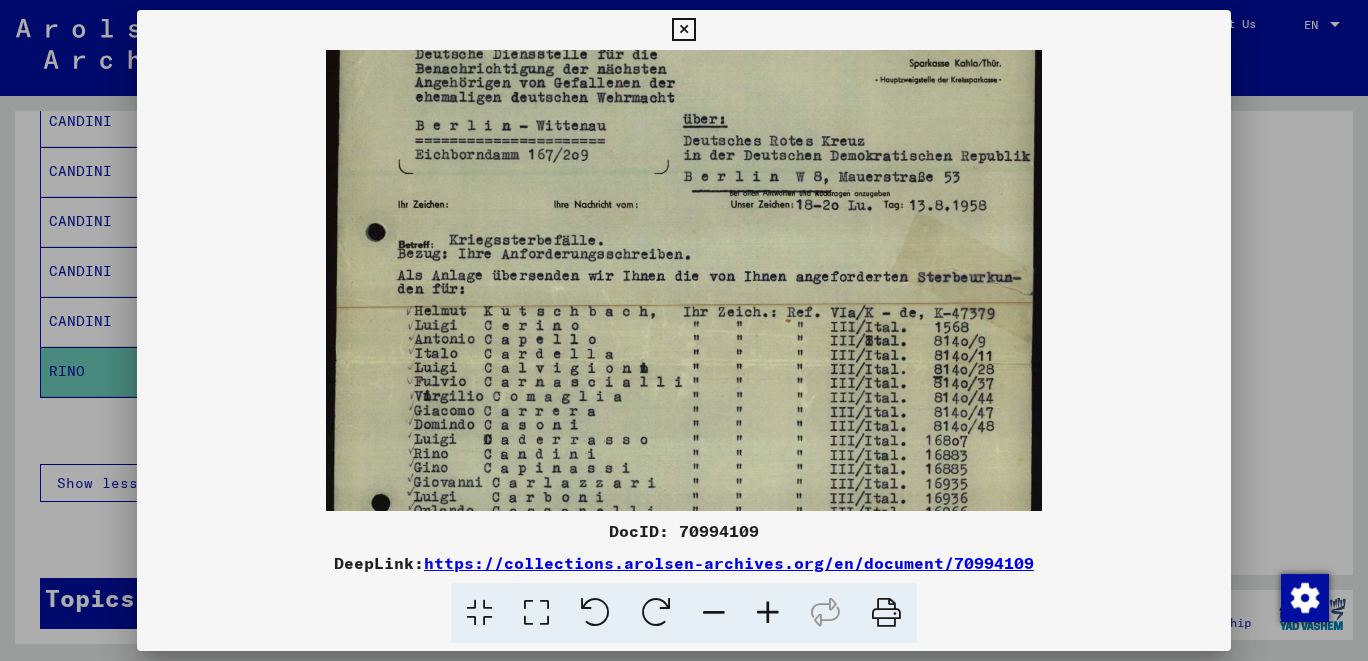 click at bounding box center [684, 362] 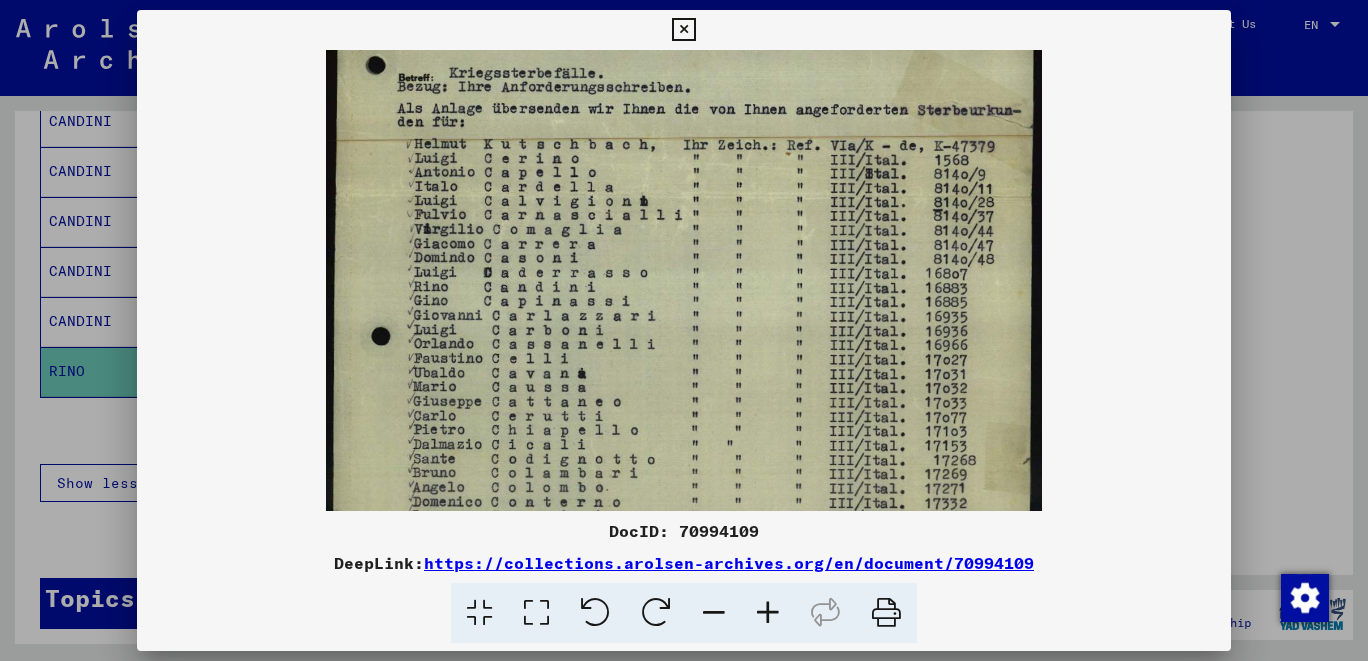scroll, scrollTop: 368, scrollLeft: 0, axis: vertical 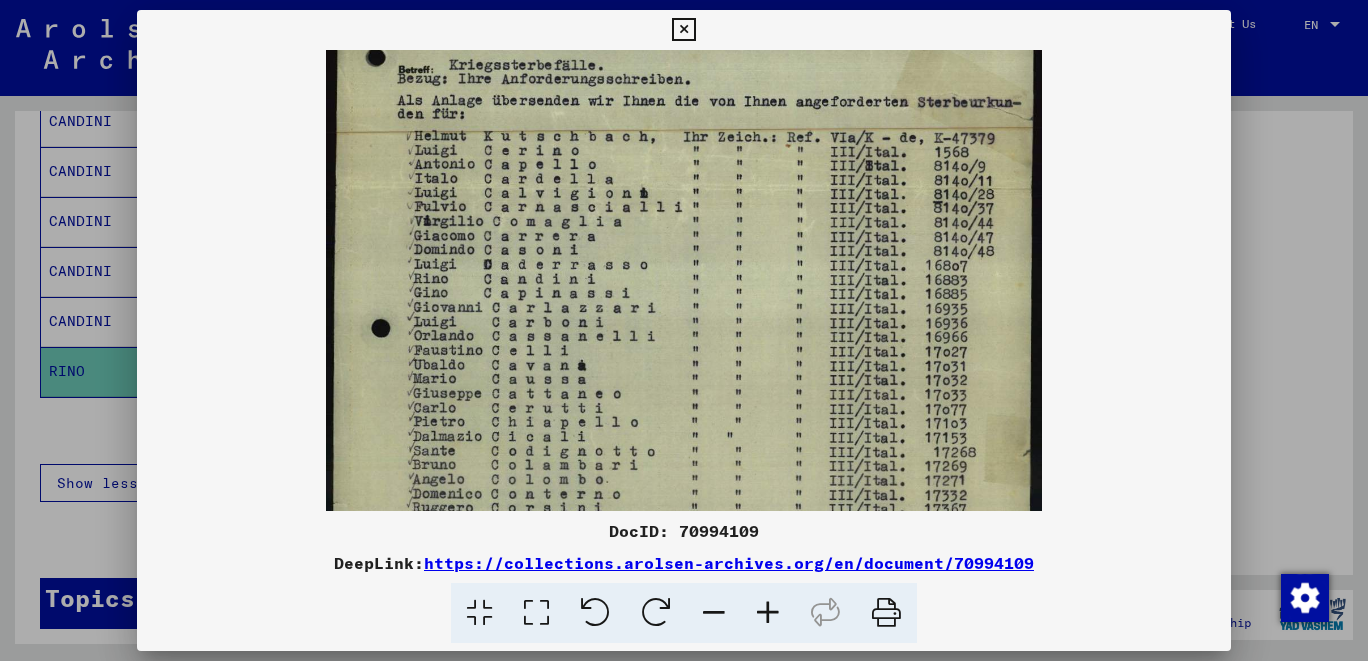 drag, startPoint x: 803, startPoint y: 485, endPoint x: 866, endPoint y: 310, distance: 185.99463 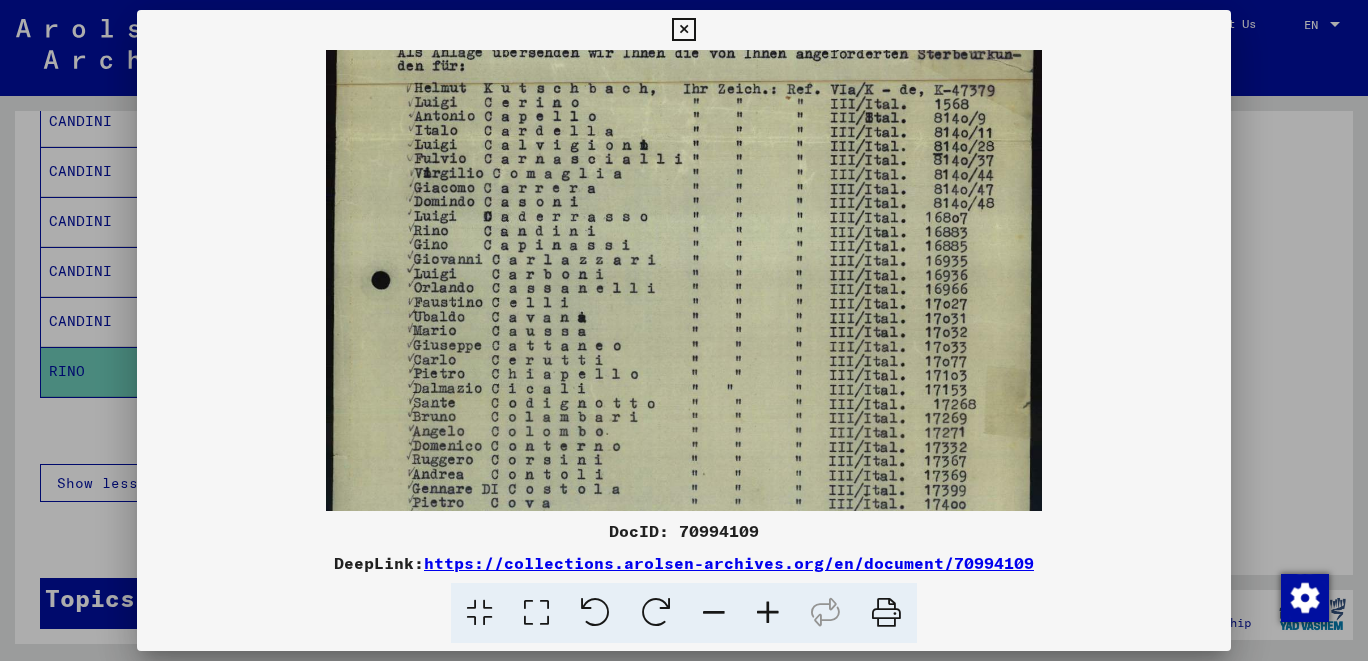 scroll, scrollTop: 416, scrollLeft: 0, axis: vertical 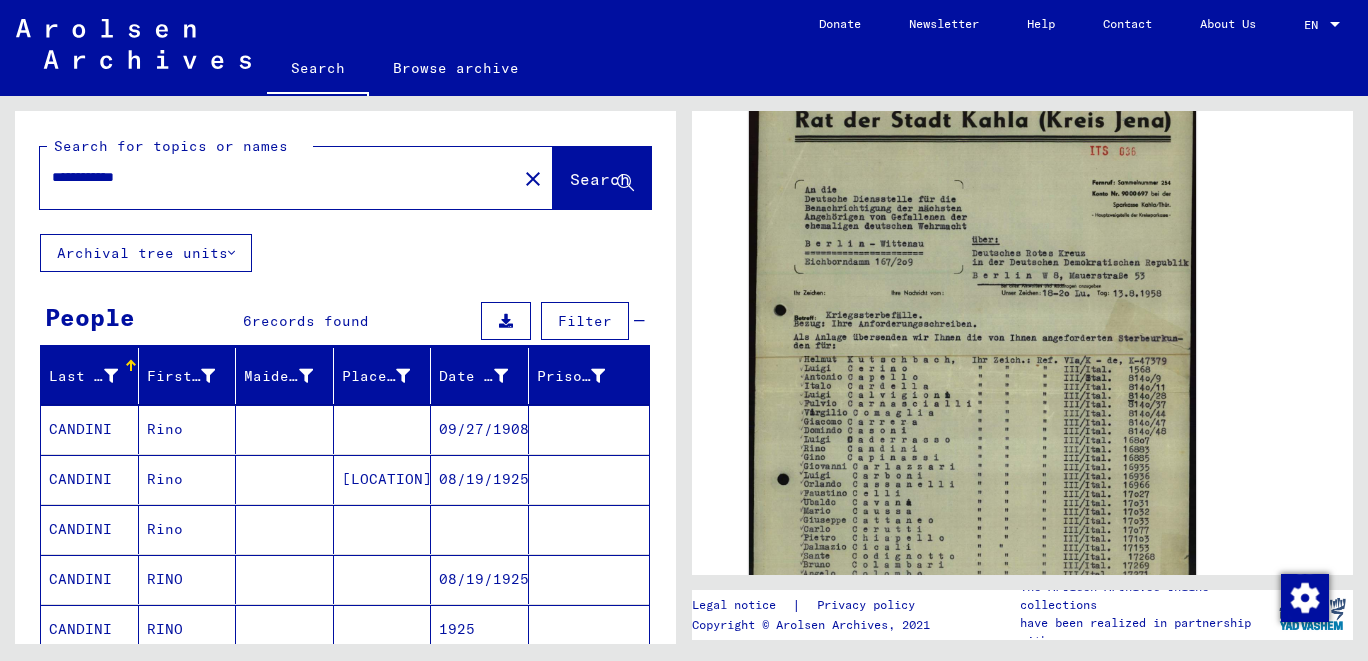 click on "CANDINI" at bounding box center (90, 529) 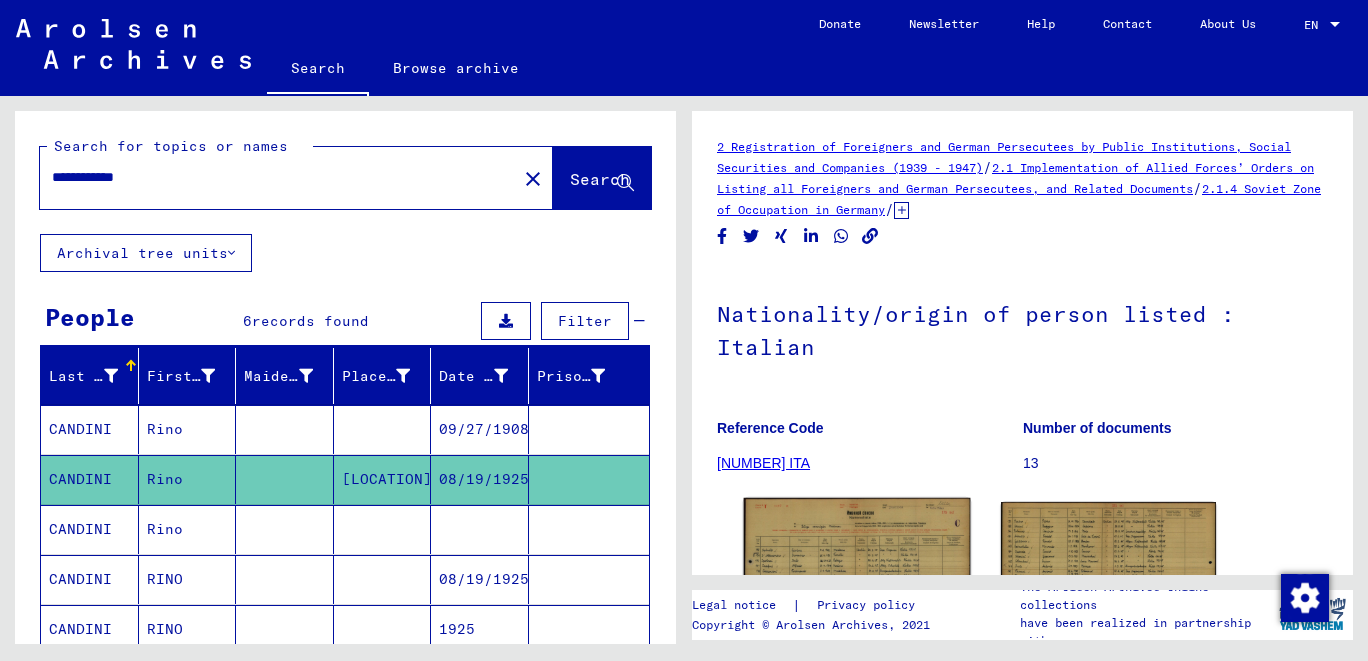 click 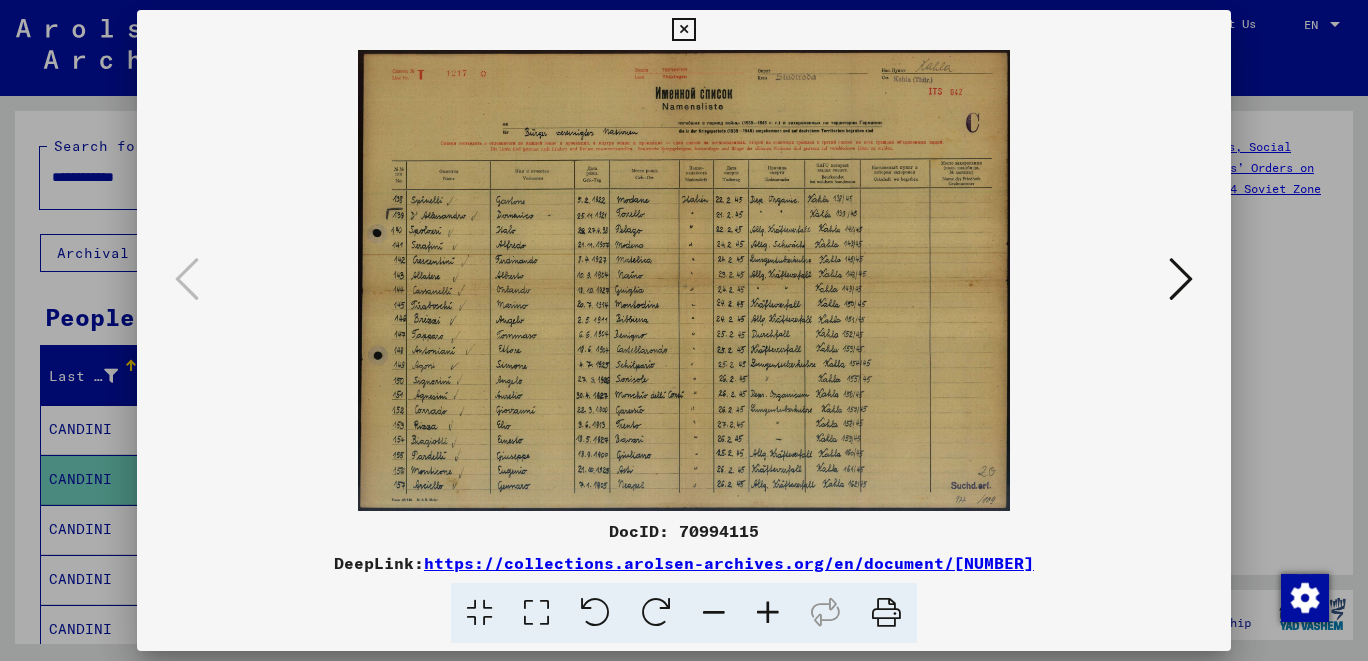click at bounding box center [768, 613] 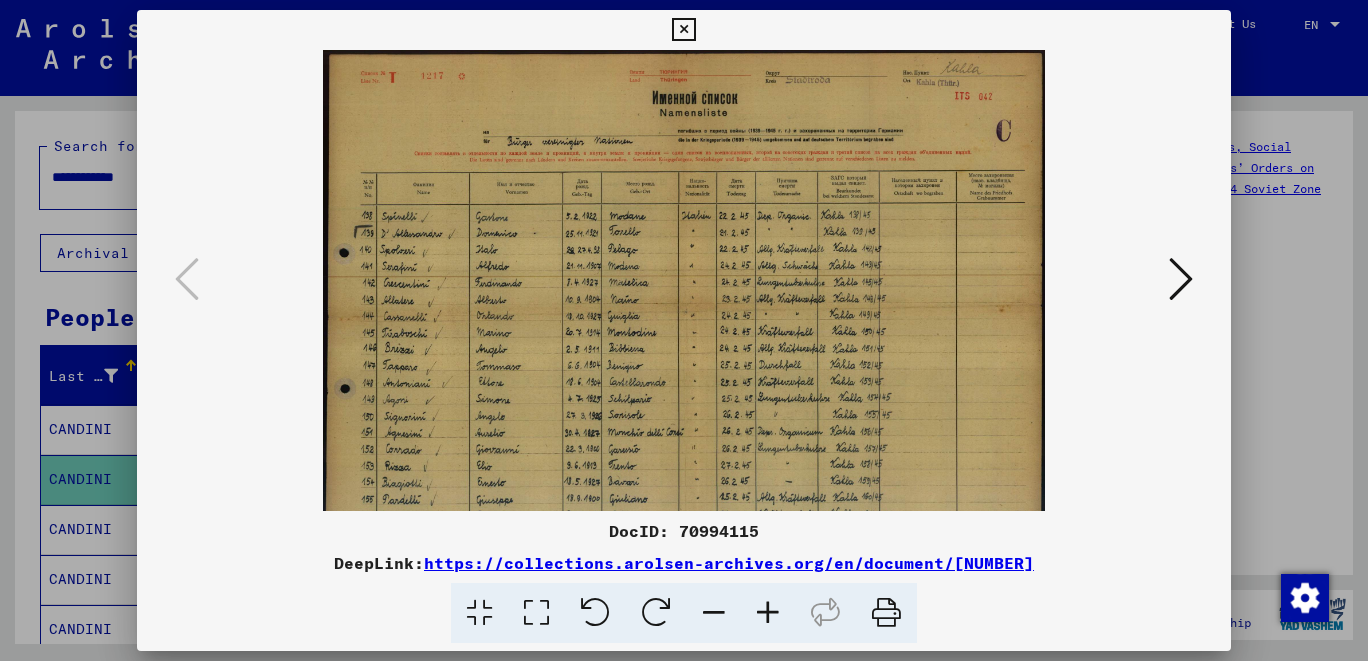 click at bounding box center (768, 613) 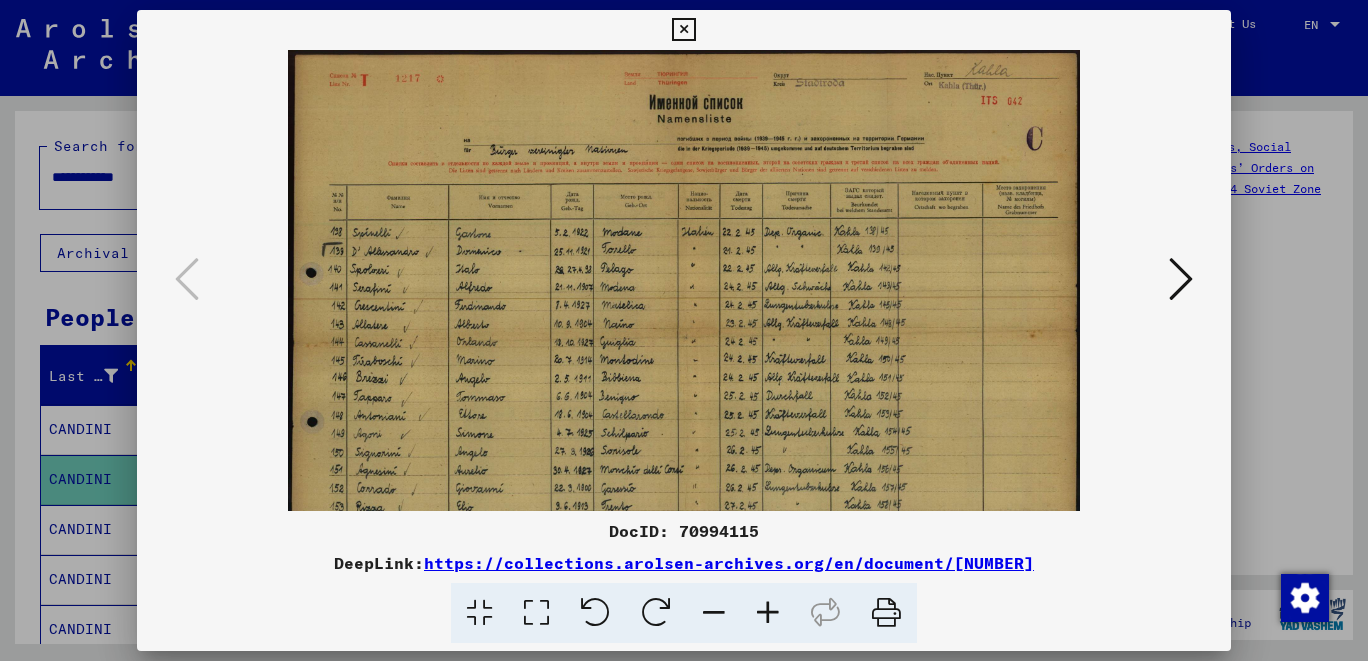 click at bounding box center [768, 613] 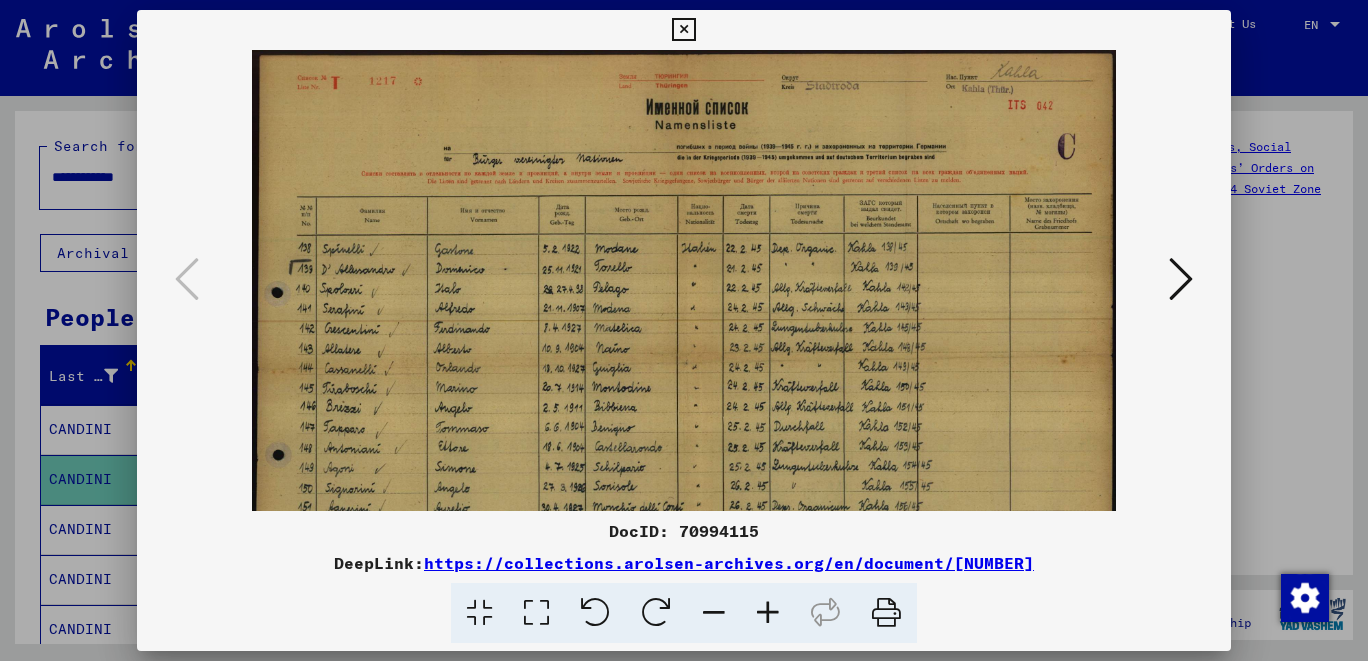 click at bounding box center (768, 613) 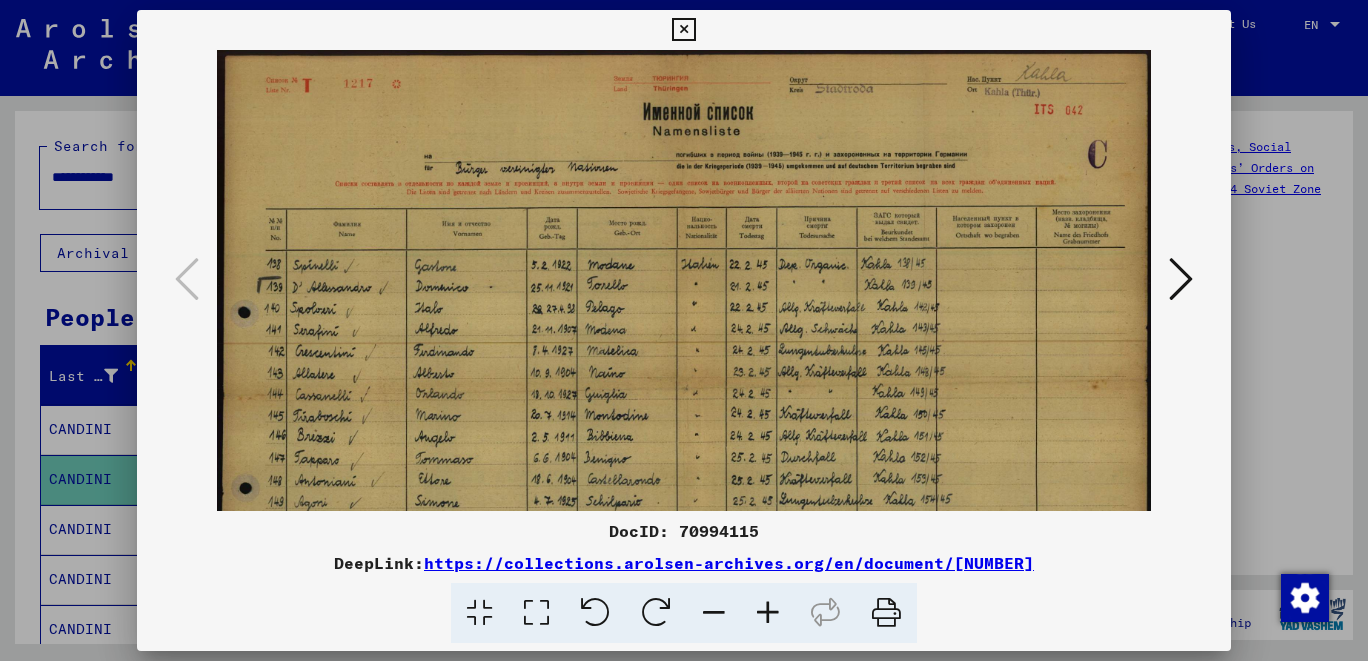 click at bounding box center [768, 613] 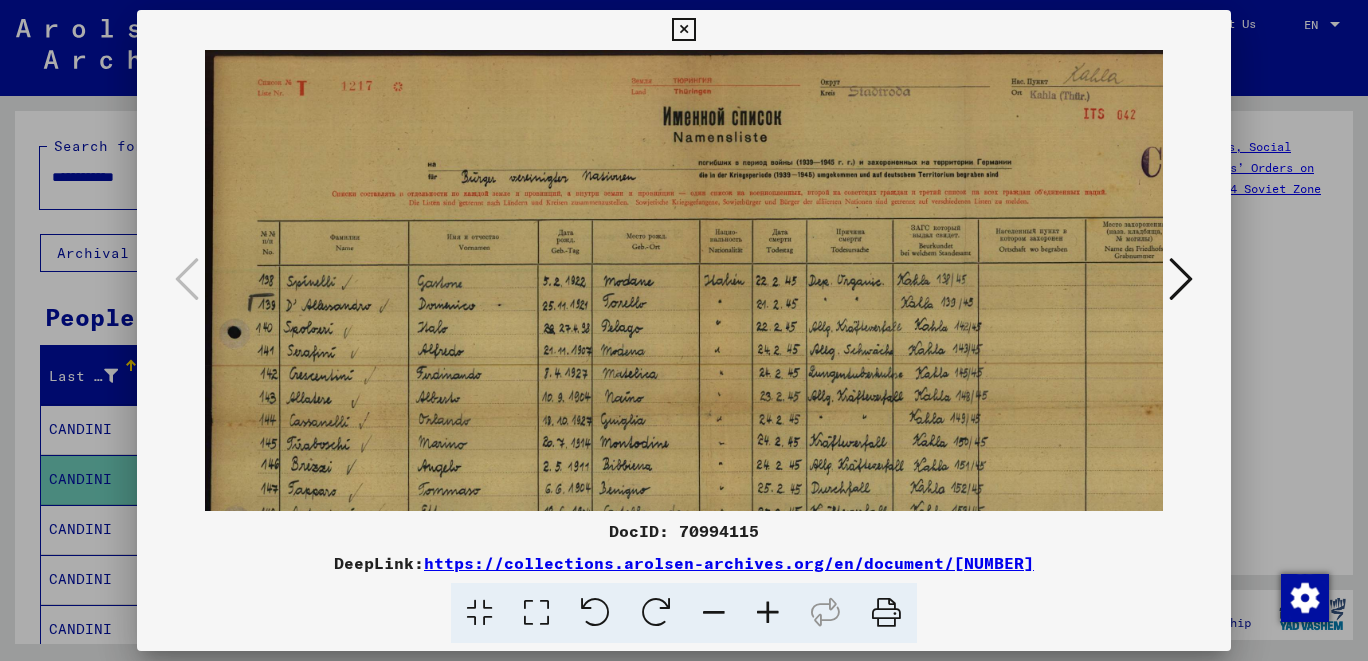 click at bounding box center (768, 613) 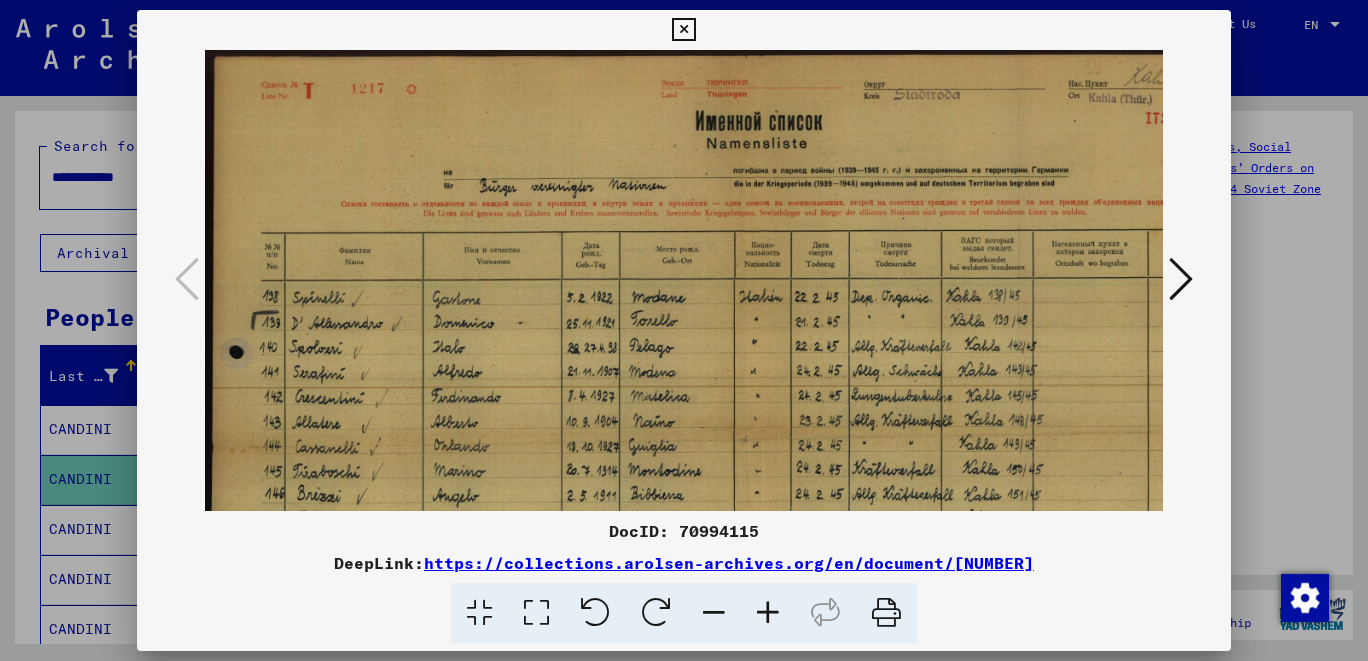 click at bounding box center [768, 613] 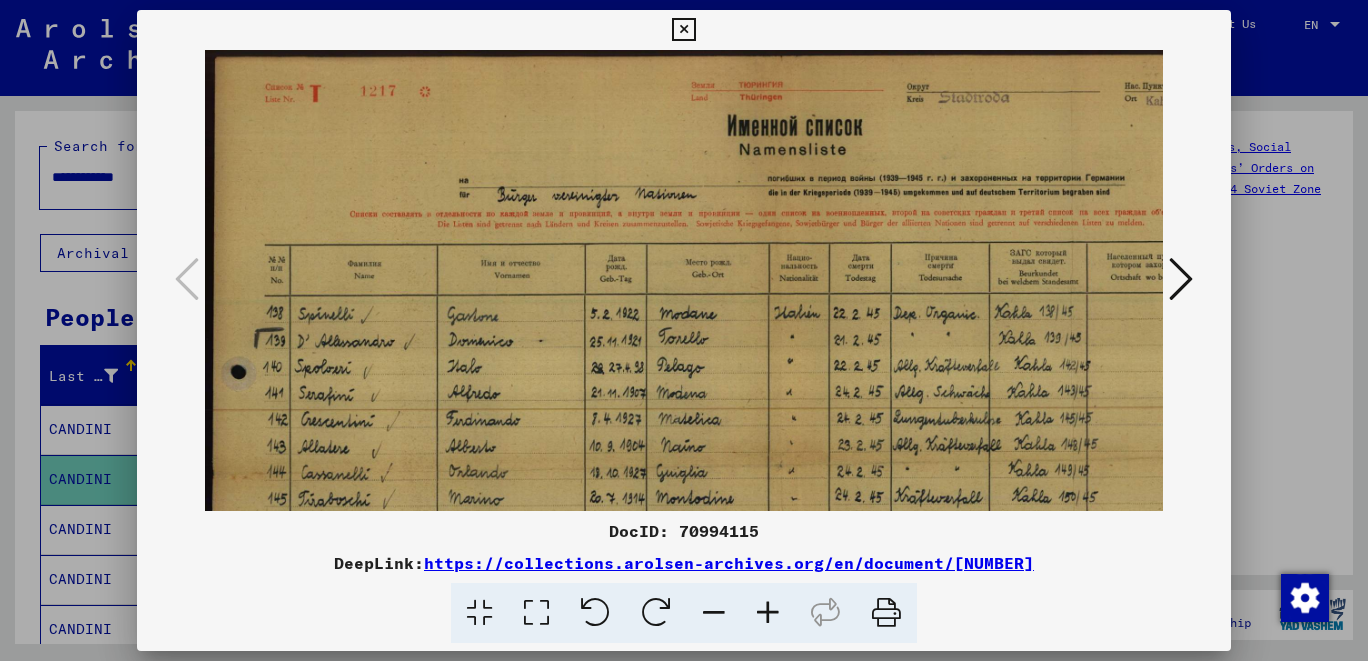 click at bounding box center [768, 613] 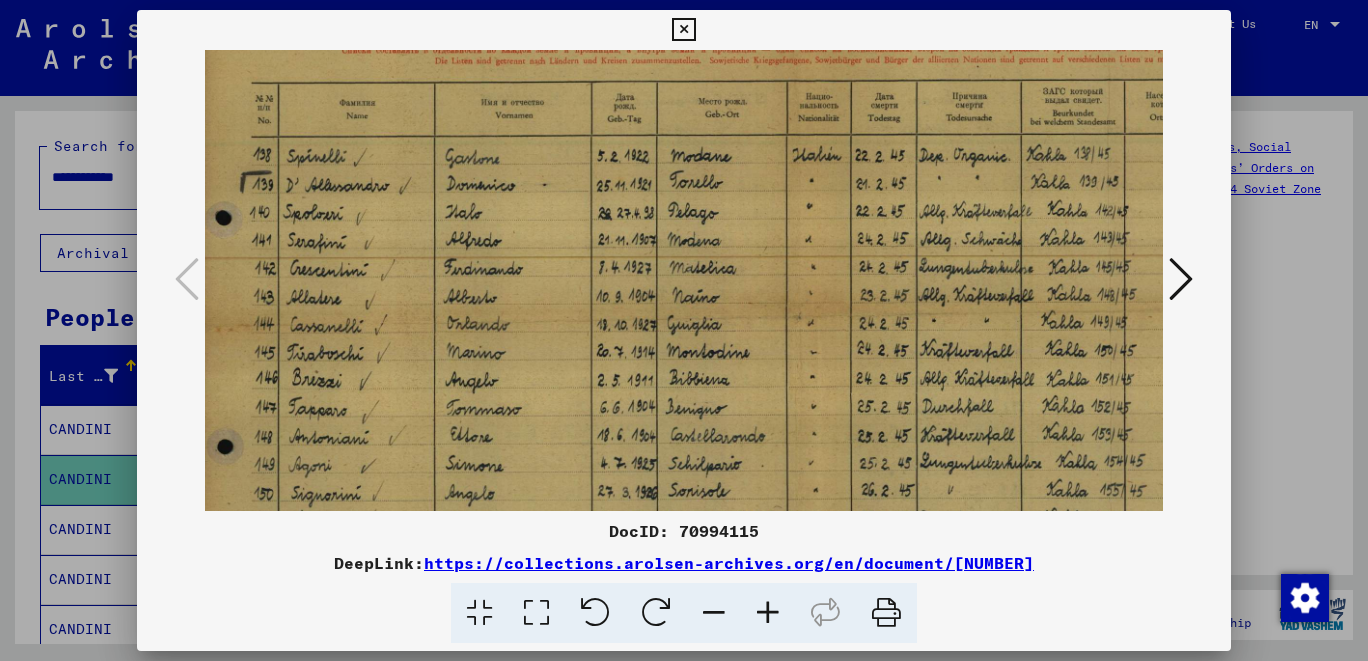 scroll, scrollTop: 219, scrollLeft: 13, axis: both 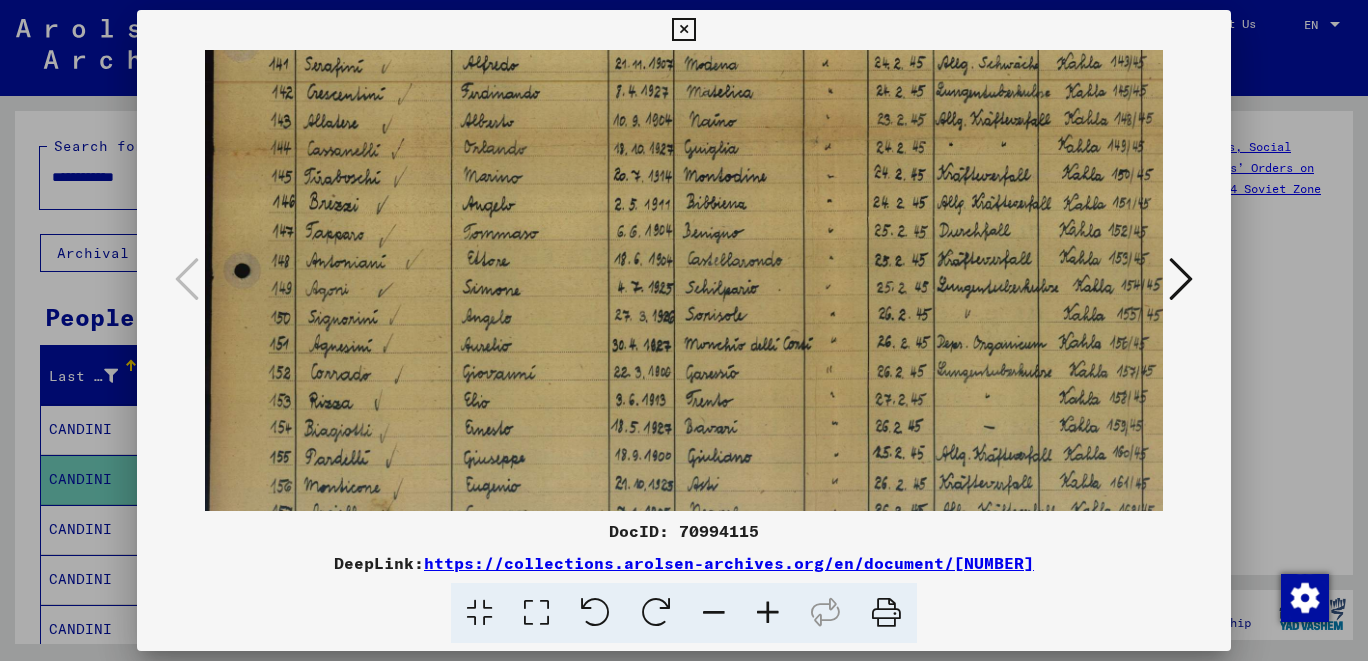 drag, startPoint x: 817, startPoint y: 475, endPoint x: 940, endPoint y: 128, distance: 368.15485 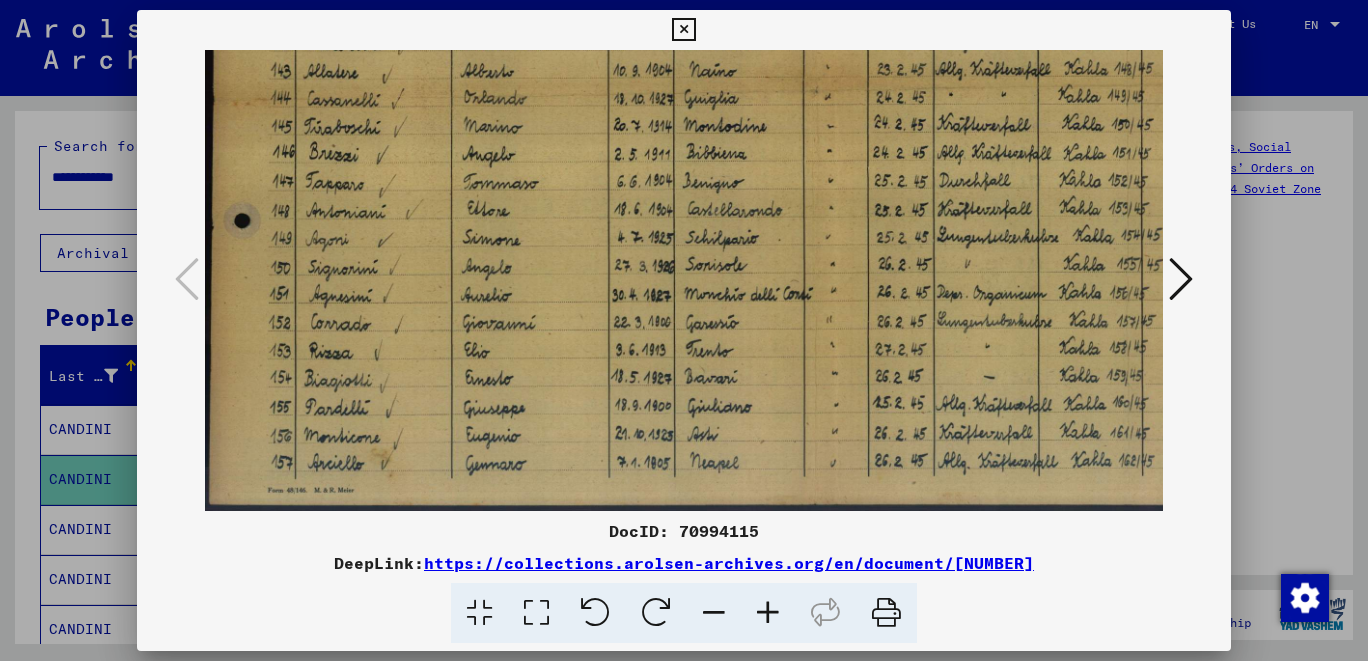 drag, startPoint x: 841, startPoint y: 442, endPoint x: 937, endPoint y: 367, distance: 121.82365 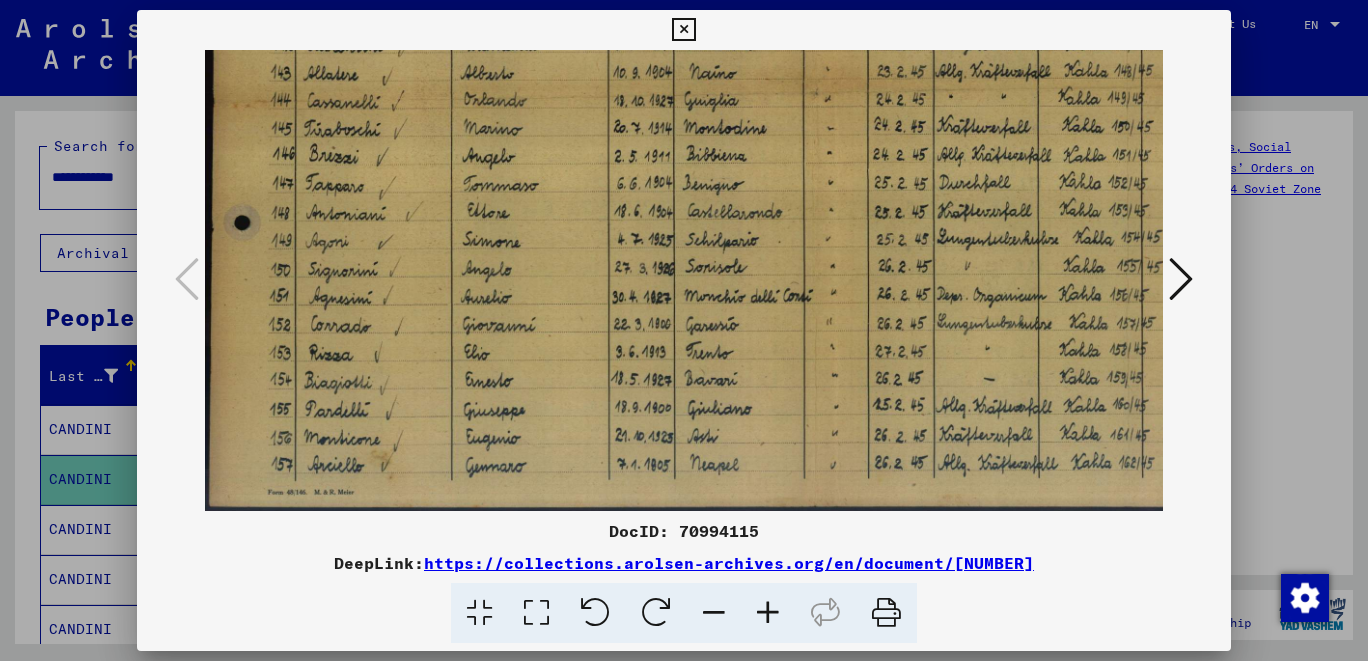 click at bounding box center (1181, 279) 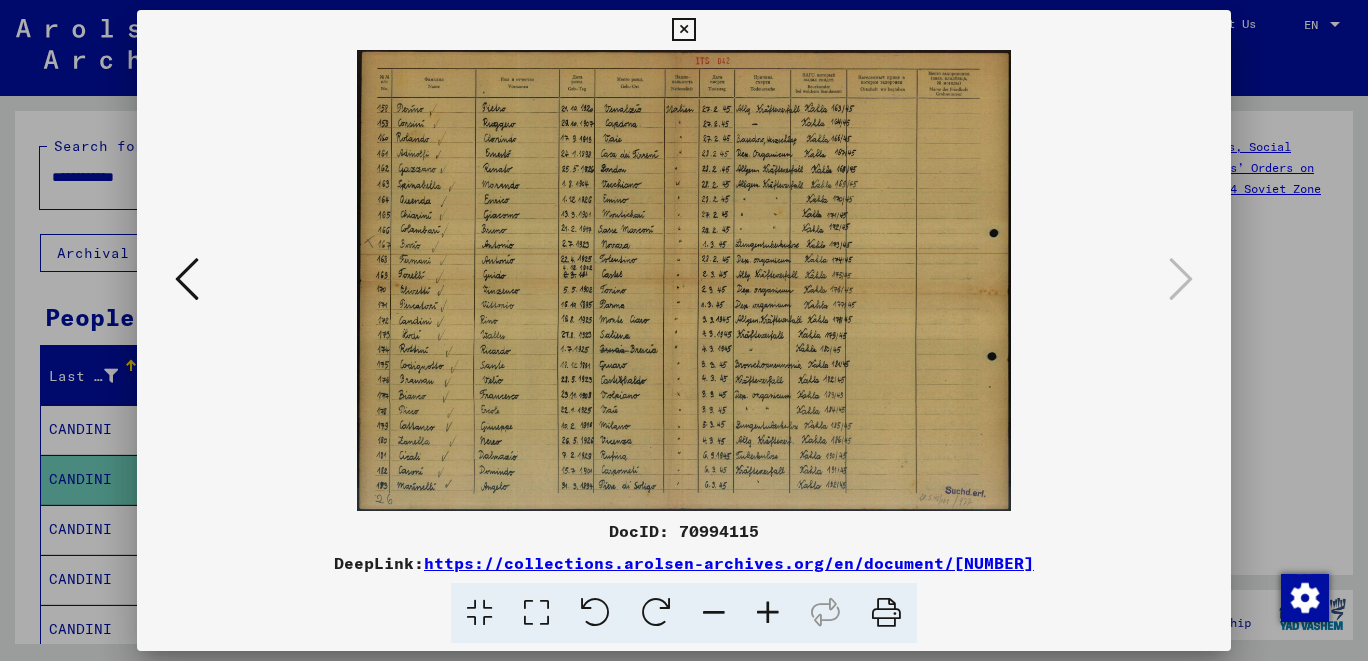 scroll, scrollTop: 0, scrollLeft: 0, axis: both 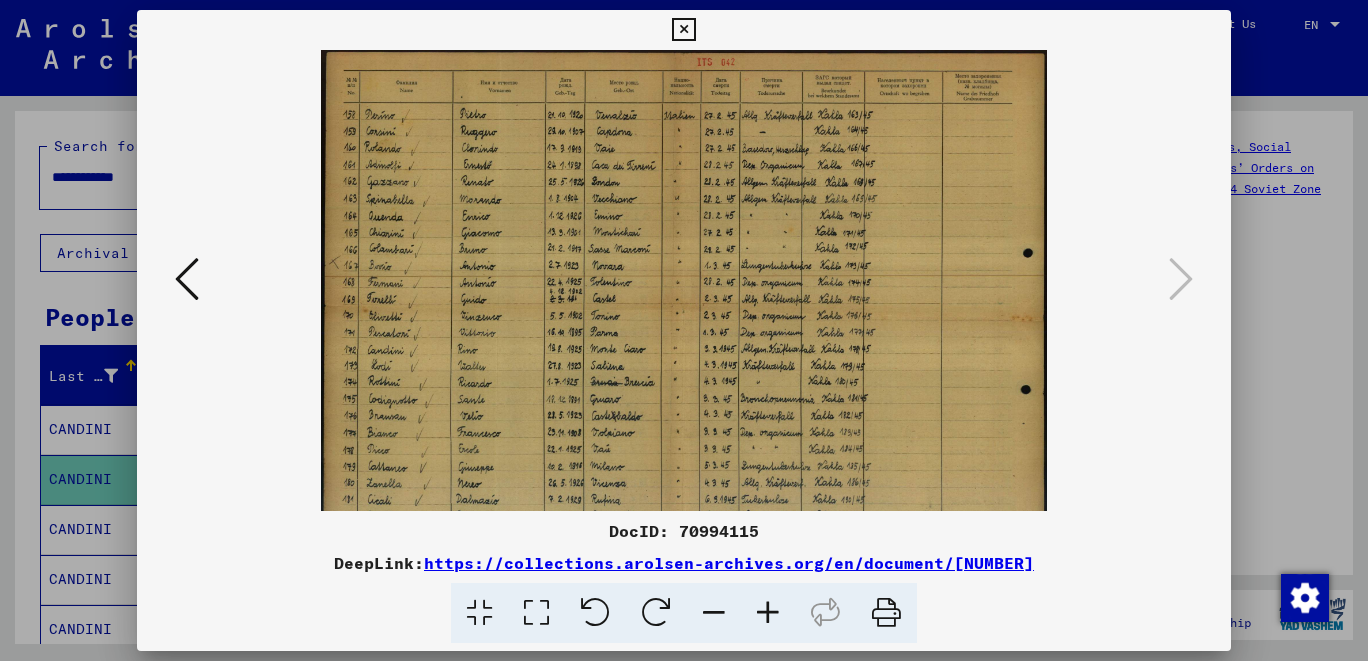 click at bounding box center [768, 613] 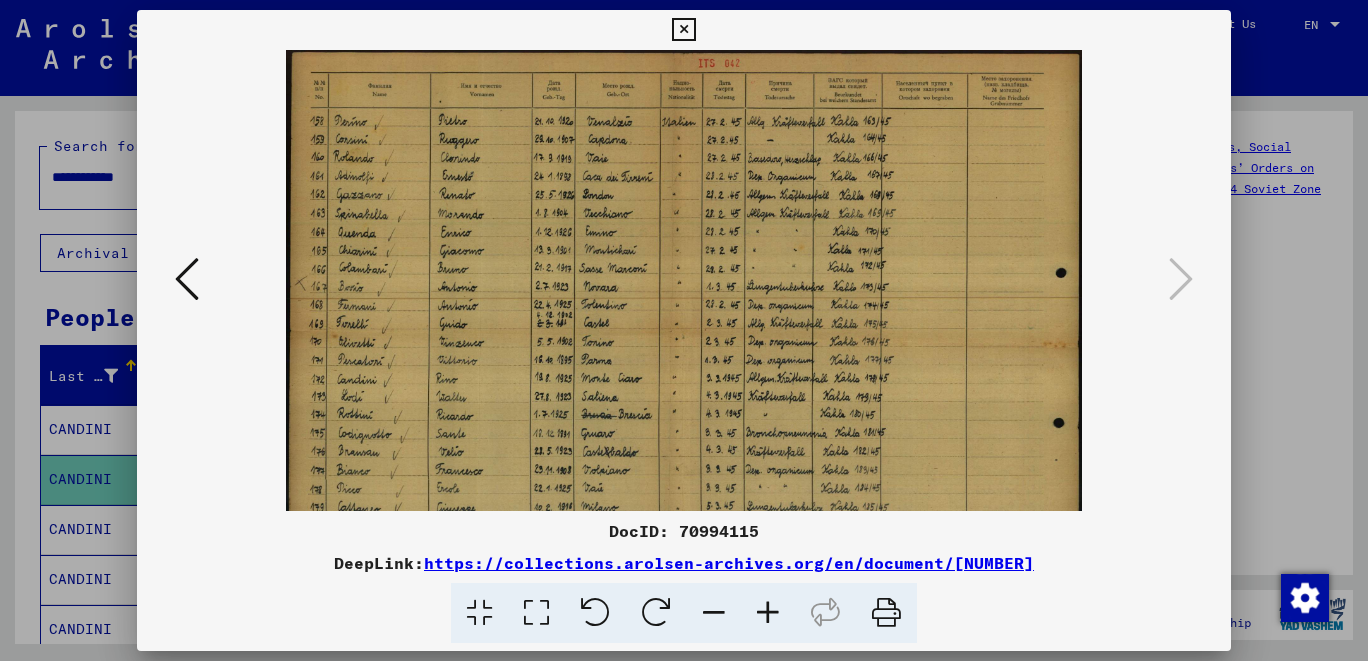 click at bounding box center (768, 613) 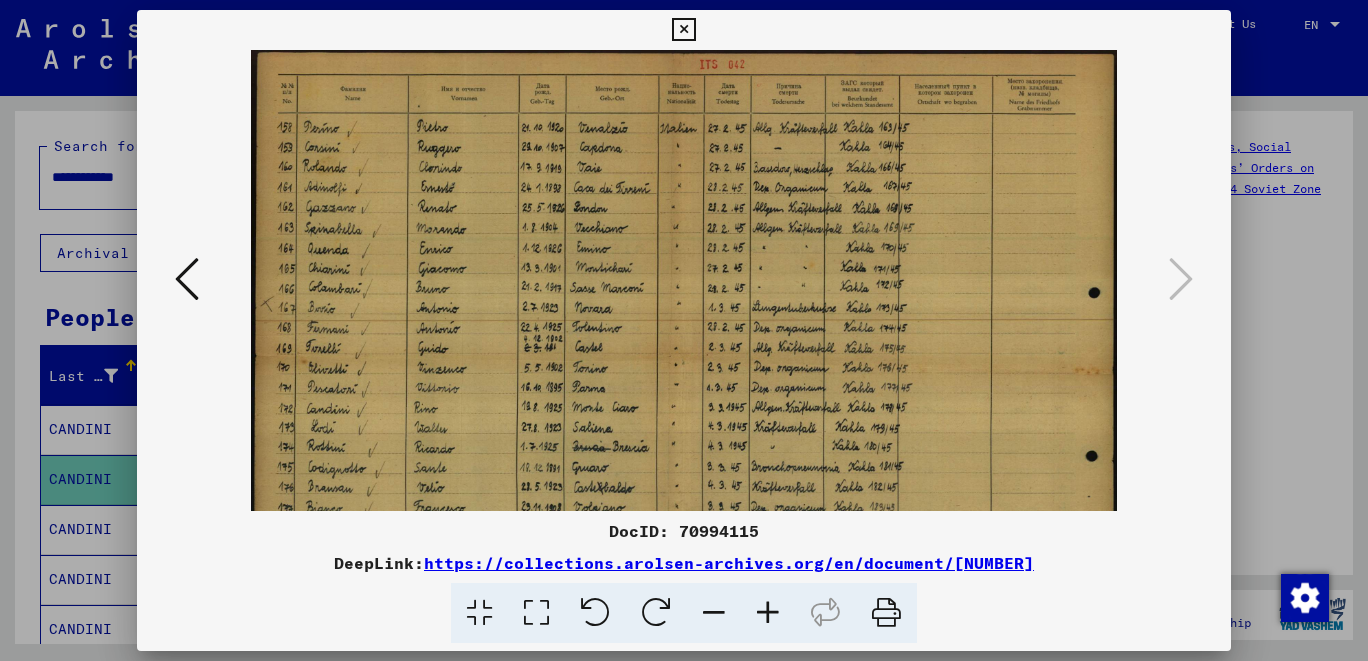 click at bounding box center (768, 613) 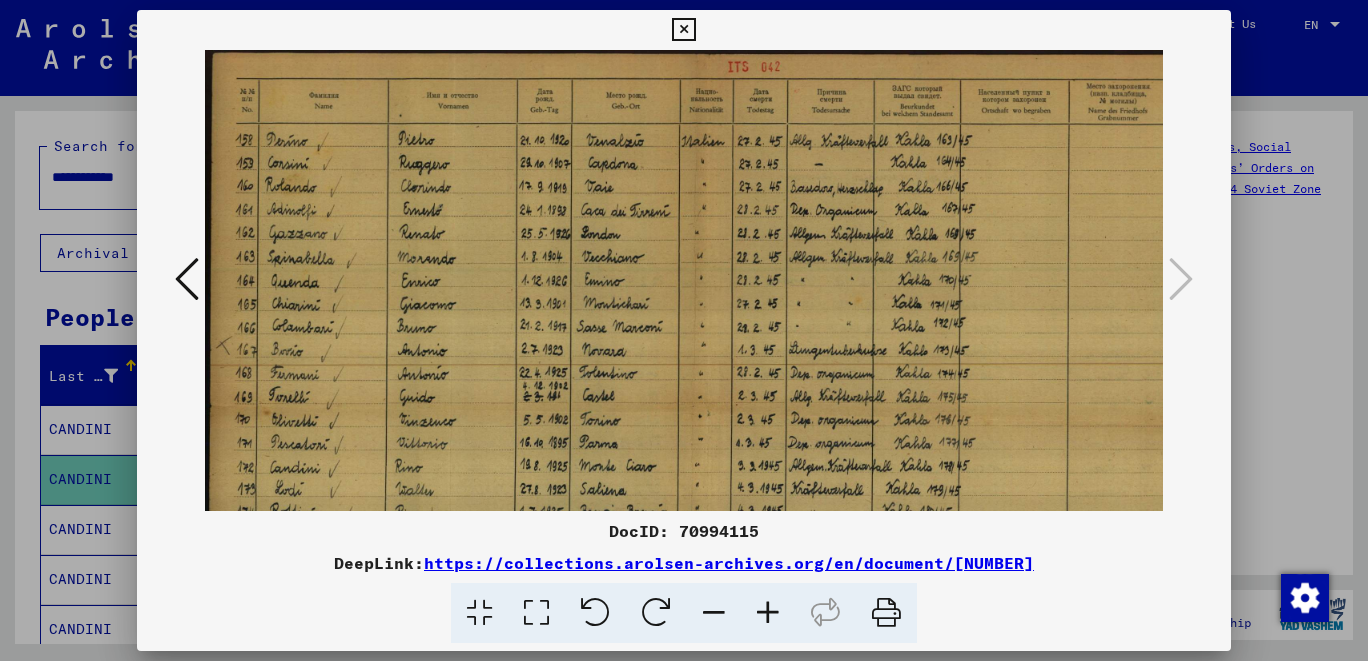 click at bounding box center [768, 613] 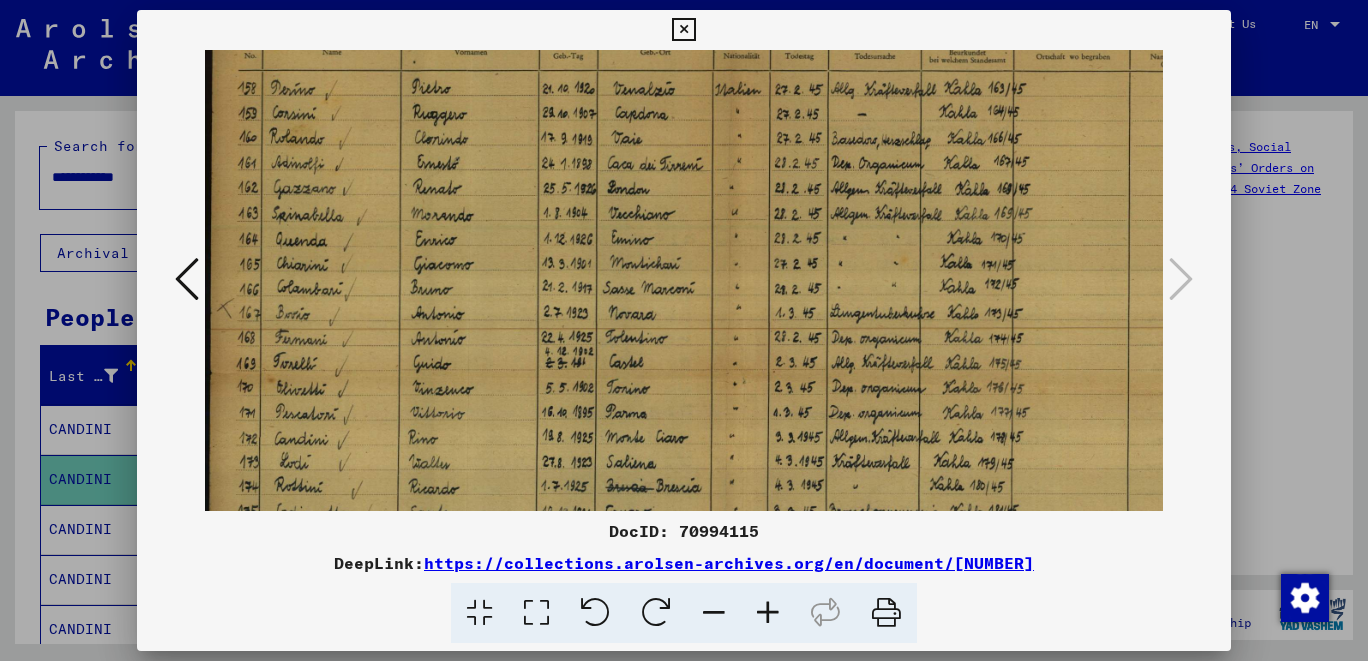 scroll, scrollTop: 59, scrollLeft: 0, axis: vertical 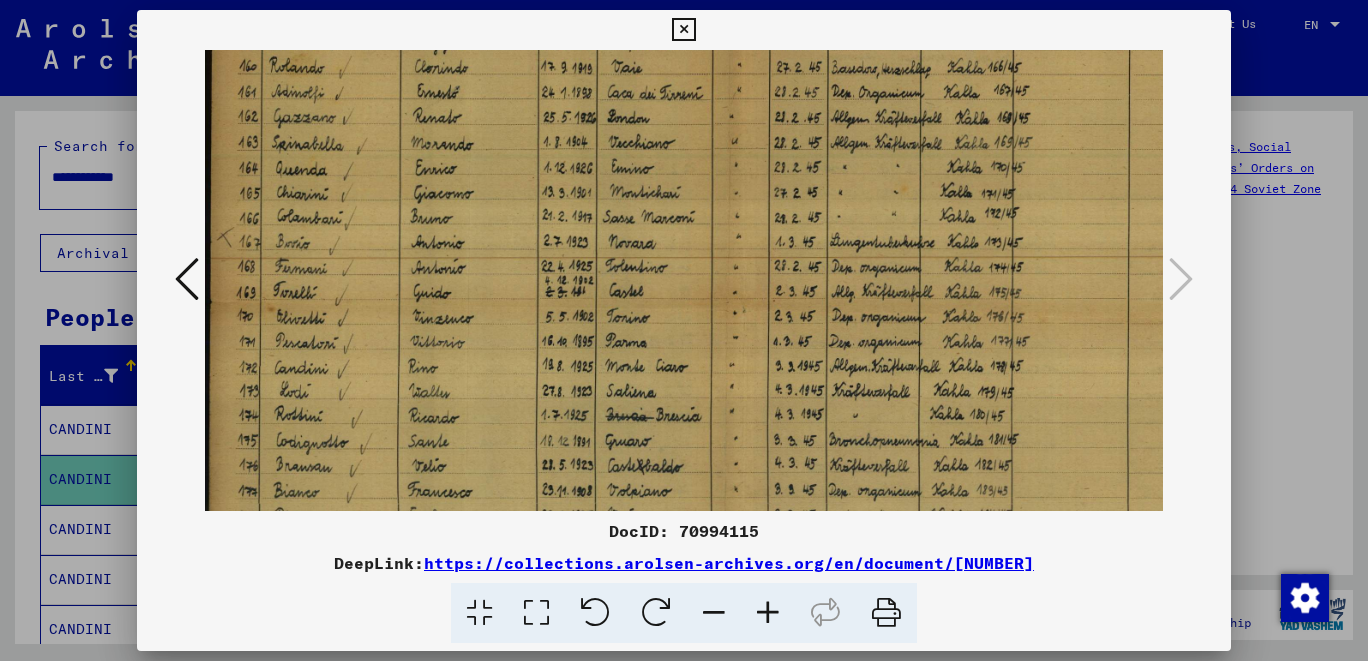 drag, startPoint x: 680, startPoint y: 477, endPoint x: 871, endPoint y: 302, distance: 259.04825 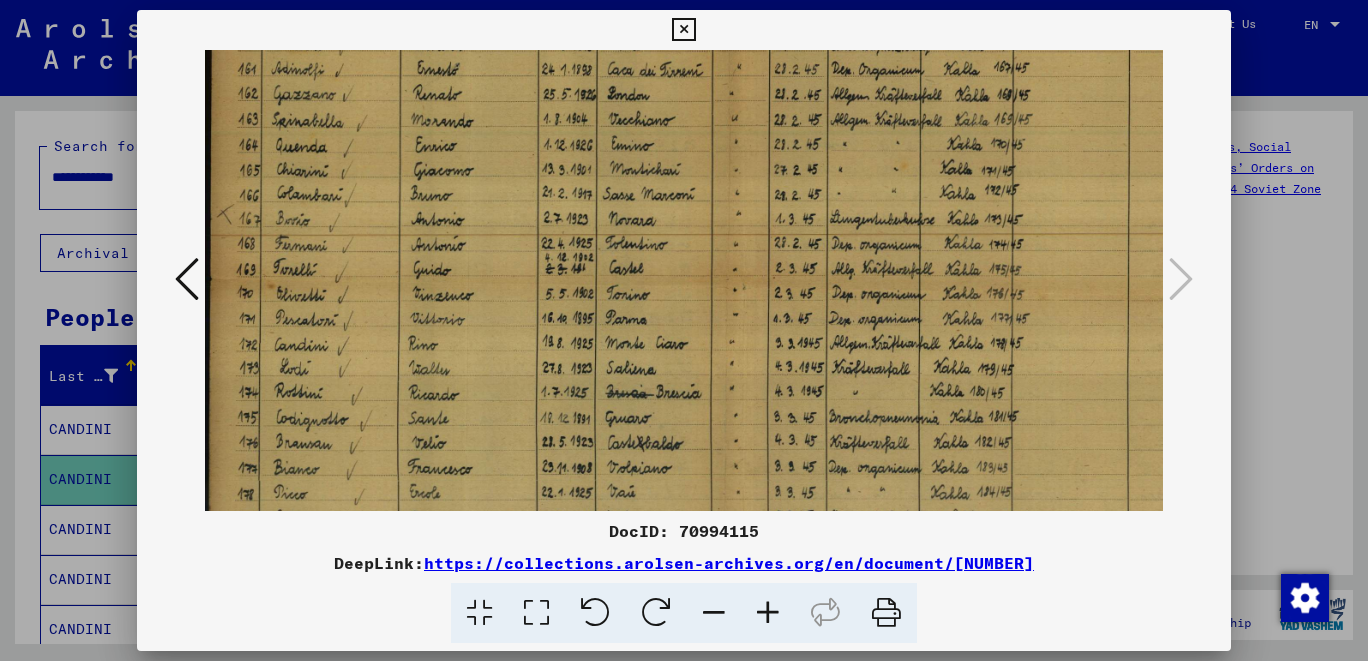 scroll, scrollTop: 152, scrollLeft: 0, axis: vertical 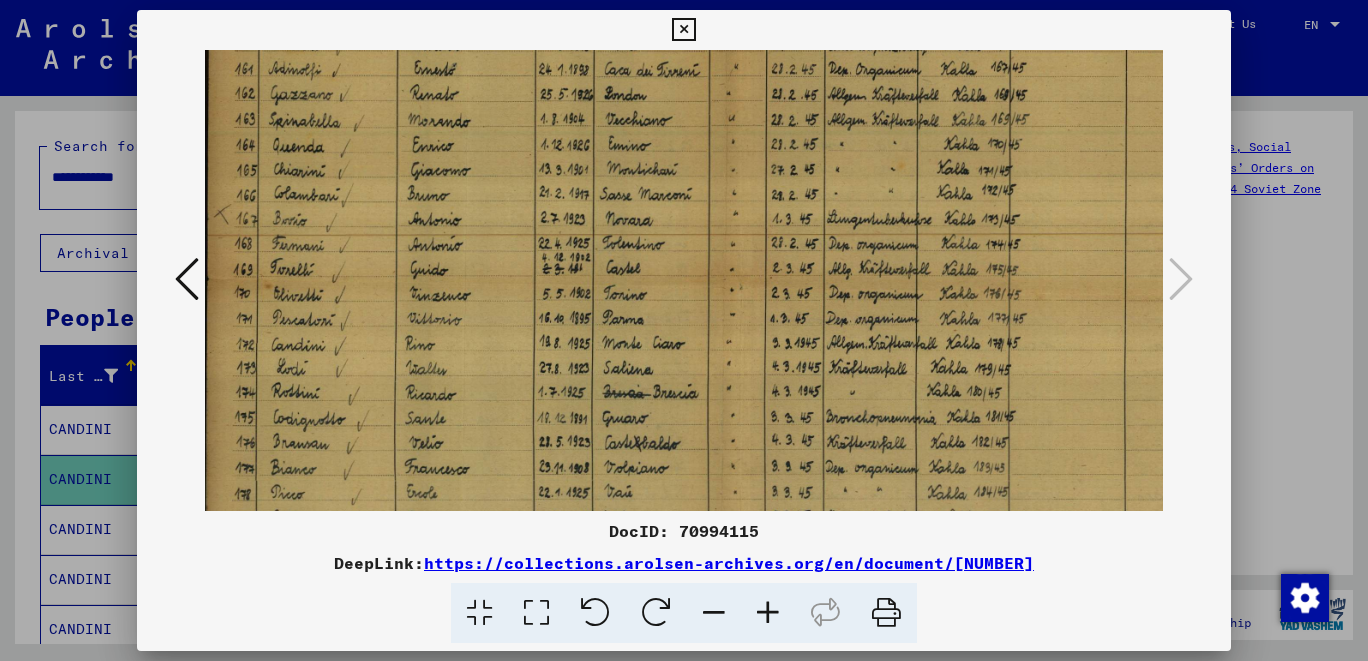 drag, startPoint x: 510, startPoint y: 210, endPoint x: 557, endPoint y: 219, distance: 47.853943 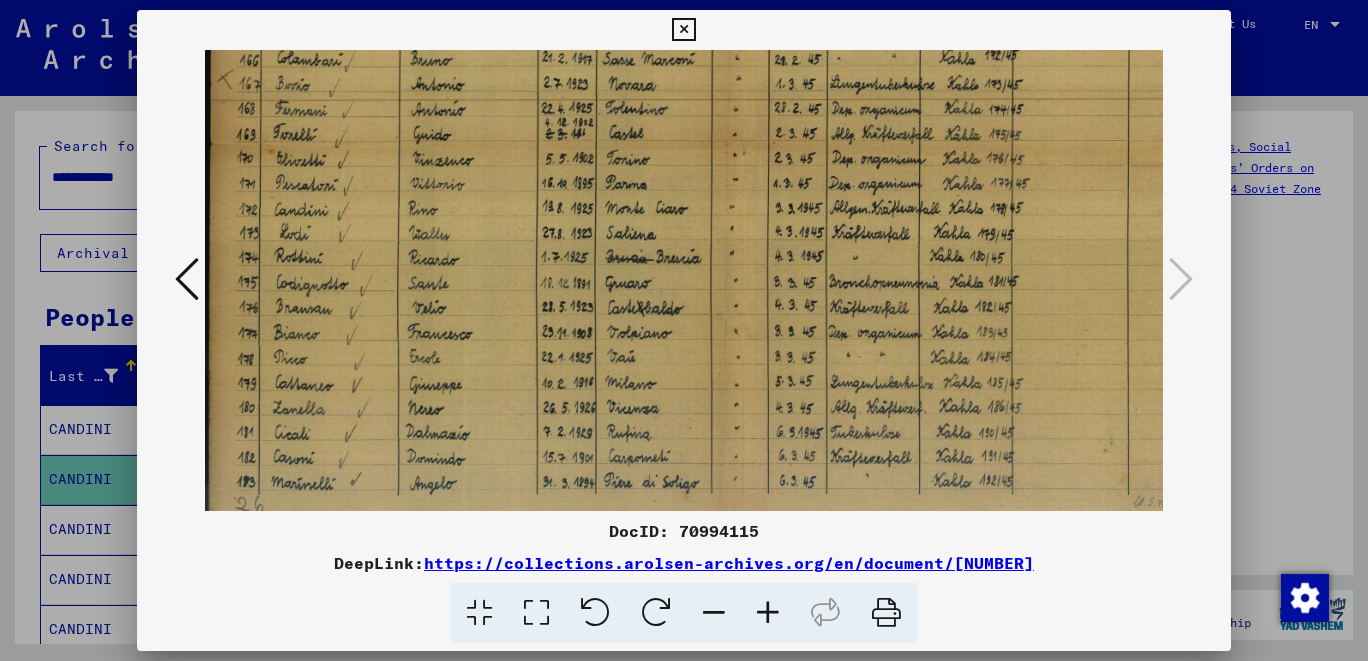 scroll, scrollTop: 300, scrollLeft: 0, axis: vertical 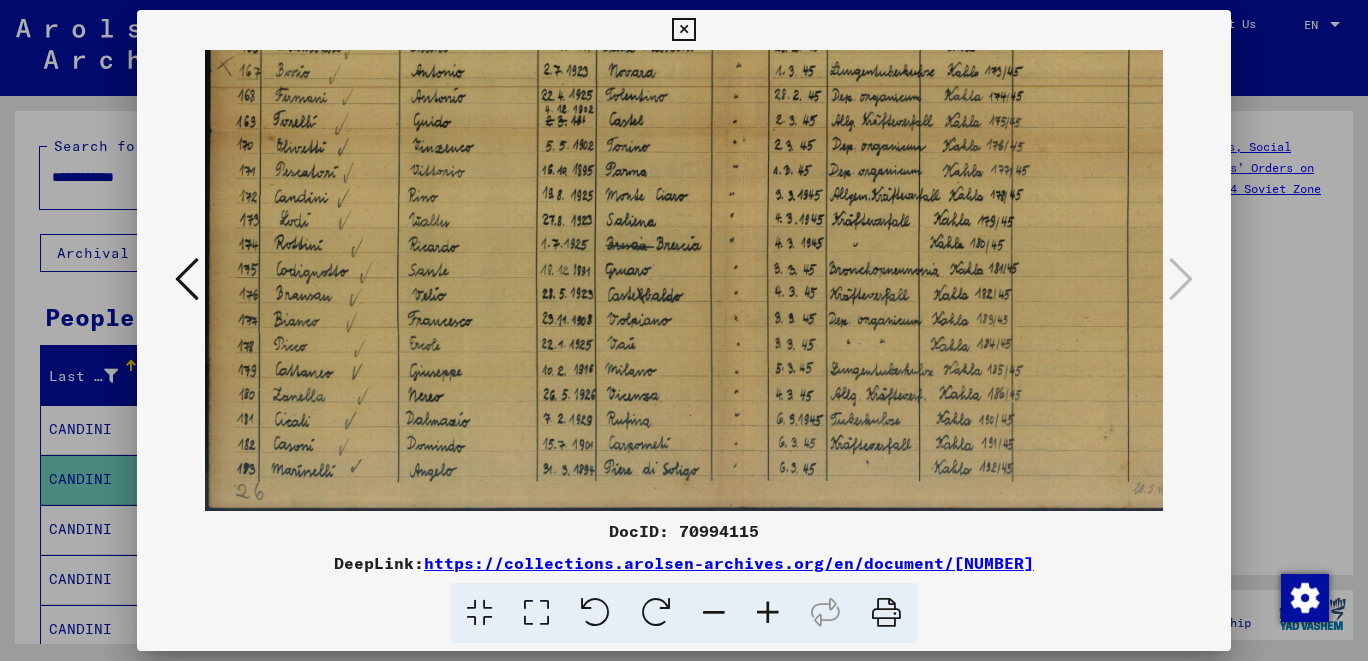 drag, startPoint x: 524, startPoint y: 366, endPoint x: 586, endPoint y: 209, distance: 168.79869 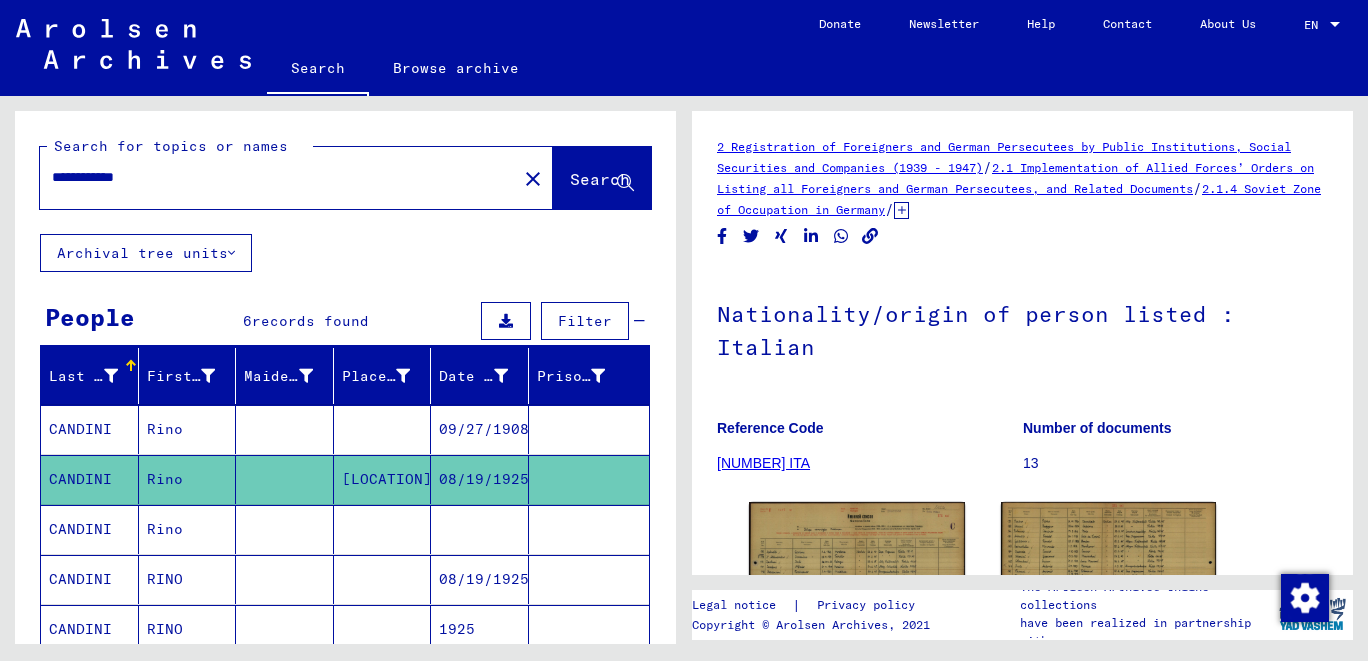 click on "**********" at bounding box center (278, 177) 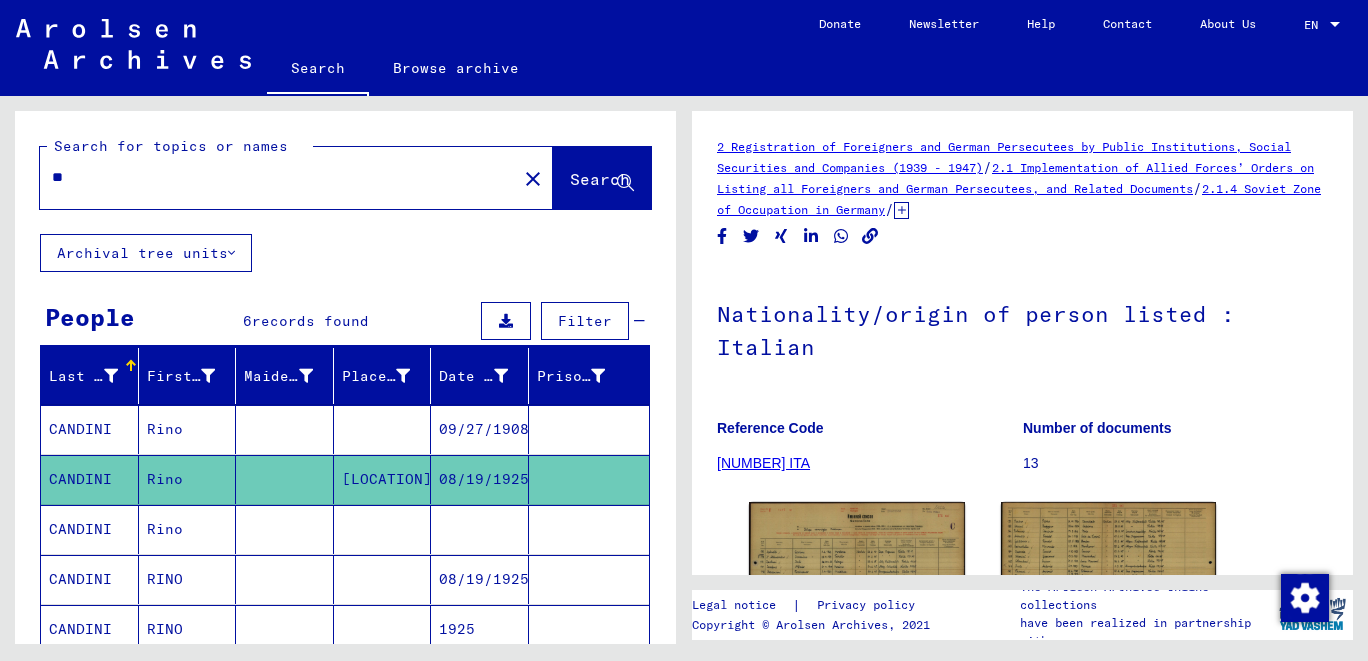 type on "*" 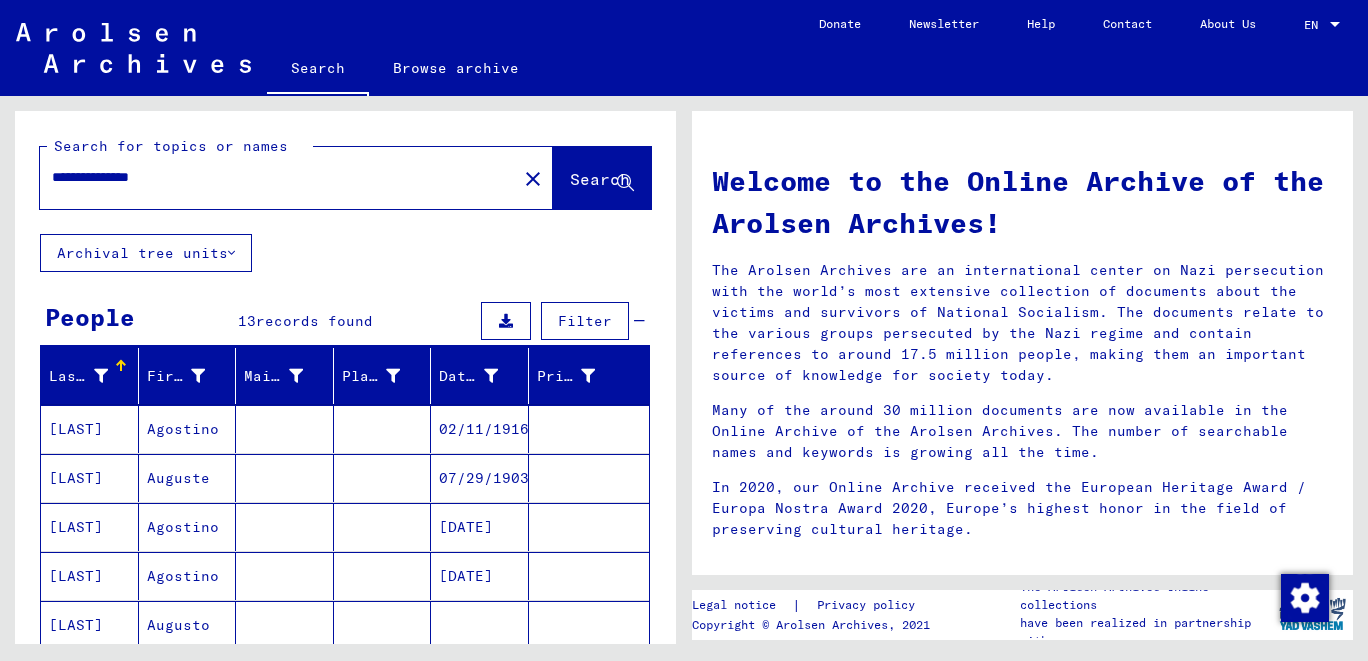 click on "[LAST]" at bounding box center [90, 576] 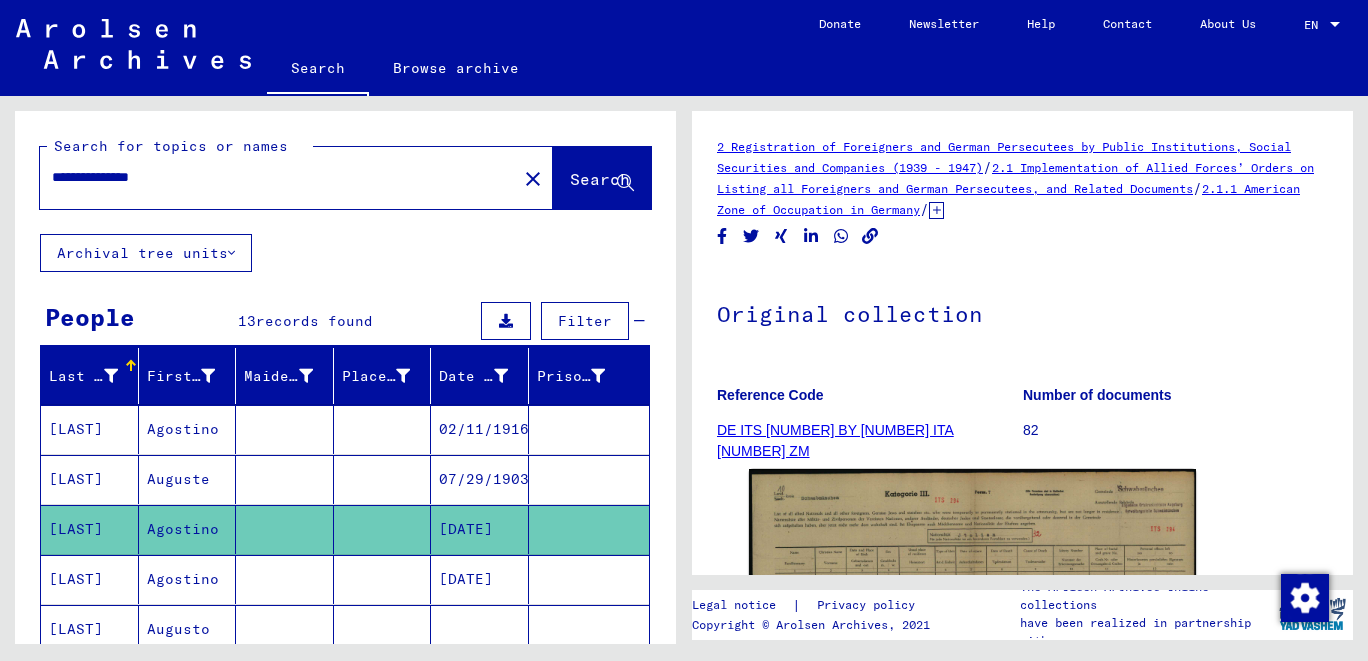 scroll, scrollTop: 441, scrollLeft: 0, axis: vertical 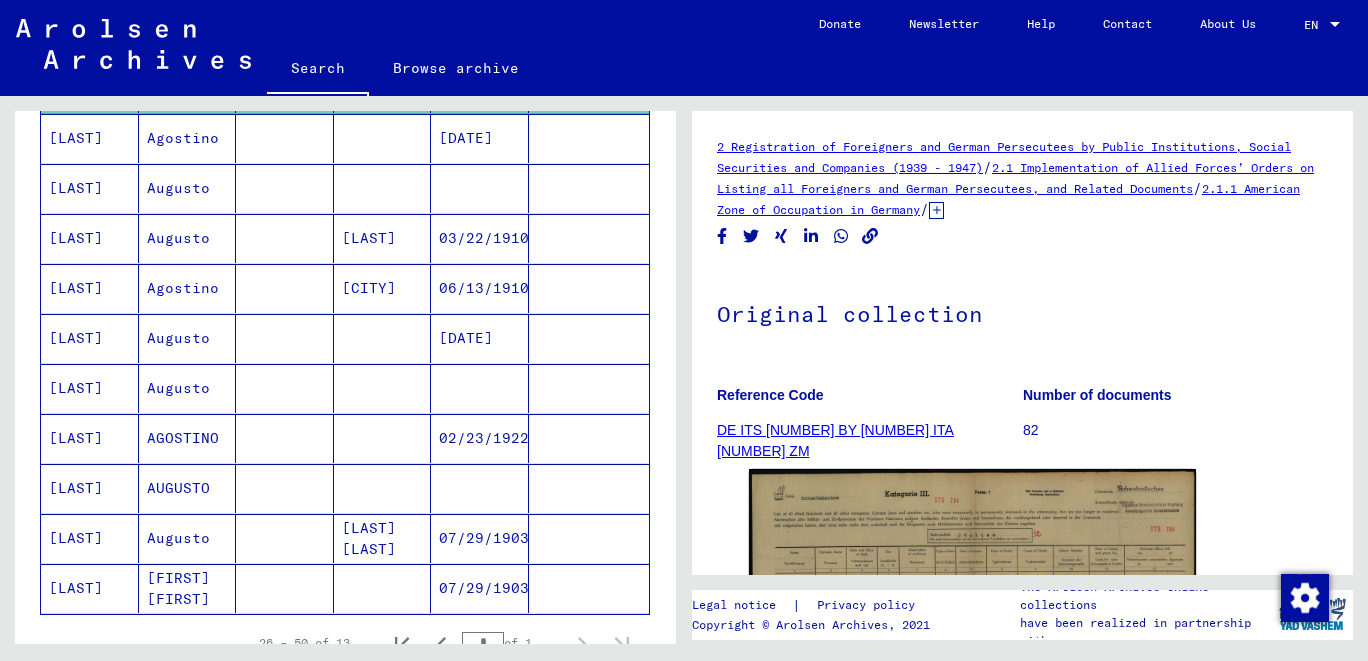 click on "[LAST]" at bounding box center (90, 588) 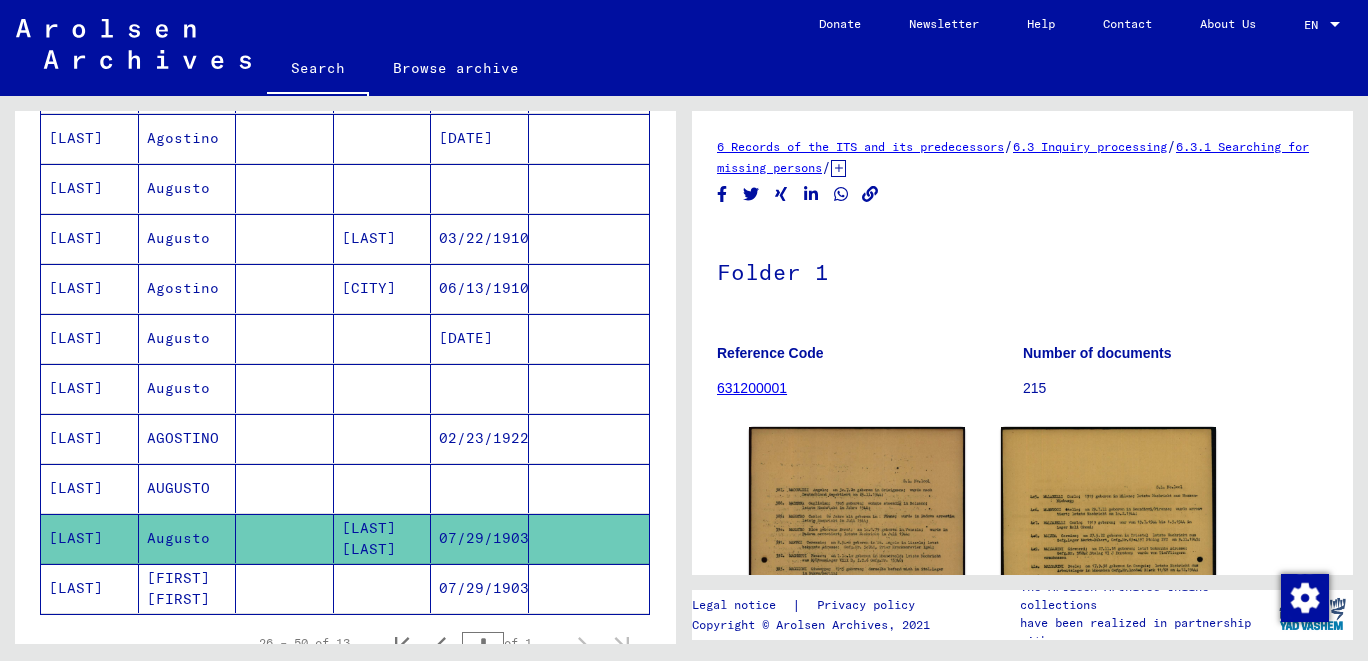 click on "07/29/1903" 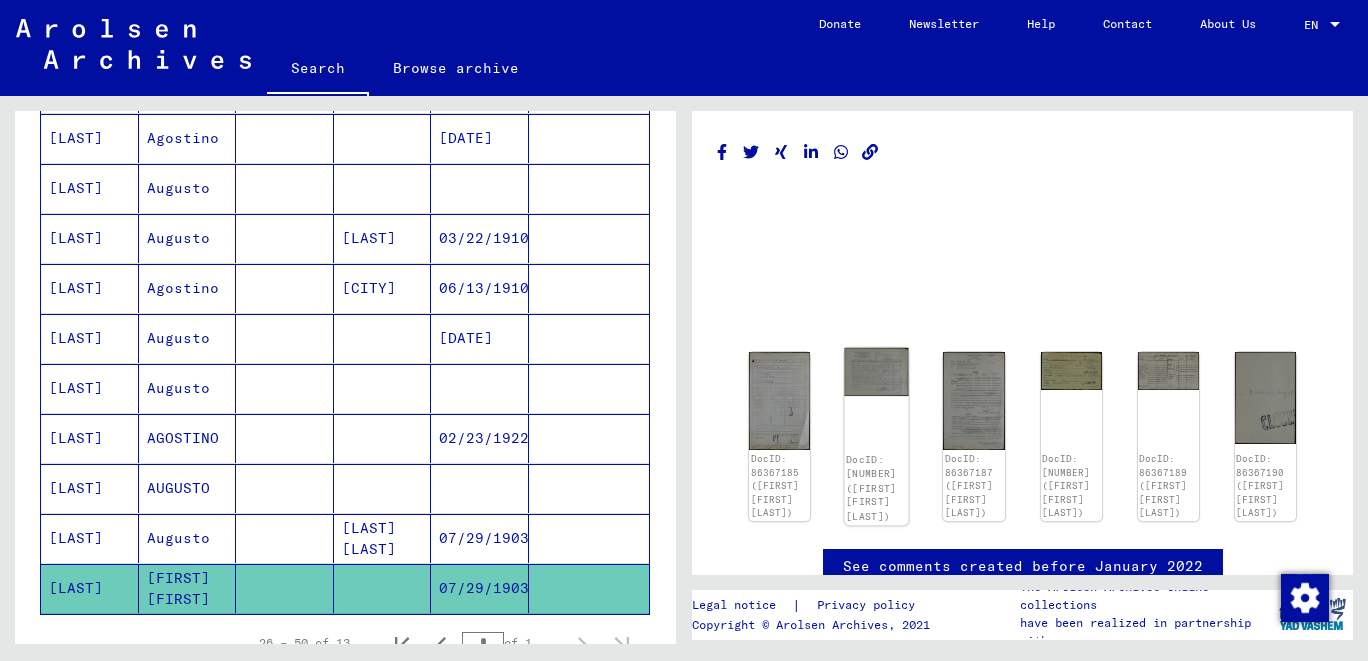click 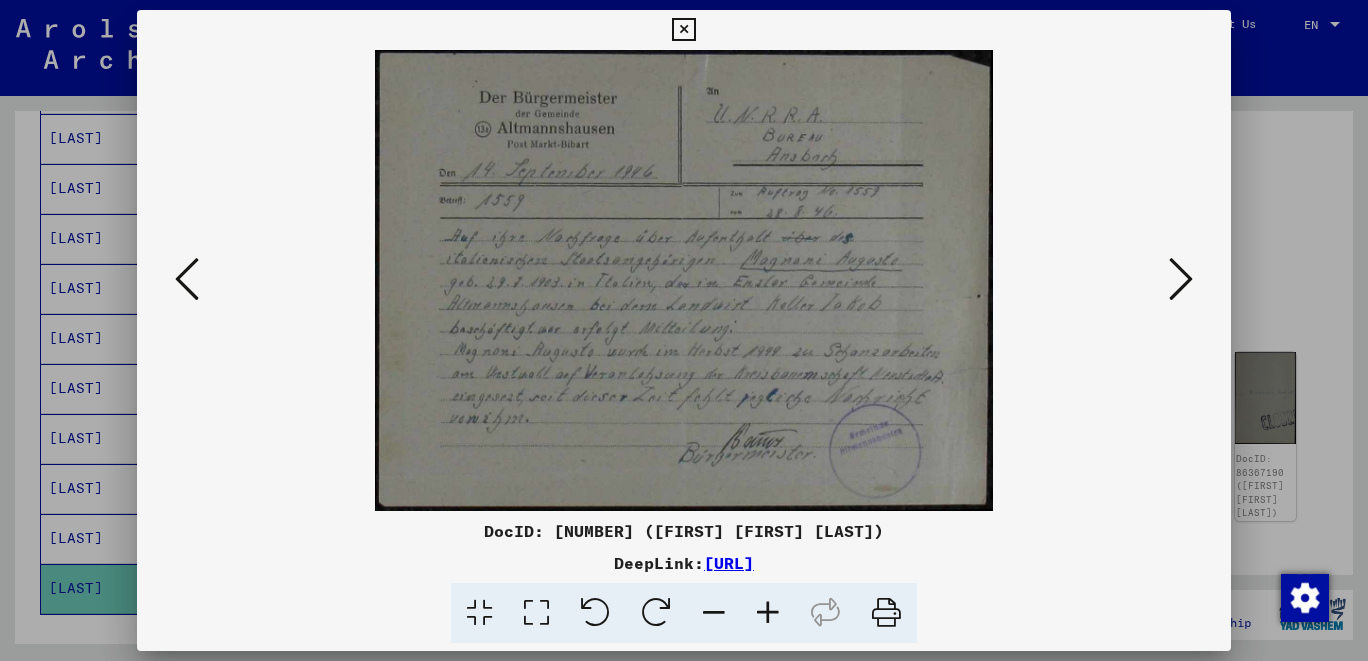 click at bounding box center [768, 613] 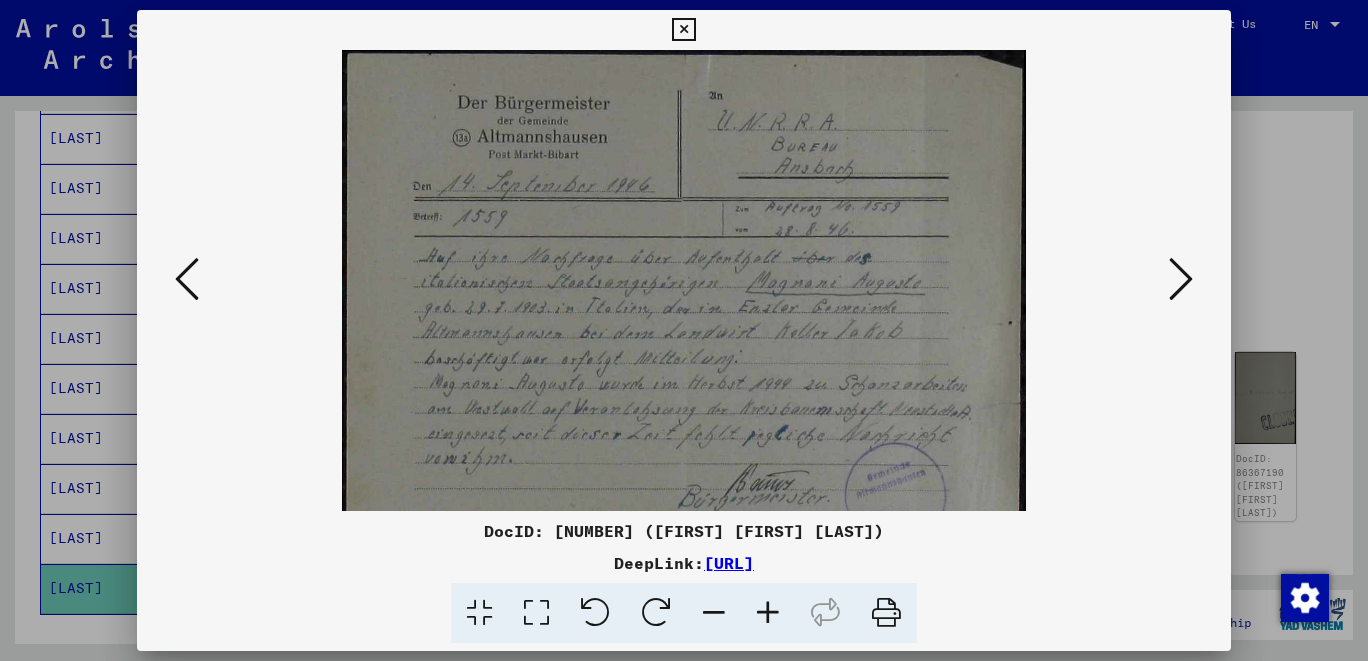 click at bounding box center [768, 613] 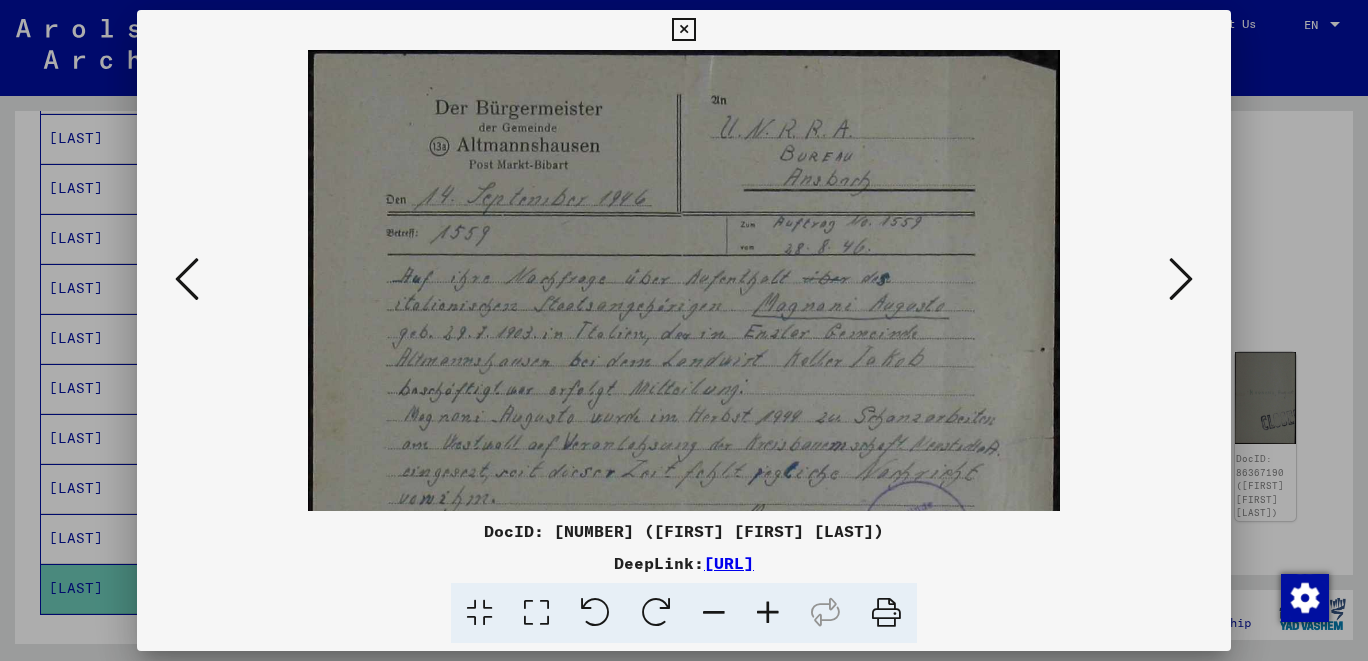 click at bounding box center [768, 613] 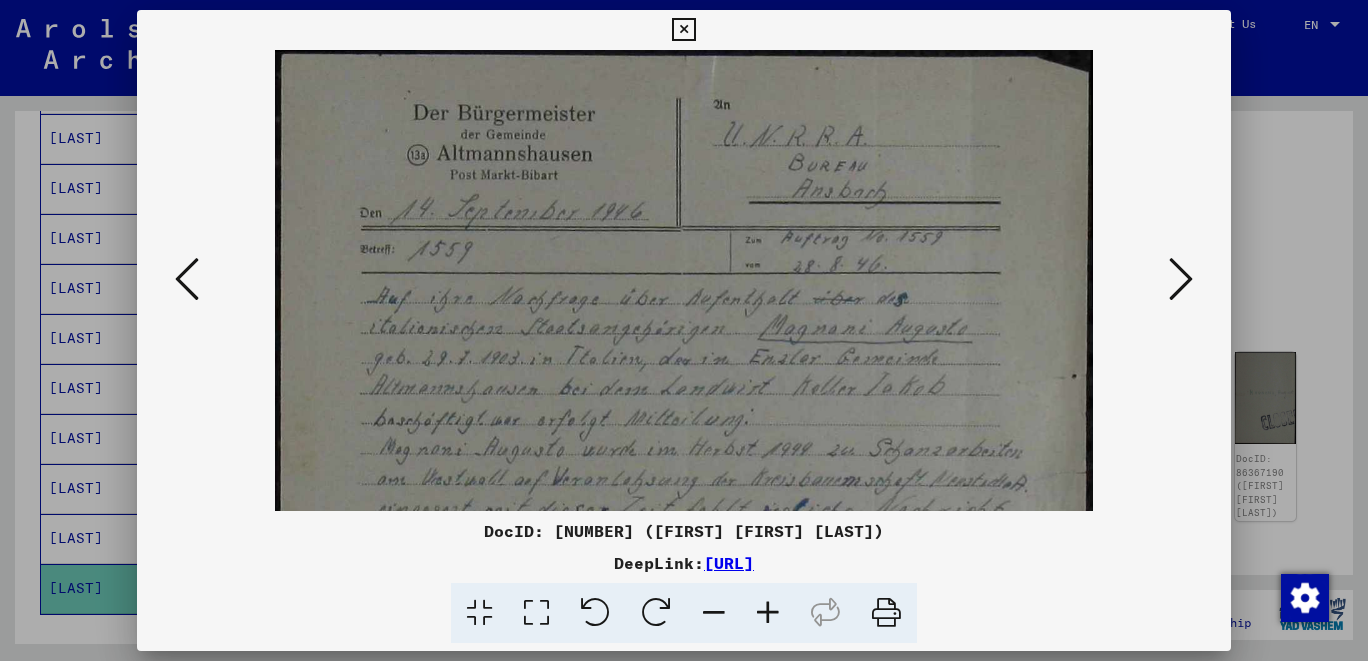 drag, startPoint x: 771, startPoint y: 613, endPoint x: 741, endPoint y: 475, distance: 141.22322 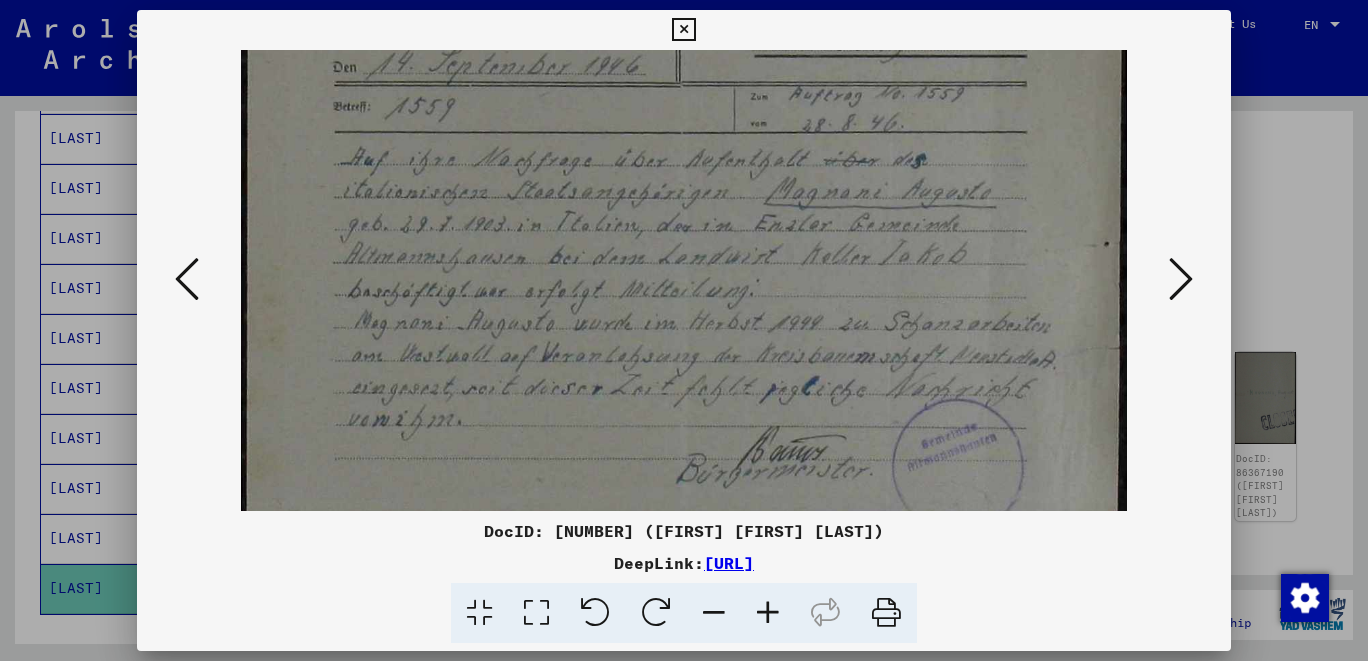 scroll, scrollTop: 163, scrollLeft: 0, axis: vertical 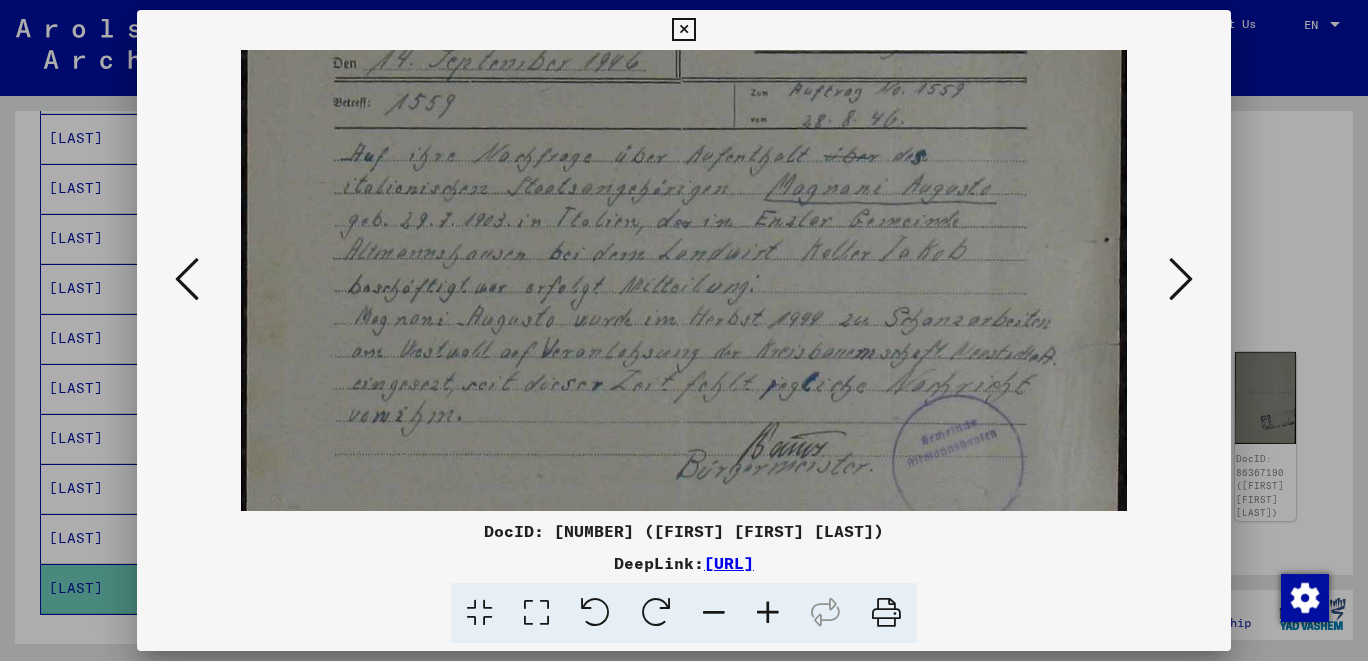 drag, startPoint x: 724, startPoint y: 471, endPoint x: 774, endPoint y: 314, distance: 164.76953 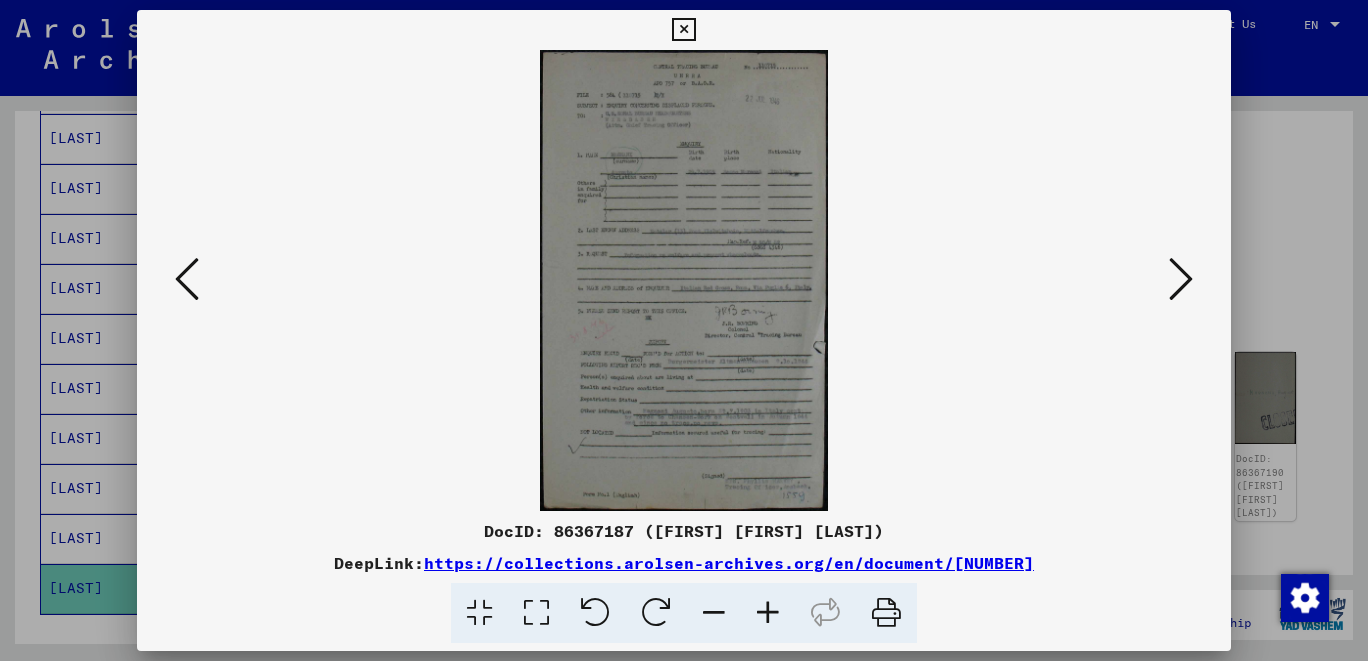 click at bounding box center [1181, 279] 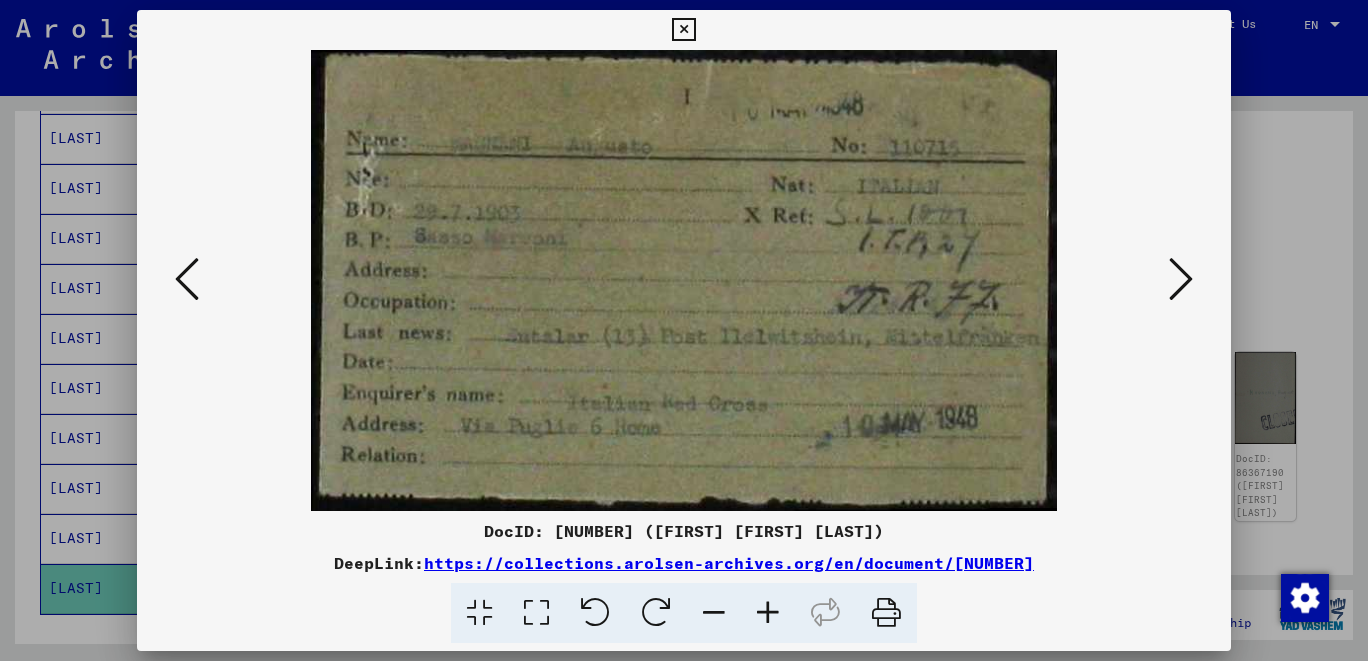 click at bounding box center (1181, 279) 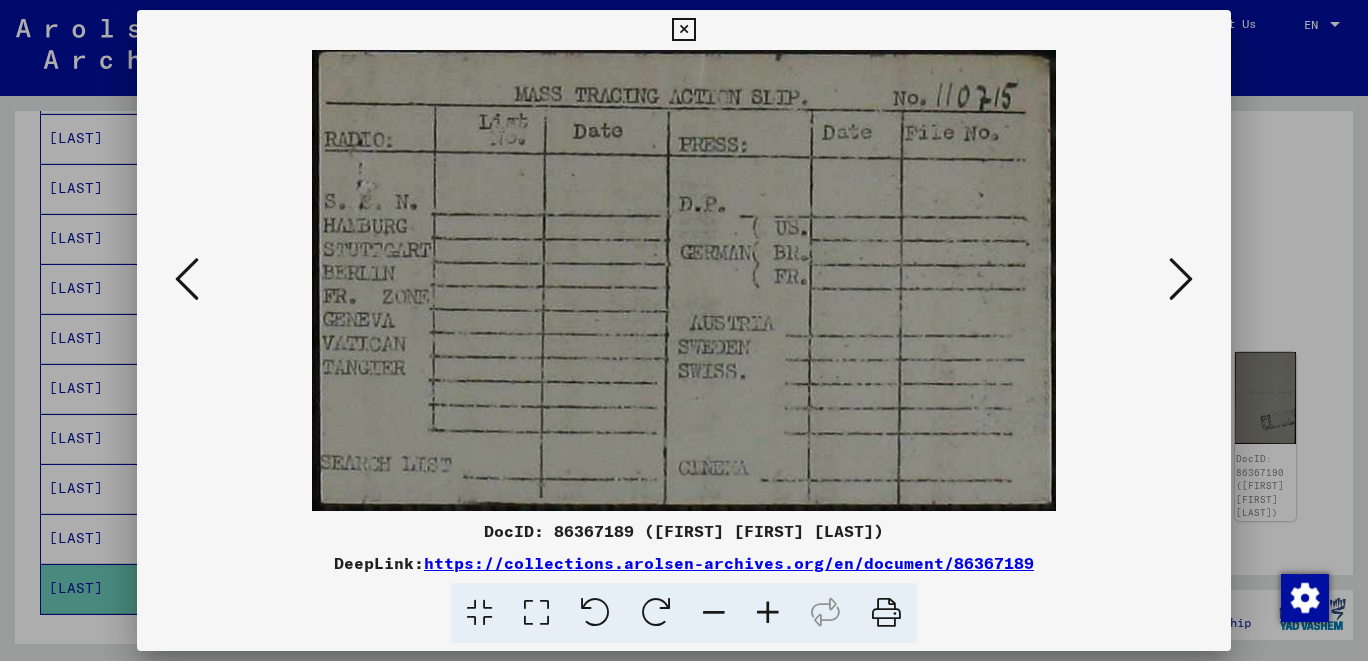 click at bounding box center (1181, 279) 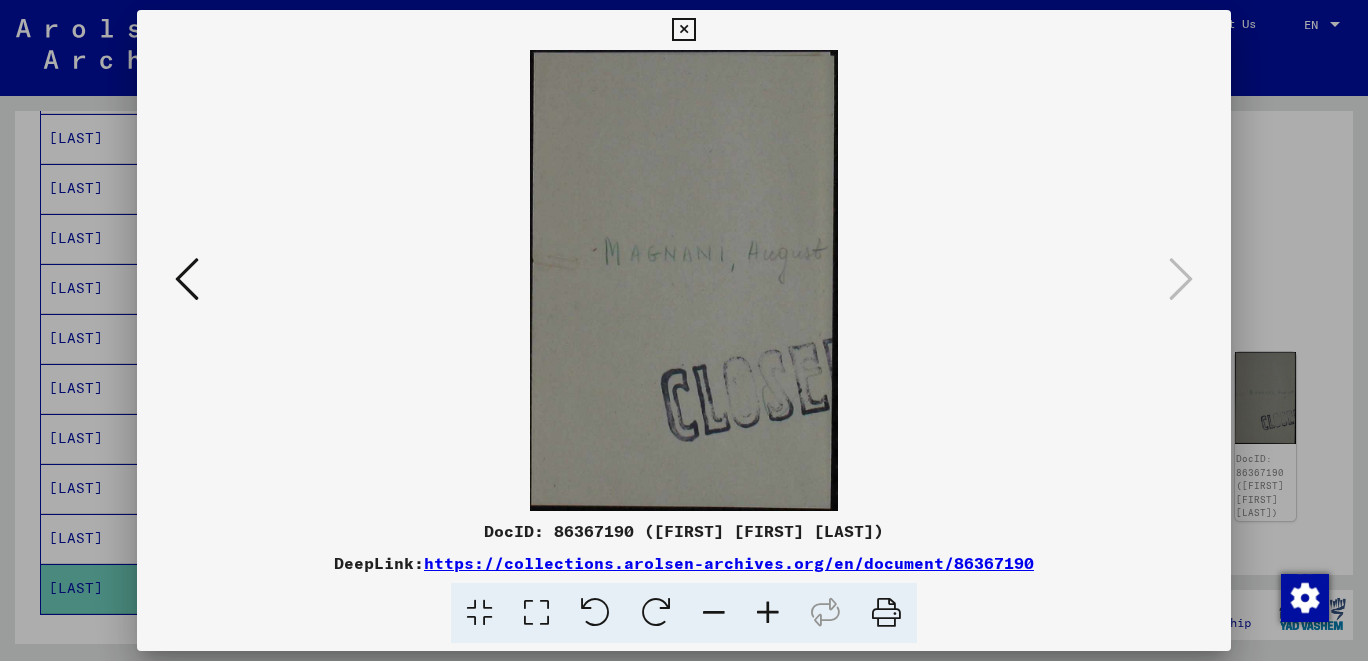 click at bounding box center (683, 30) 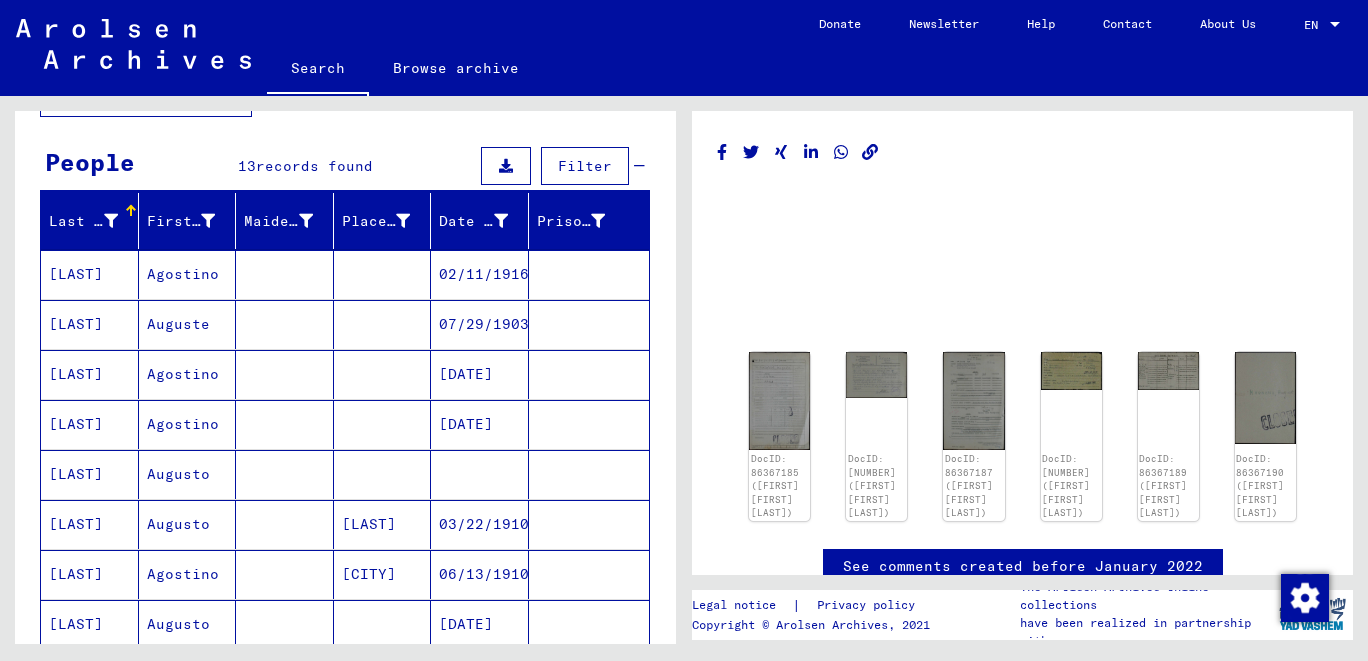 scroll, scrollTop: 0, scrollLeft: 0, axis: both 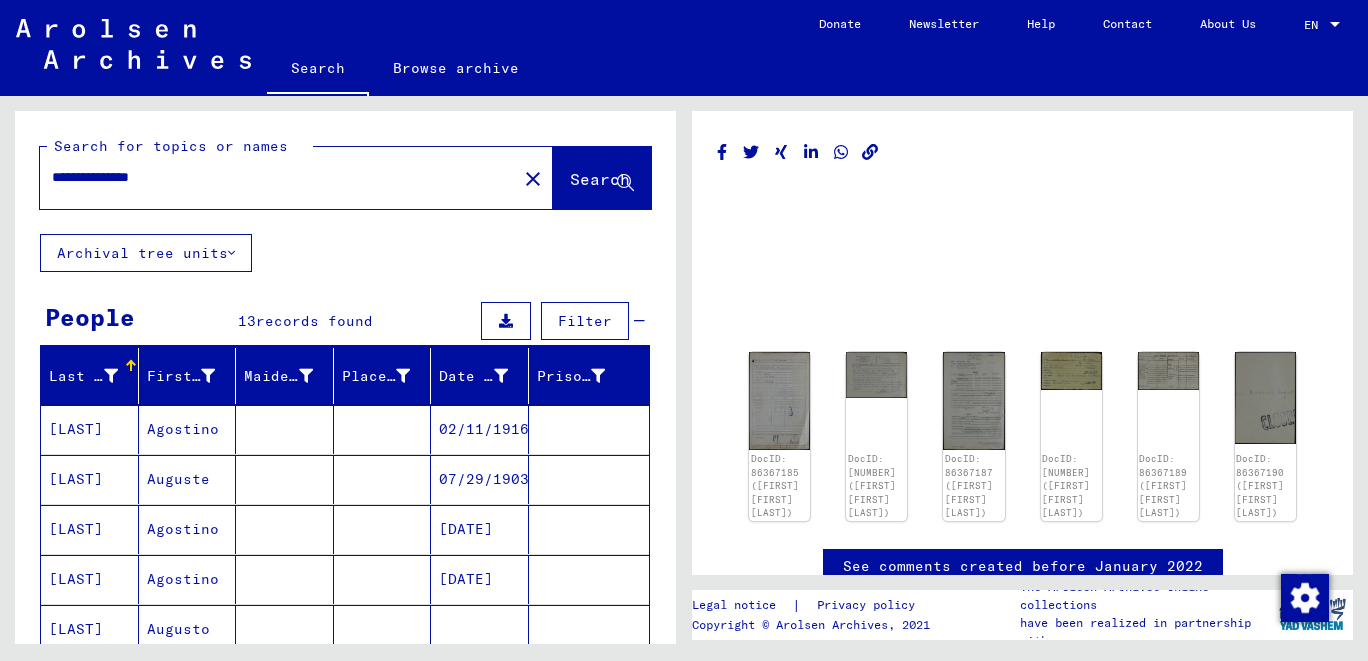 click on "[LAST]" at bounding box center [90, 529] 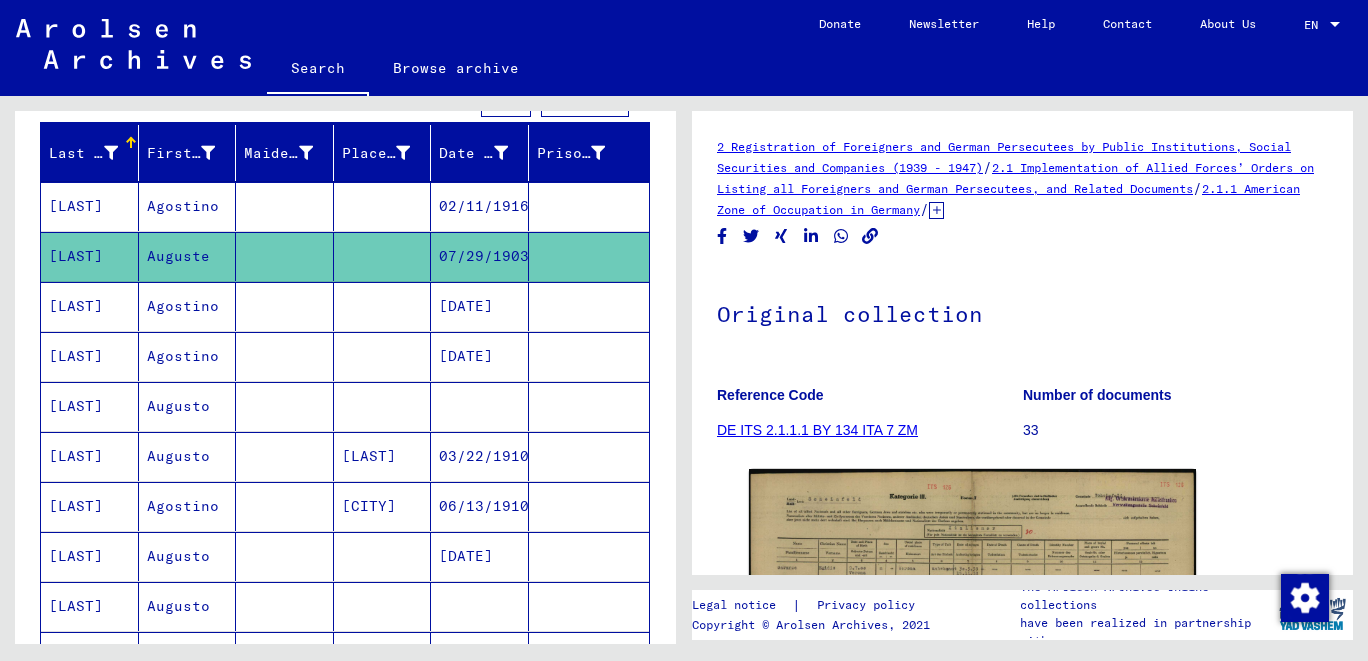 scroll, scrollTop: 0, scrollLeft: 0, axis: both 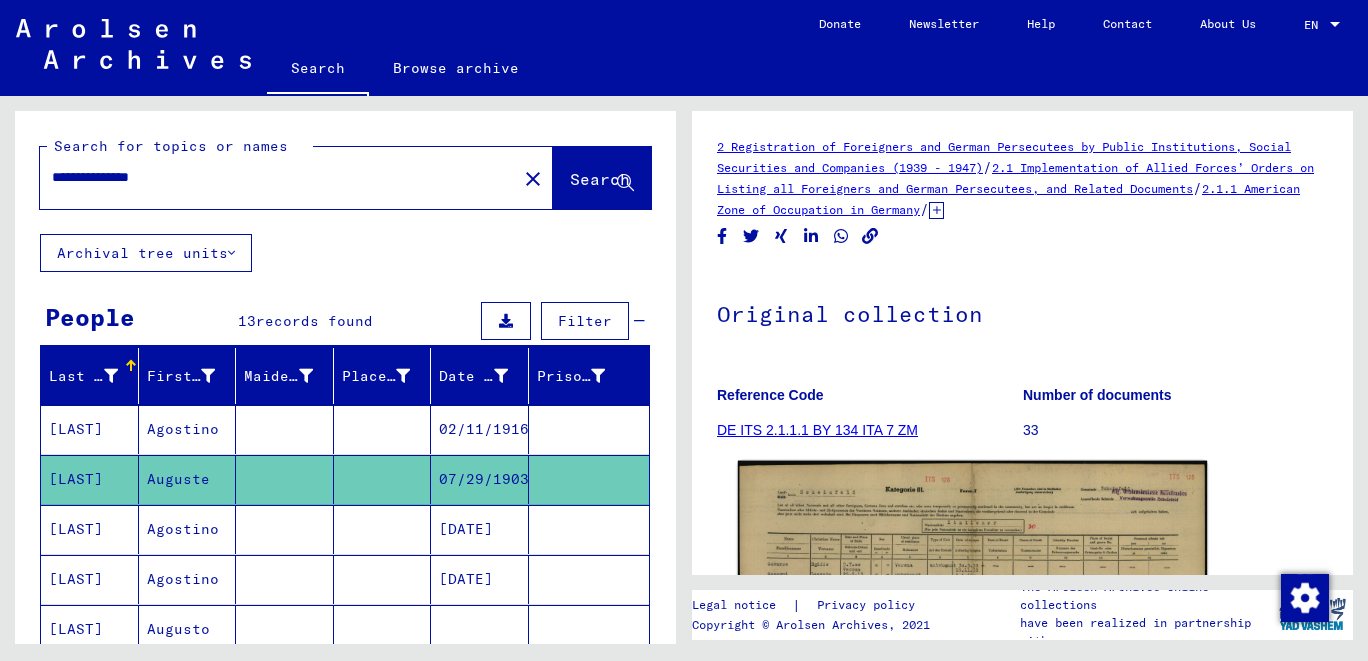 click 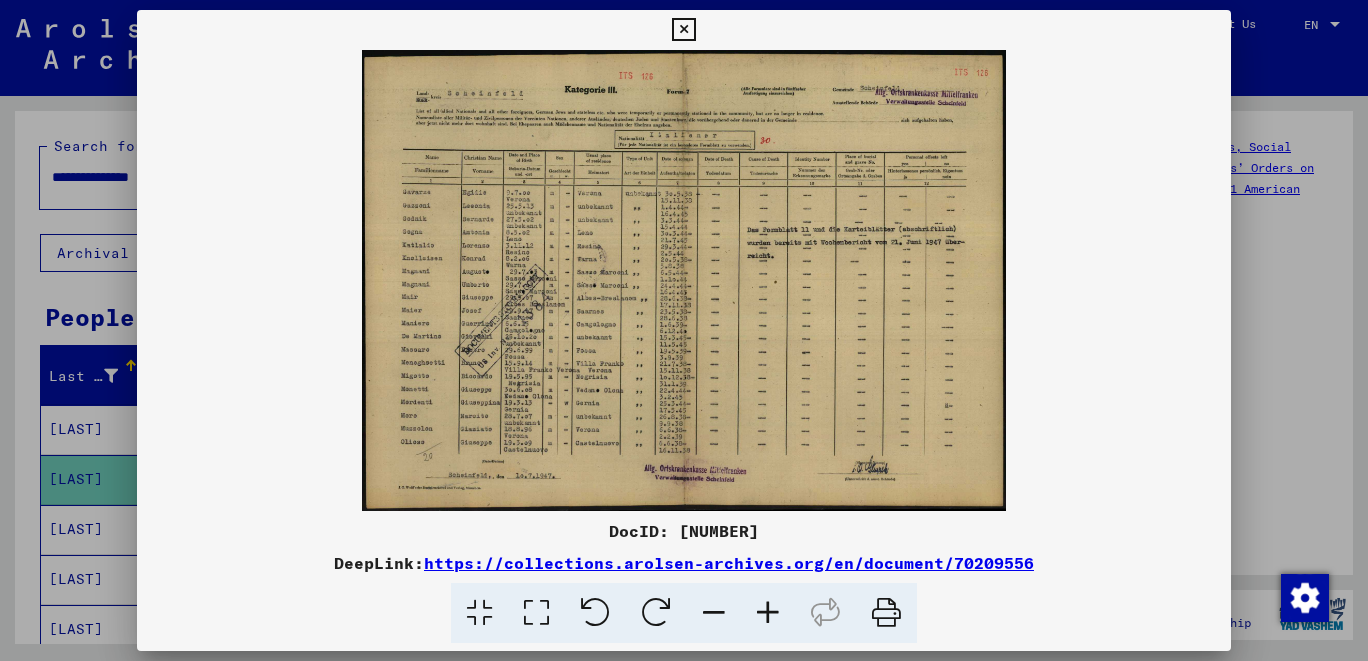 click at bounding box center [768, 613] 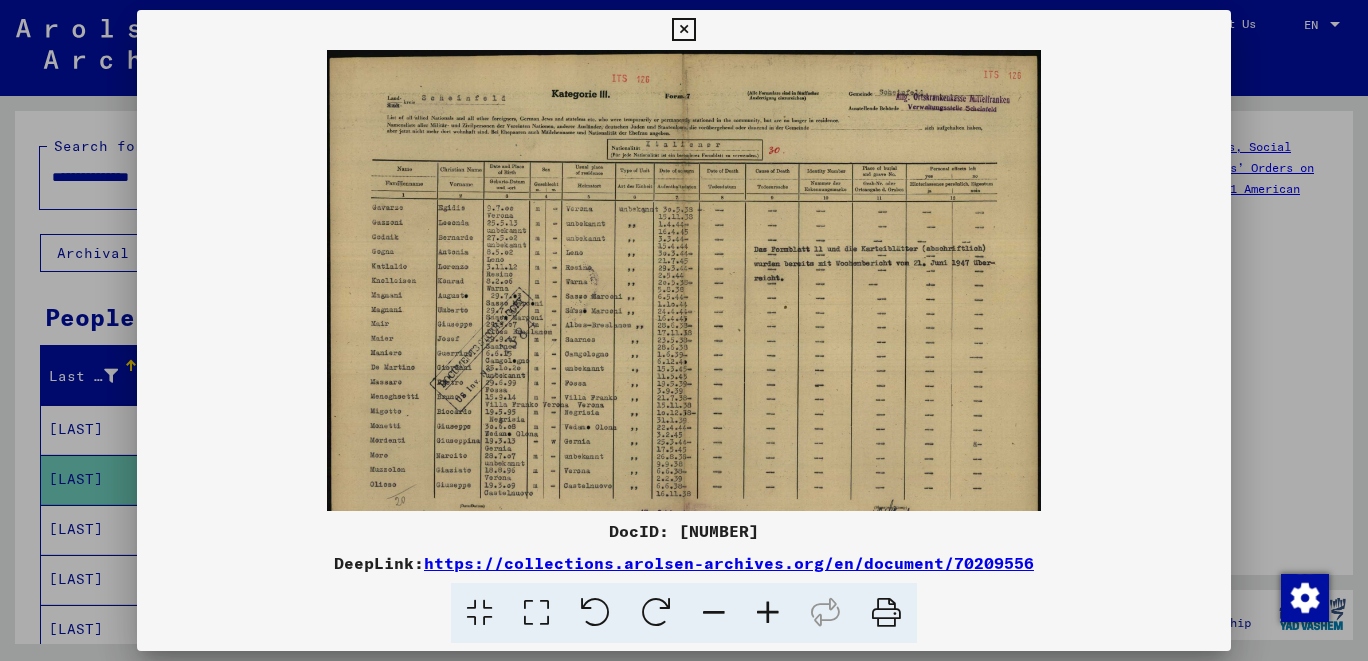 click at bounding box center (768, 613) 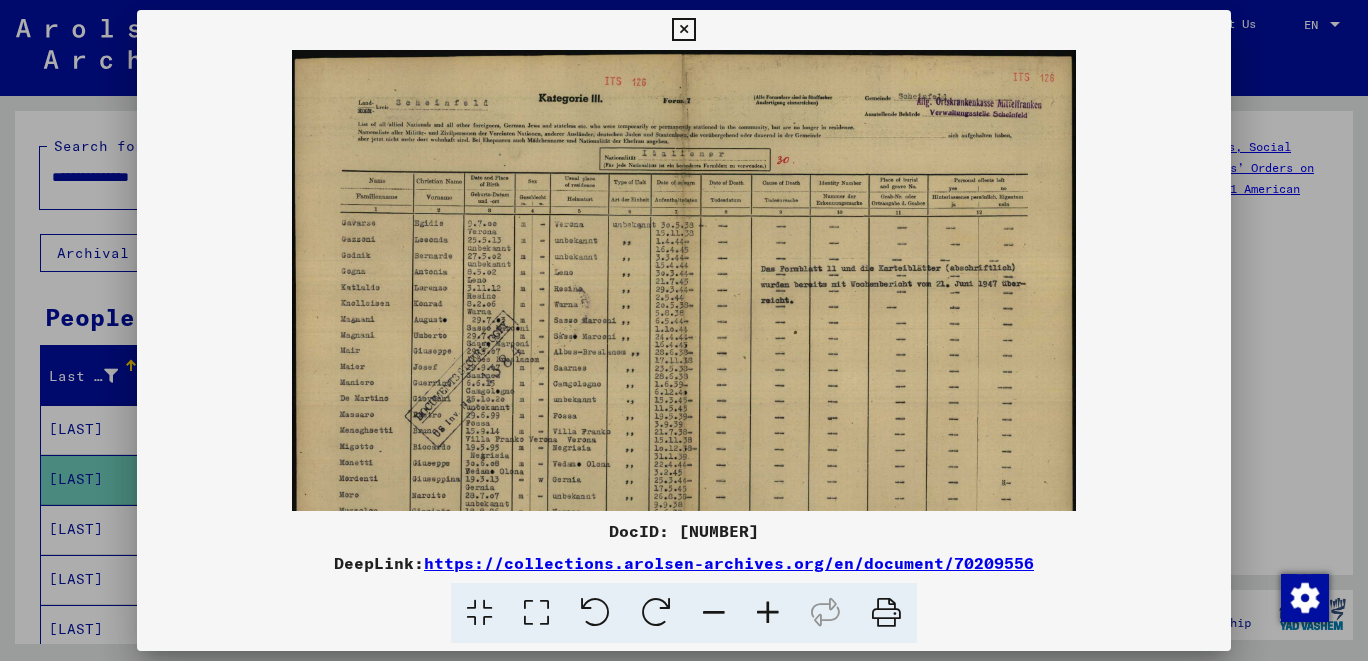 click at bounding box center [768, 613] 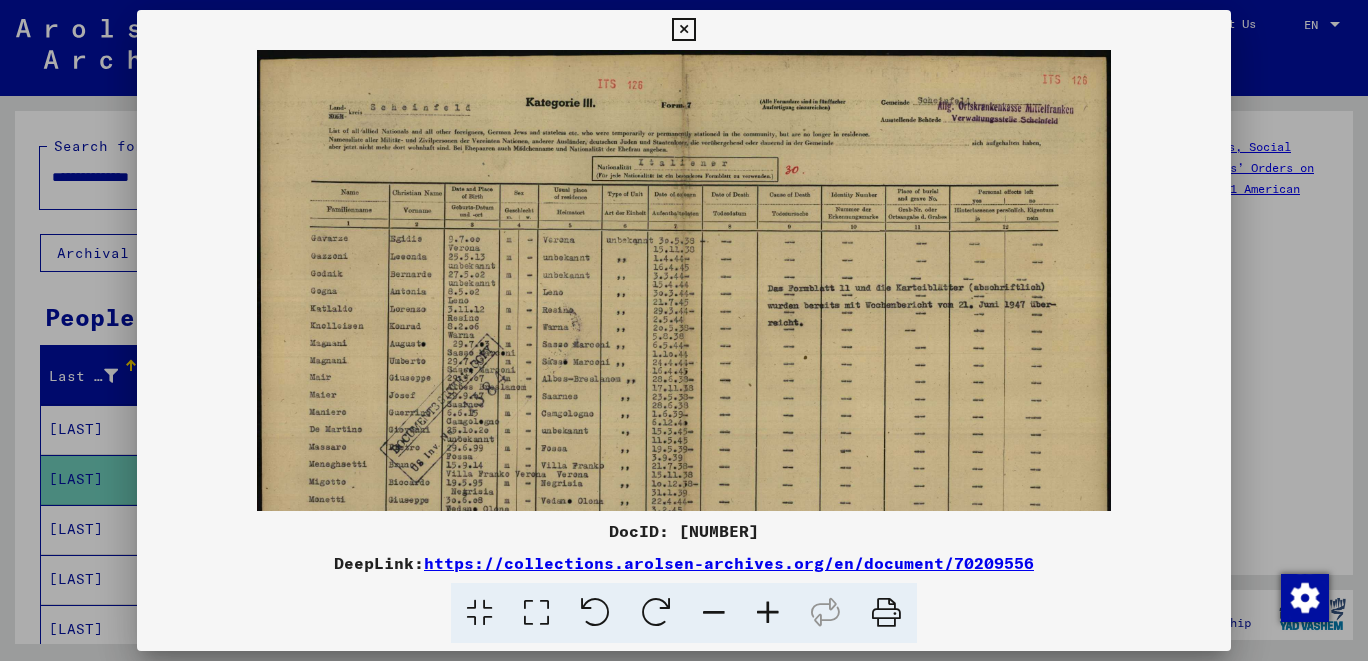 click at bounding box center [768, 613] 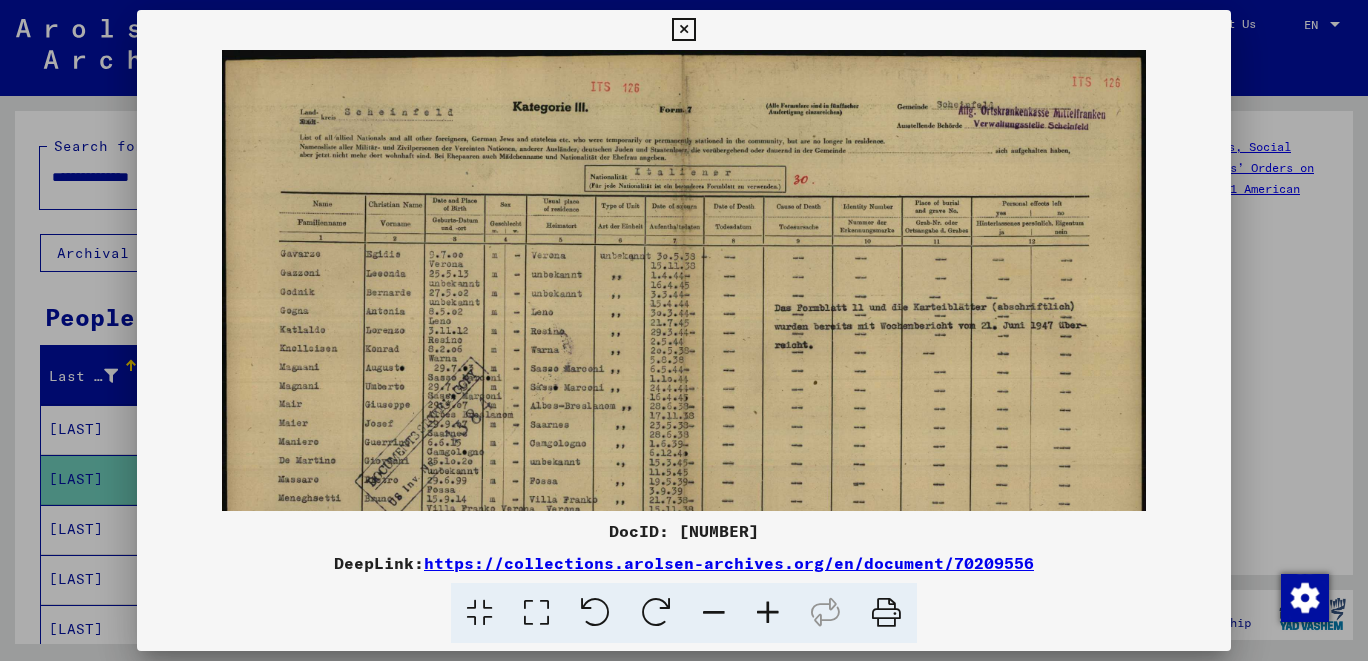 click at bounding box center [768, 613] 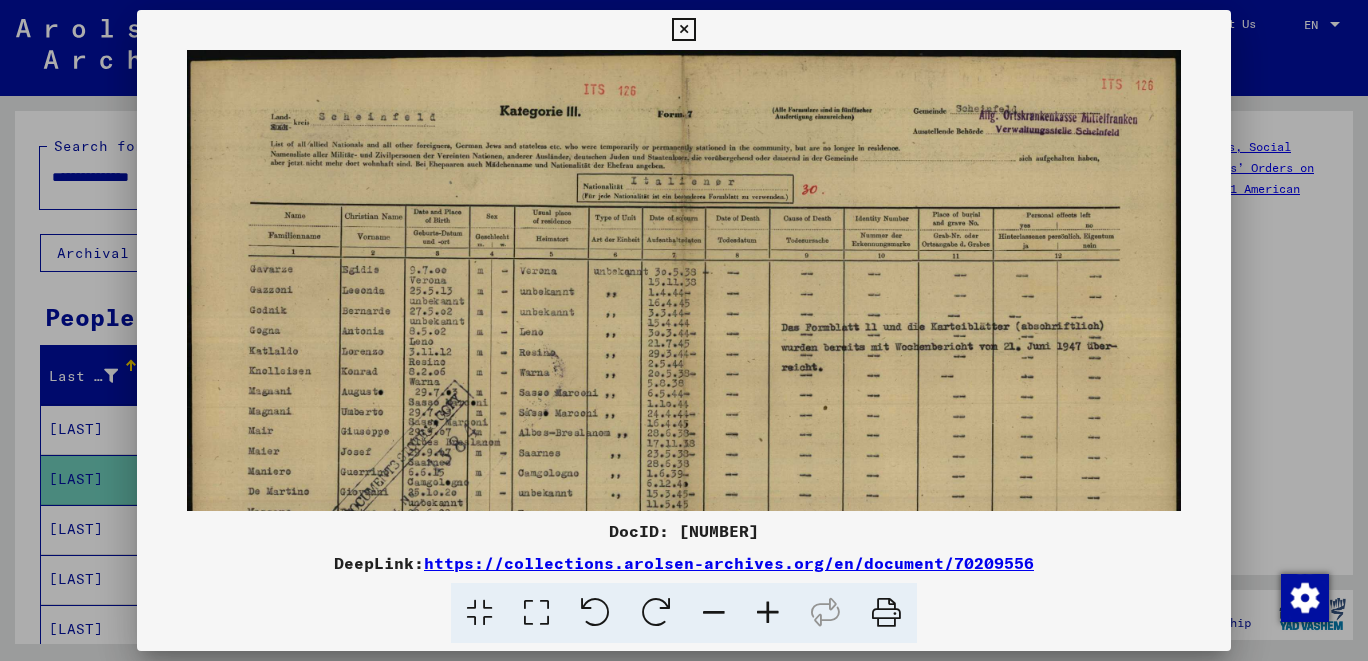 click at bounding box center [768, 613] 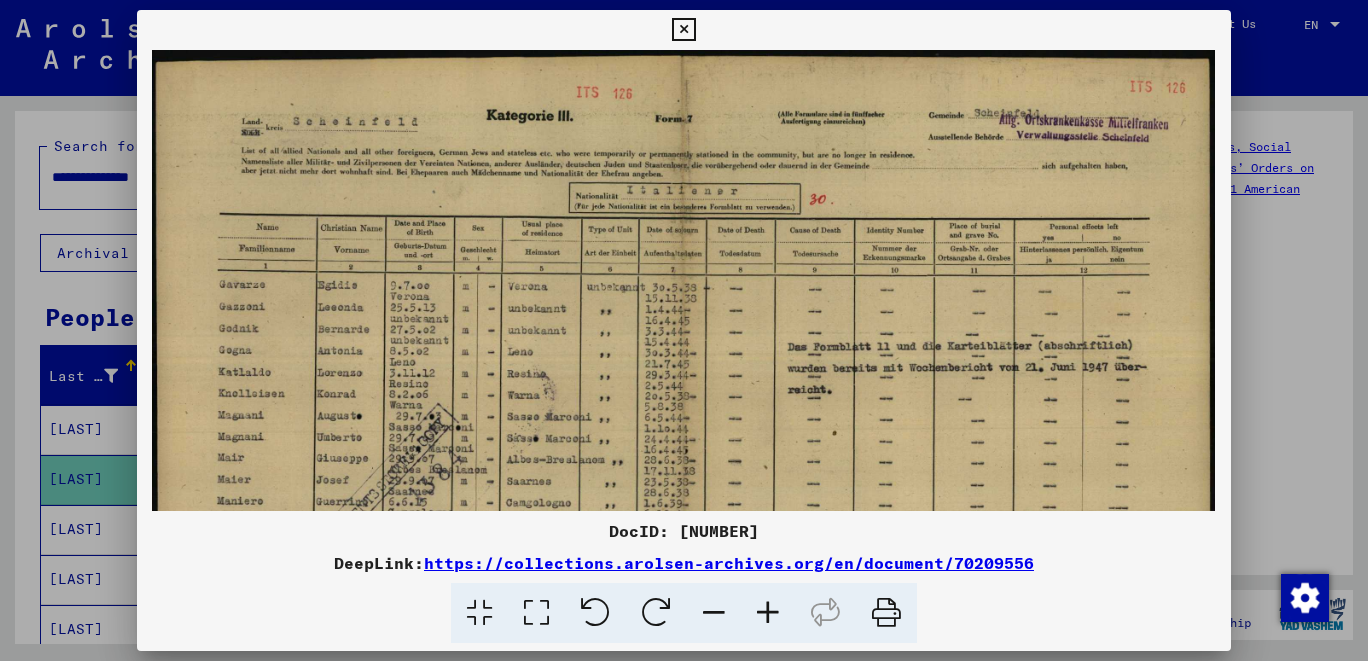 click at bounding box center [768, 613] 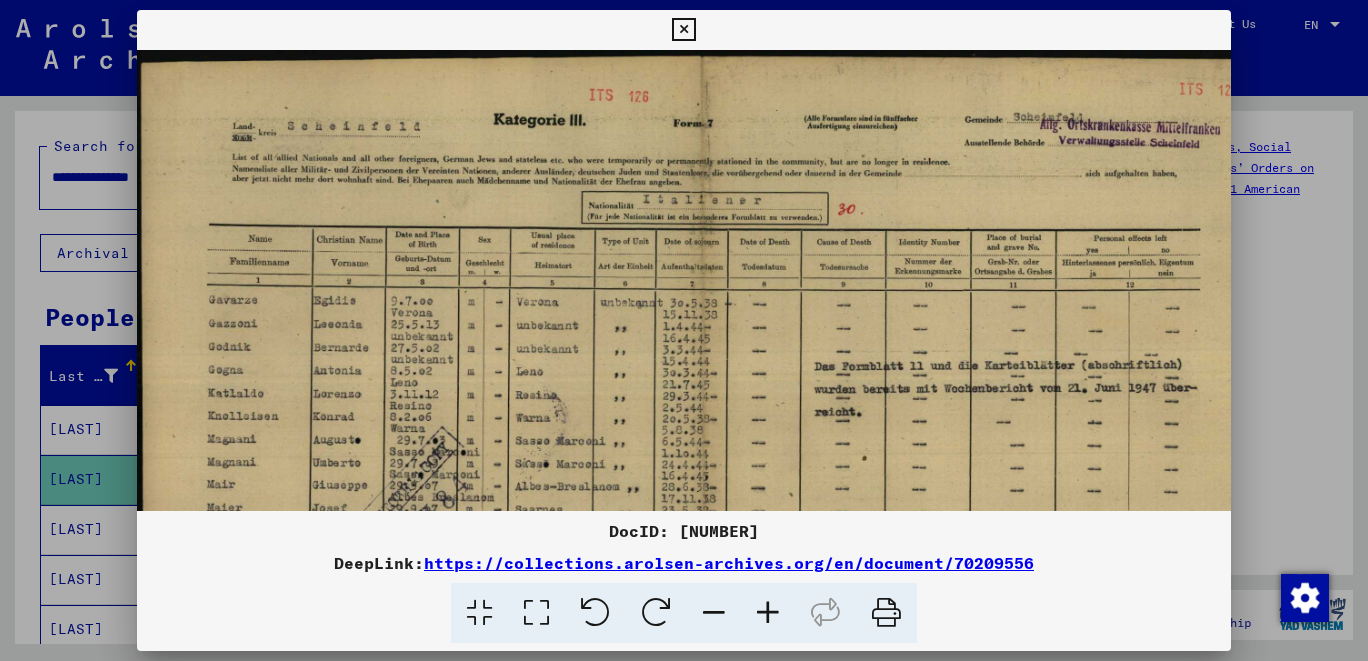 click at bounding box center [768, 613] 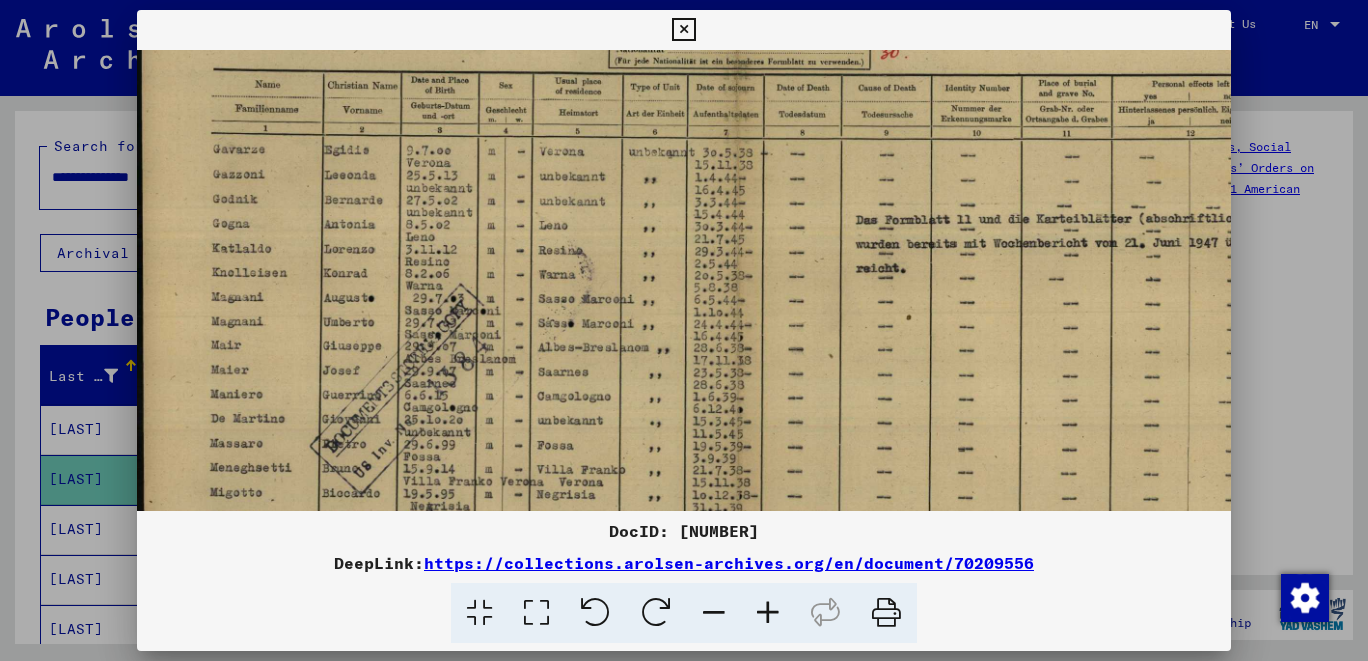 scroll, scrollTop: 180, scrollLeft: 0, axis: vertical 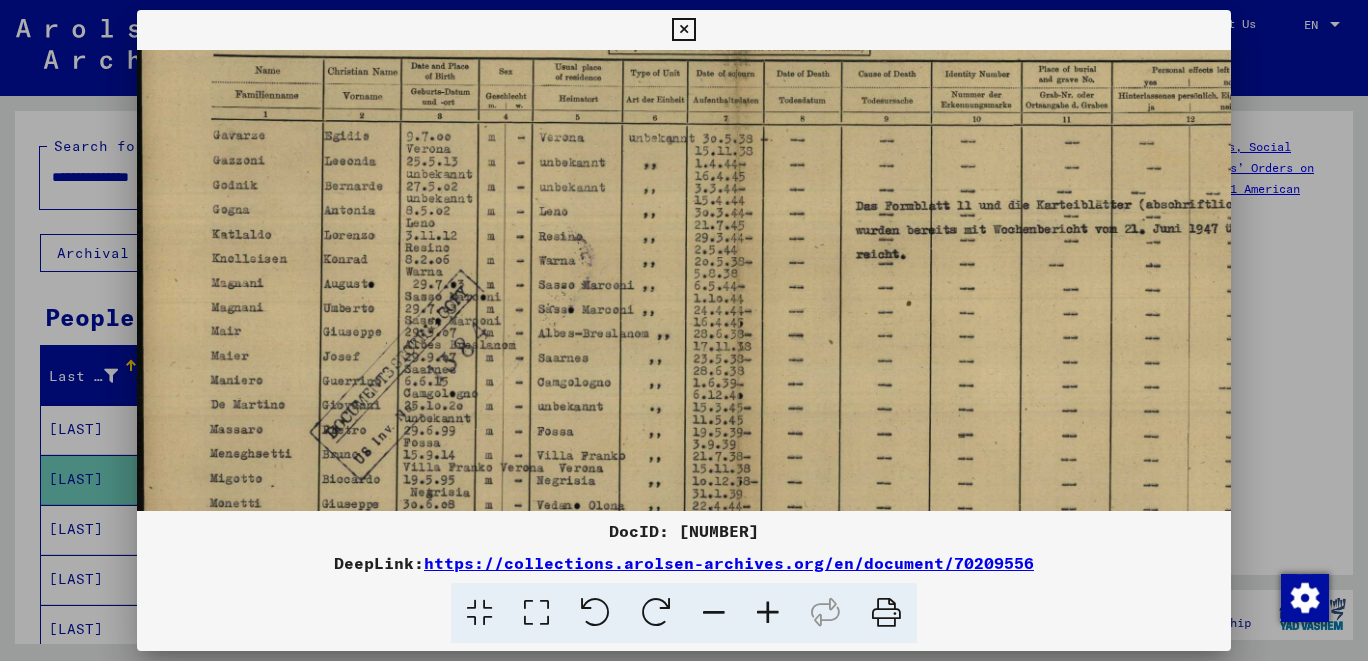 drag, startPoint x: 674, startPoint y: 450, endPoint x: 698, endPoint y: 272, distance: 179.61069 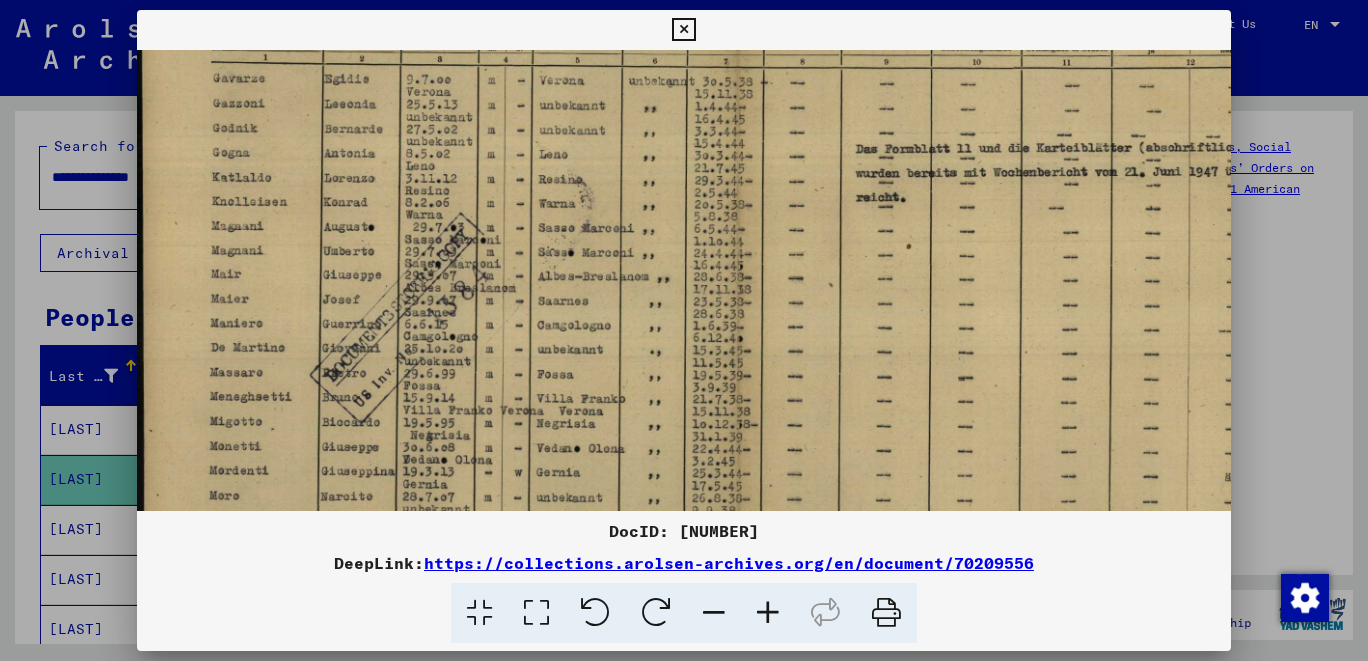 scroll, scrollTop: 236, scrollLeft: 0, axis: vertical 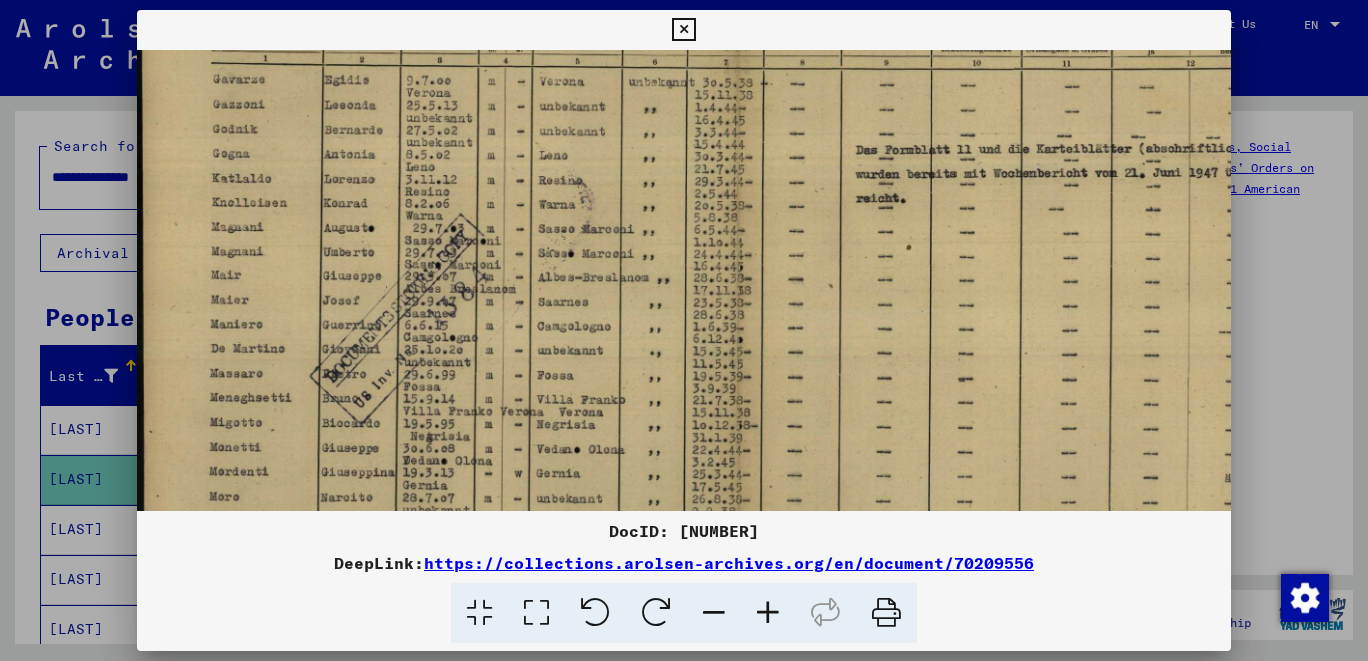 drag, startPoint x: 646, startPoint y: 456, endPoint x: 651, endPoint y: 399, distance: 57.21888 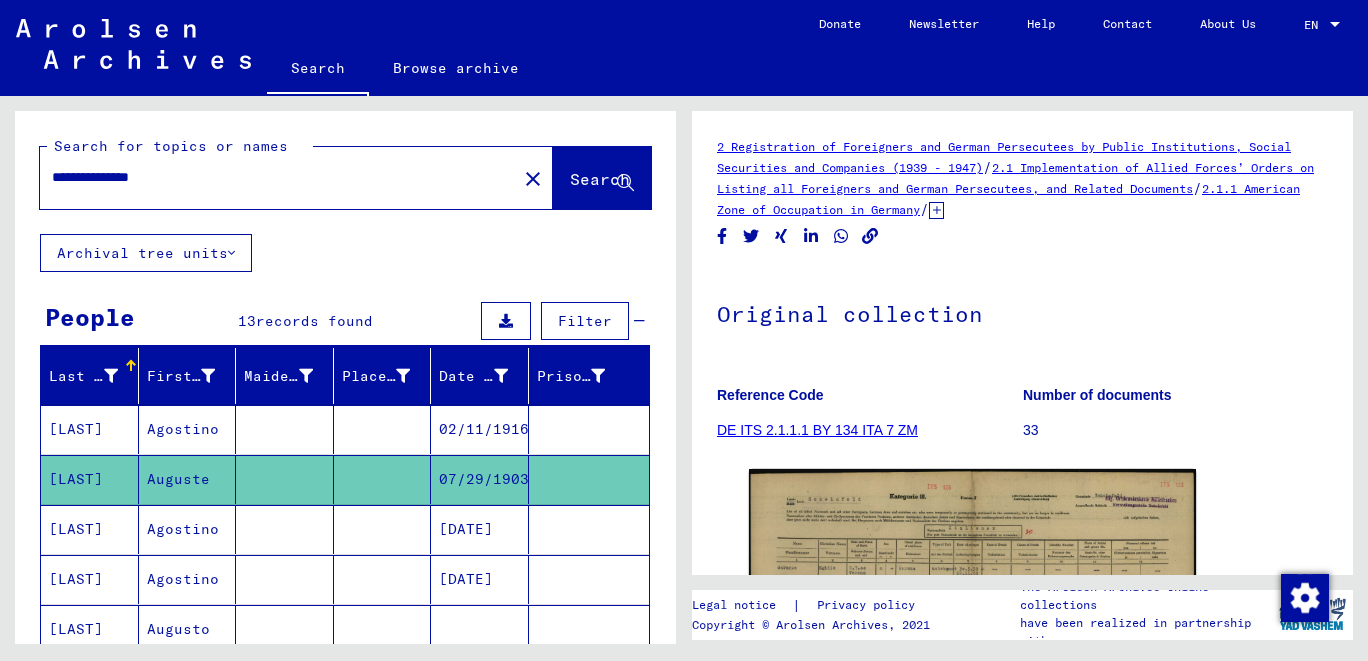 click on "**********" at bounding box center [278, 177] 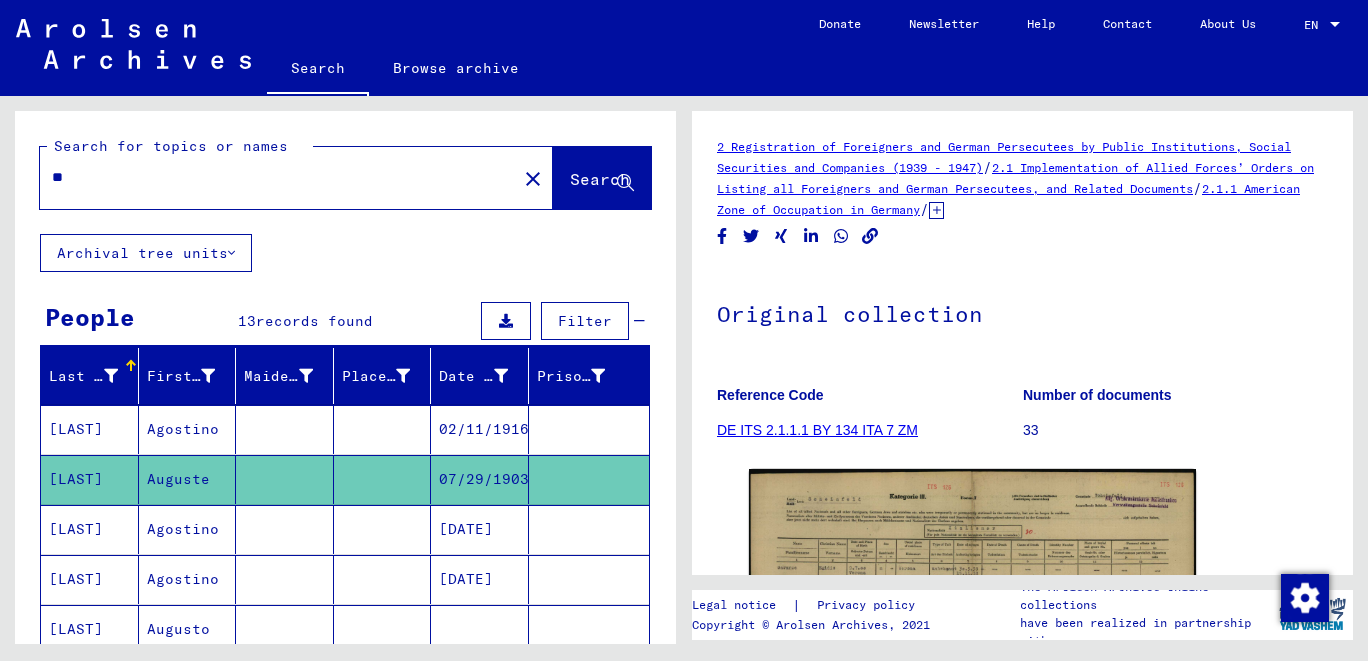type on "*" 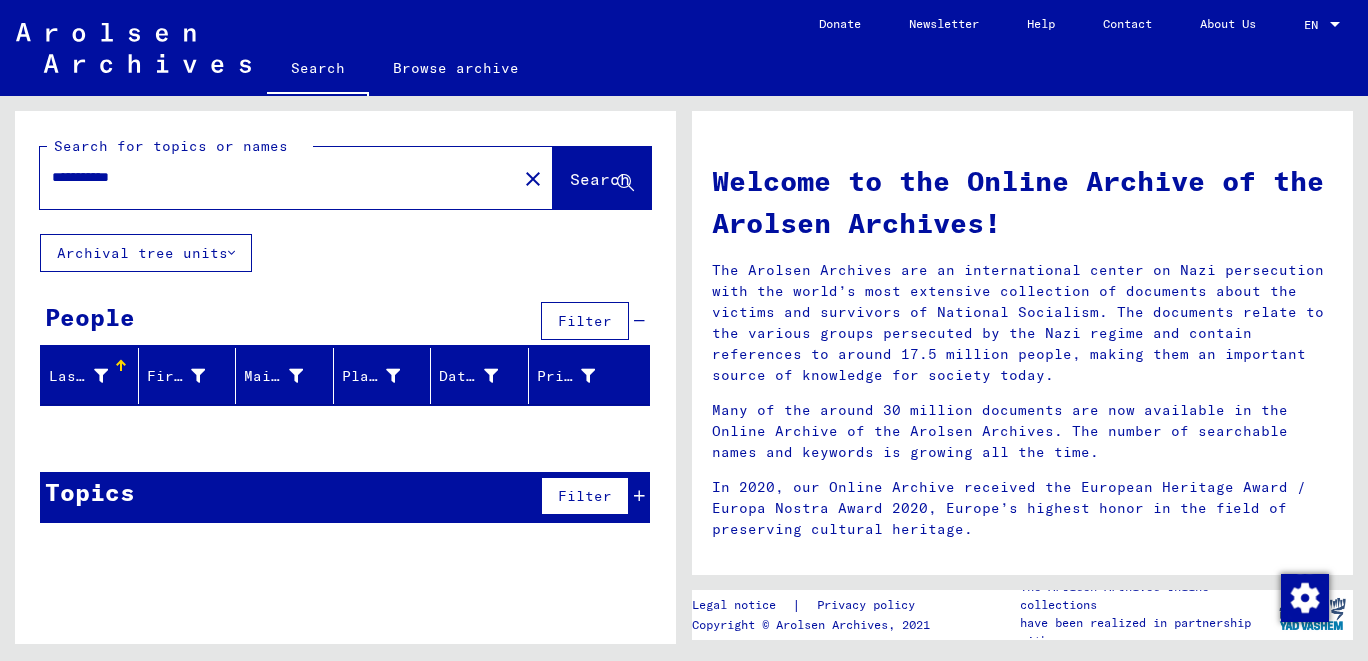 click on "**********" at bounding box center [272, 177] 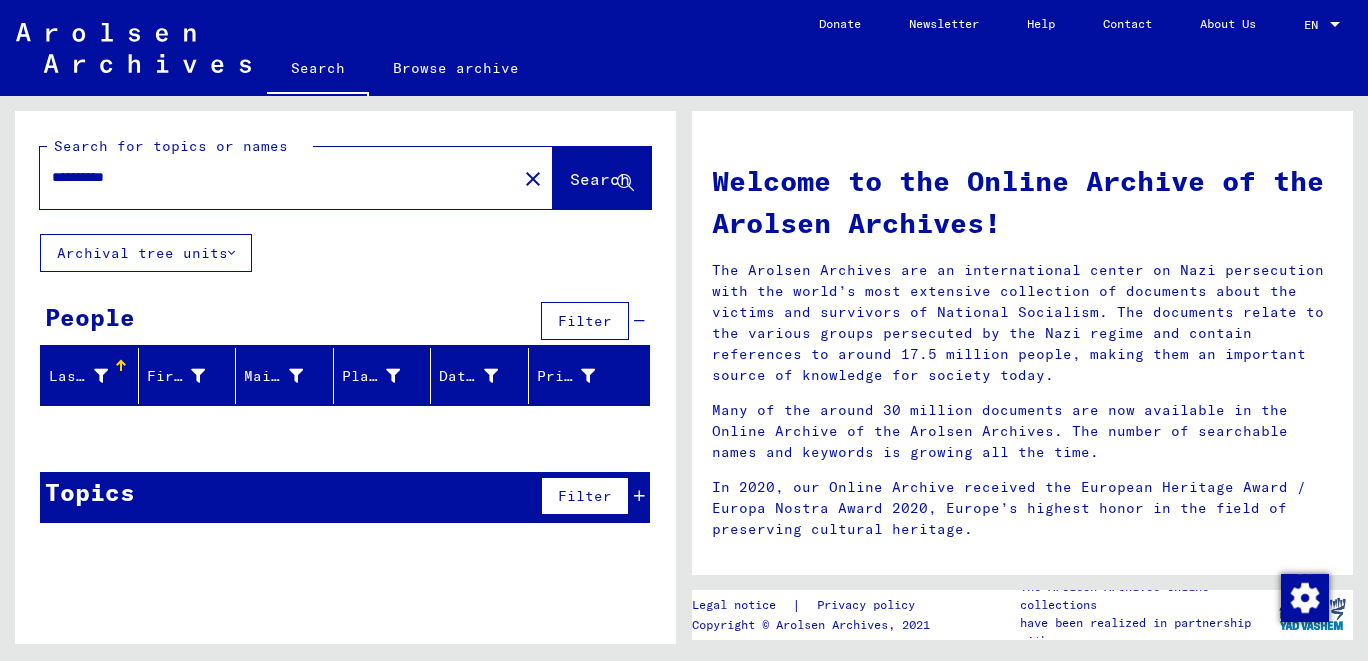 type on "**********" 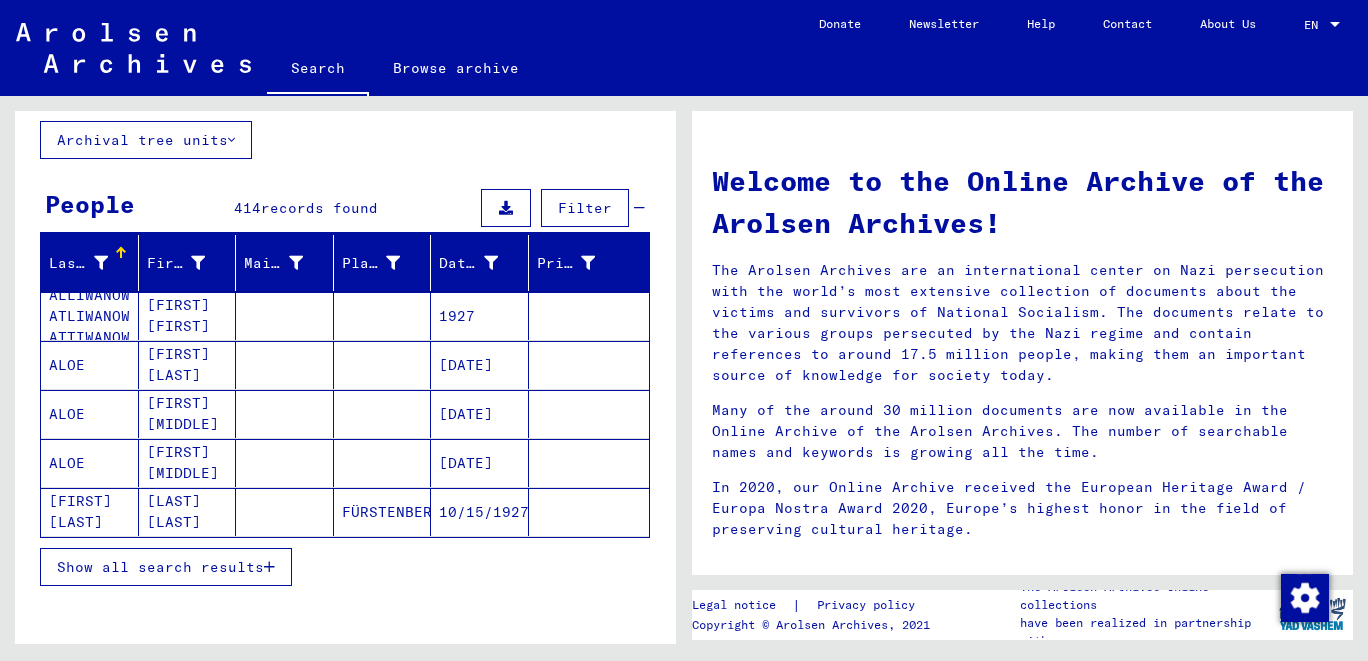 scroll, scrollTop: 198, scrollLeft: 0, axis: vertical 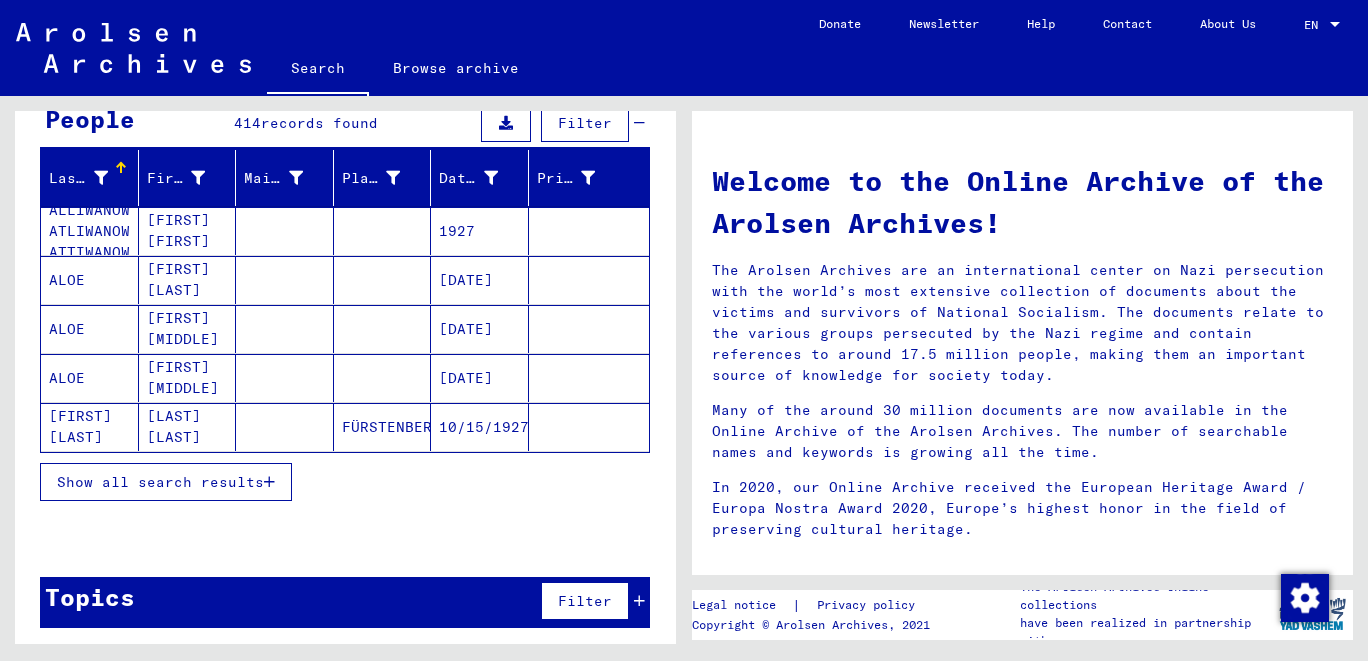 click on "Show all search results" at bounding box center [160, 482] 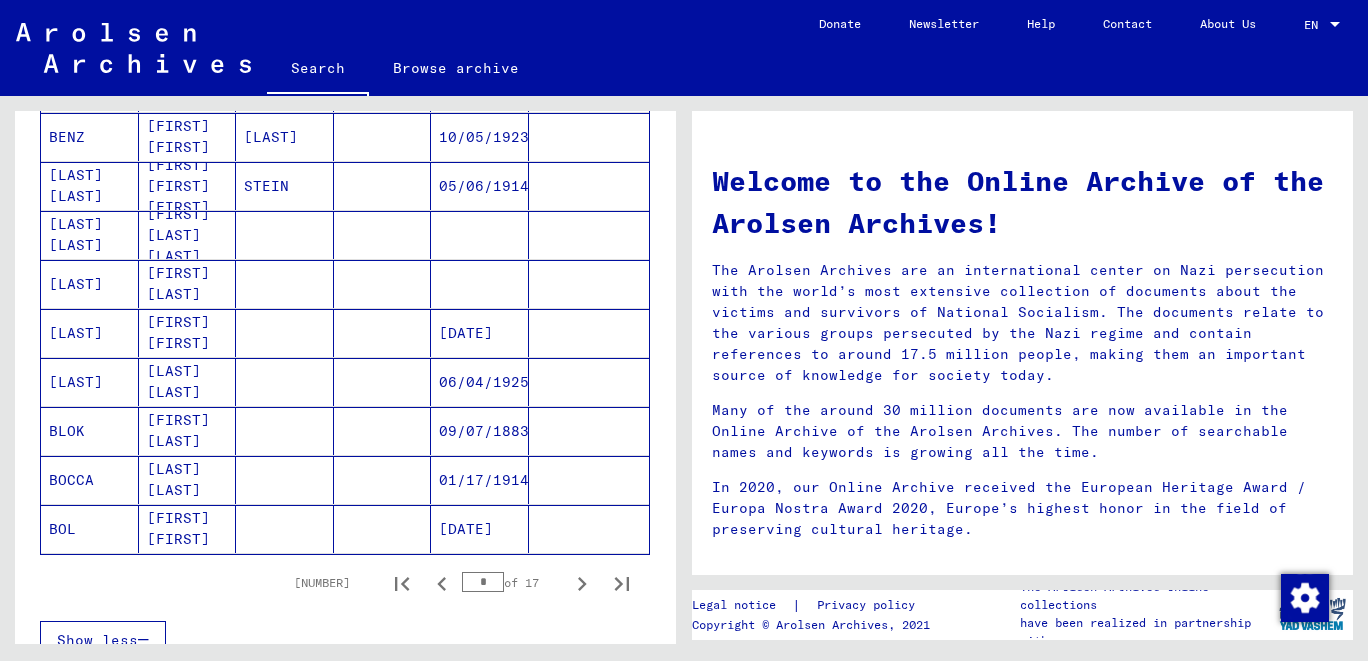scroll, scrollTop: 1081, scrollLeft: 0, axis: vertical 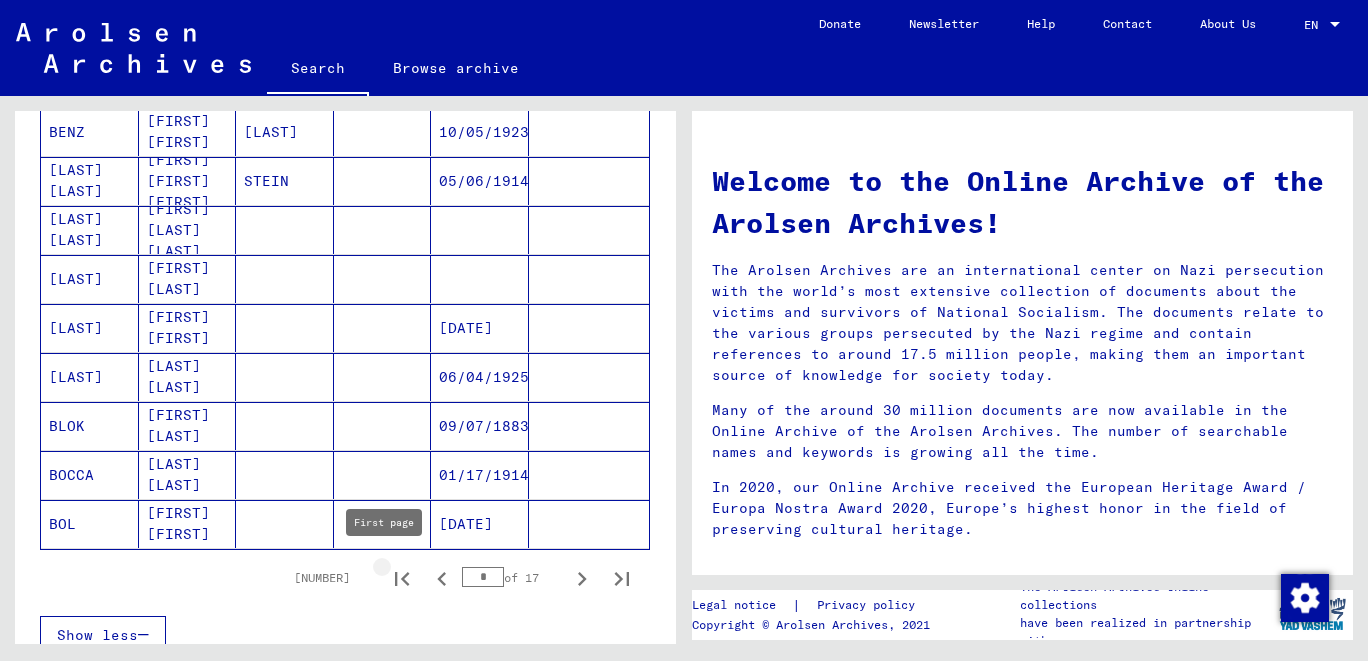 click 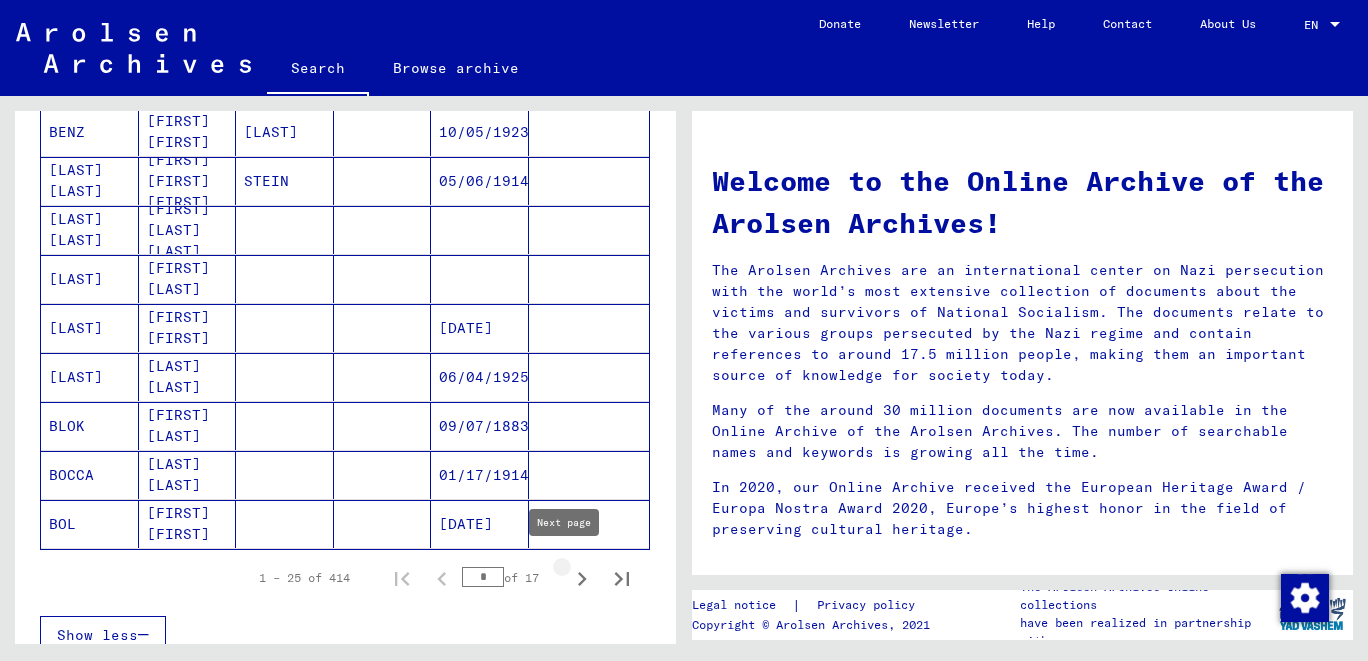 click 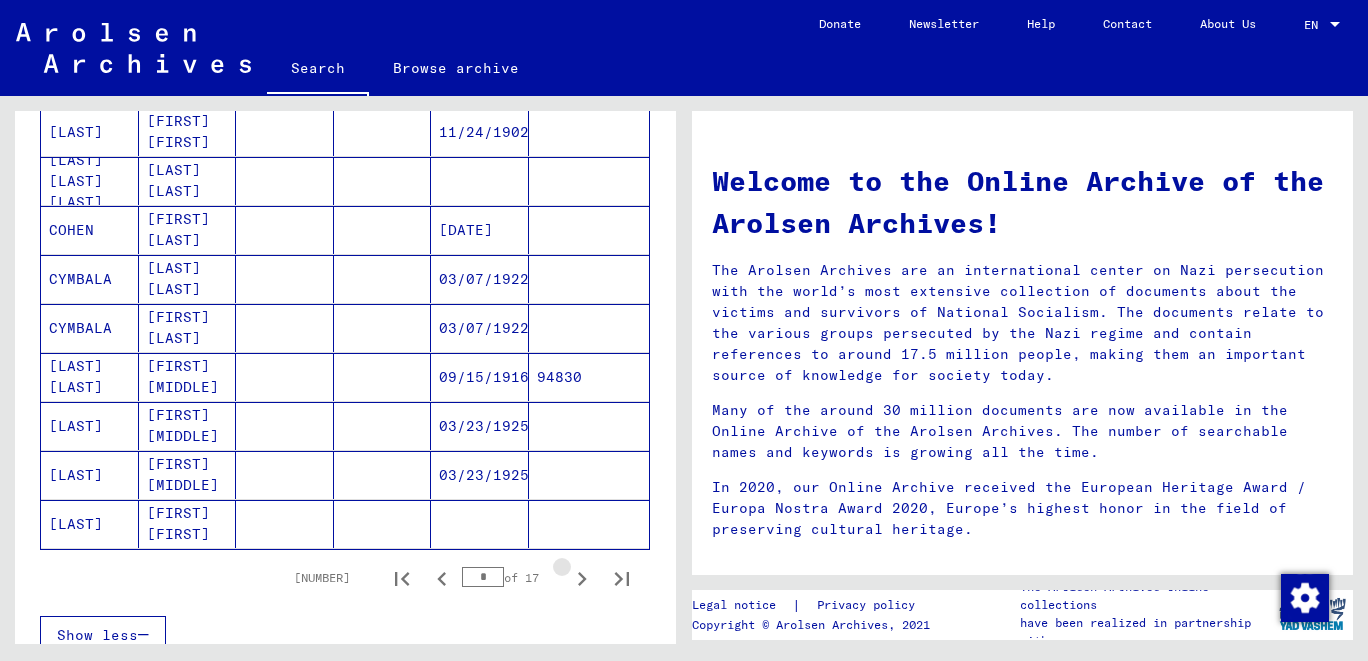 click 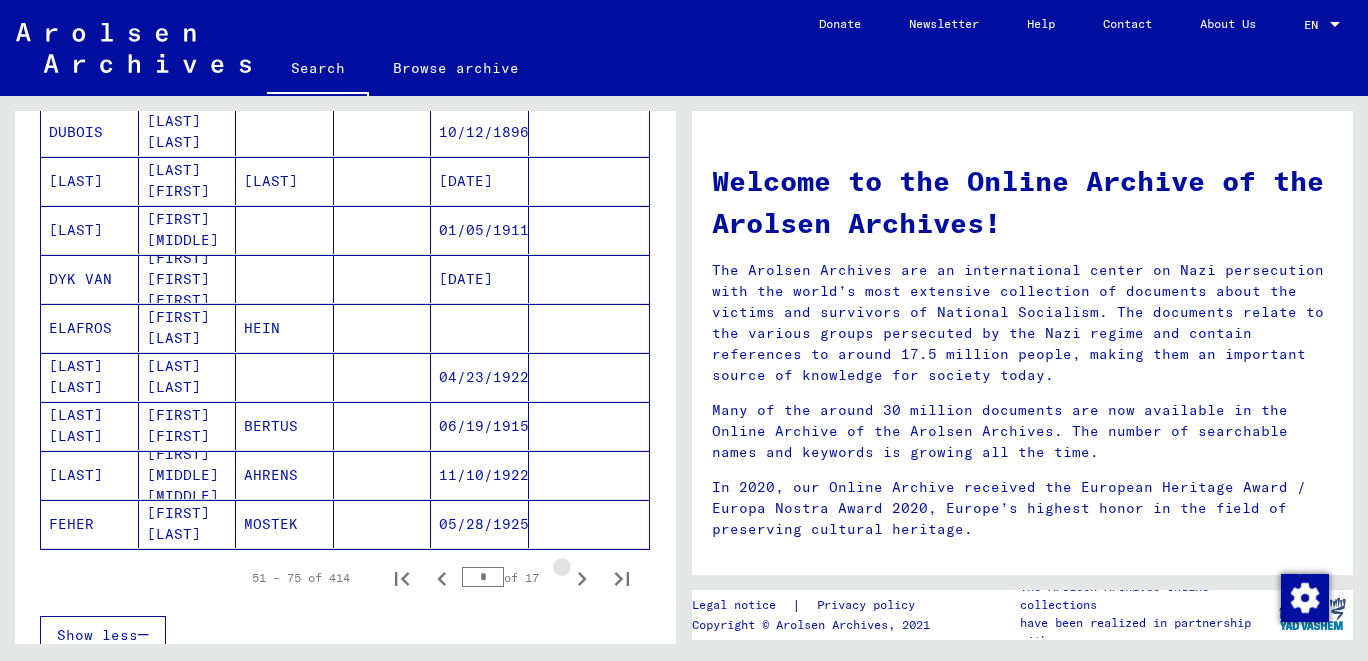 click 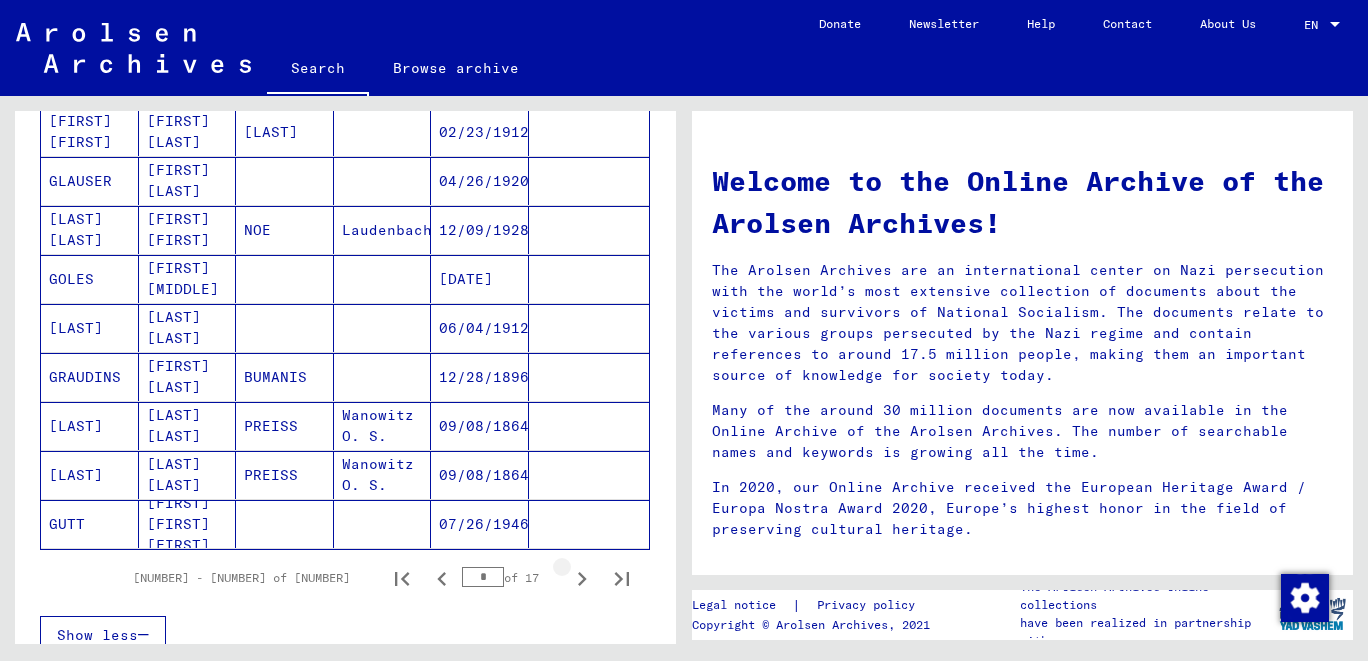 click 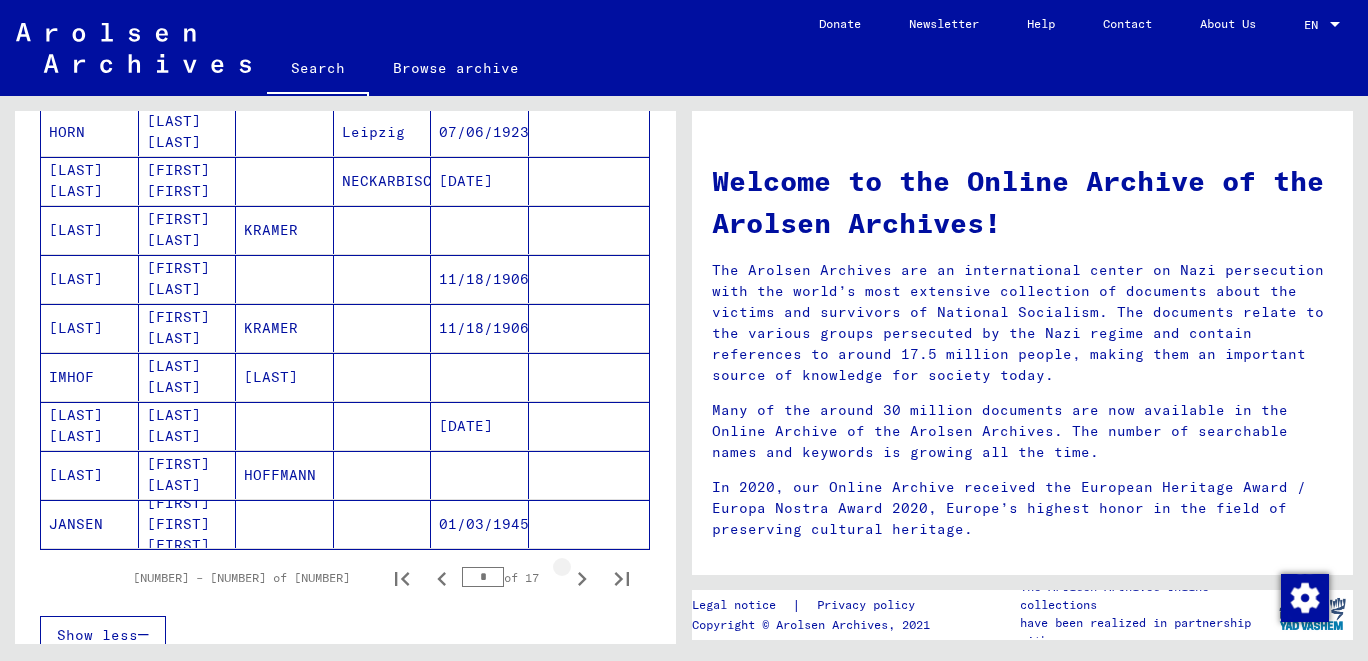 click 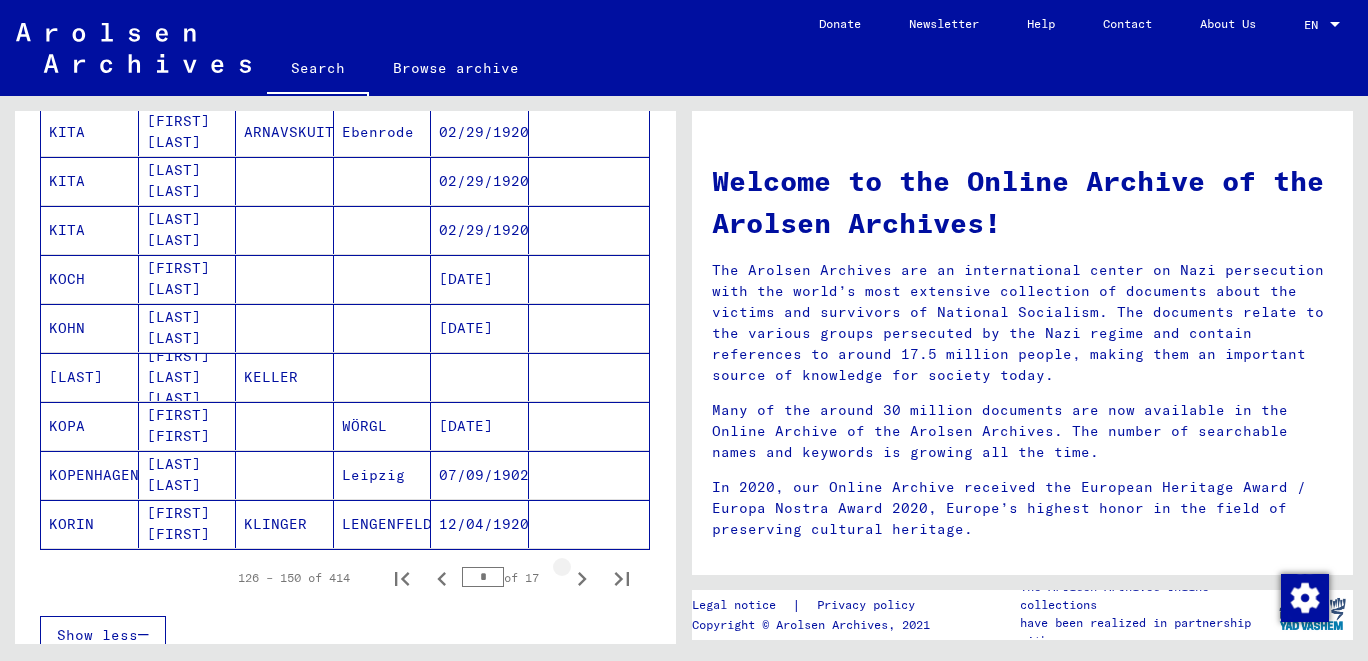 click 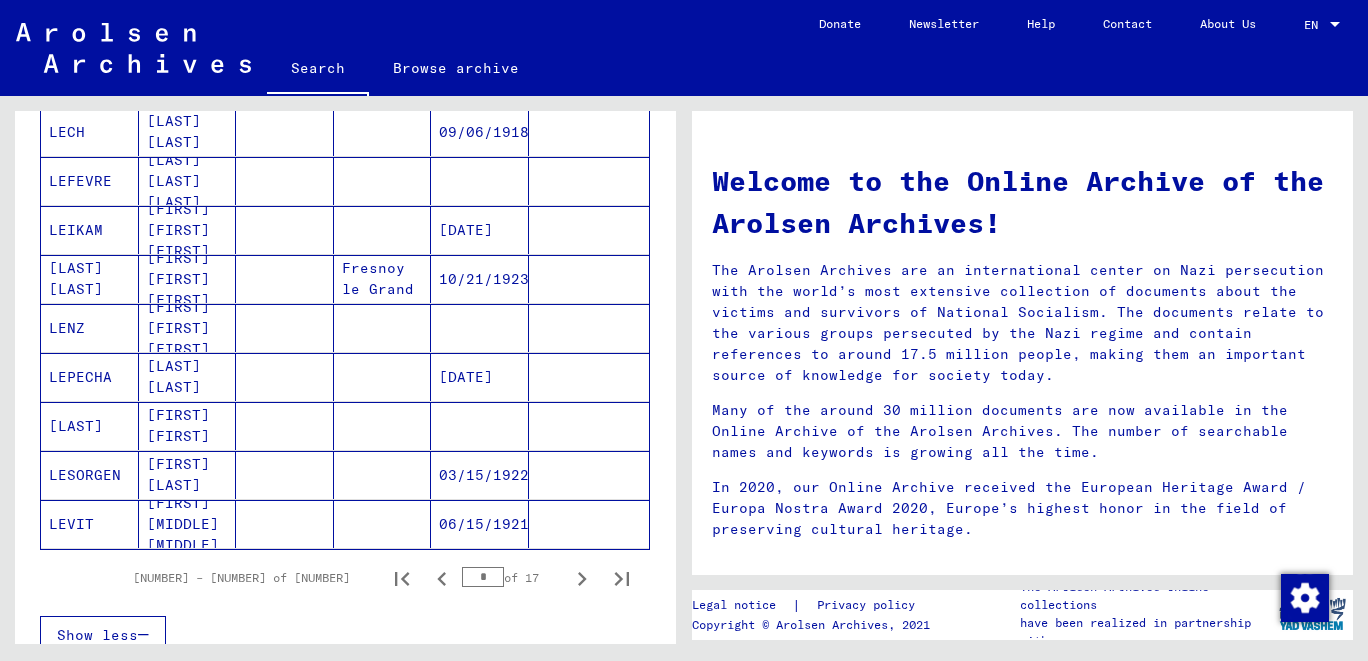 click 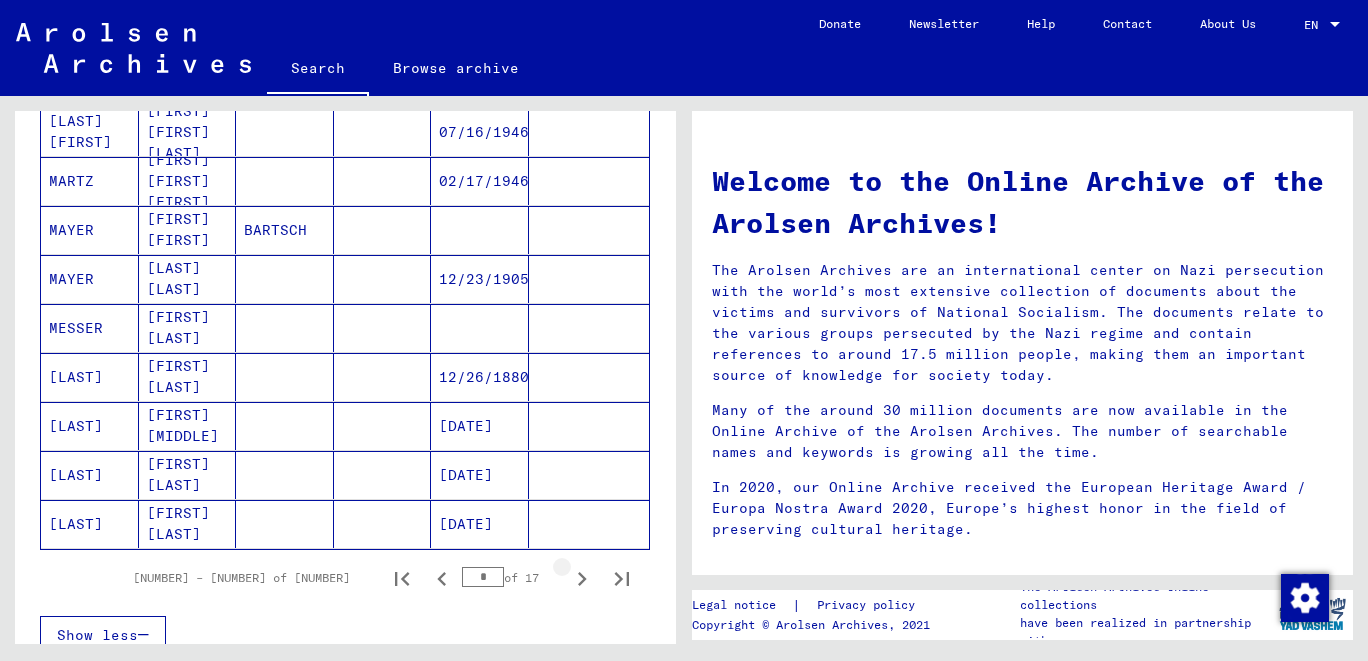 click 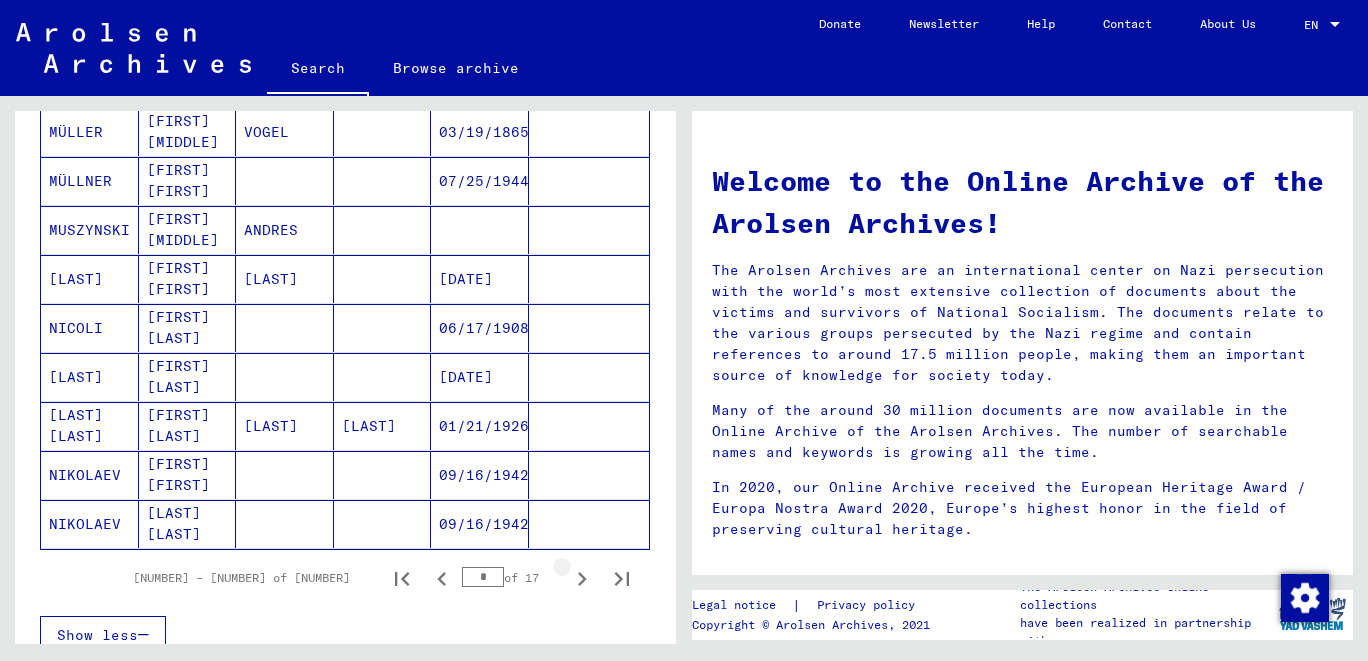 click 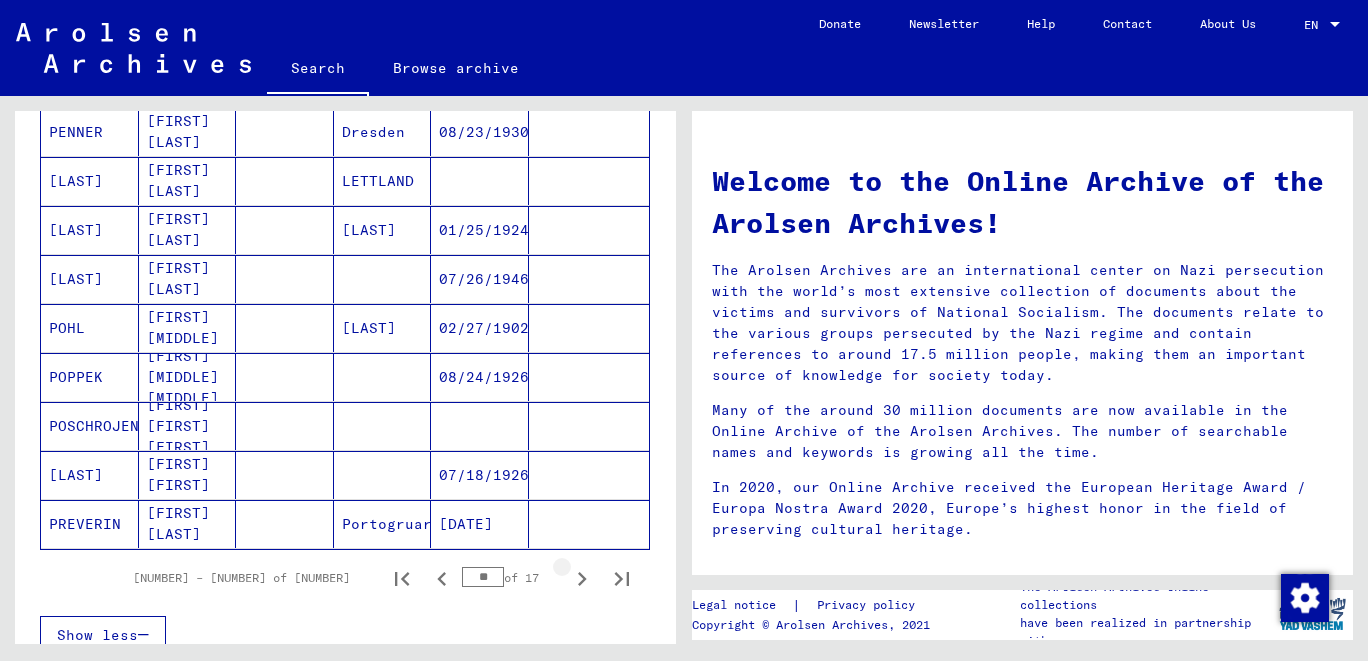 click 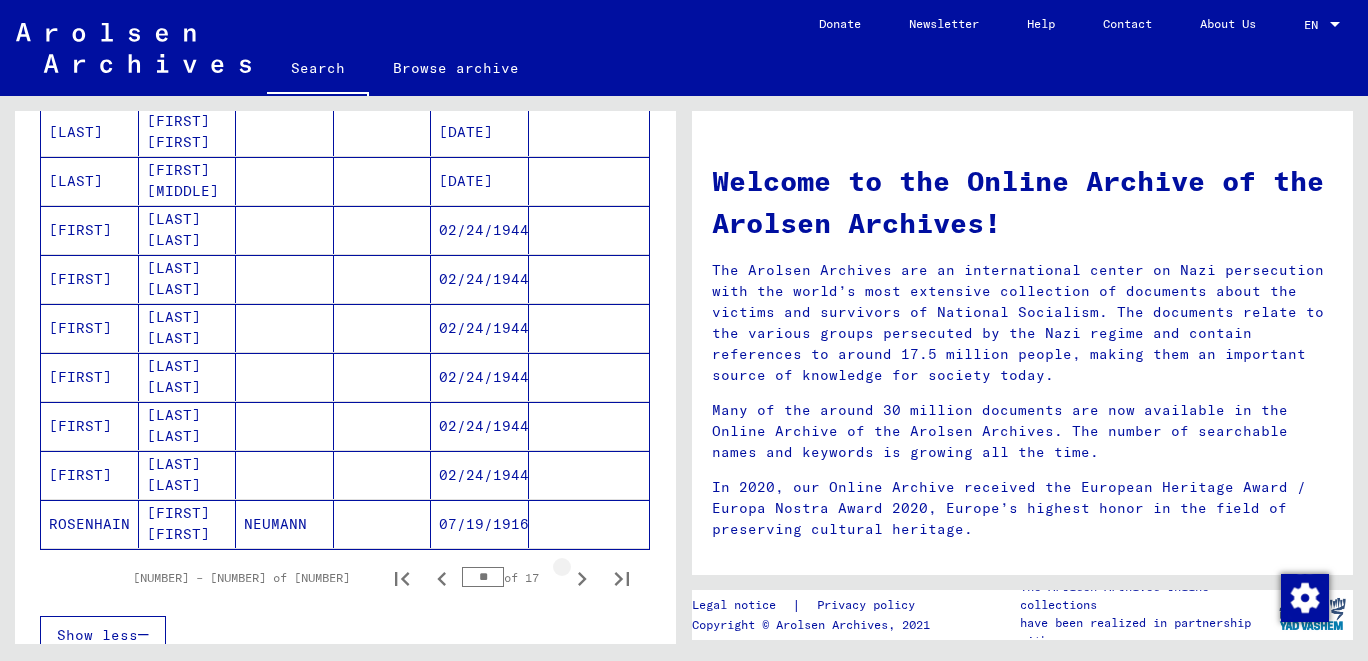 click 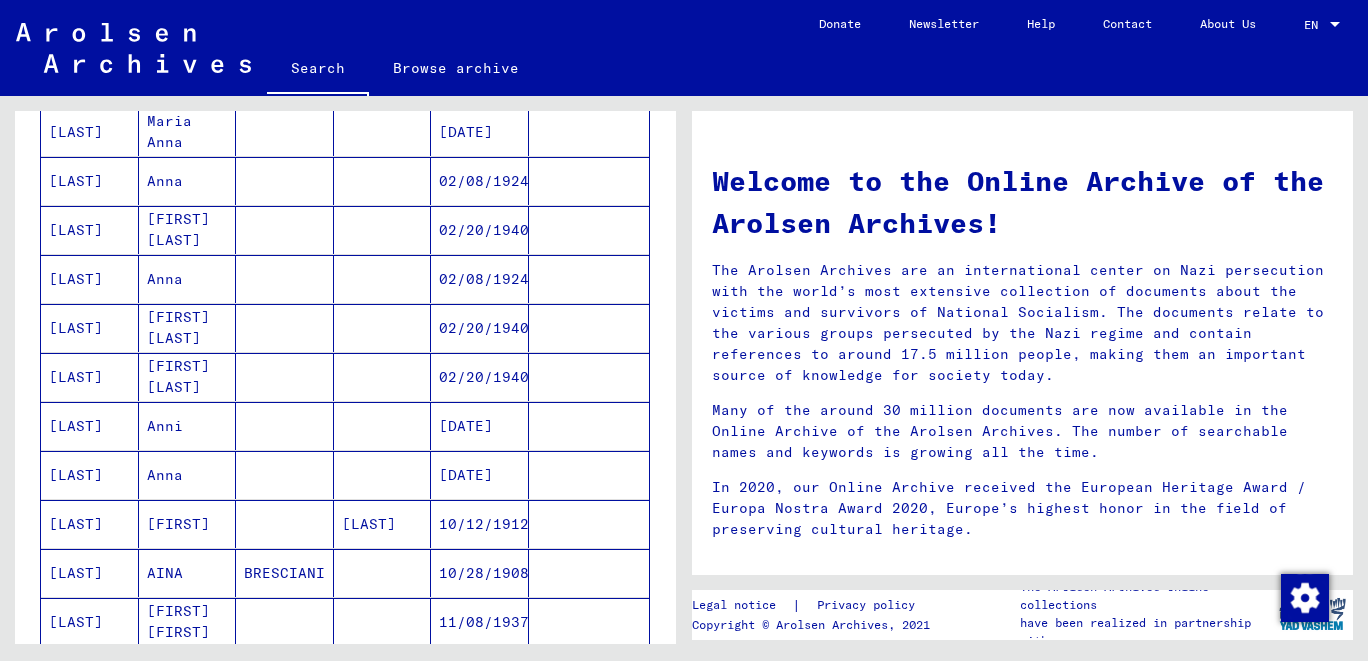 scroll, scrollTop: 1081, scrollLeft: 0, axis: vertical 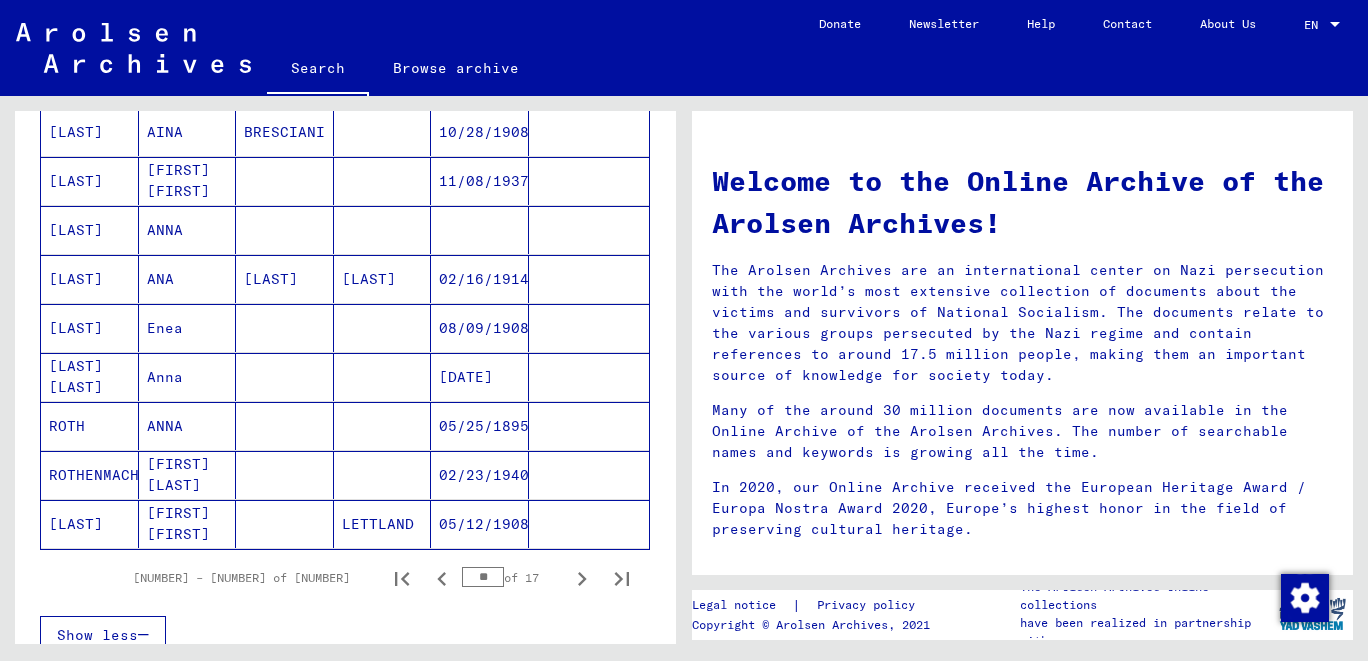 click on "[LAST]" at bounding box center (90, 377) 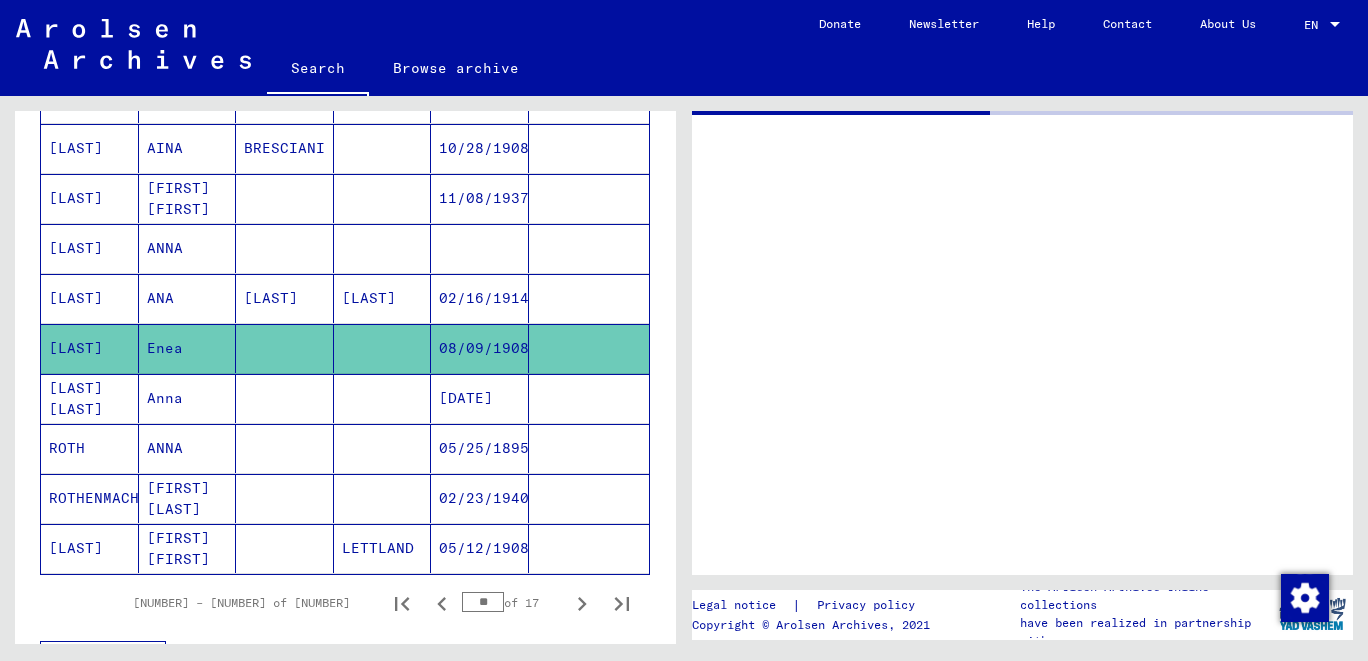 scroll, scrollTop: 1094, scrollLeft: 0, axis: vertical 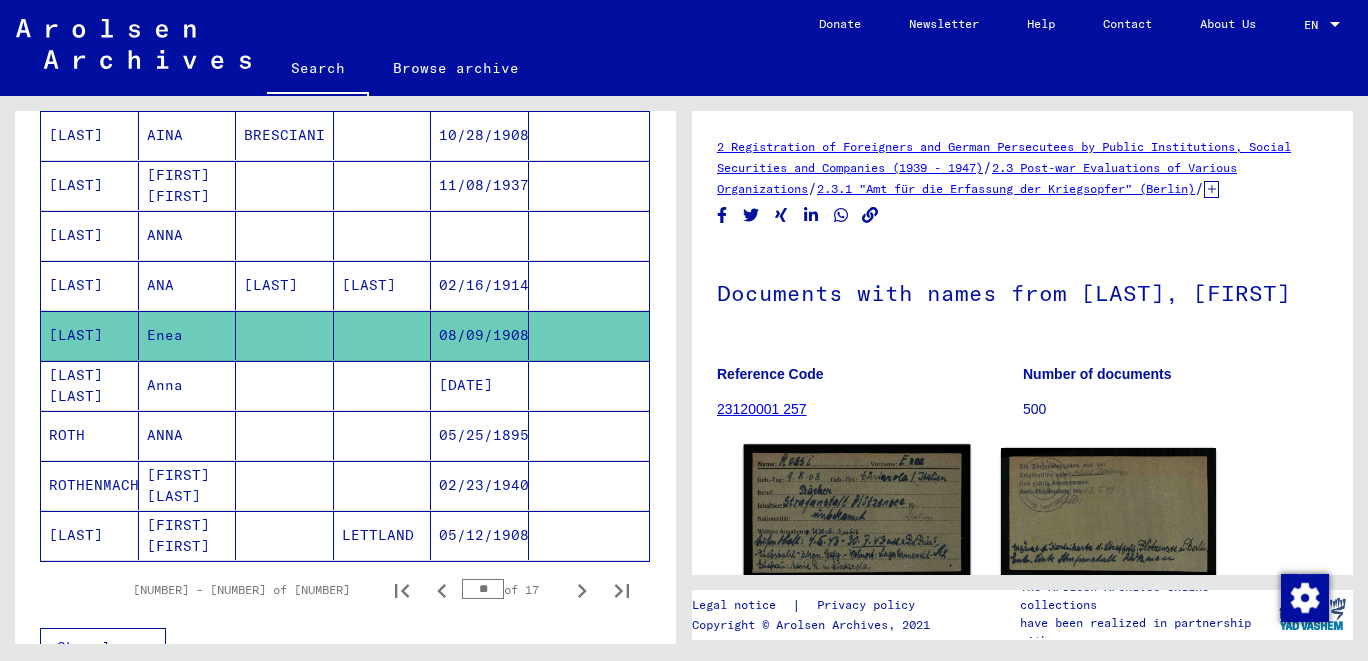 click 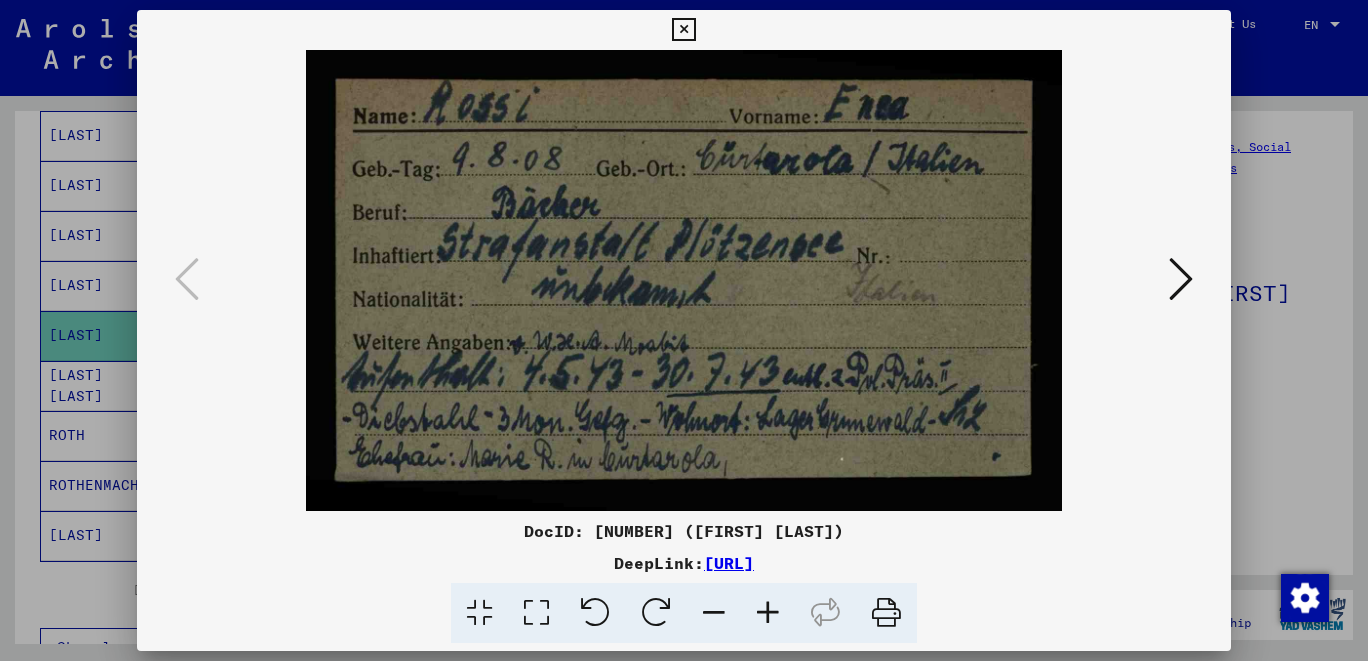 click at bounding box center (1181, 279) 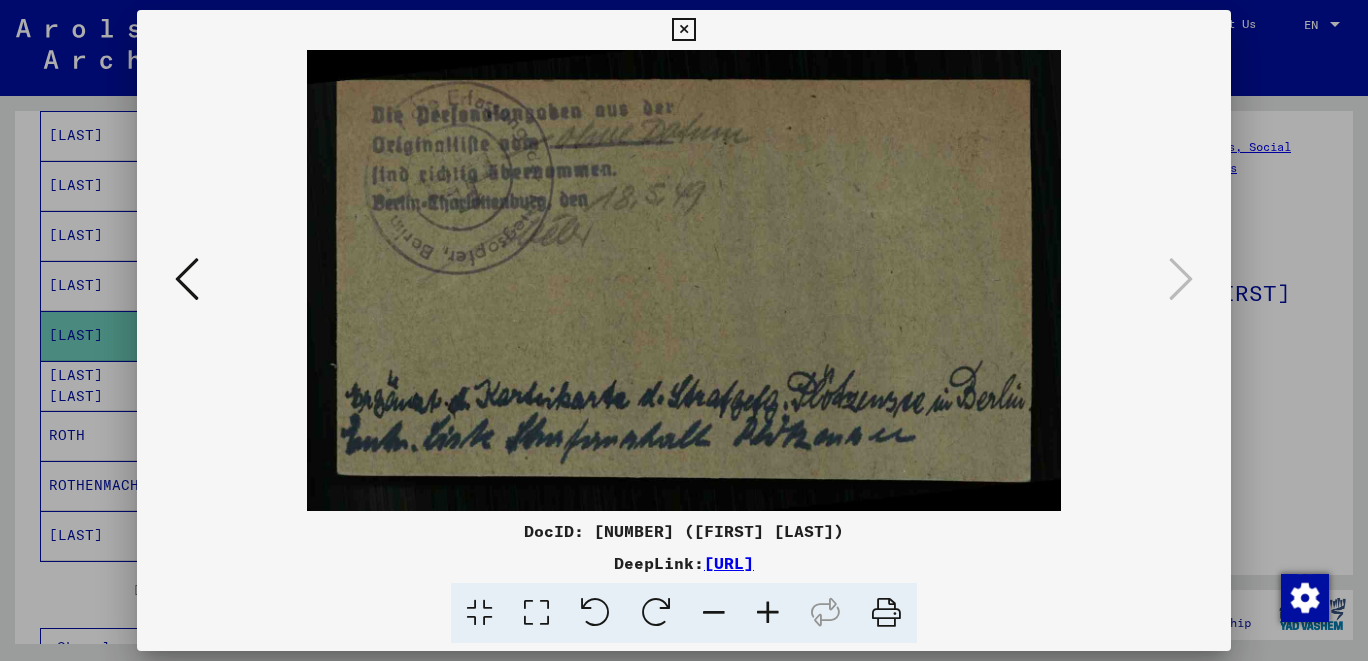 click at bounding box center (187, 279) 